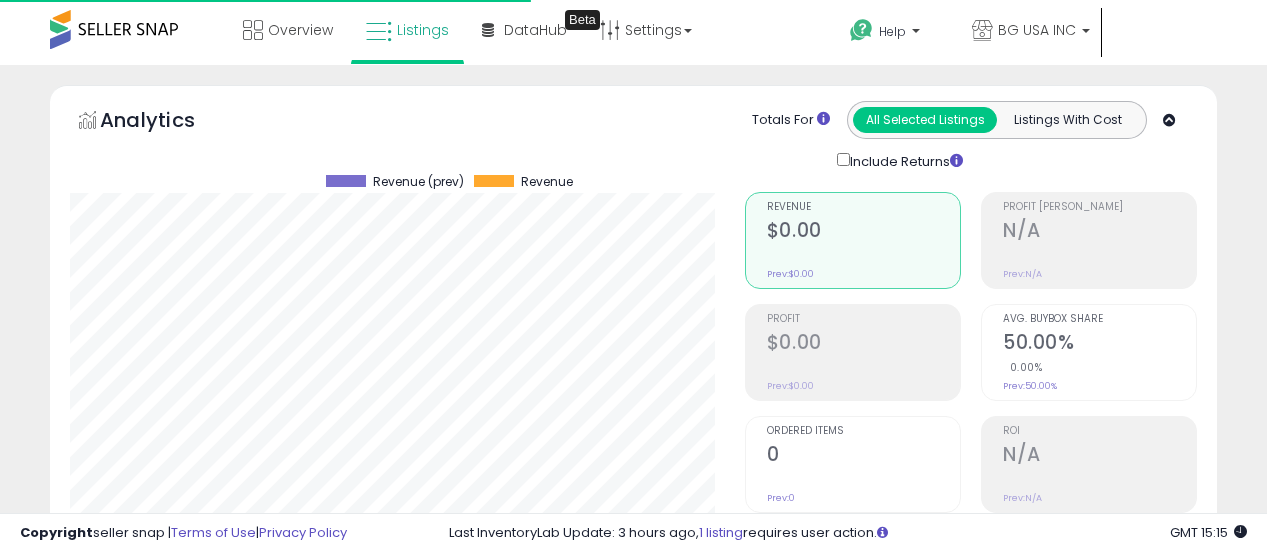 scroll, scrollTop: 400, scrollLeft: 0, axis: vertical 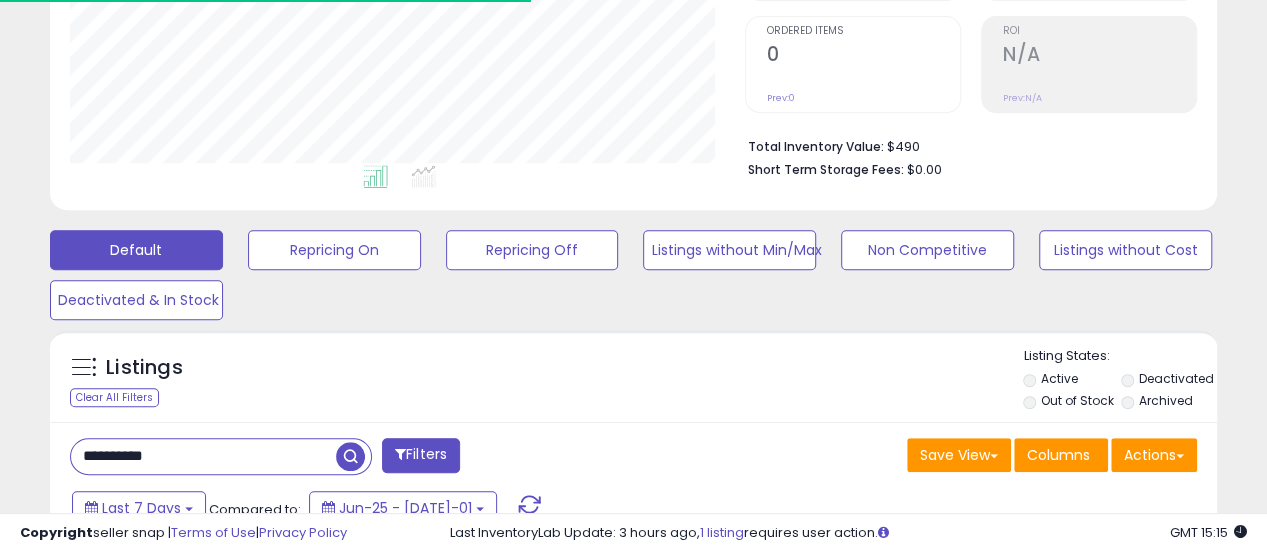click on "**********" at bounding box center [203, 456] 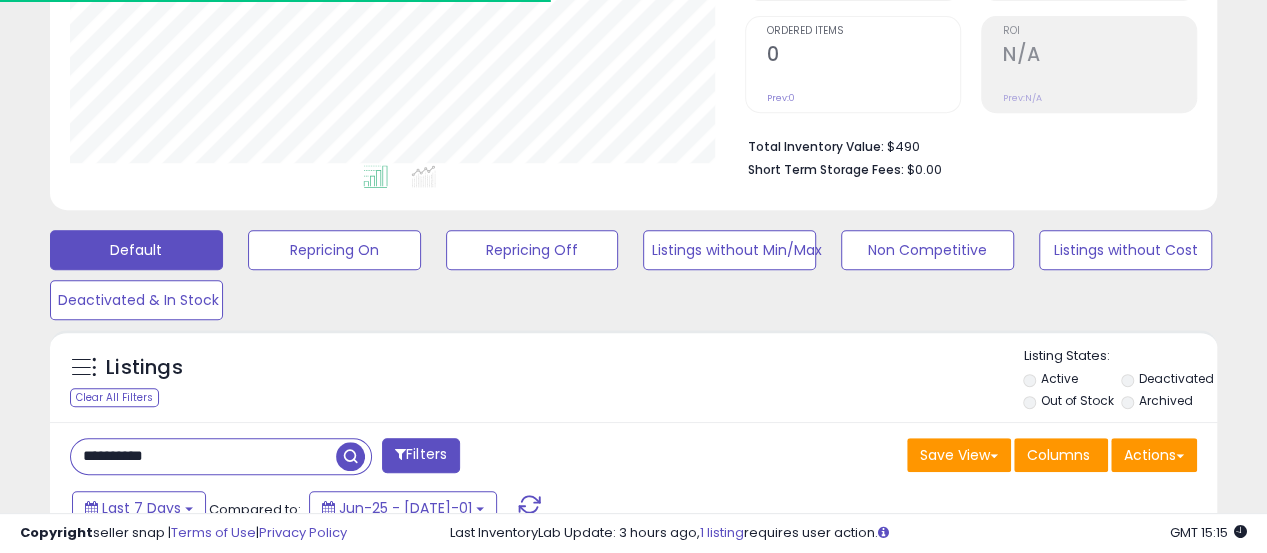 click on "**********" at bounding box center (203, 456) 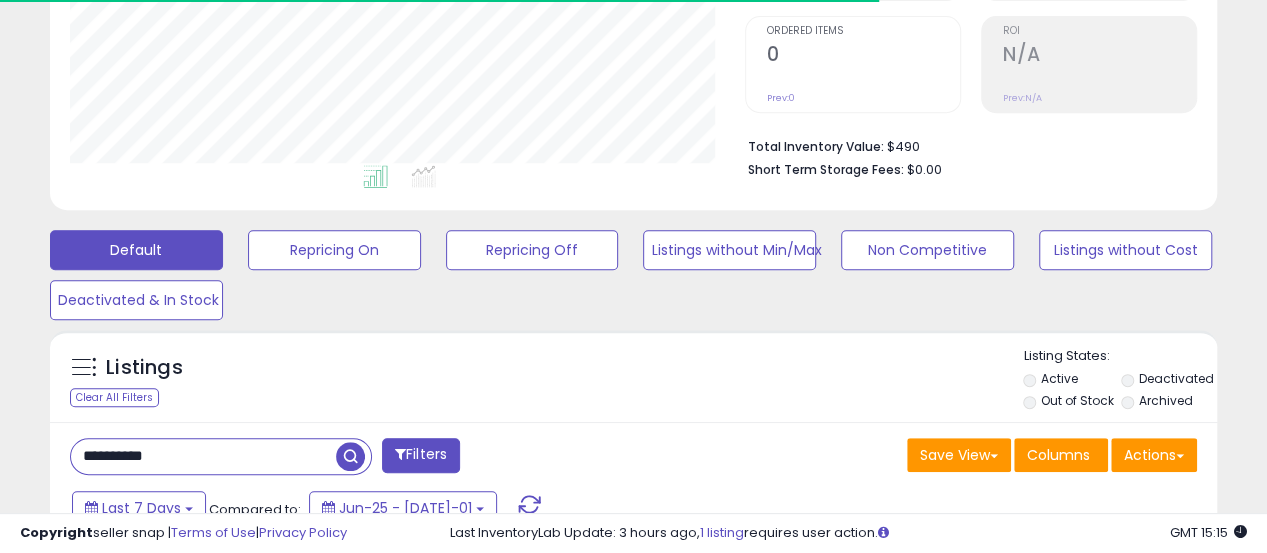 paste 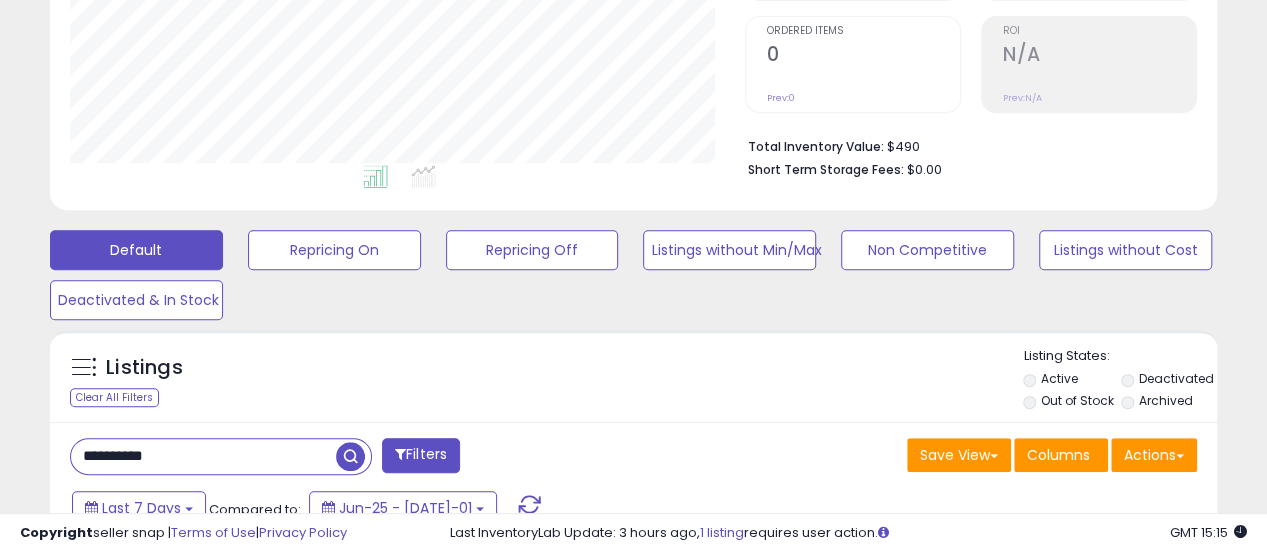 type on "**********" 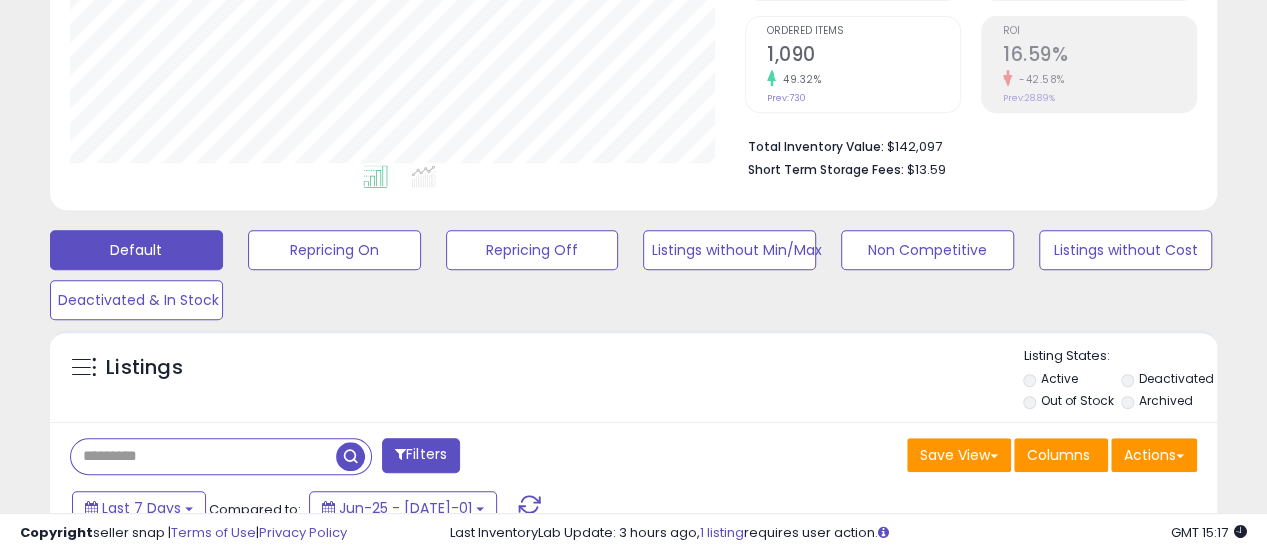 scroll, scrollTop: 999590, scrollLeft: 999325, axis: both 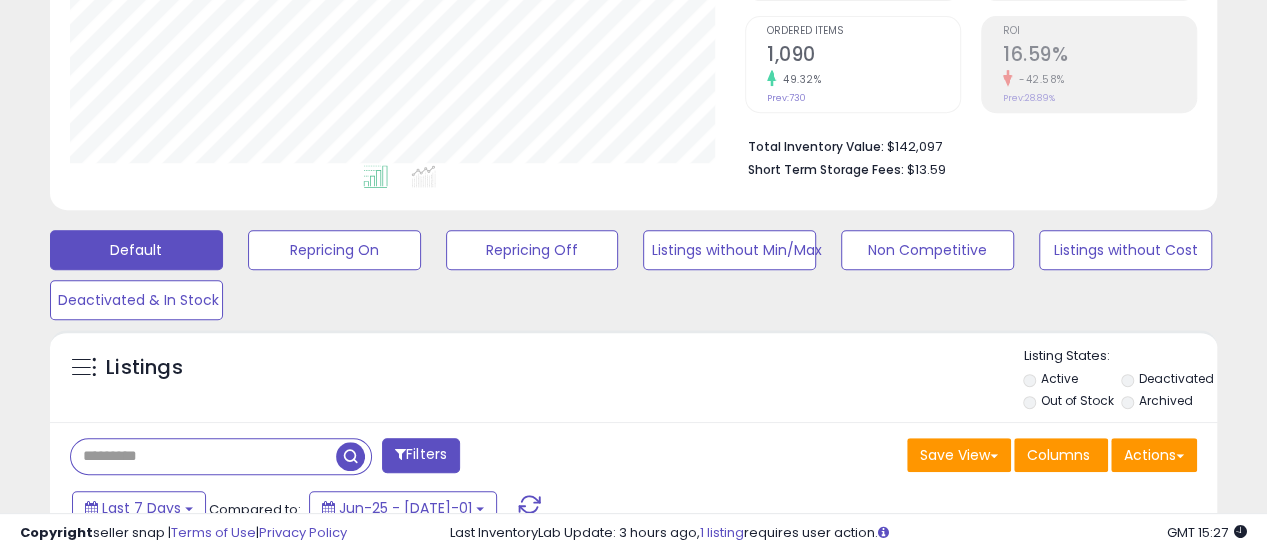 click at bounding box center (203, 456) 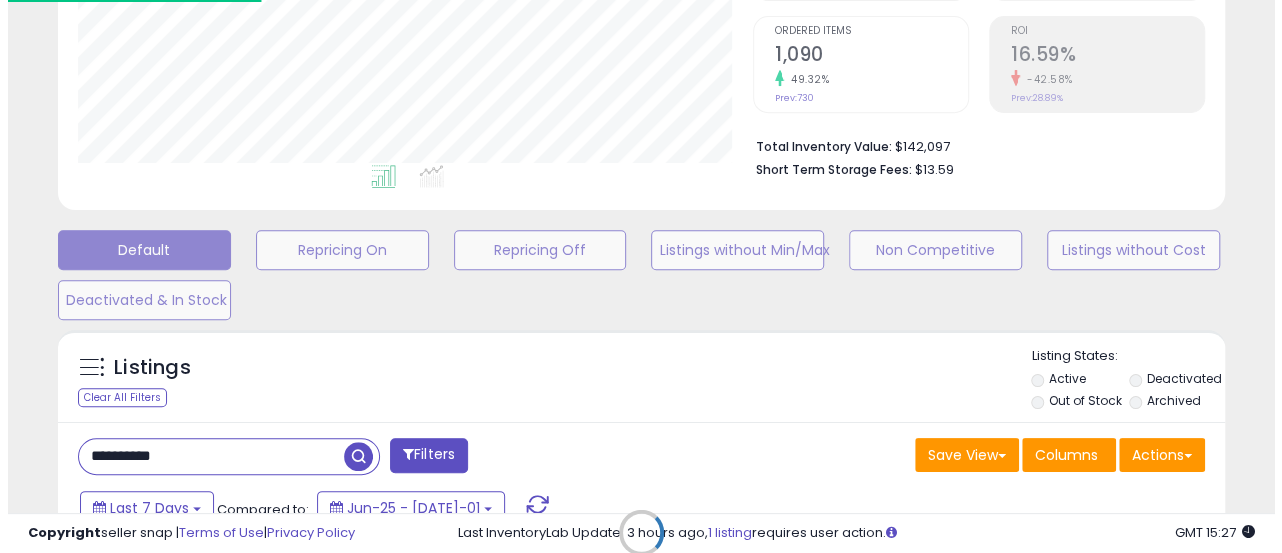 scroll, scrollTop: 999590, scrollLeft: 999316, axis: both 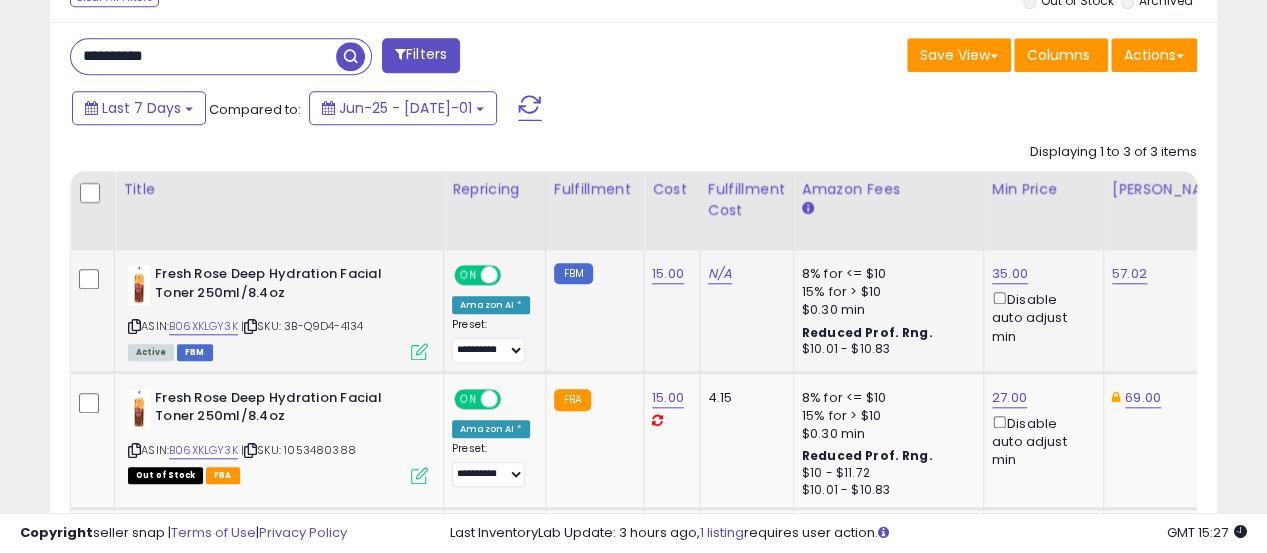 click at bounding box center [489, 275] 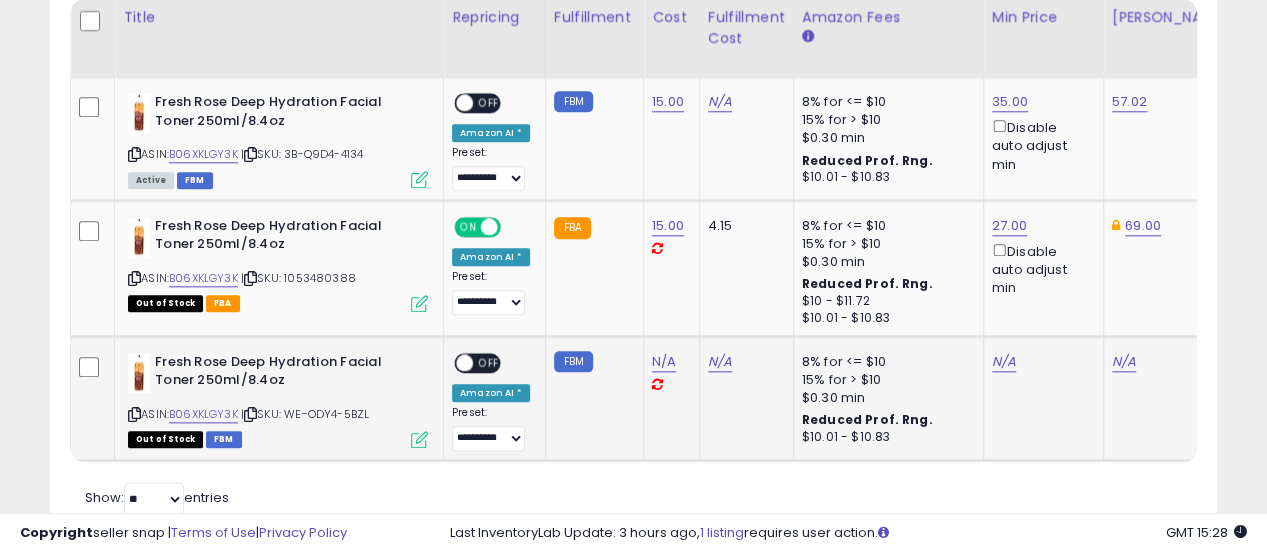 scroll, scrollTop: 946, scrollLeft: 0, axis: vertical 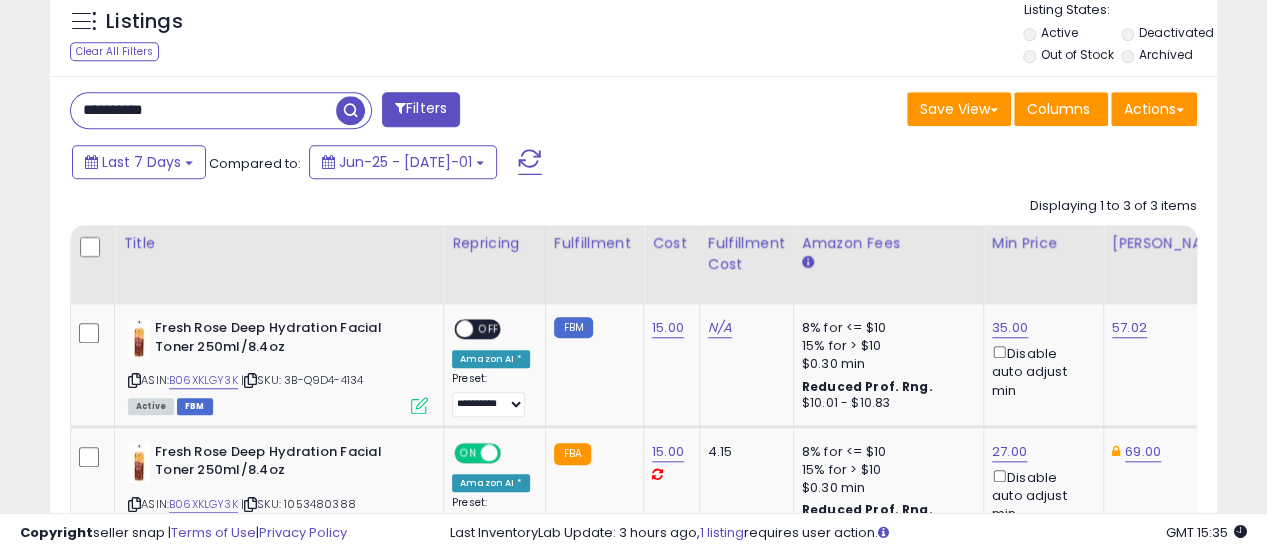 click on "**********" at bounding box center (203, 110) 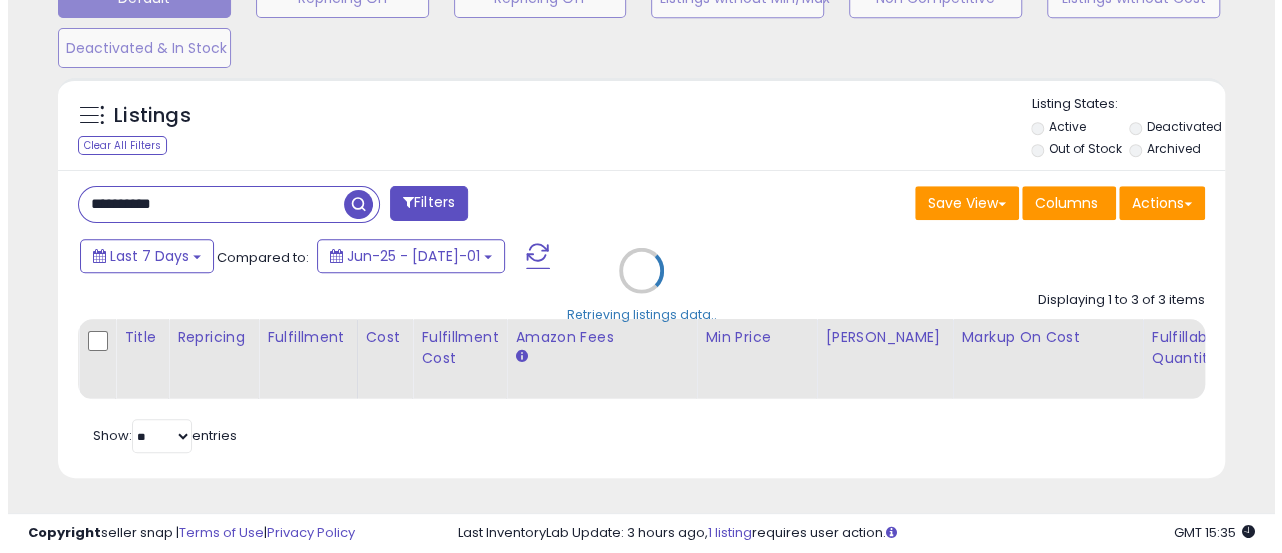 scroll, scrollTop: 665, scrollLeft: 0, axis: vertical 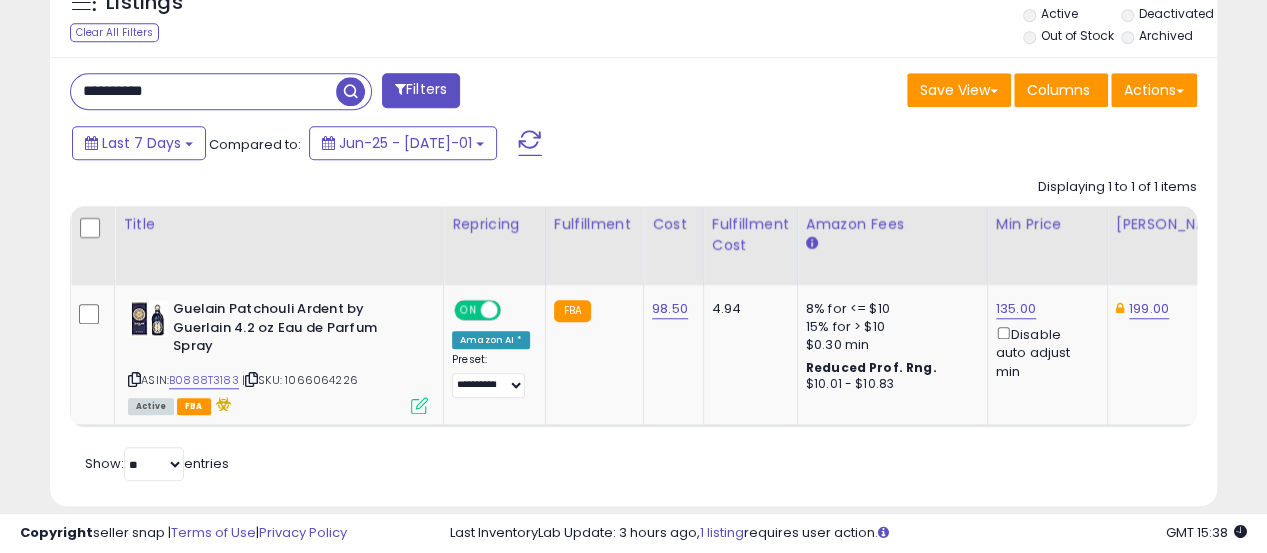 click on "**********" at bounding box center (203, 91) 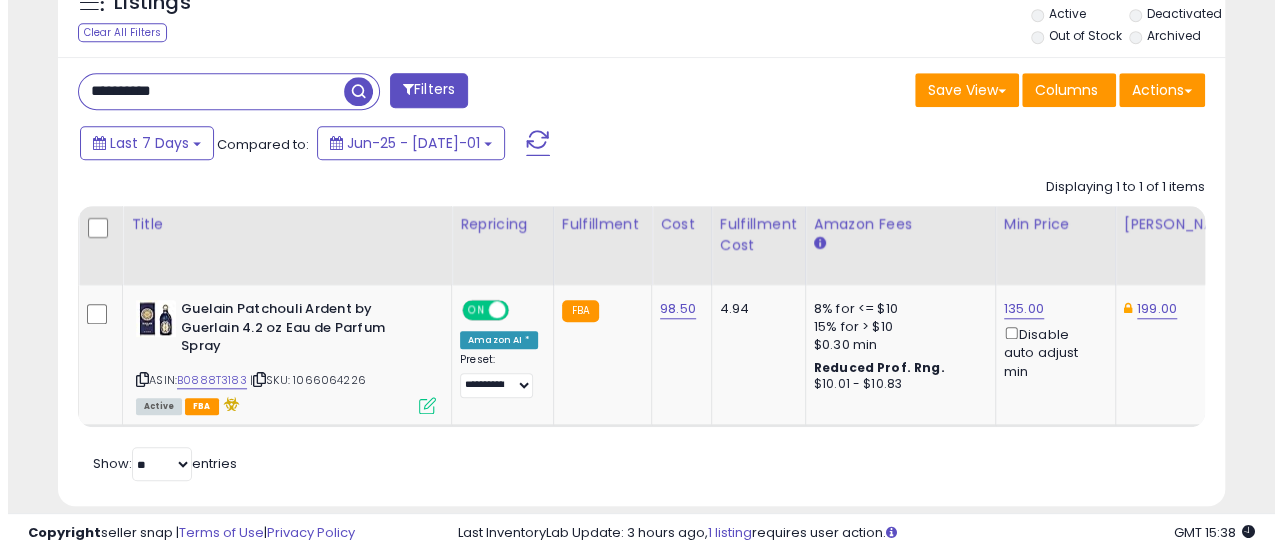 scroll, scrollTop: 665, scrollLeft: 0, axis: vertical 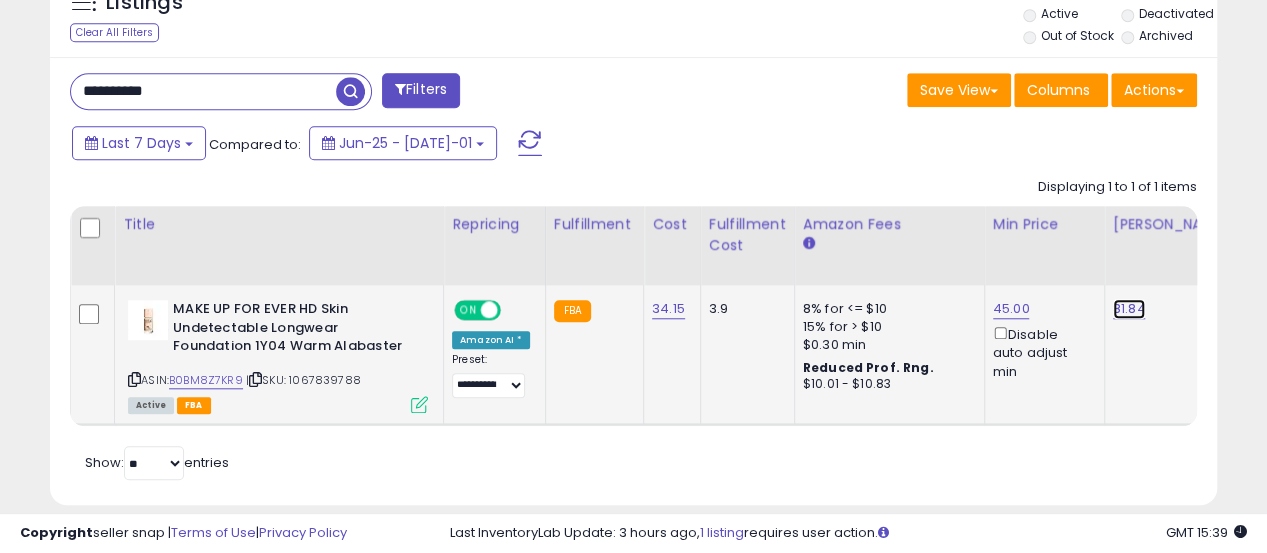 click on "81.84" at bounding box center (1129, 309) 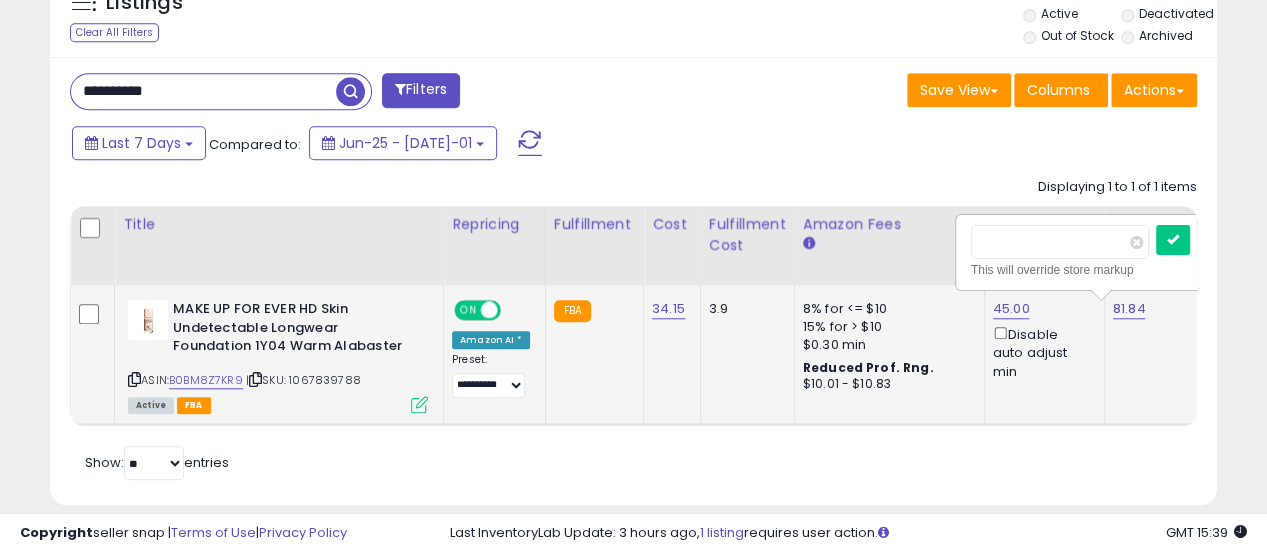 scroll, scrollTop: 0, scrollLeft: 122, axis: horizontal 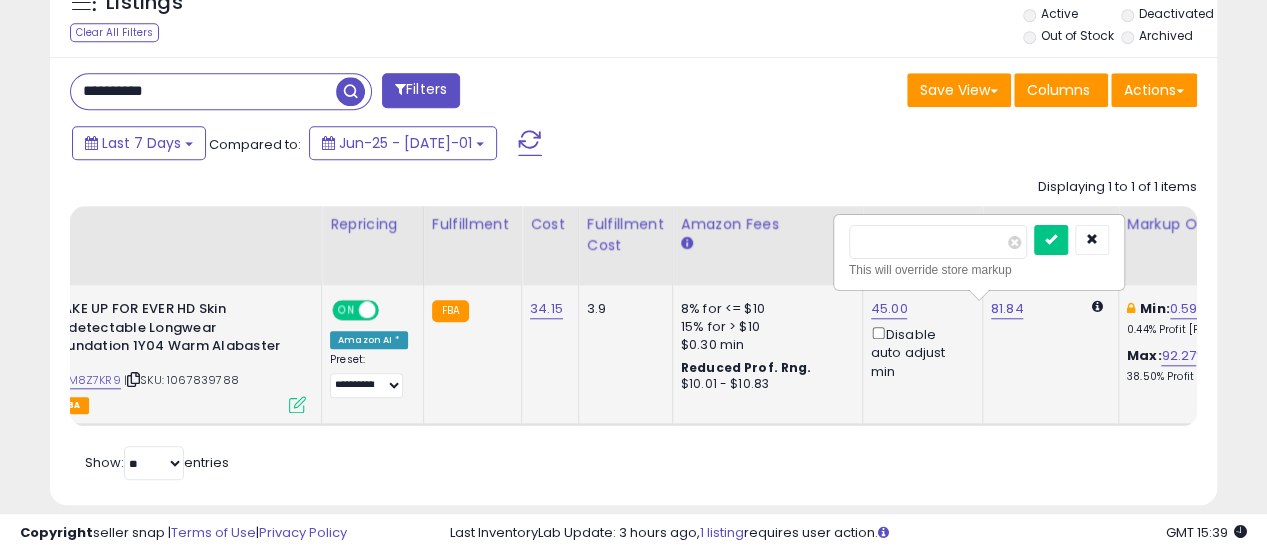 click on "*****" at bounding box center [938, 242] 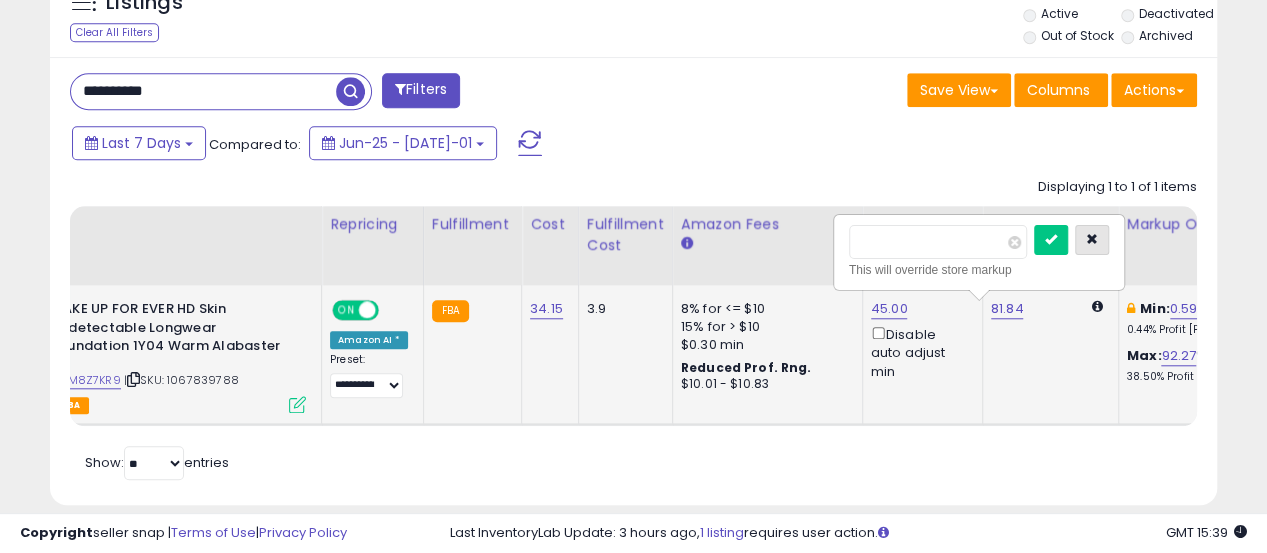 click at bounding box center (1092, 240) 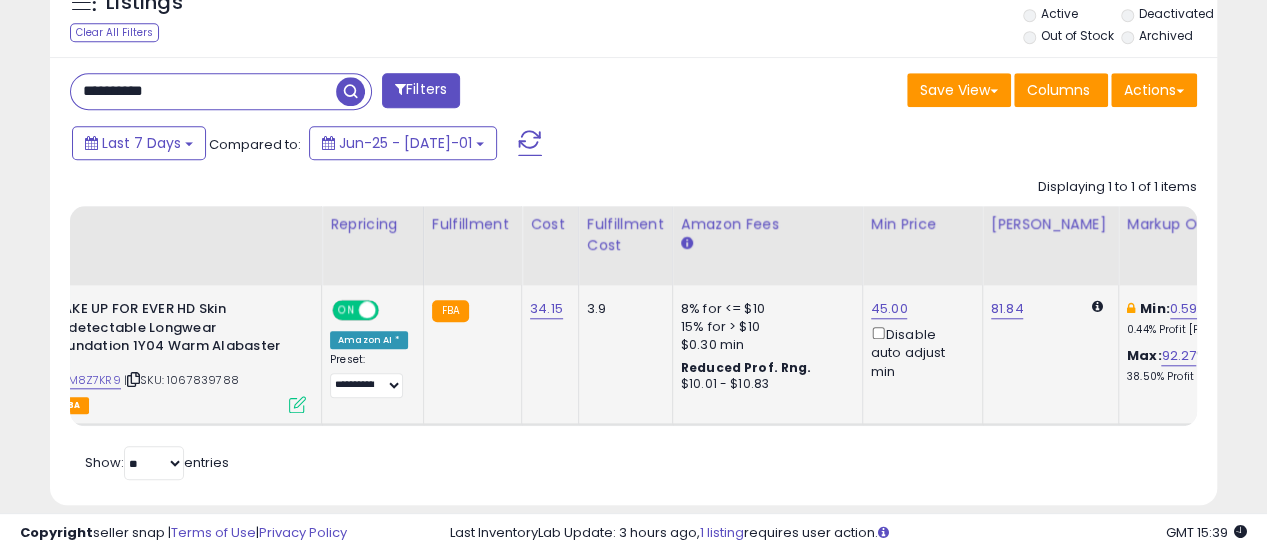 click on "ON   OFF" at bounding box center (357, 310) 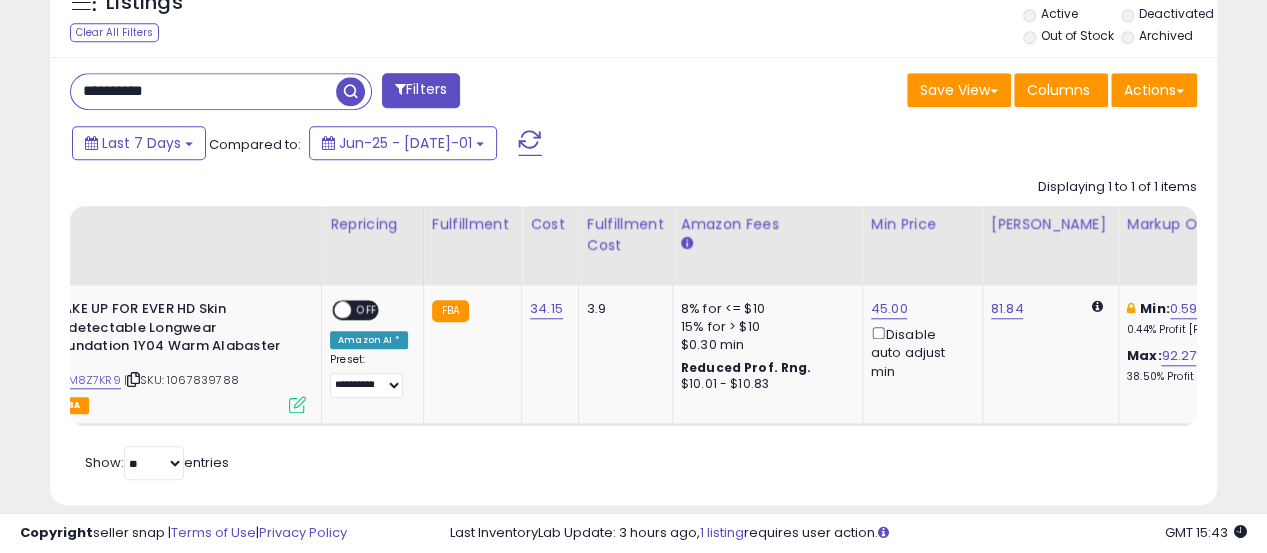 click on "**********" at bounding box center [203, 91] 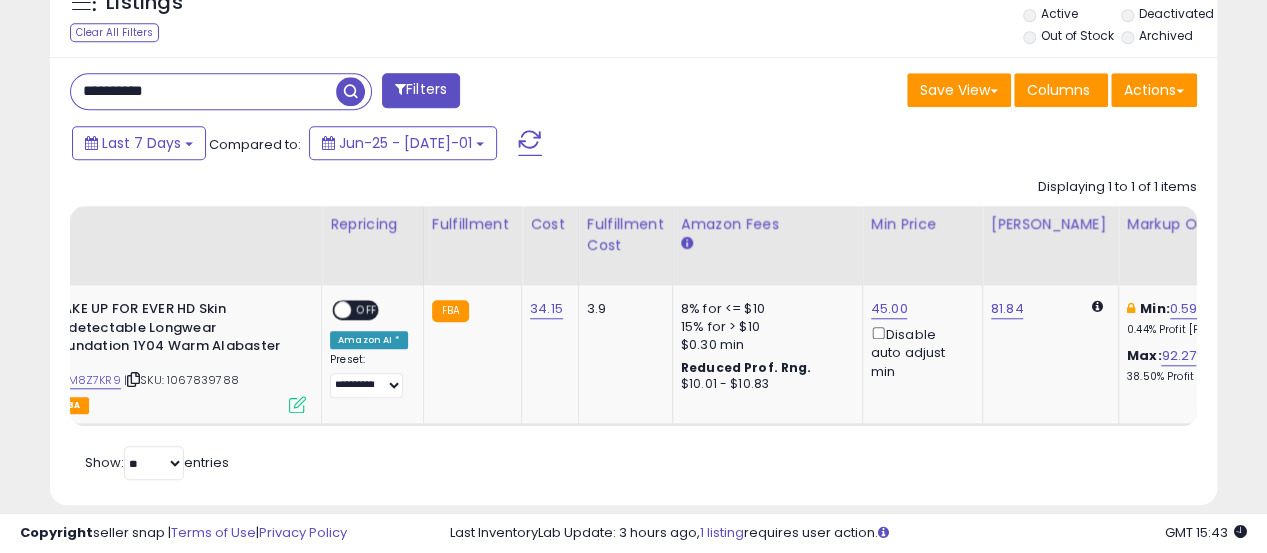 paste 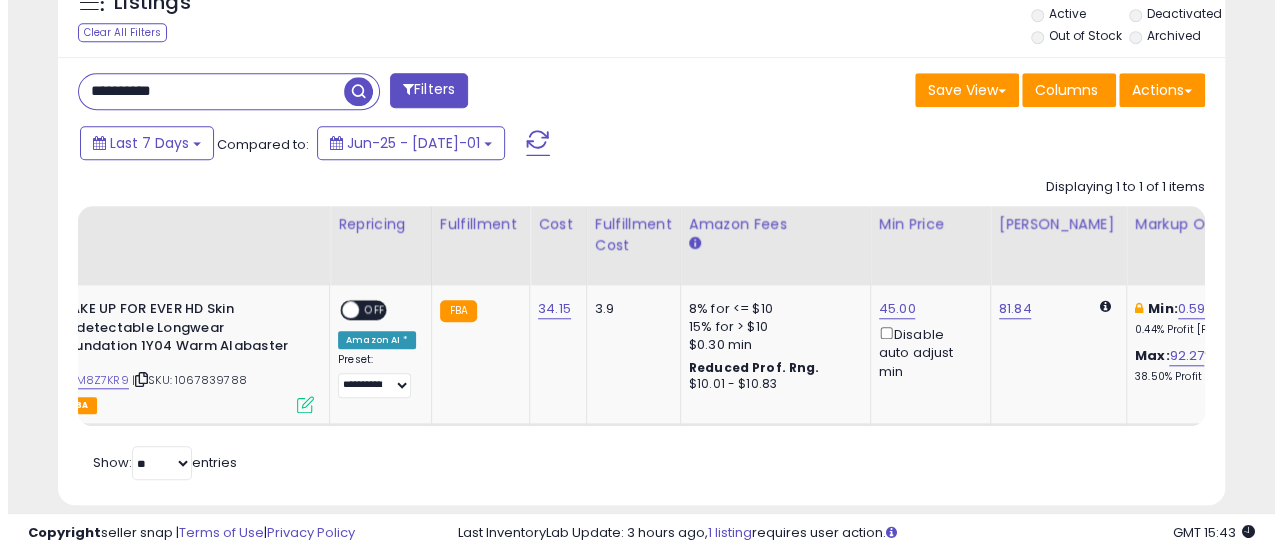 scroll, scrollTop: 665, scrollLeft: 0, axis: vertical 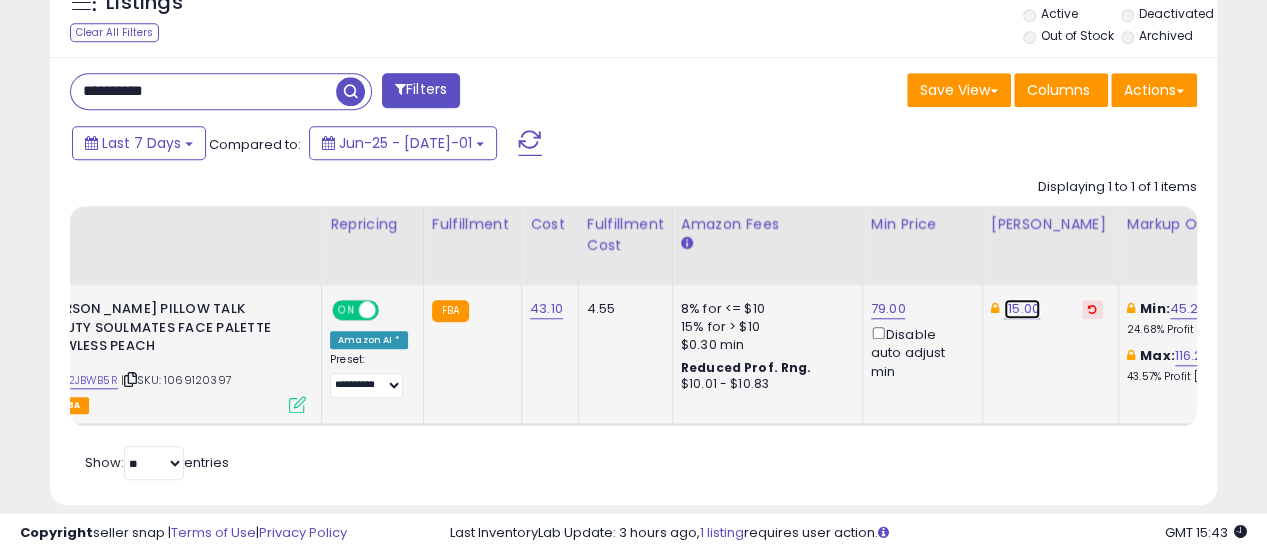 click on "115.00" at bounding box center [1022, 309] 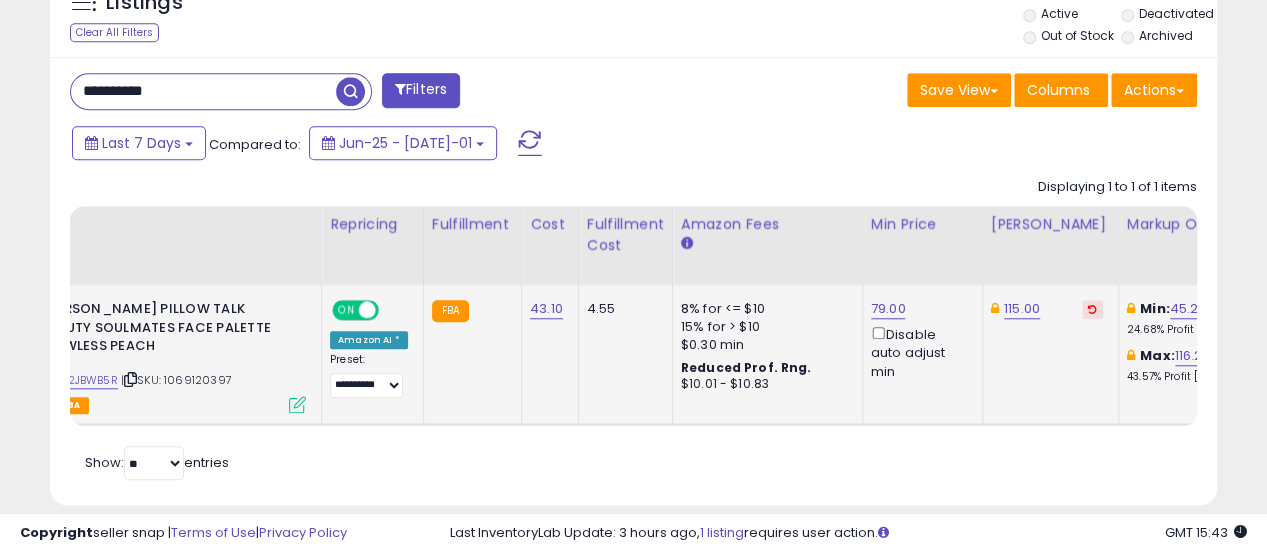 scroll, scrollTop: 0, scrollLeft: 138, axis: horizontal 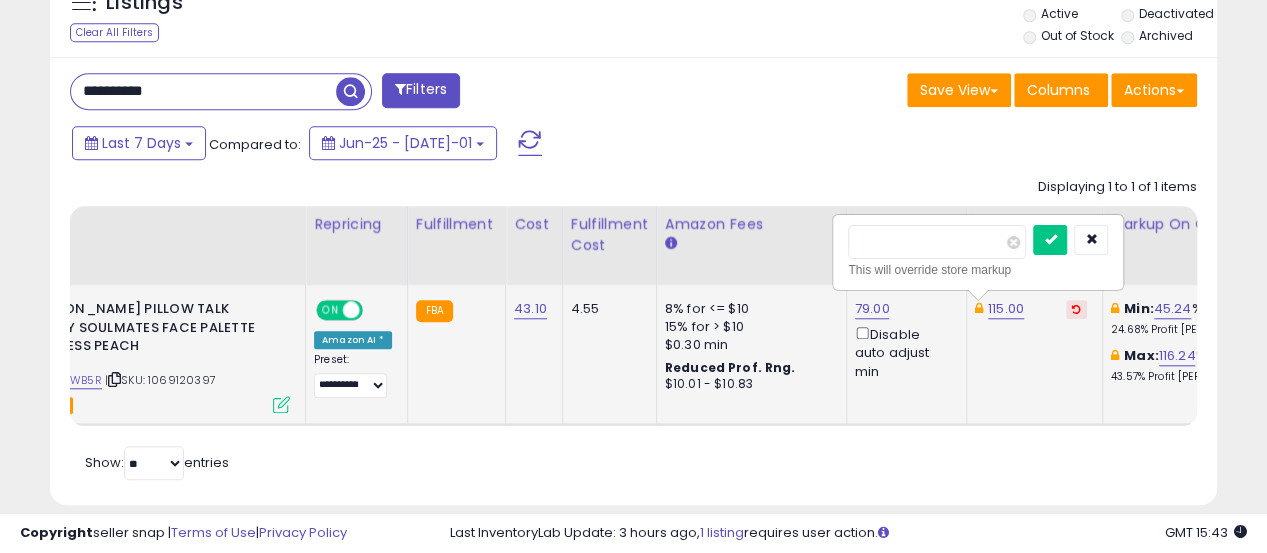 click on "******" at bounding box center [937, 242] 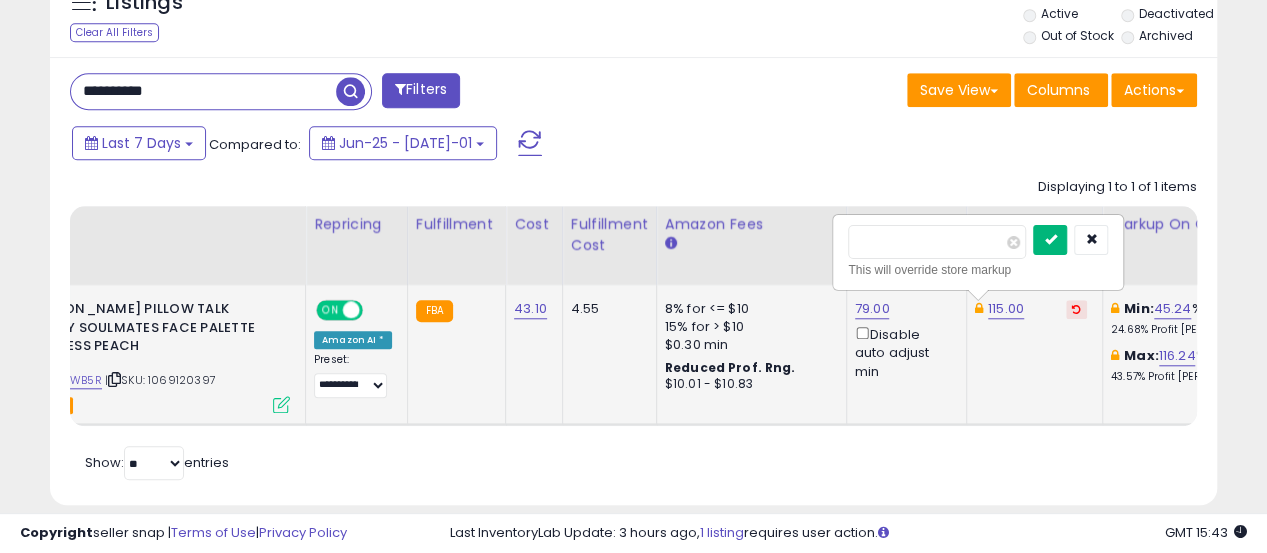 type on "***" 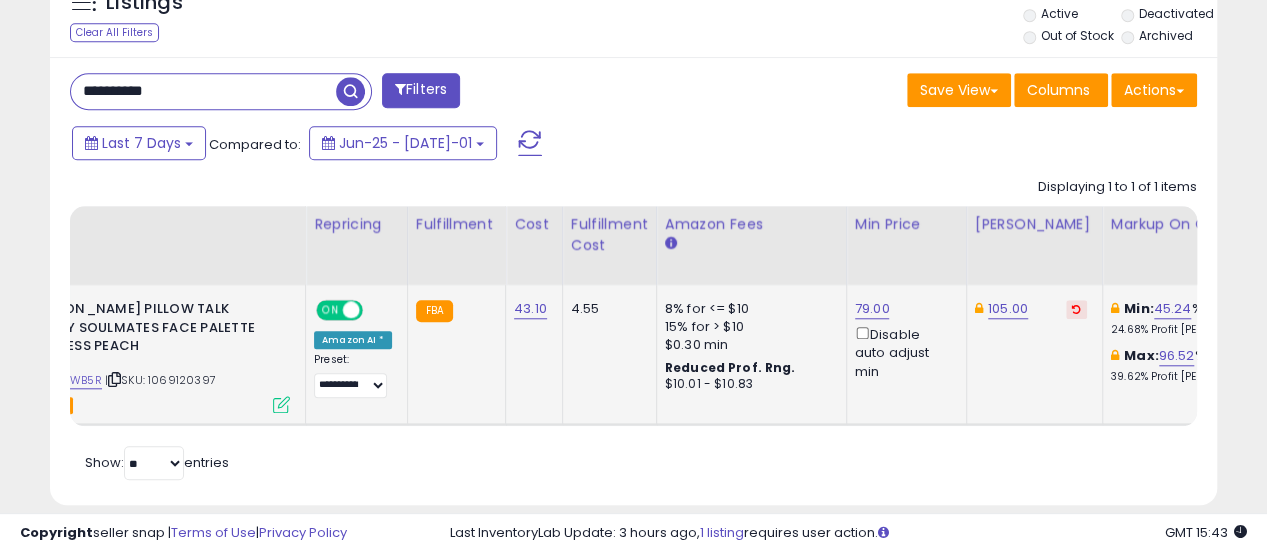 scroll, scrollTop: 0, scrollLeft: 1054, axis: horizontal 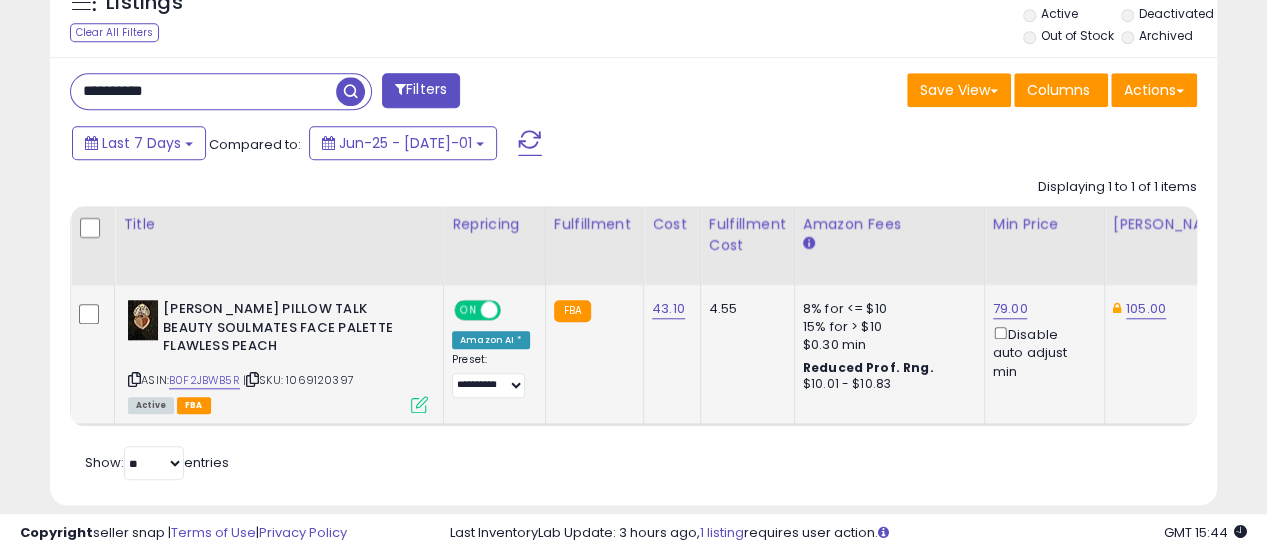 click on "**********" at bounding box center [203, 91] 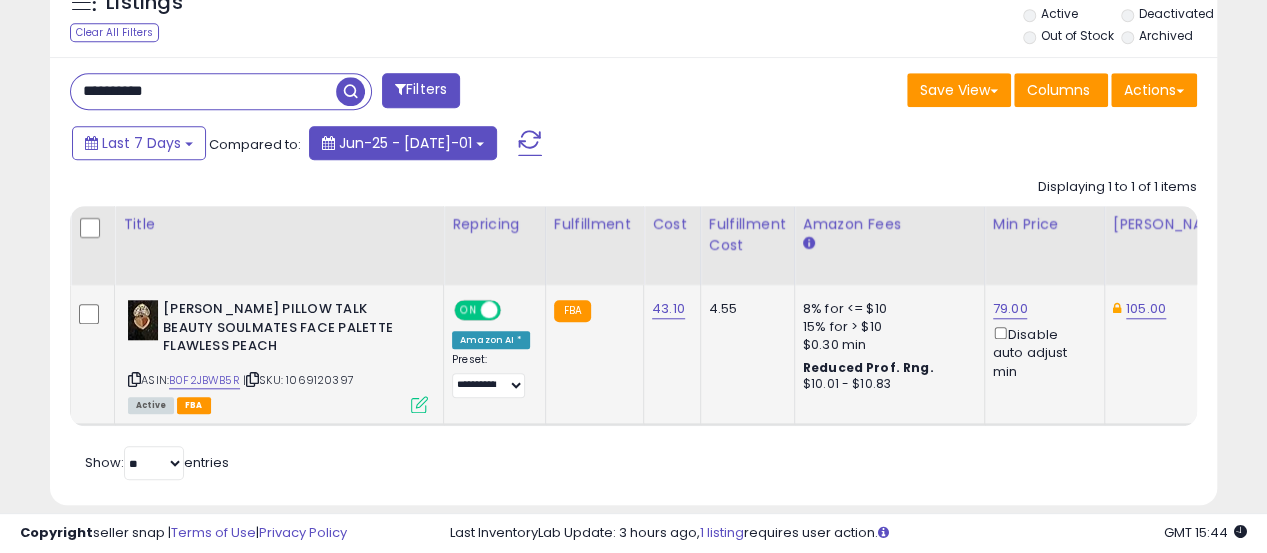 type on "**********" 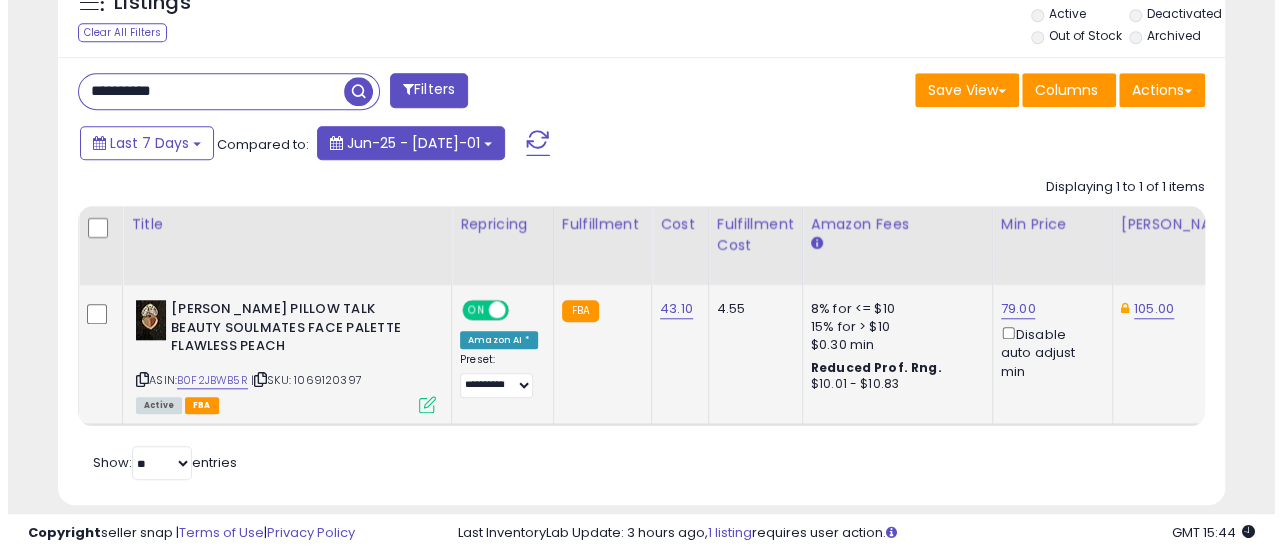 scroll, scrollTop: 665, scrollLeft: 0, axis: vertical 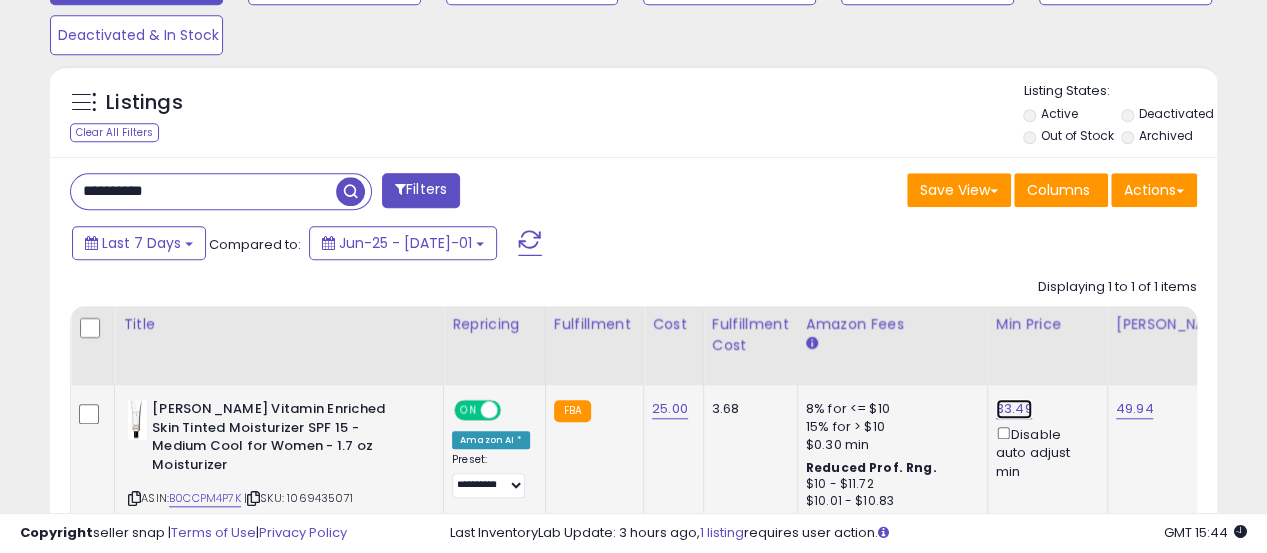 click on "33.49" at bounding box center [1014, 409] 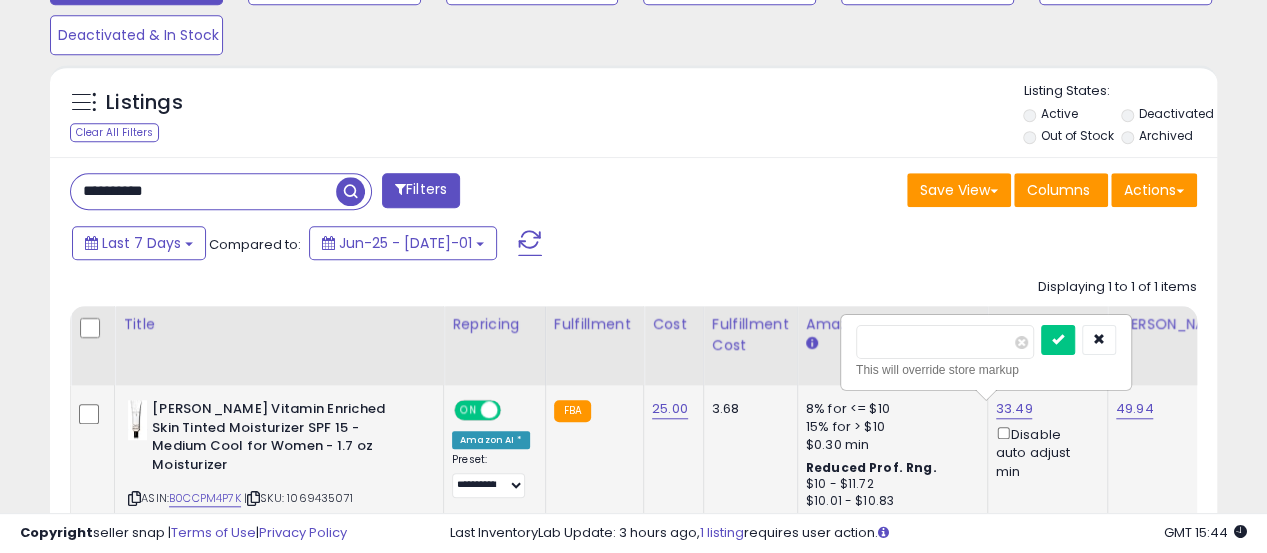 scroll, scrollTop: 0, scrollLeft: 8, axis: horizontal 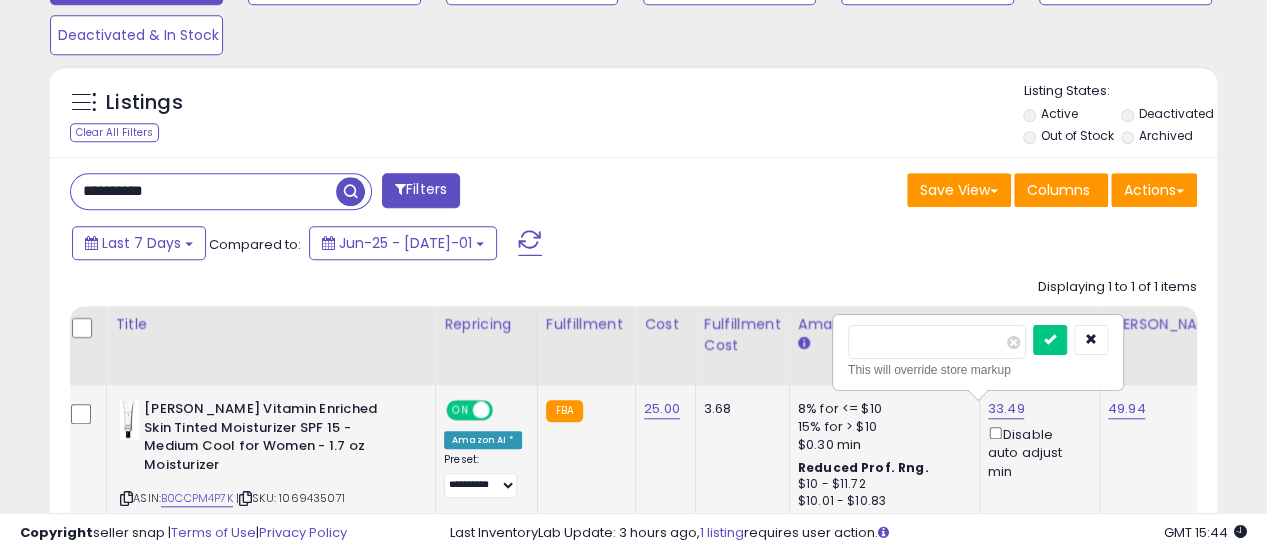 click on "*****" at bounding box center [937, 342] 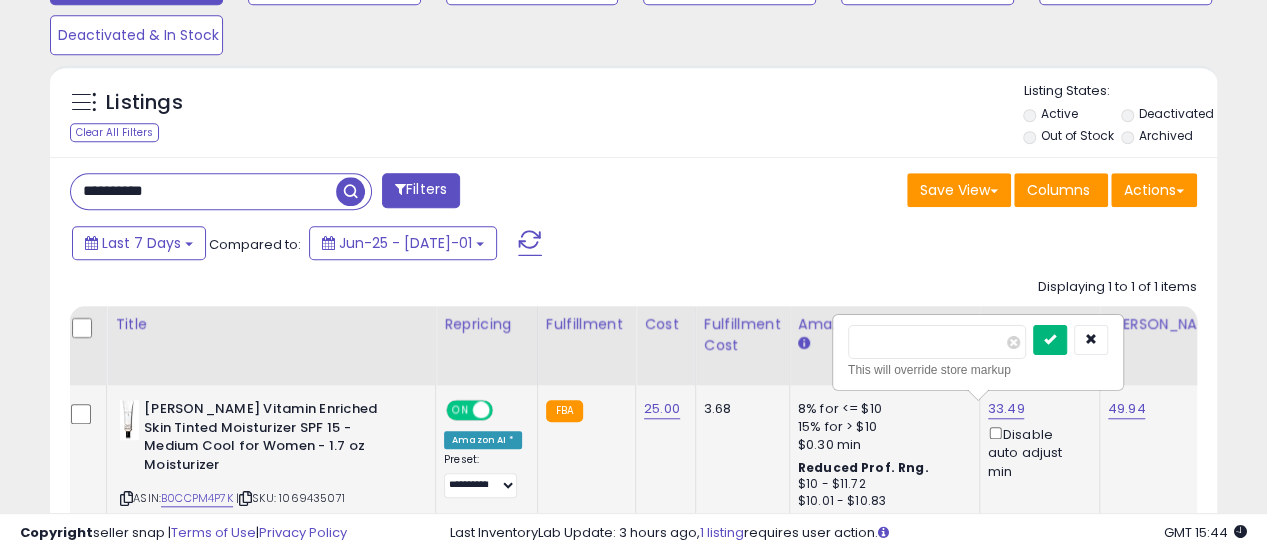 type on "**" 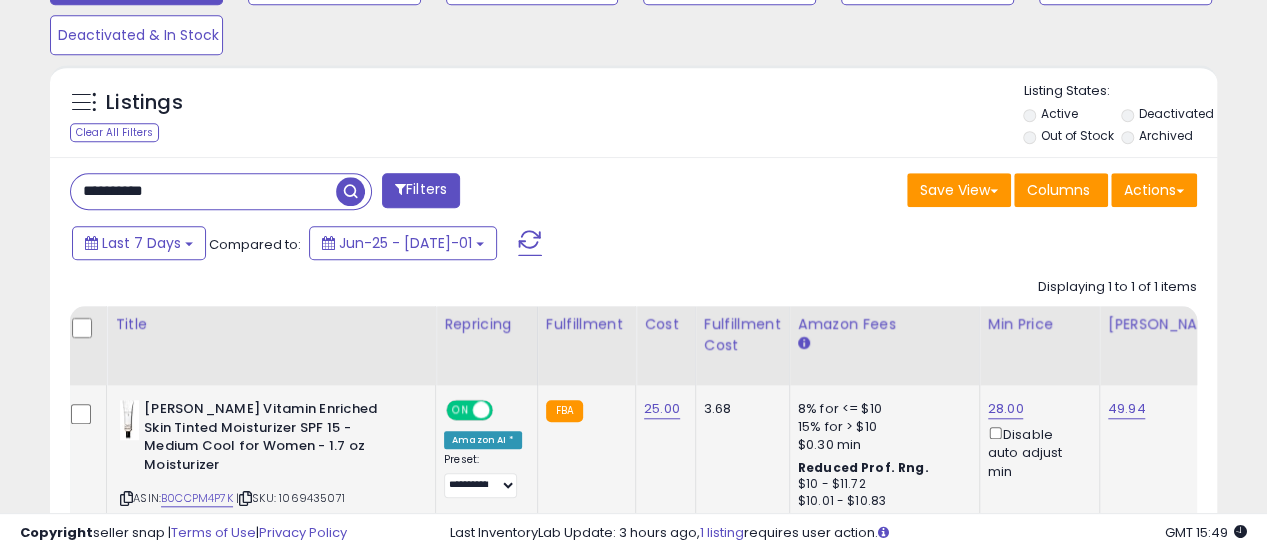click on "**********" at bounding box center [203, 191] 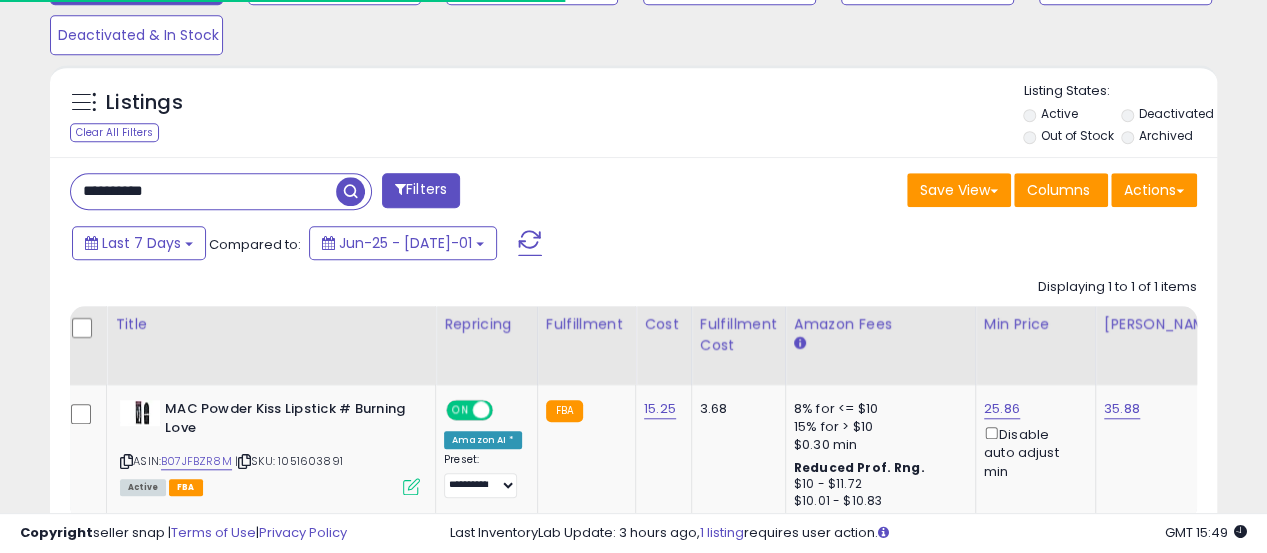 scroll, scrollTop: 410, scrollLeft: 674, axis: both 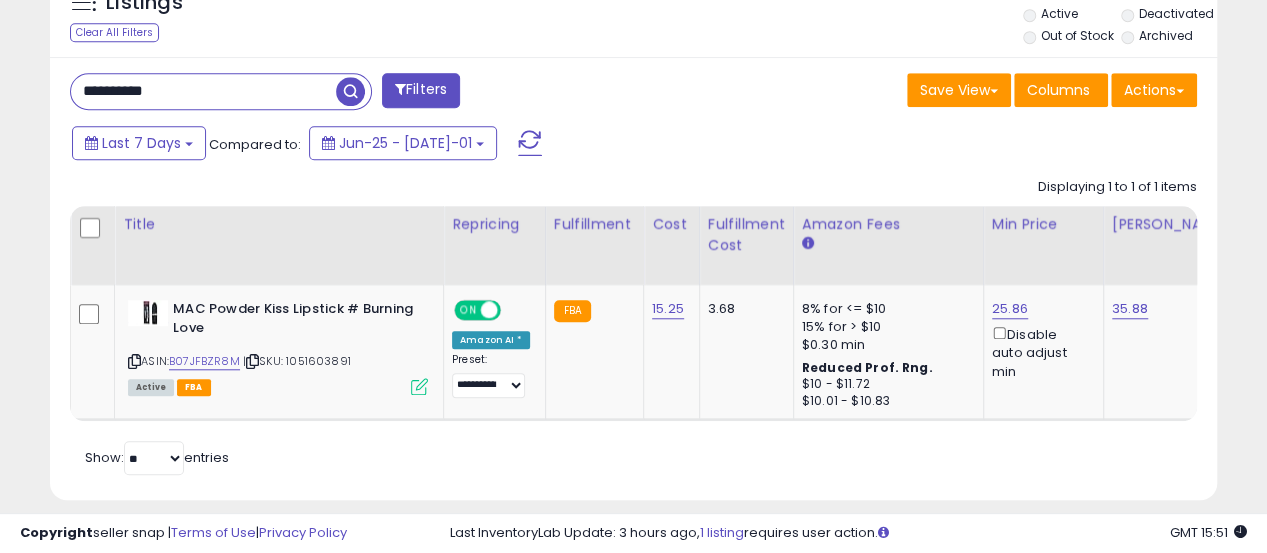 click on "**********" at bounding box center (203, 91) 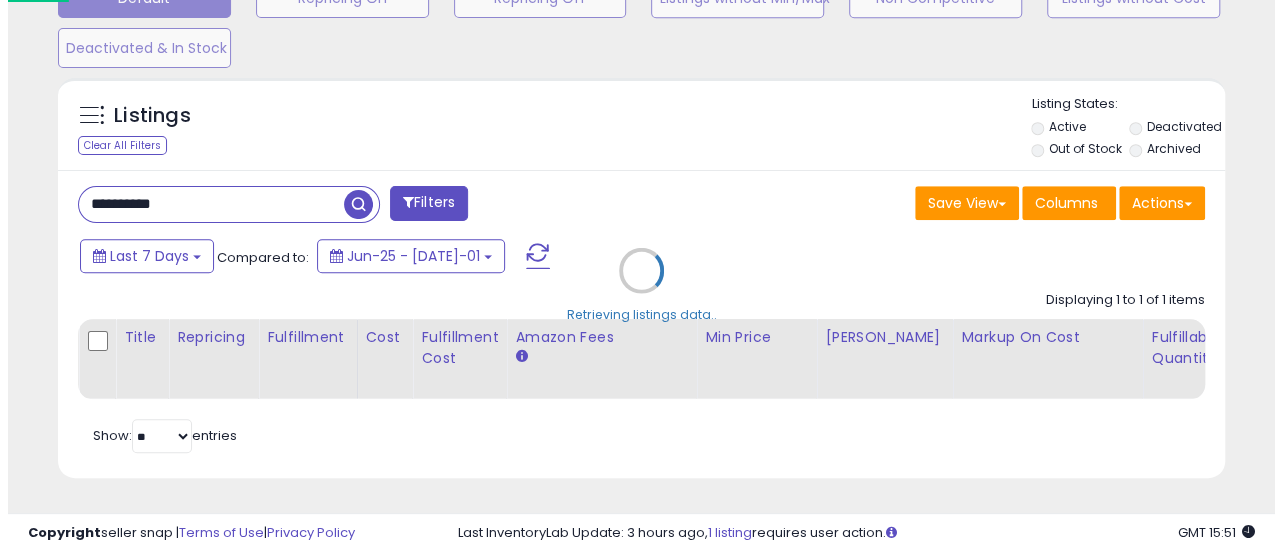 scroll, scrollTop: 665, scrollLeft: 0, axis: vertical 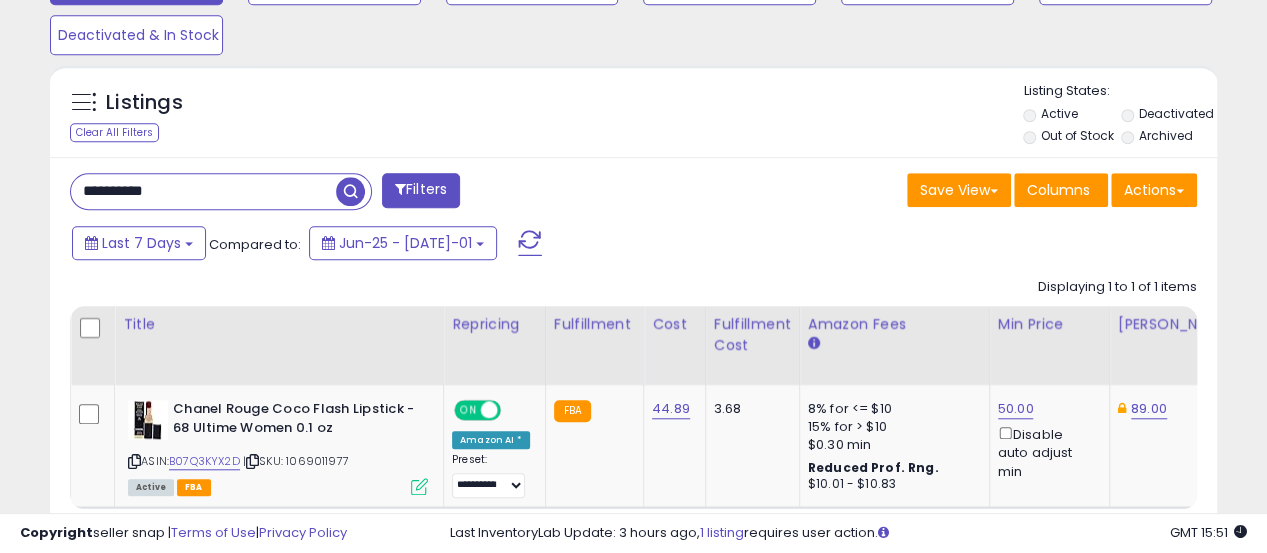 click on "**********" at bounding box center [203, 191] 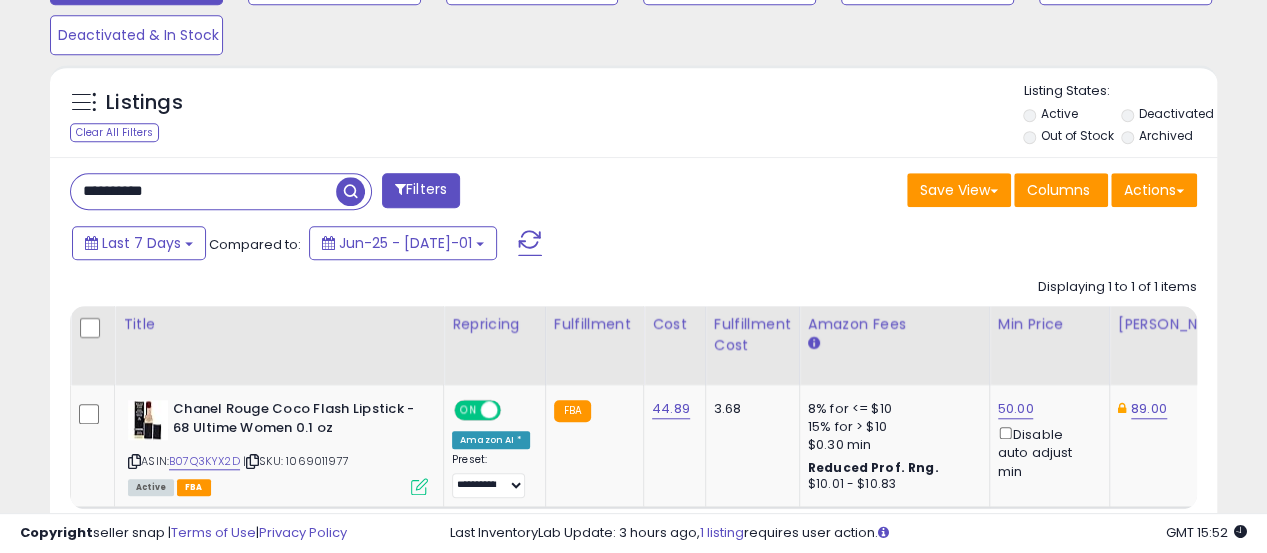 paste 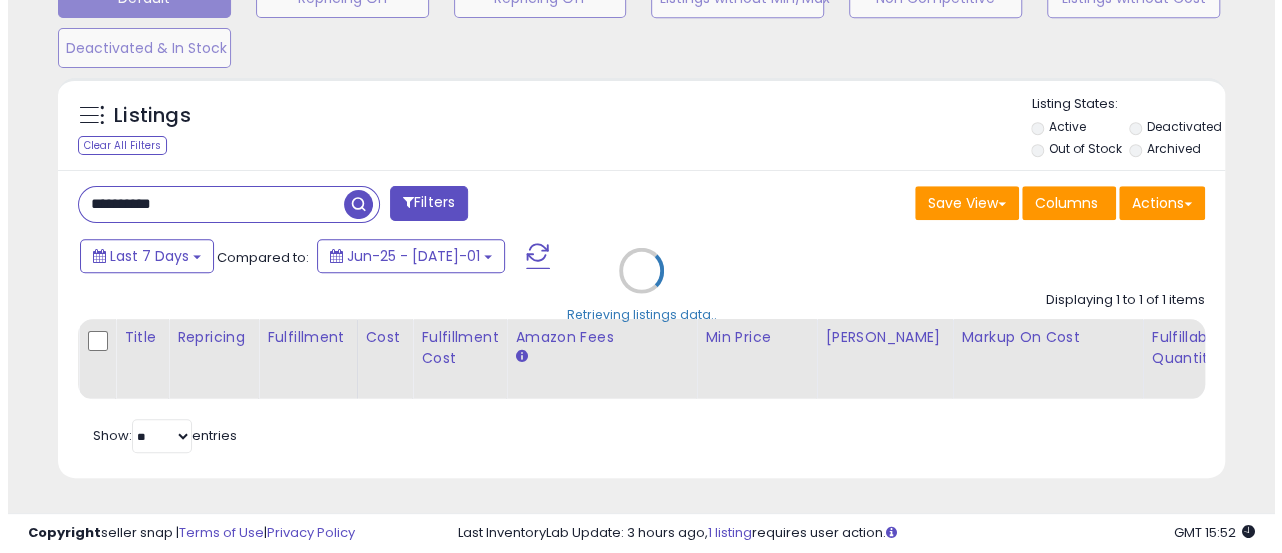 scroll, scrollTop: 999590, scrollLeft: 999316, axis: both 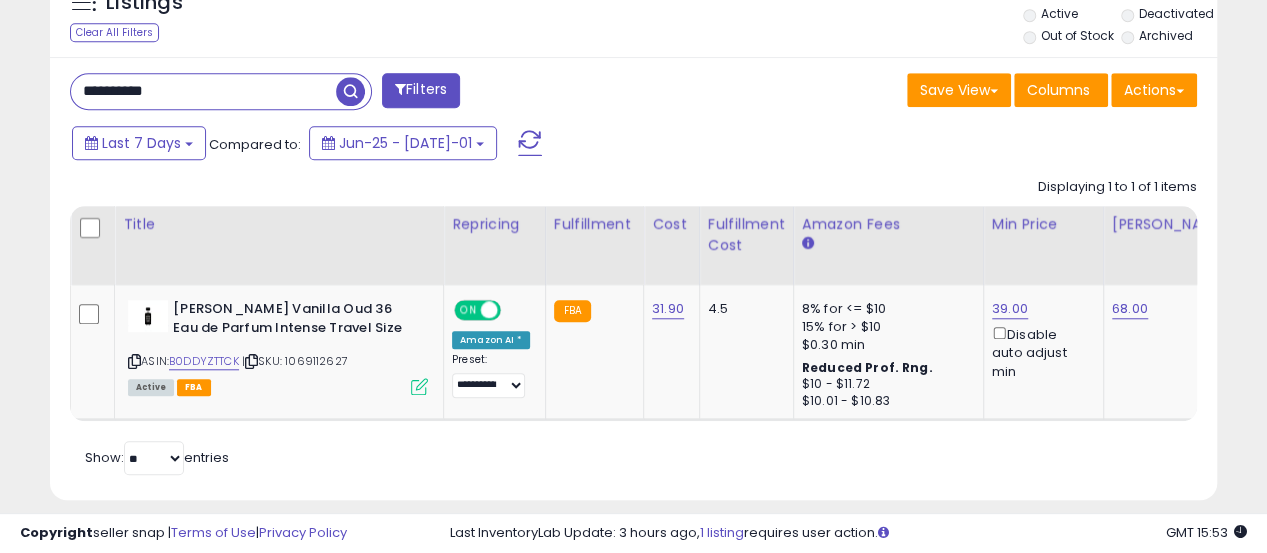 click on "**********" at bounding box center (203, 91) 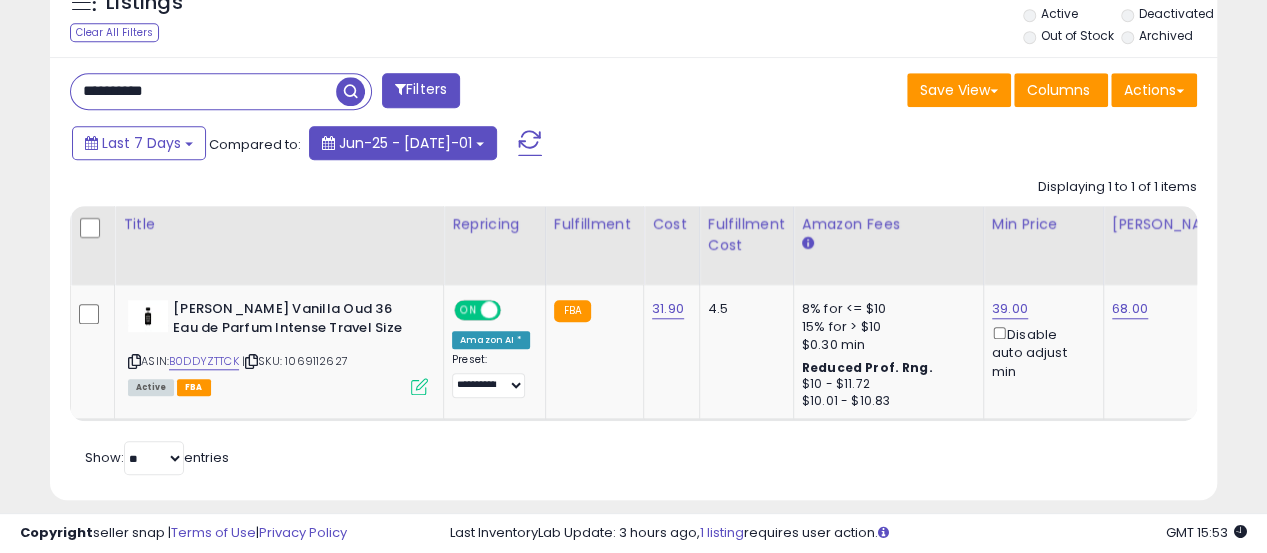 type on "**********" 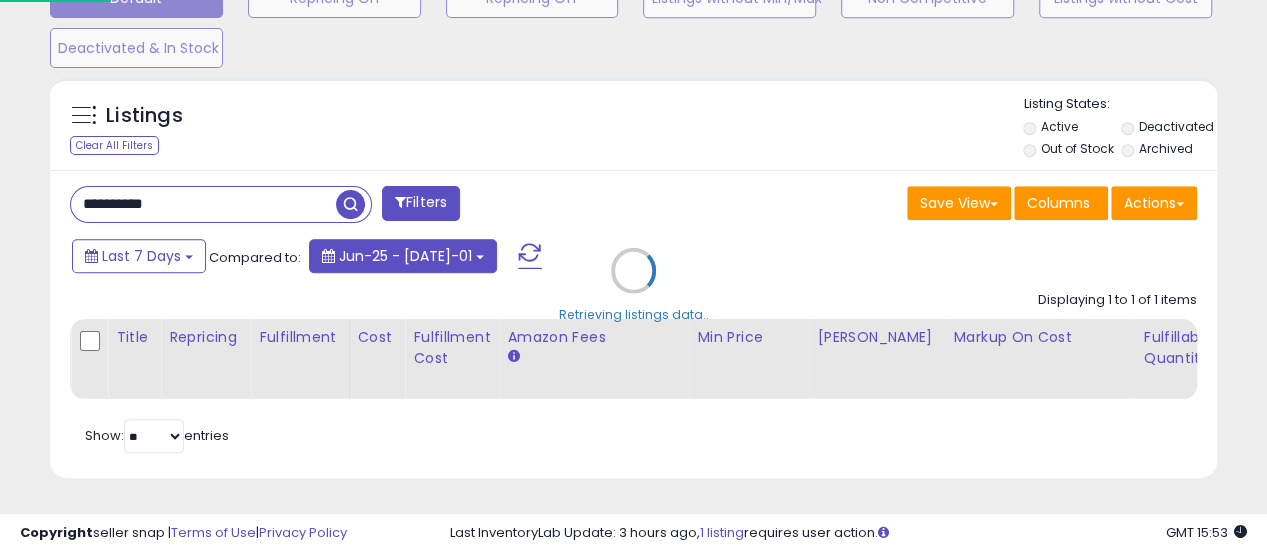 scroll, scrollTop: 999590, scrollLeft: 999316, axis: both 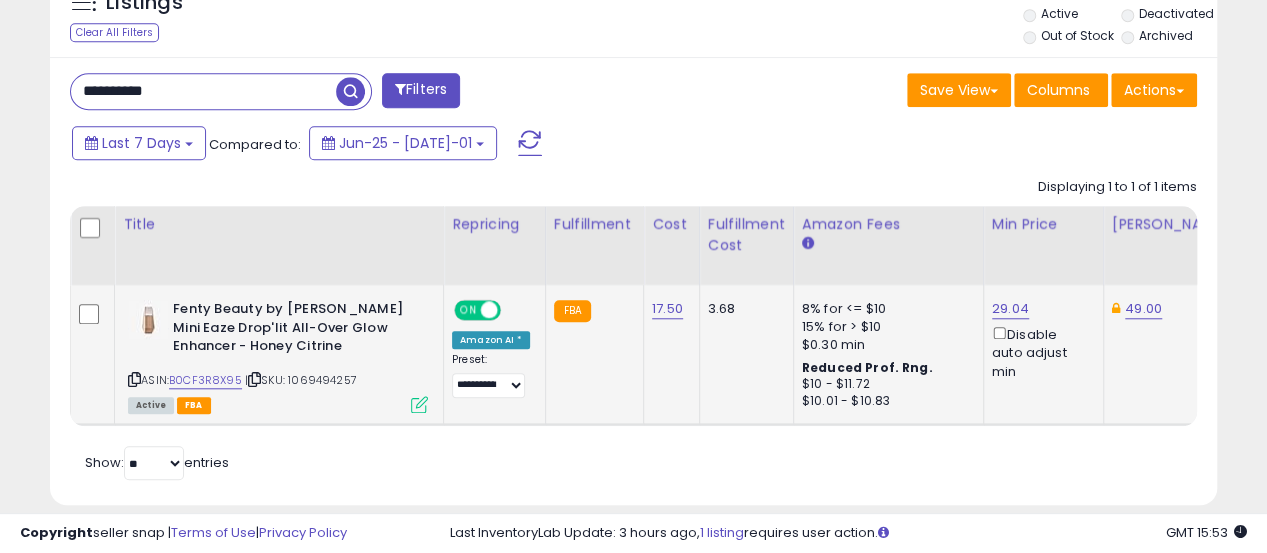 click on "ON   OFF" at bounding box center (477, 310) 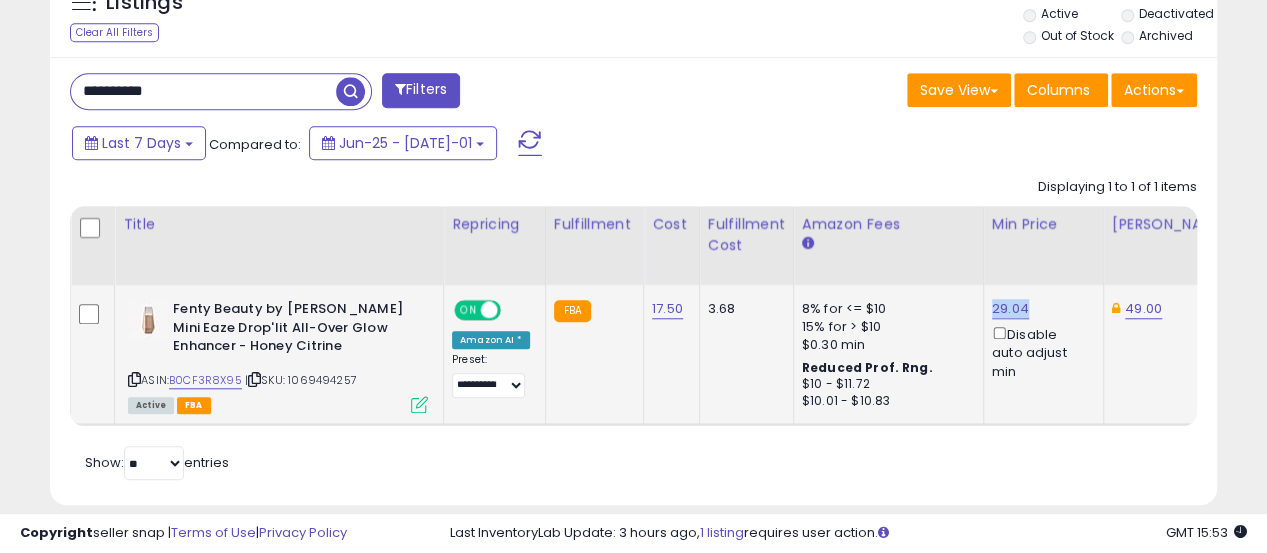 click on "29.04  Disable auto adjust min" 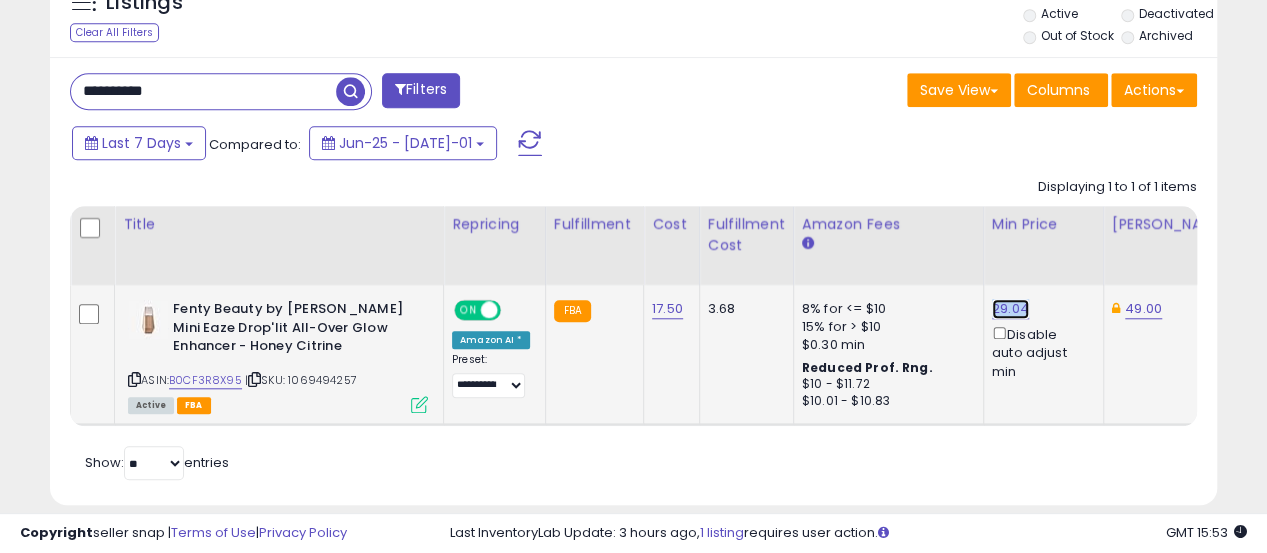 click on "29.04" at bounding box center (1010, 309) 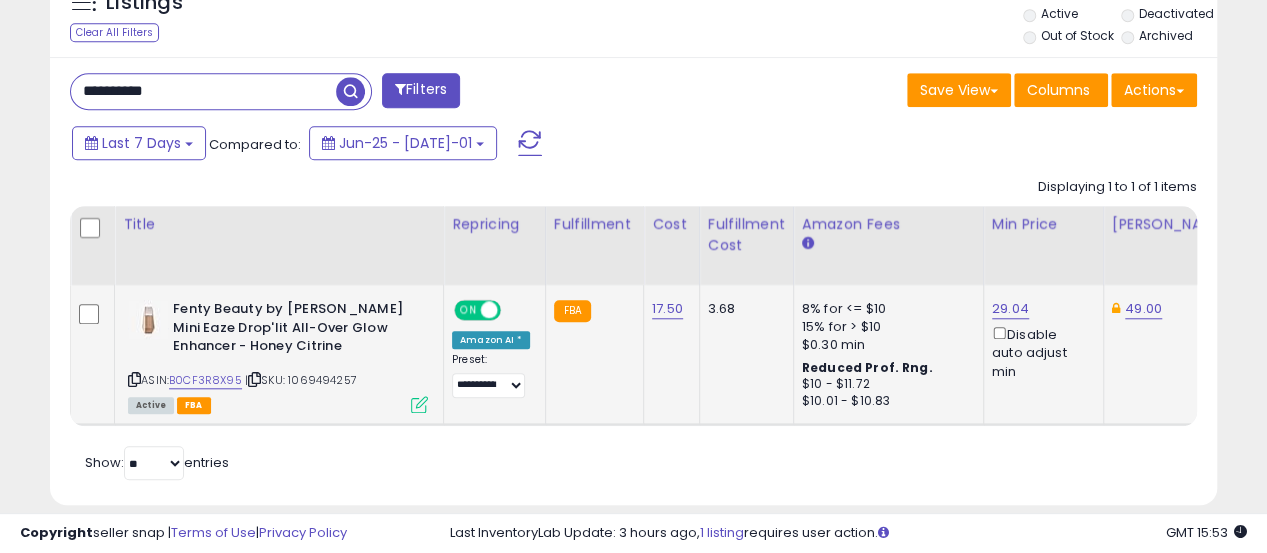 scroll, scrollTop: 0, scrollLeft: 4, axis: horizontal 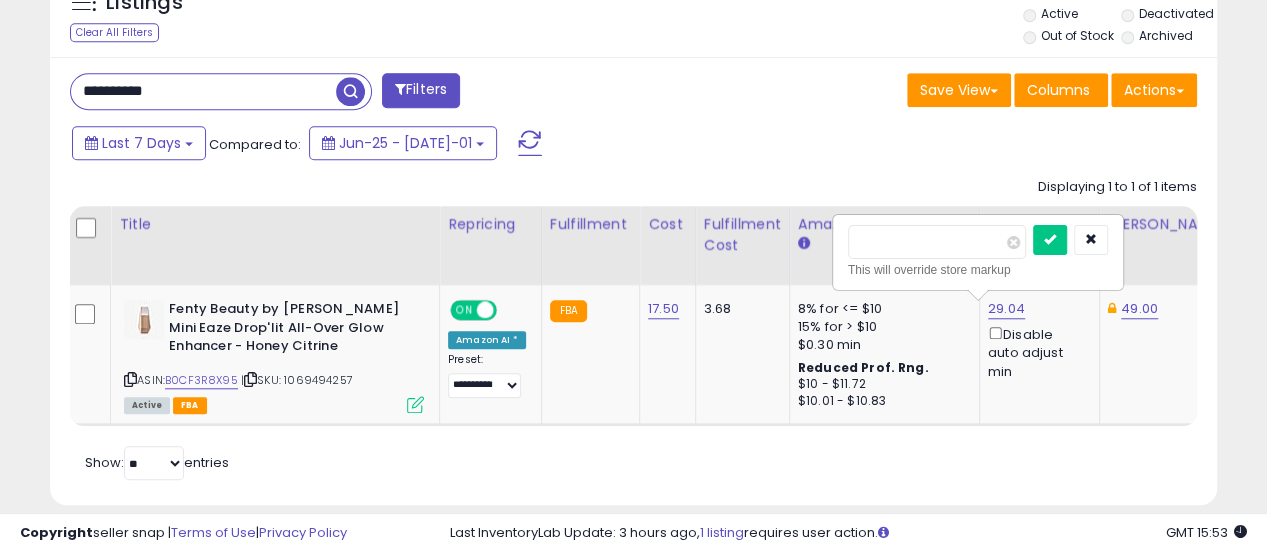 click on "Displaying 1 to 1 of 1 items
Title
Repricing" 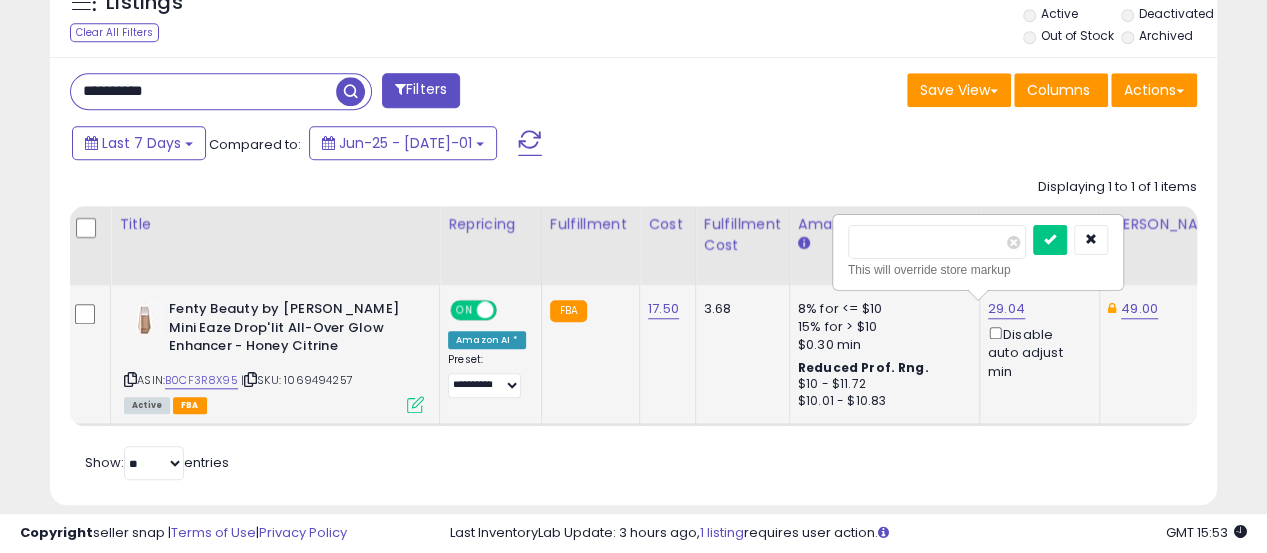 click on "***** This will override store markup" at bounding box center [978, 252] 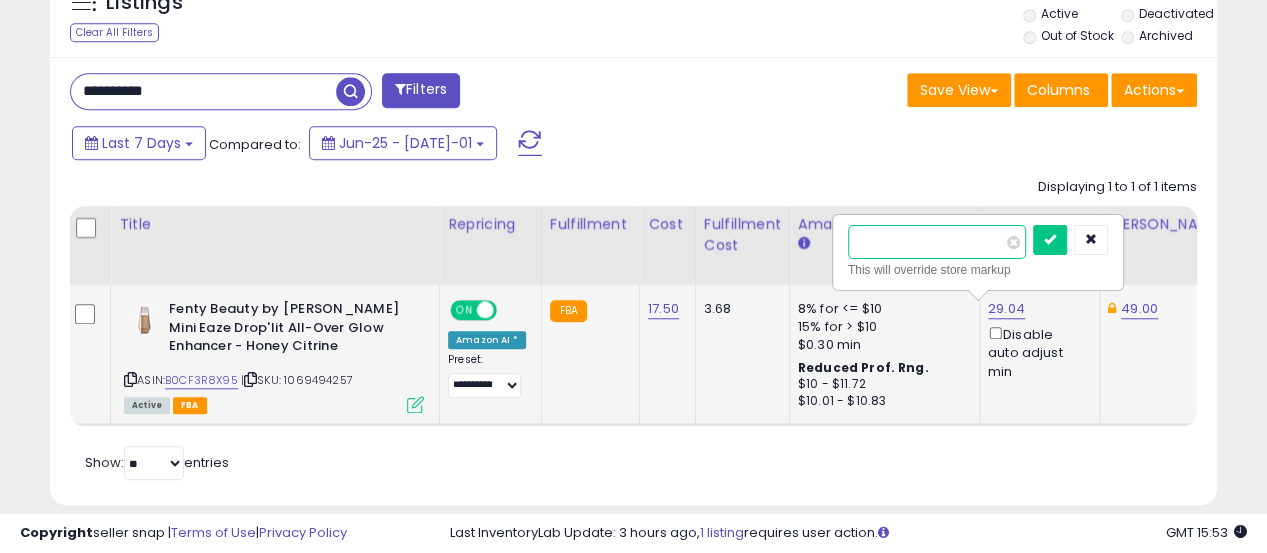 click on "*****" at bounding box center (937, 242) 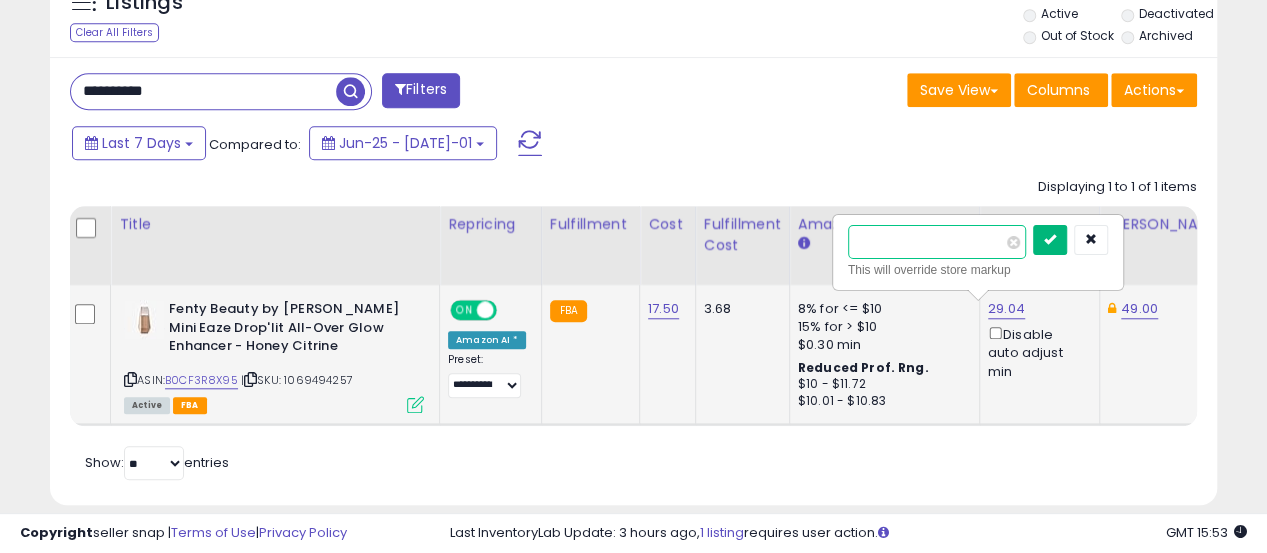 type on "**" 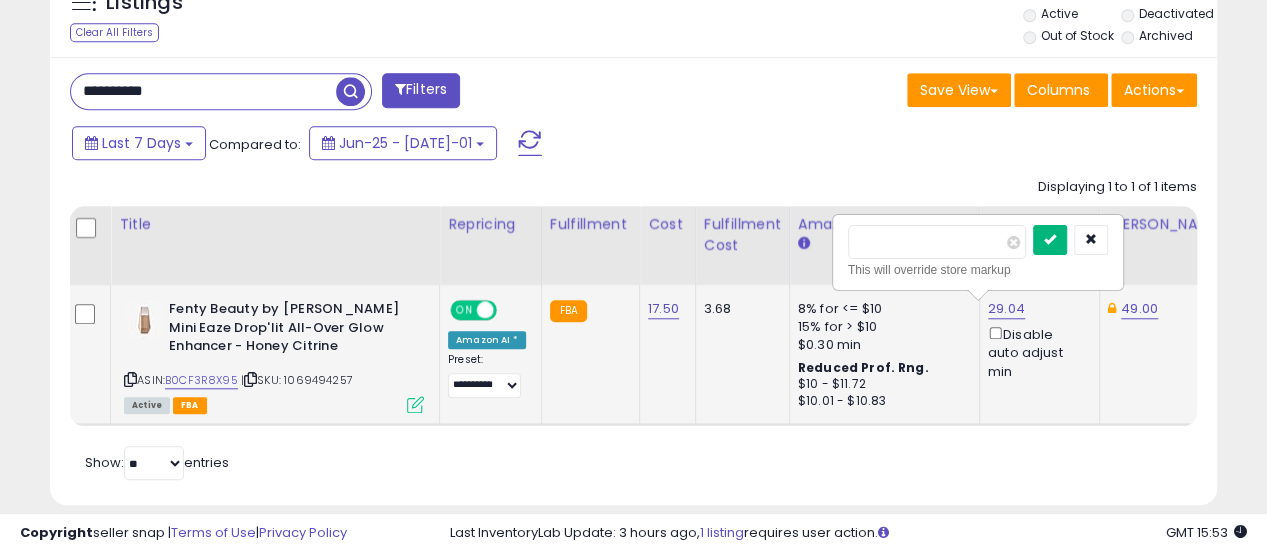 click at bounding box center [1050, 240] 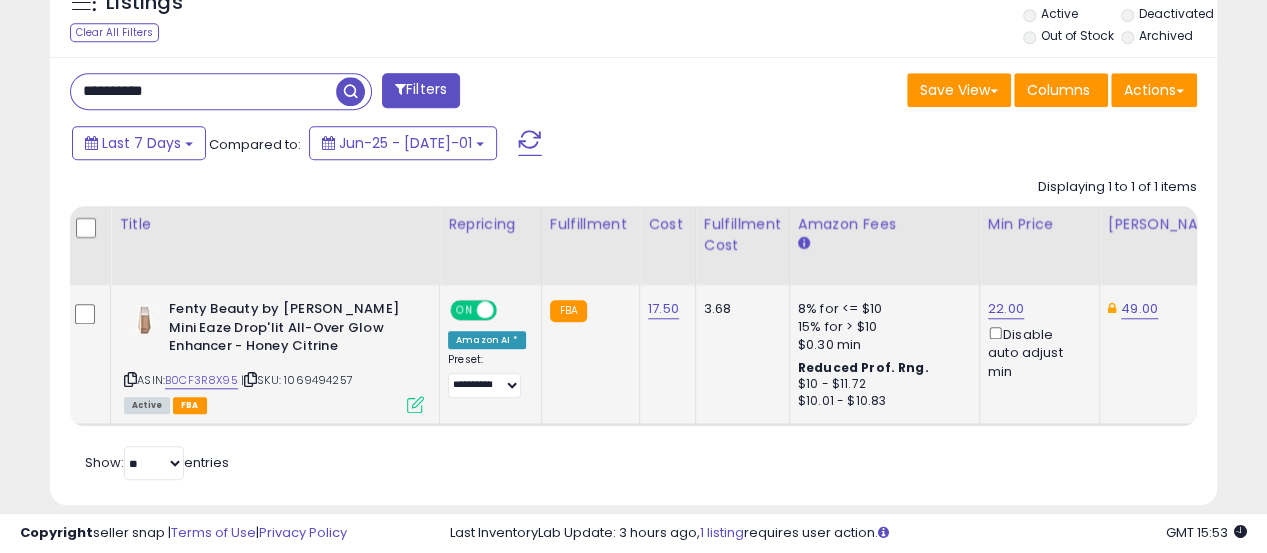 click on "**********" at bounding box center (203, 91) 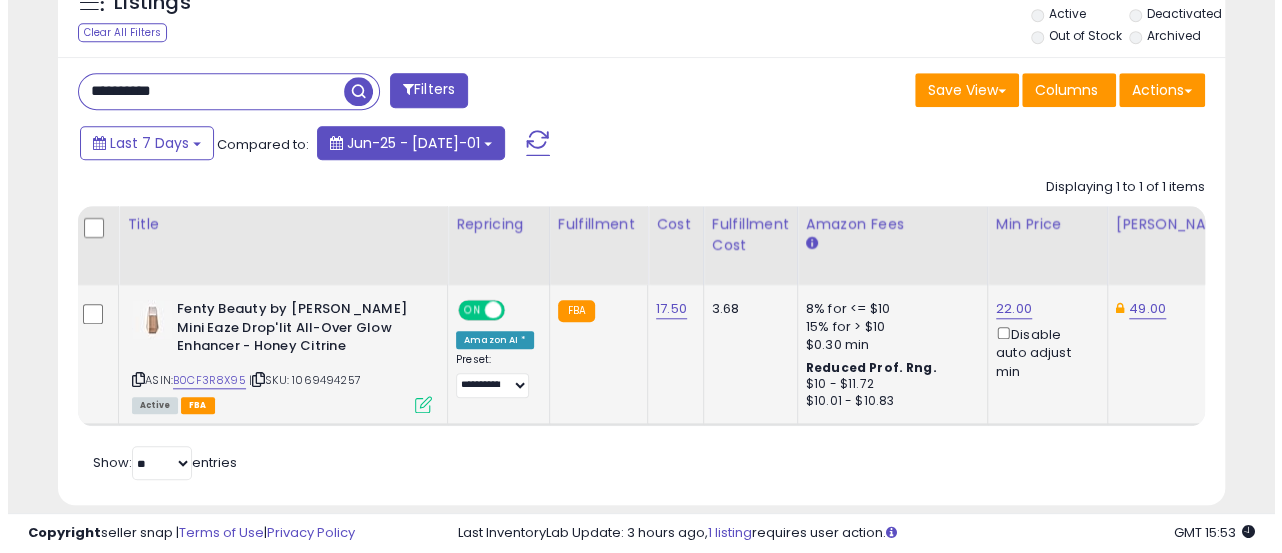 scroll, scrollTop: 665, scrollLeft: 0, axis: vertical 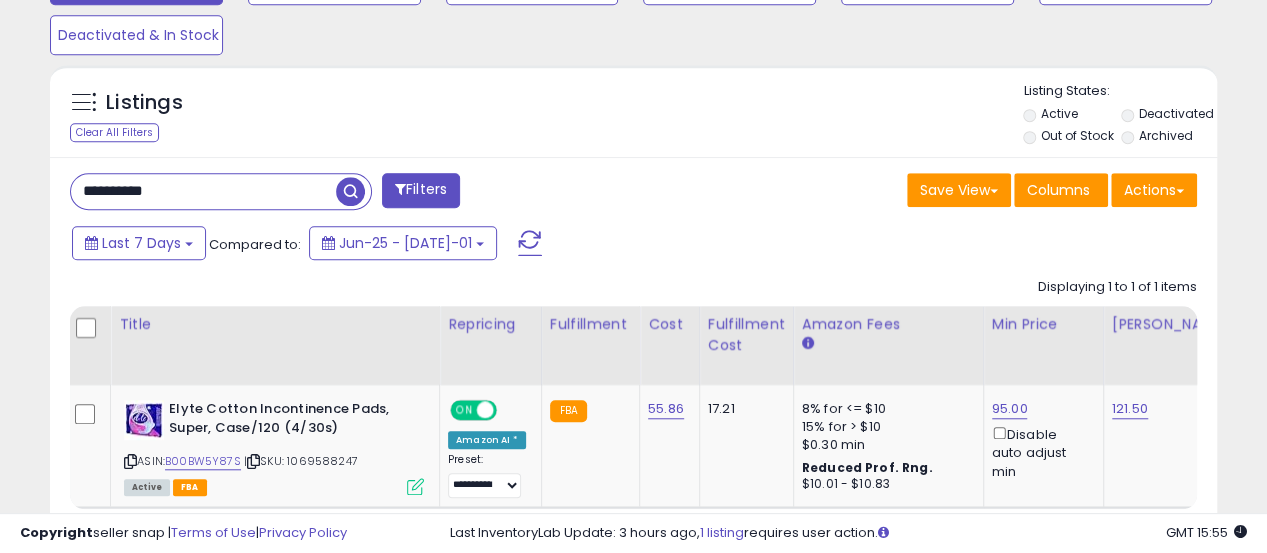 click on "**********" at bounding box center (203, 191) 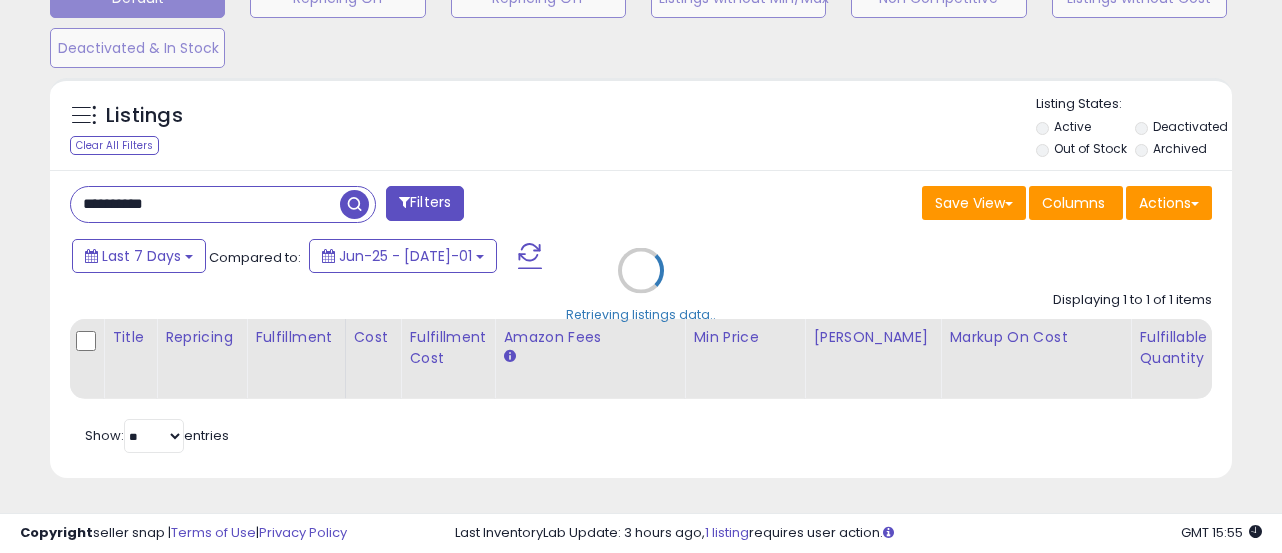 scroll, scrollTop: 999590, scrollLeft: 999316, axis: both 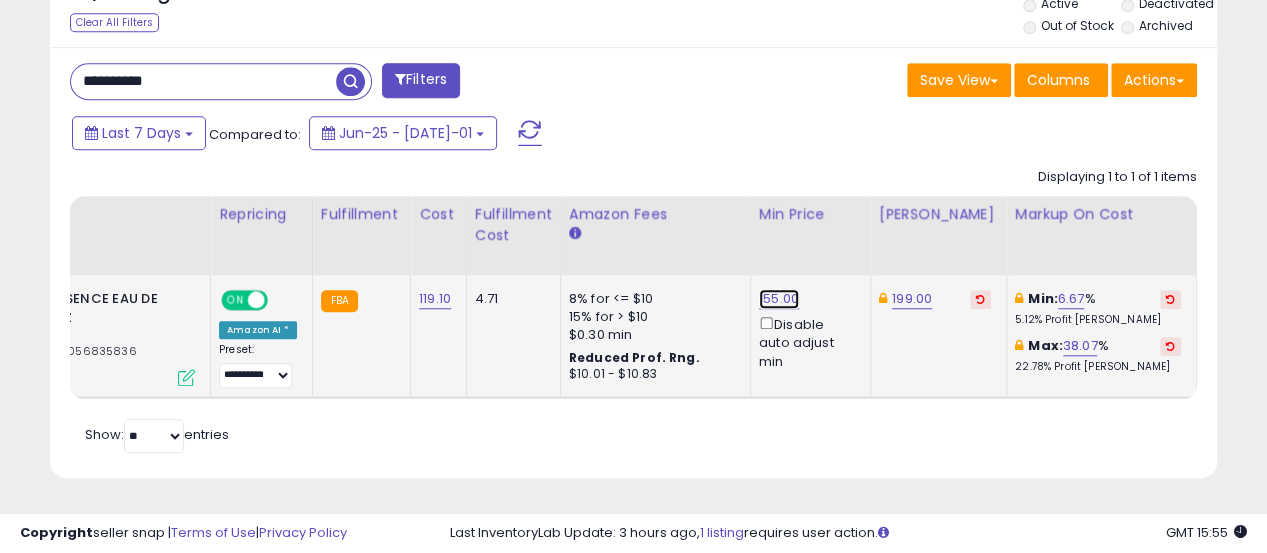click on "155.00" at bounding box center [779, 299] 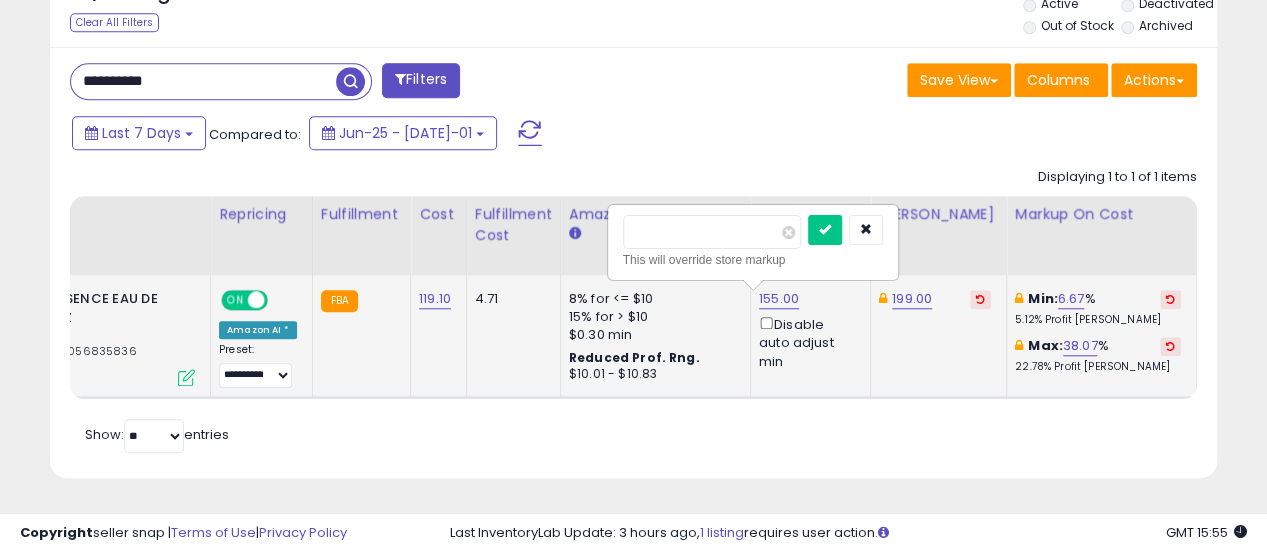 click on "******" at bounding box center (712, 232) 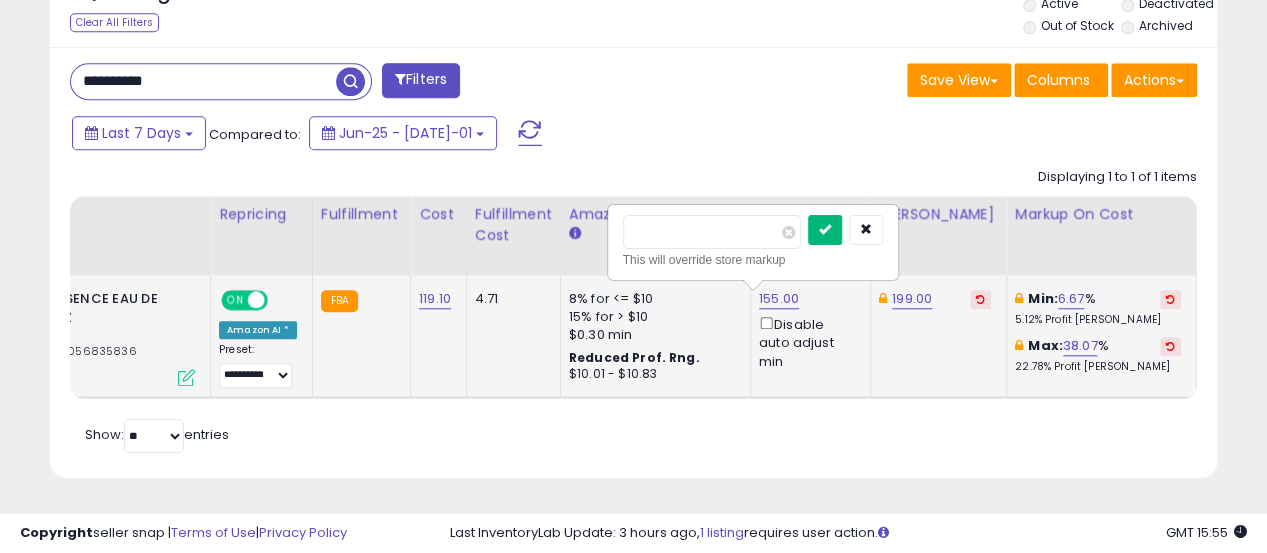 click at bounding box center (825, 230) 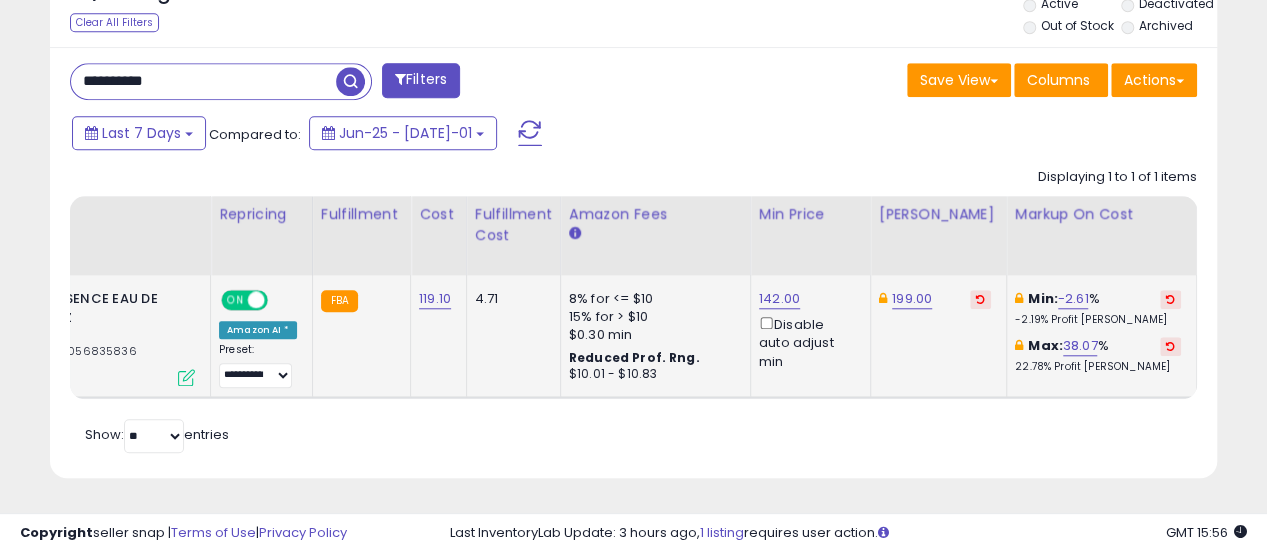 click on "**********" at bounding box center [203, 81] 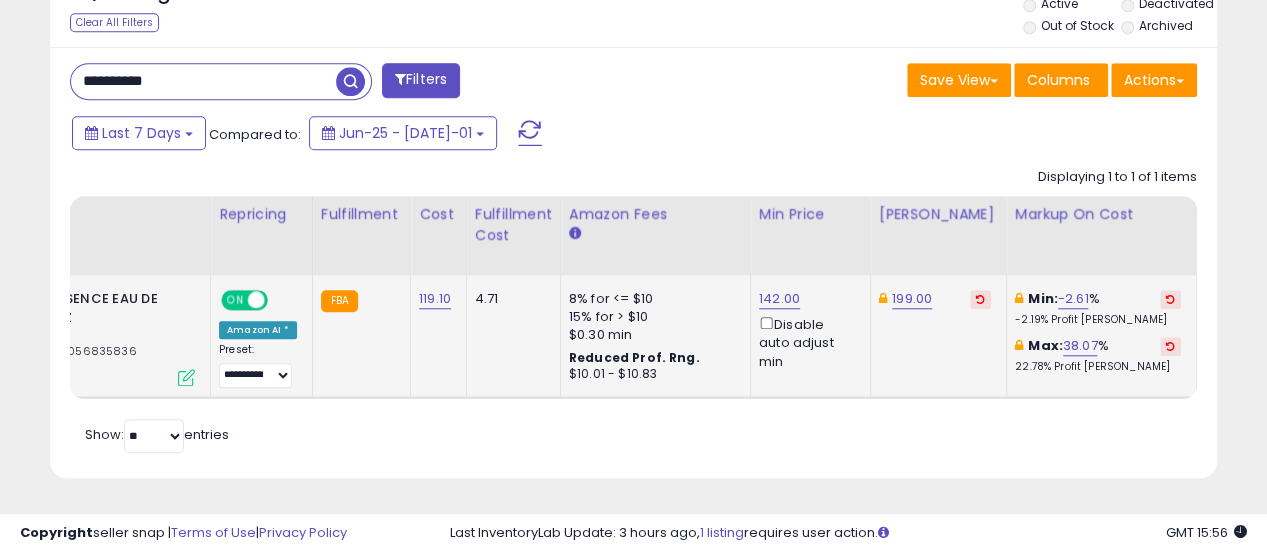 click on "**********" at bounding box center (203, 81) 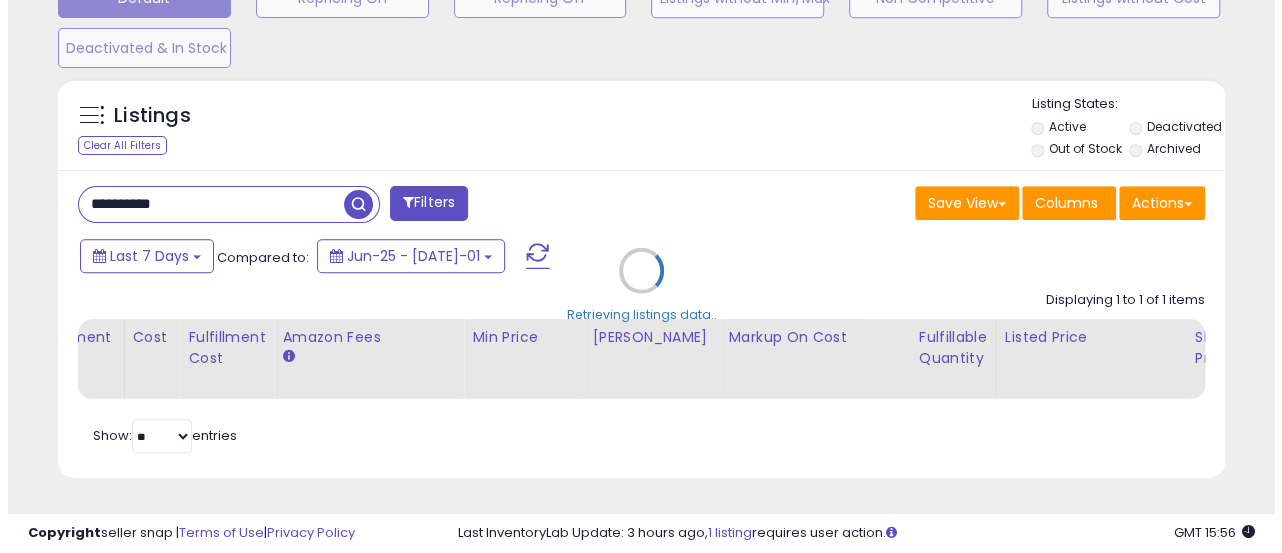 scroll, scrollTop: 665, scrollLeft: 0, axis: vertical 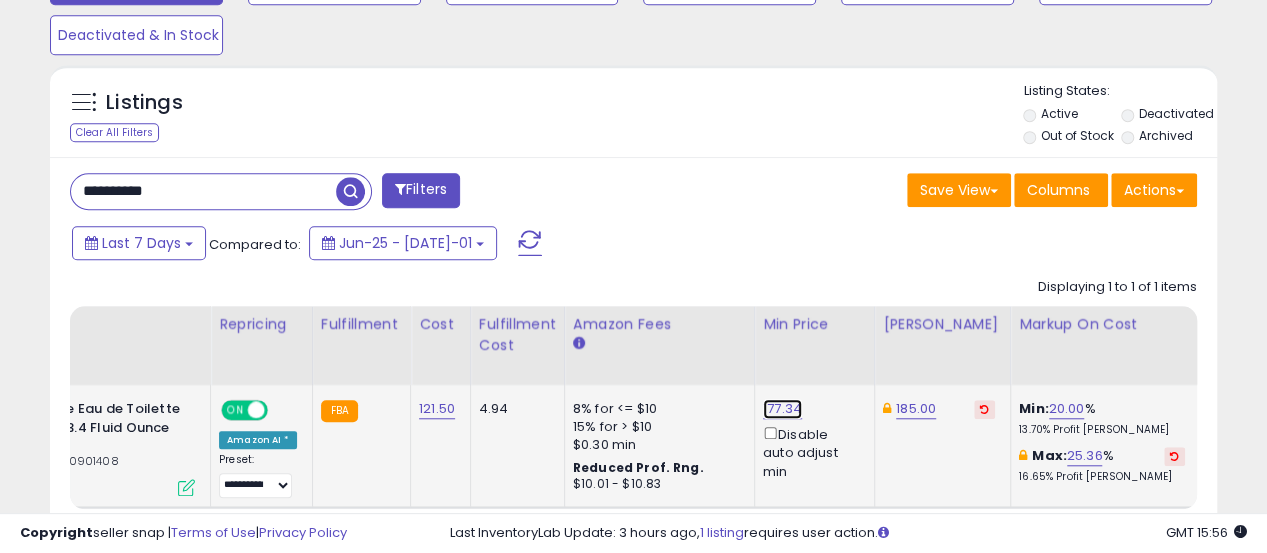 click on "177.34" at bounding box center [782, 409] 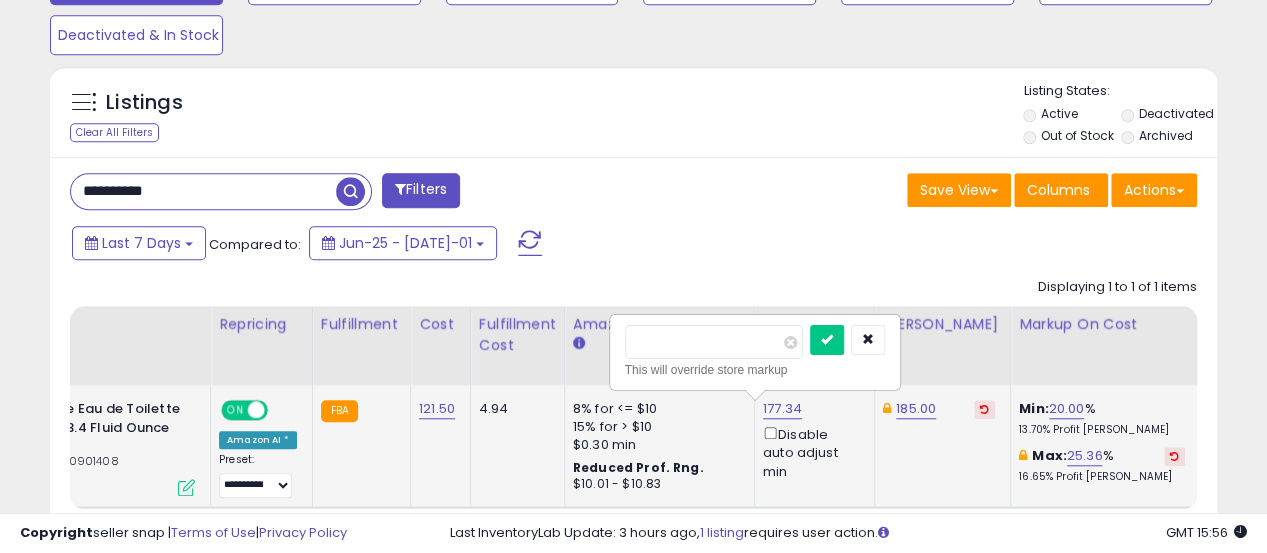 click on "******" at bounding box center [714, 342] 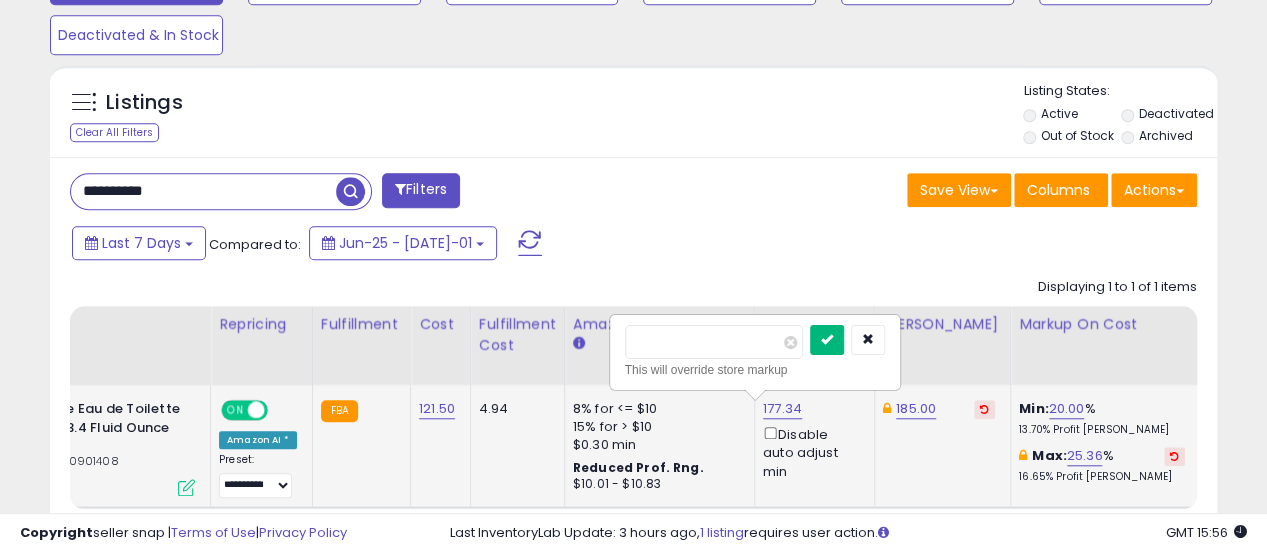type on "******" 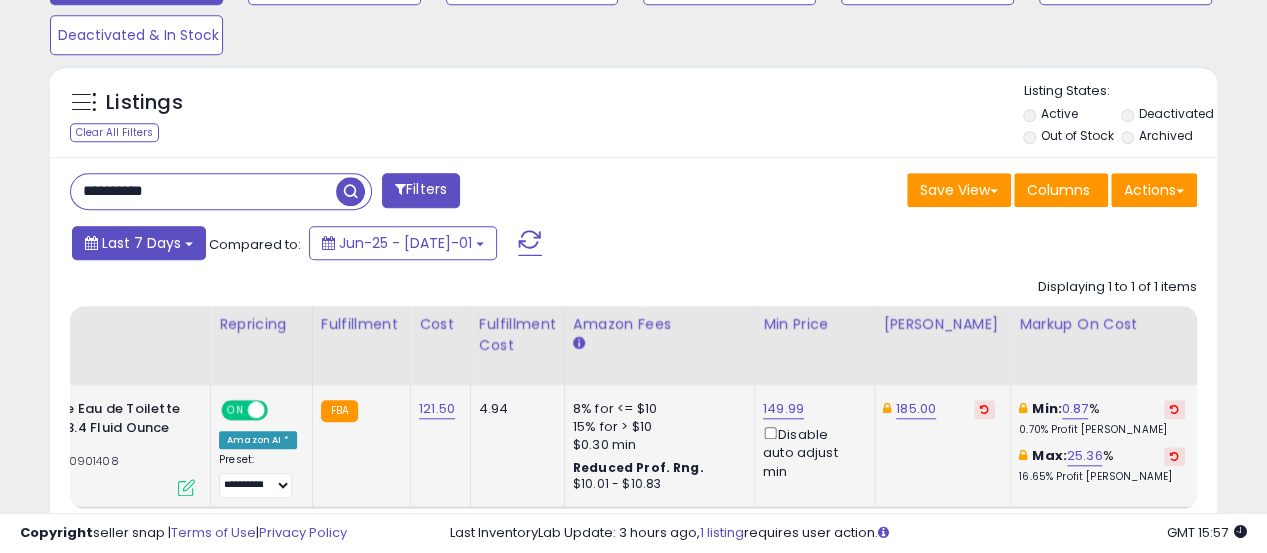 click on "Last 7 Days" at bounding box center [139, 243] 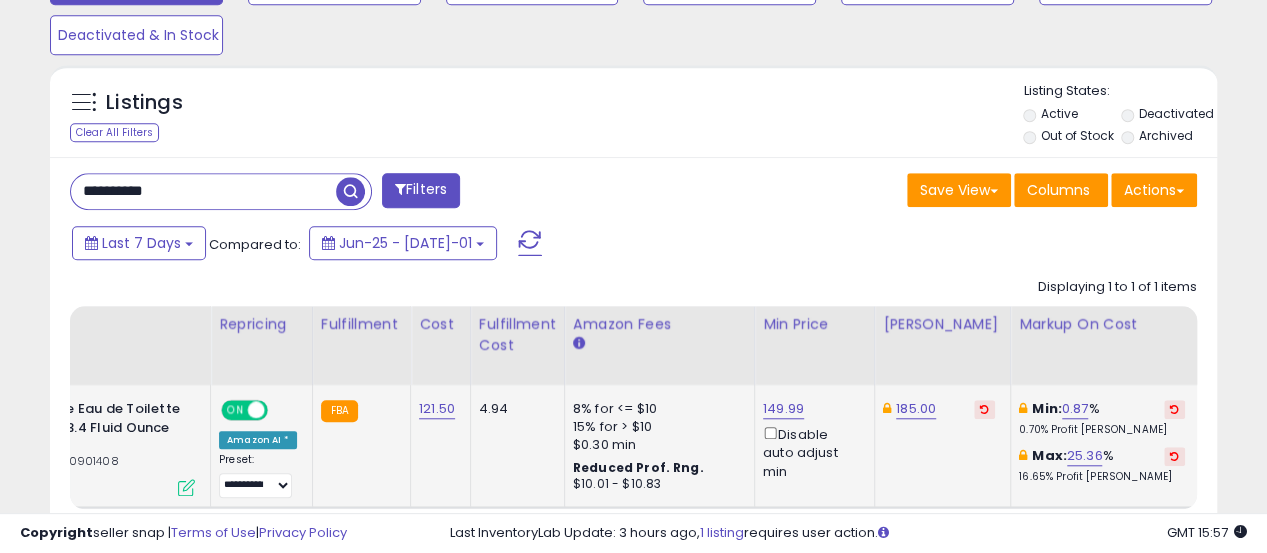 click on "**********" at bounding box center [203, 191] 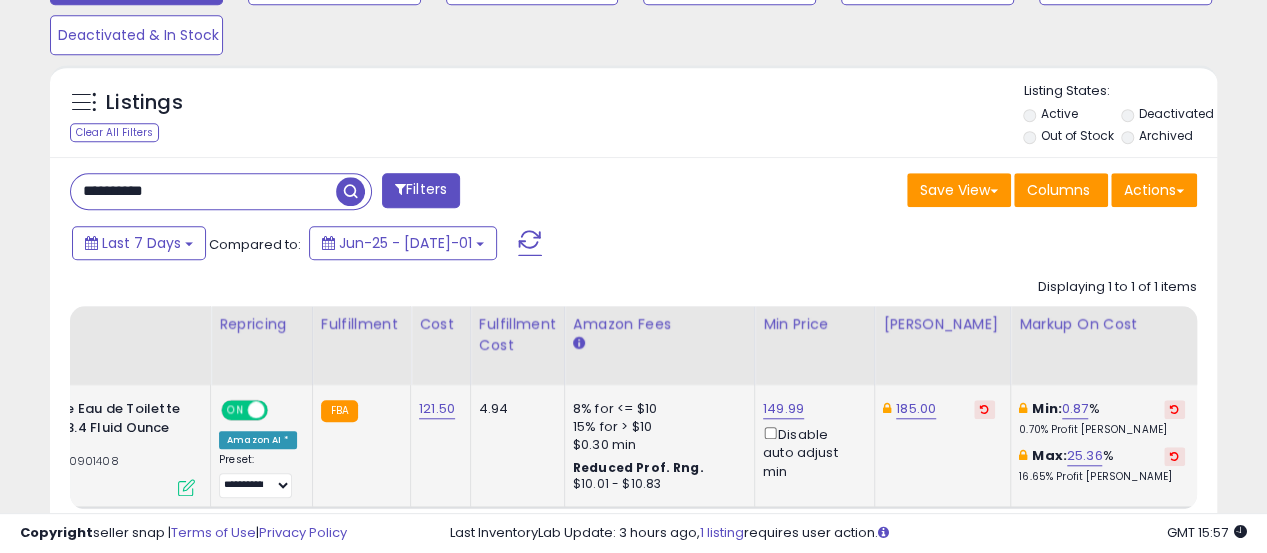 paste 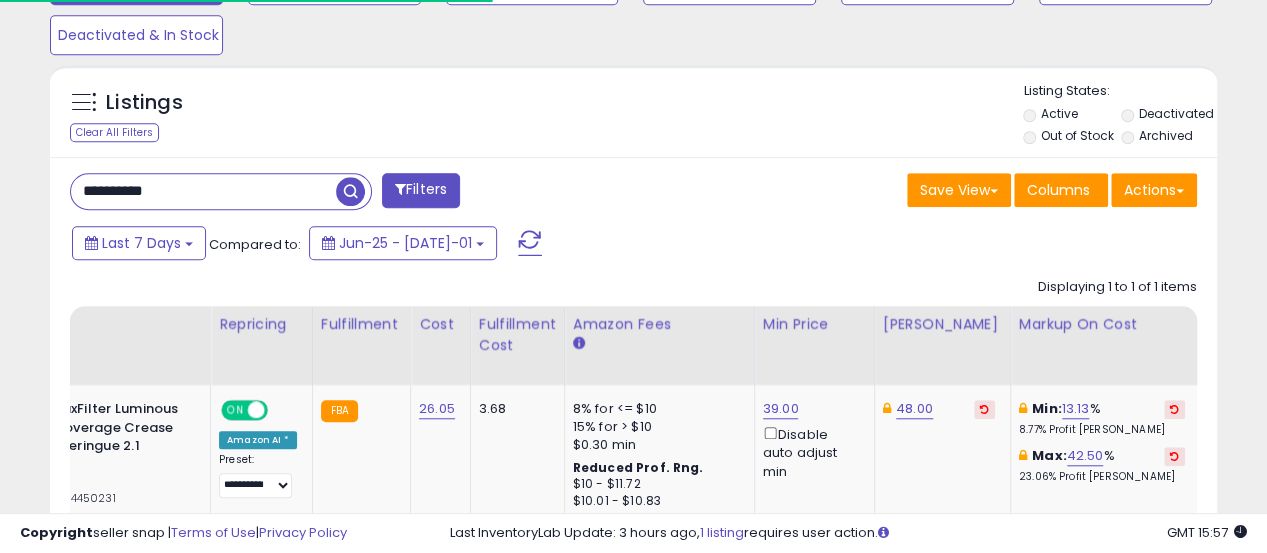 scroll, scrollTop: 410, scrollLeft: 674, axis: both 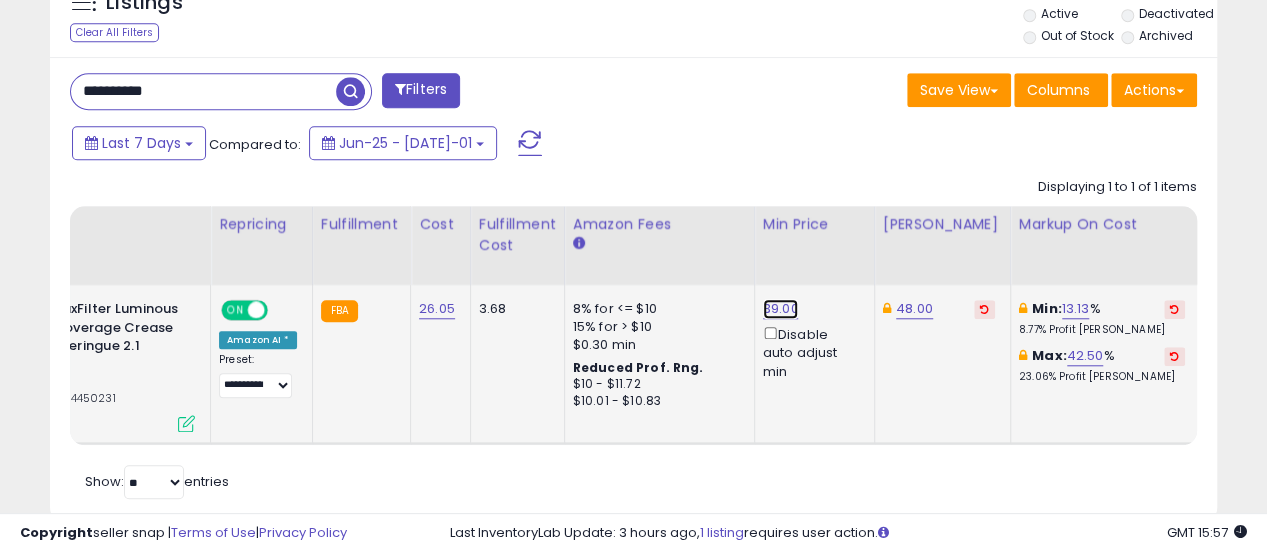 click on "39.00" at bounding box center [781, 309] 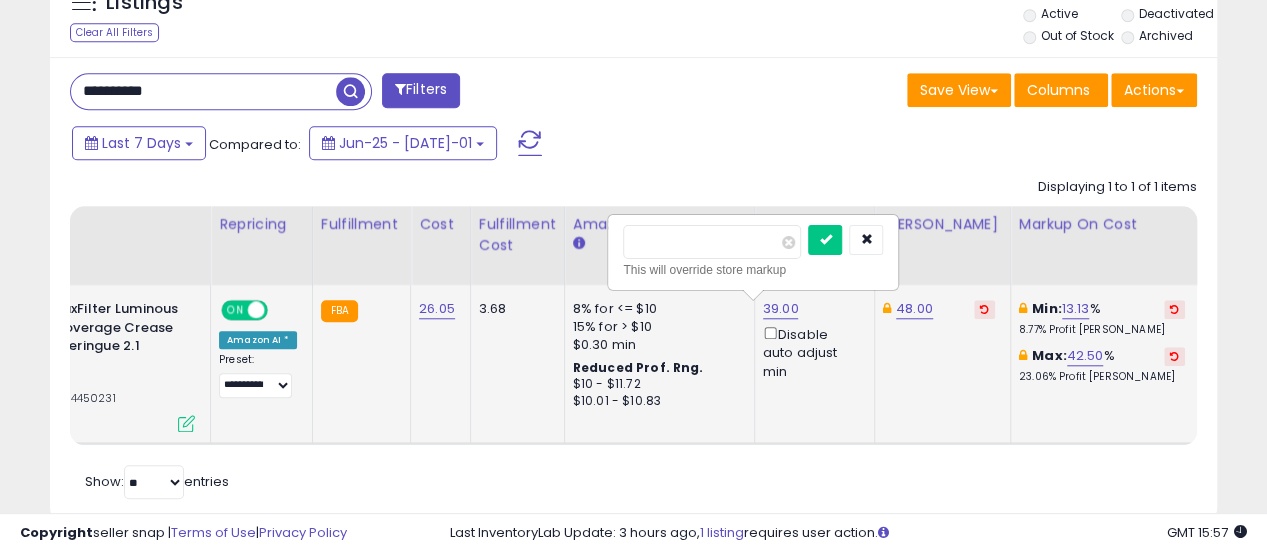 click on "*****" at bounding box center [712, 242] 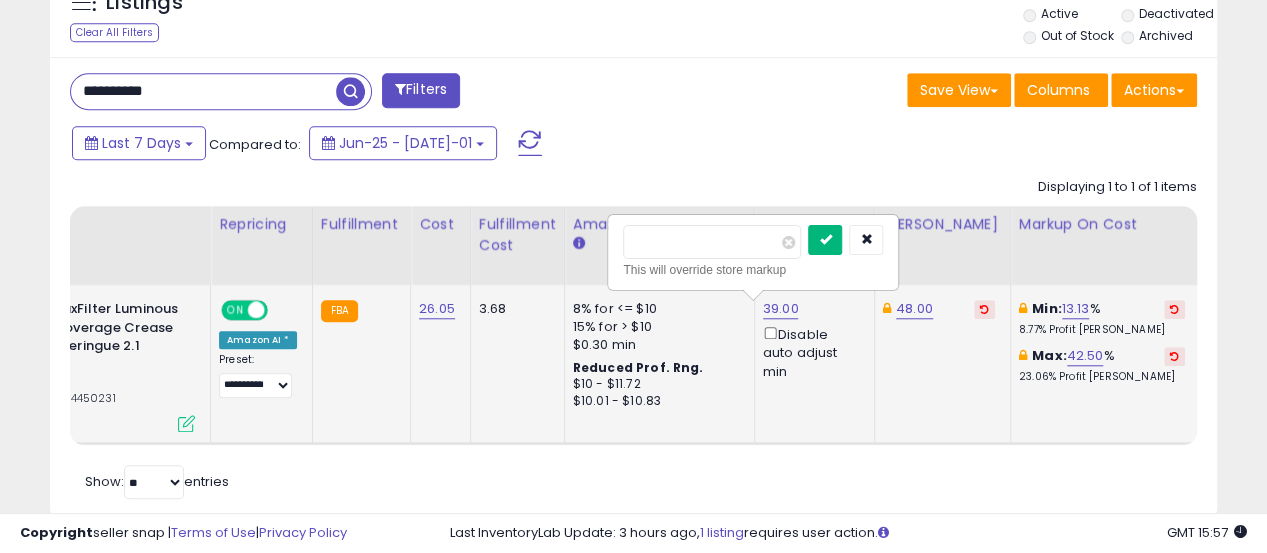 click at bounding box center [825, 240] 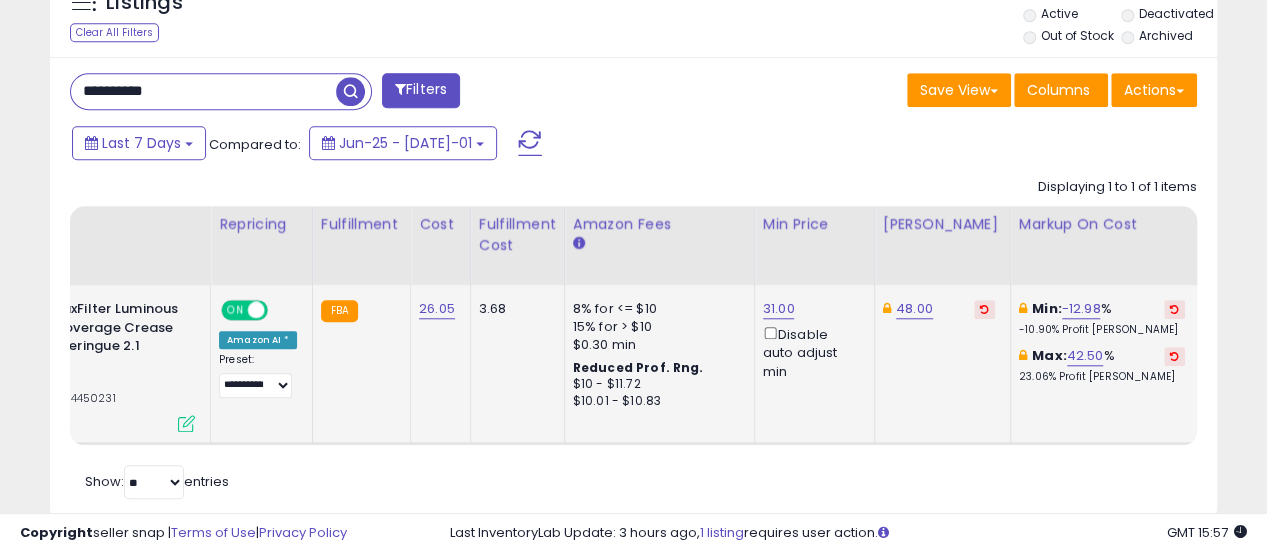 click on "**********" at bounding box center [203, 91] 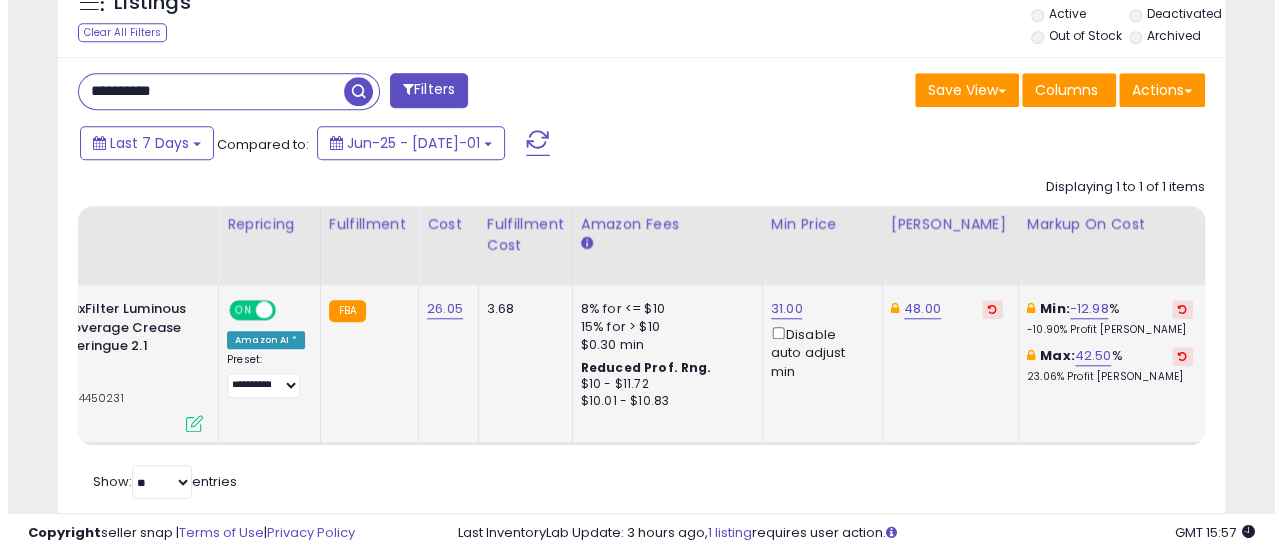scroll, scrollTop: 665, scrollLeft: 0, axis: vertical 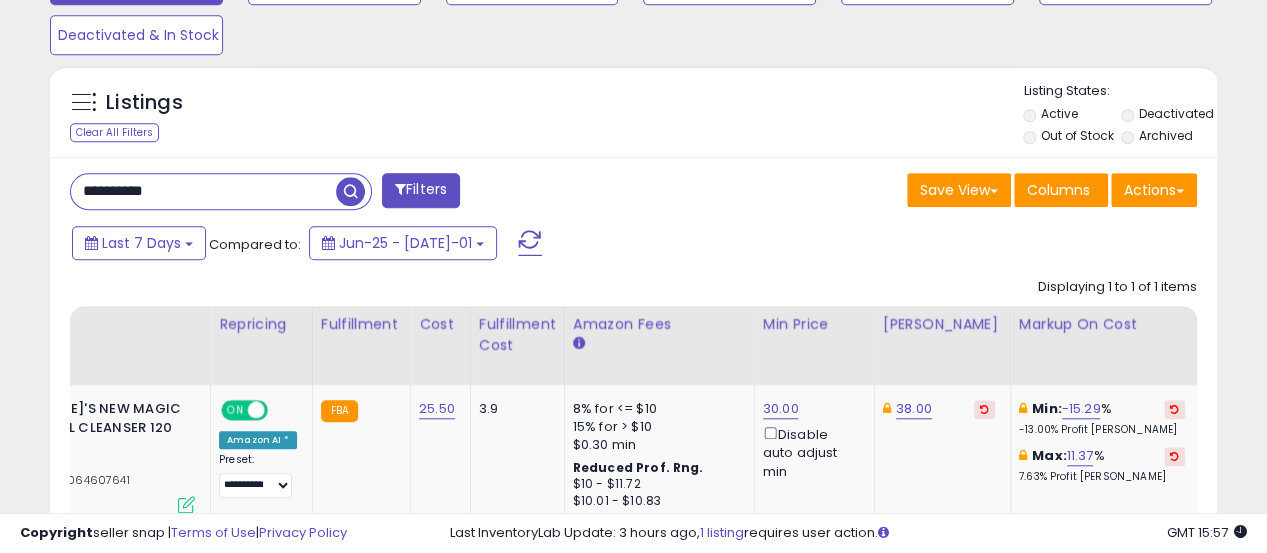 click on "**********" at bounding box center [203, 191] 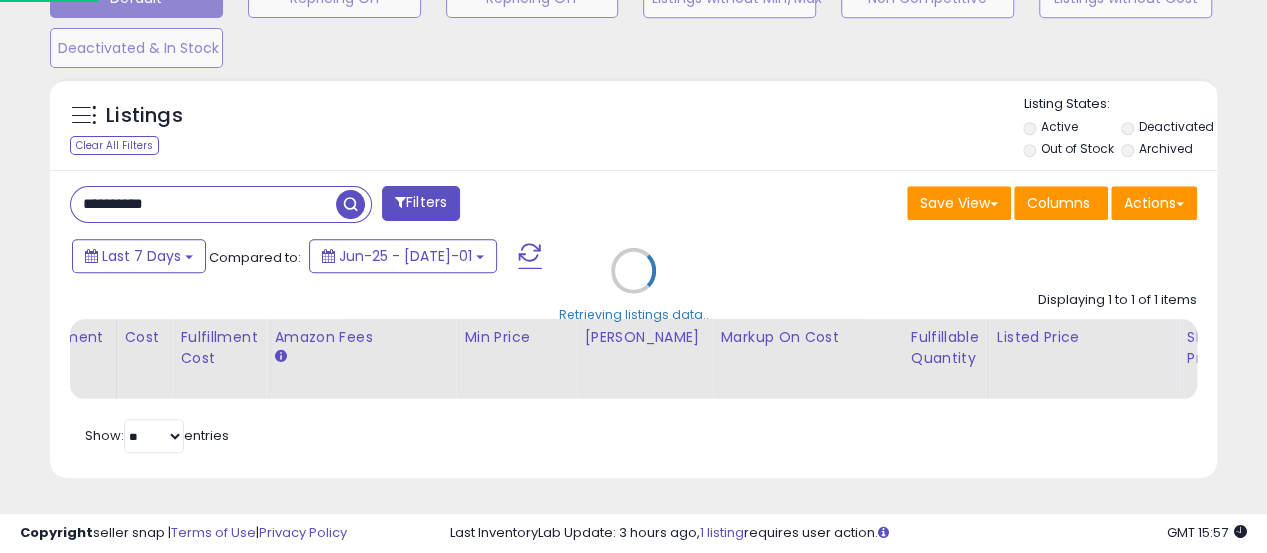 scroll, scrollTop: 999590, scrollLeft: 999316, axis: both 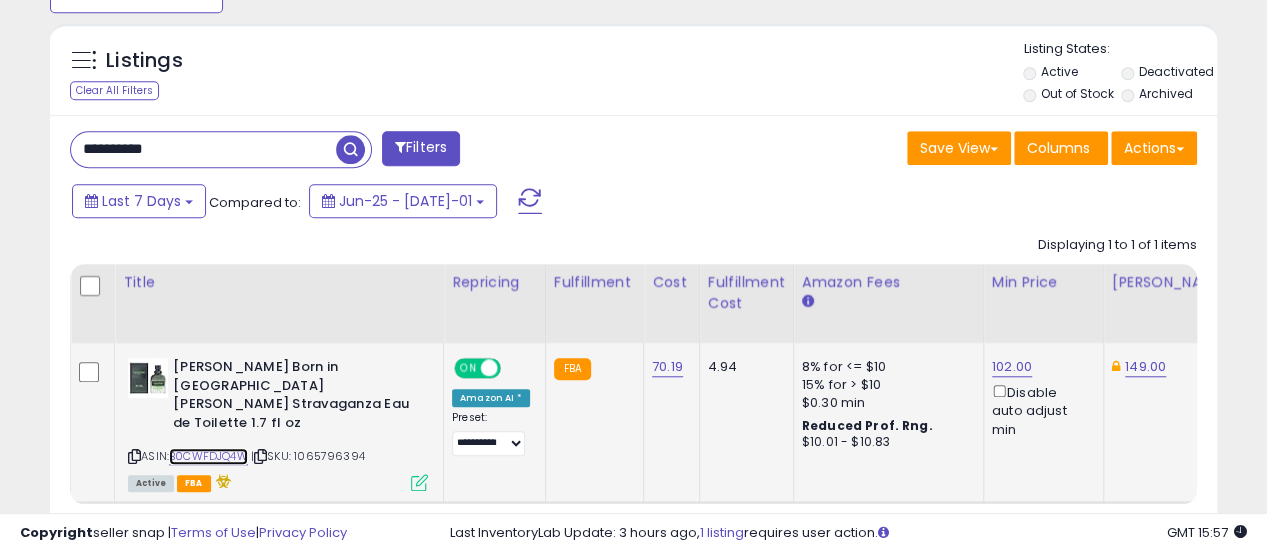 click on "B0CWFDJQ4W" at bounding box center (208, 456) 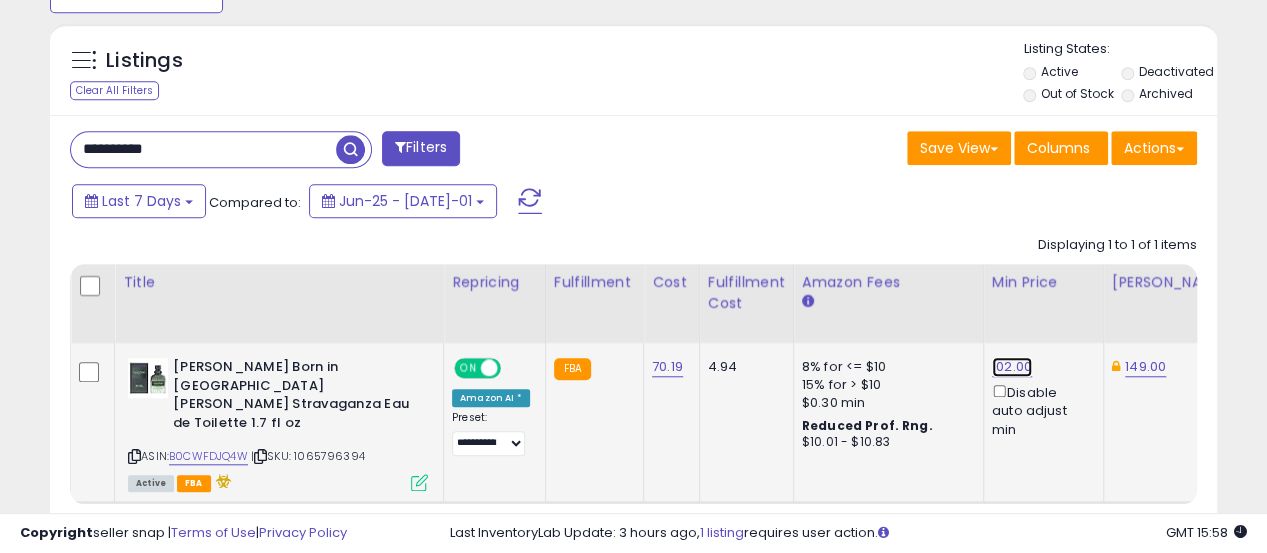 click on "102.00" at bounding box center (1012, 367) 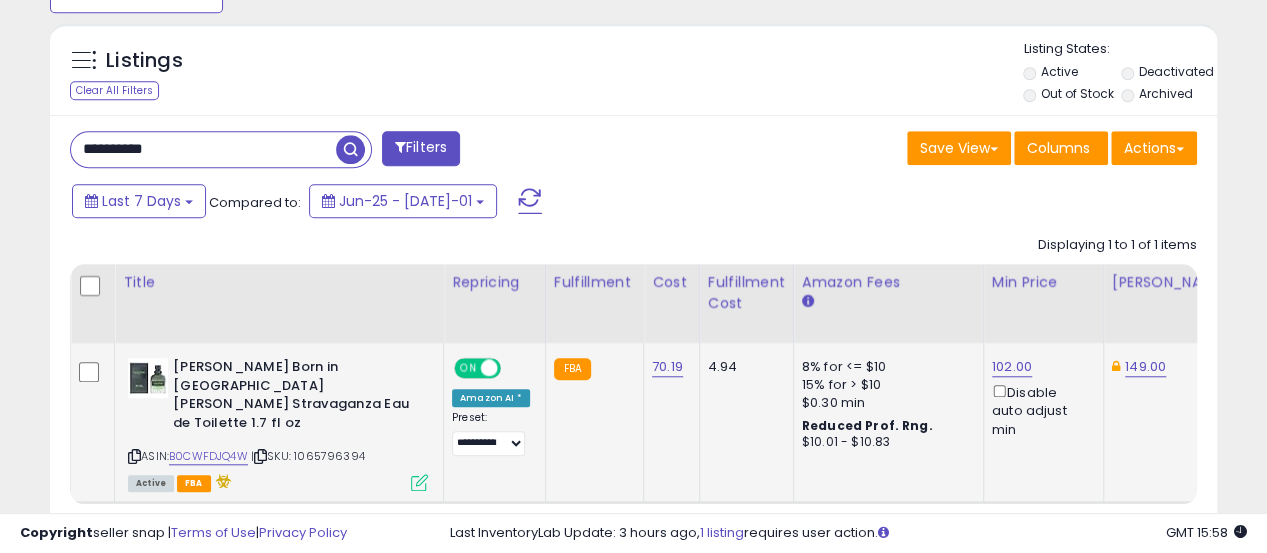 scroll, scrollTop: 0, scrollLeft: 6, axis: horizontal 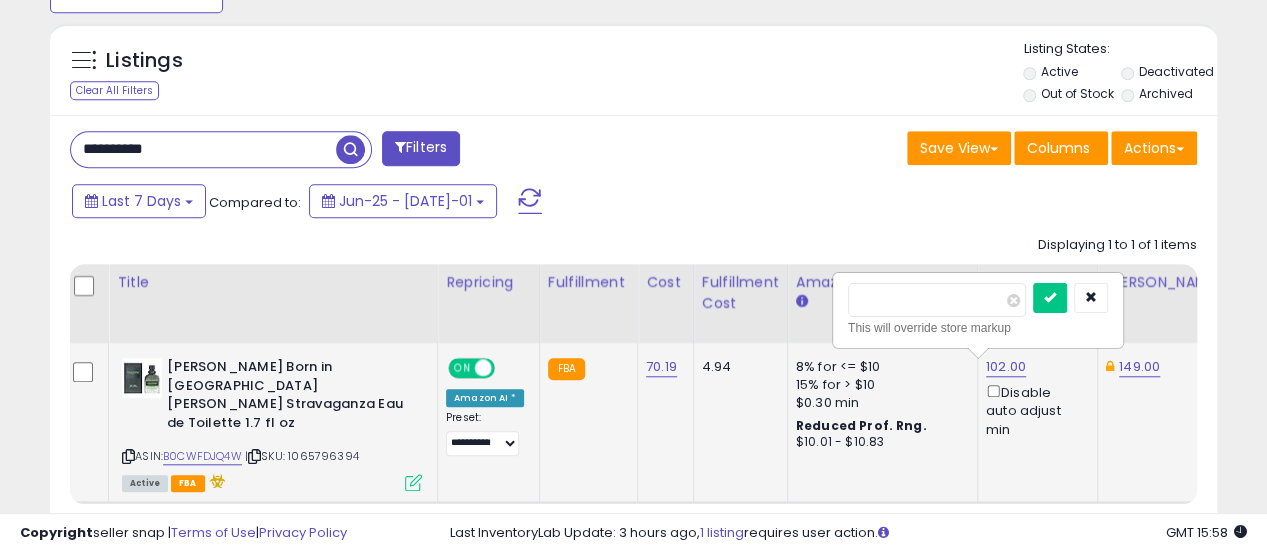 click on "******" at bounding box center [937, 300] 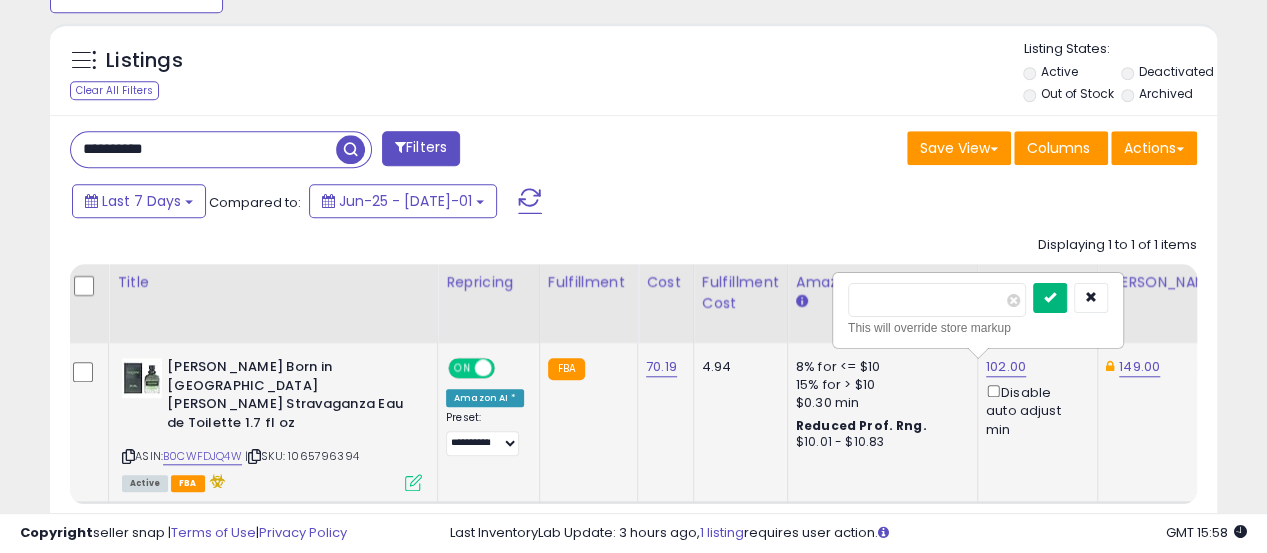 type on "**" 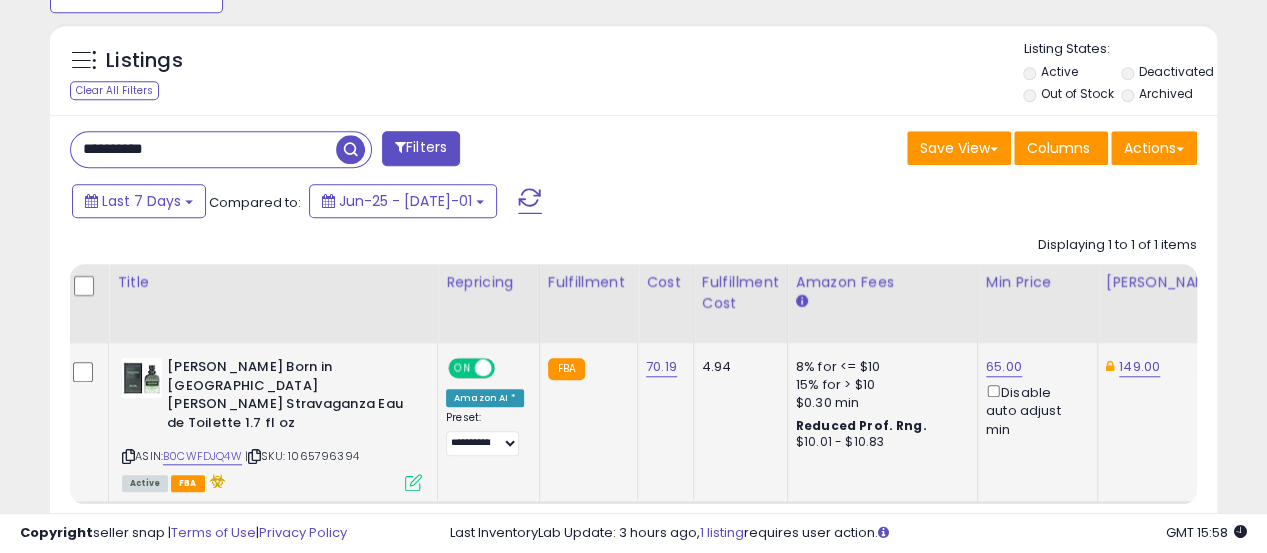 click on "**********" at bounding box center [203, 149] 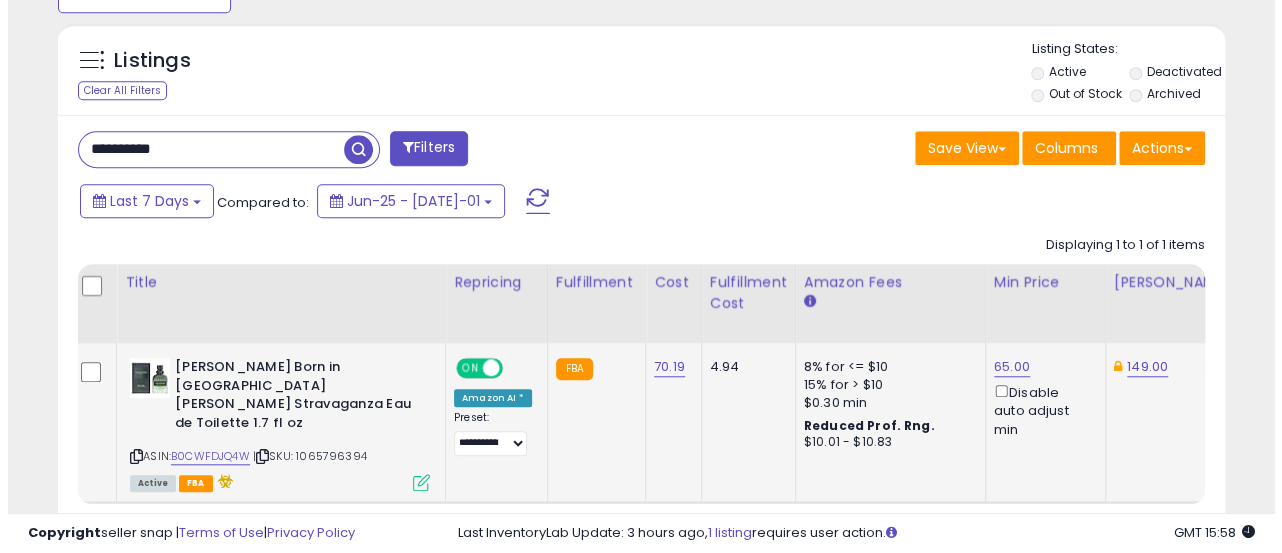 scroll, scrollTop: 665, scrollLeft: 0, axis: vertical 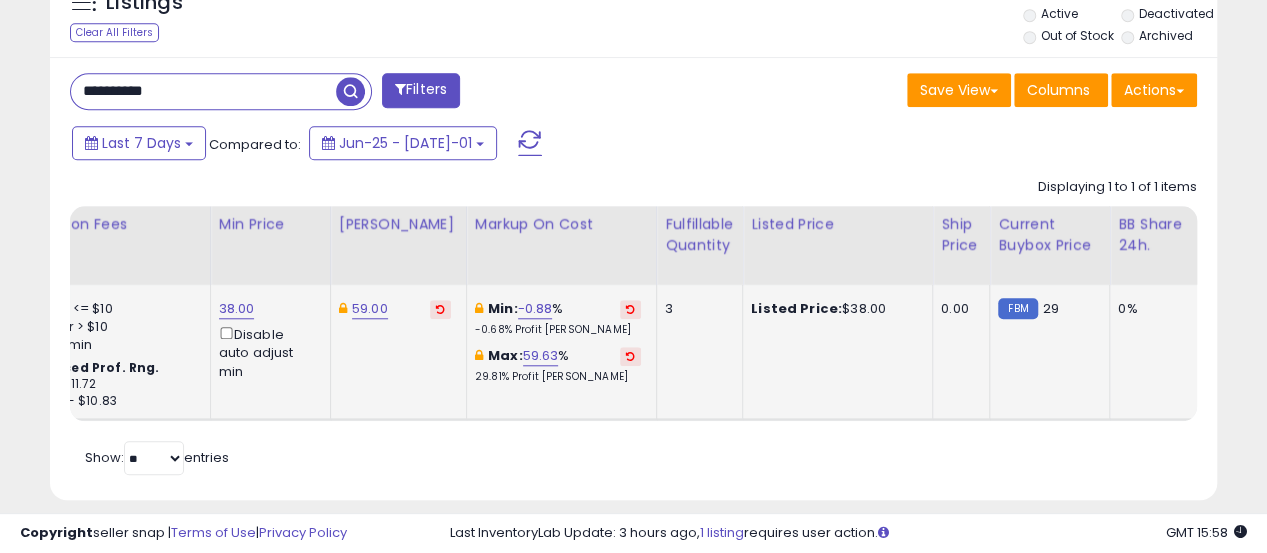 click on "38.00  Disable auto adjust min" 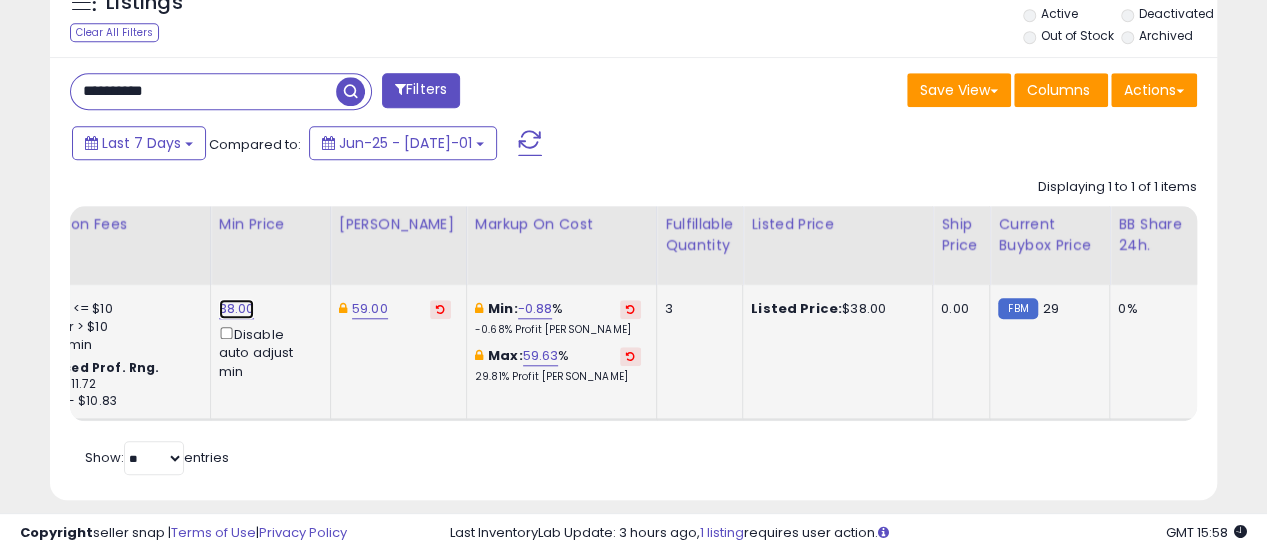 click on "38.00" at bounding box center [237, 309] 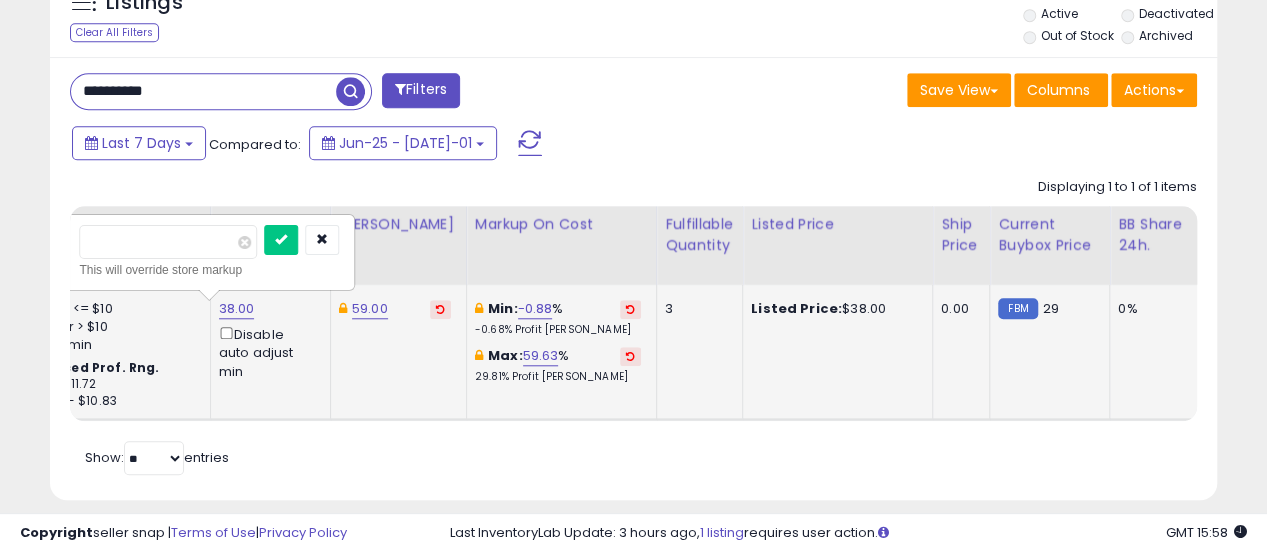 click on "*****" at bounding box center (168, 242) 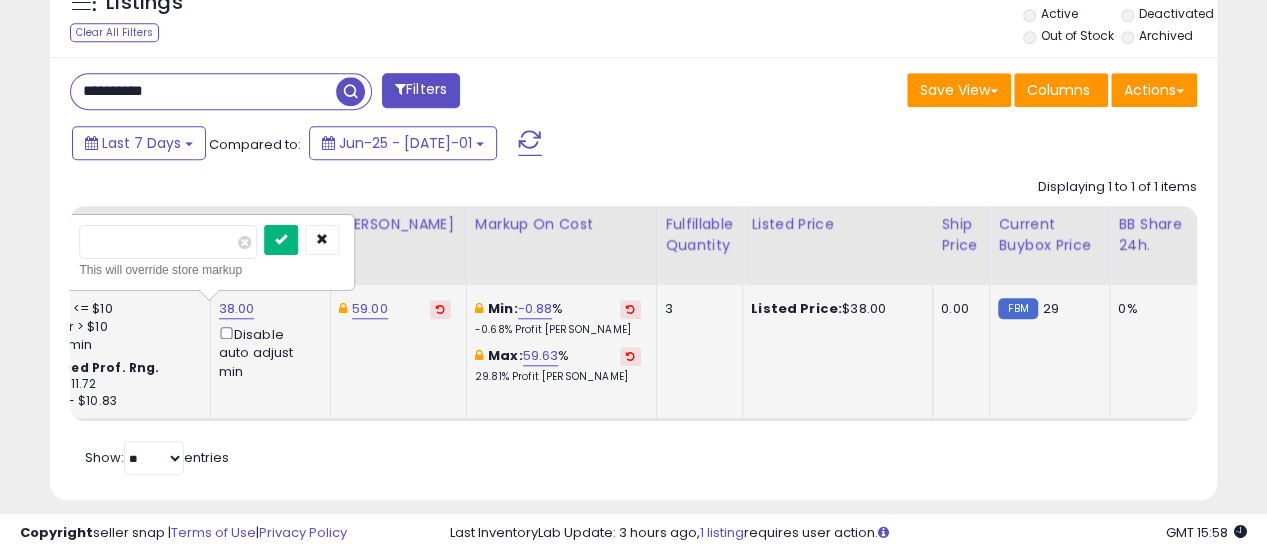 click at bounding box center [281, 239] 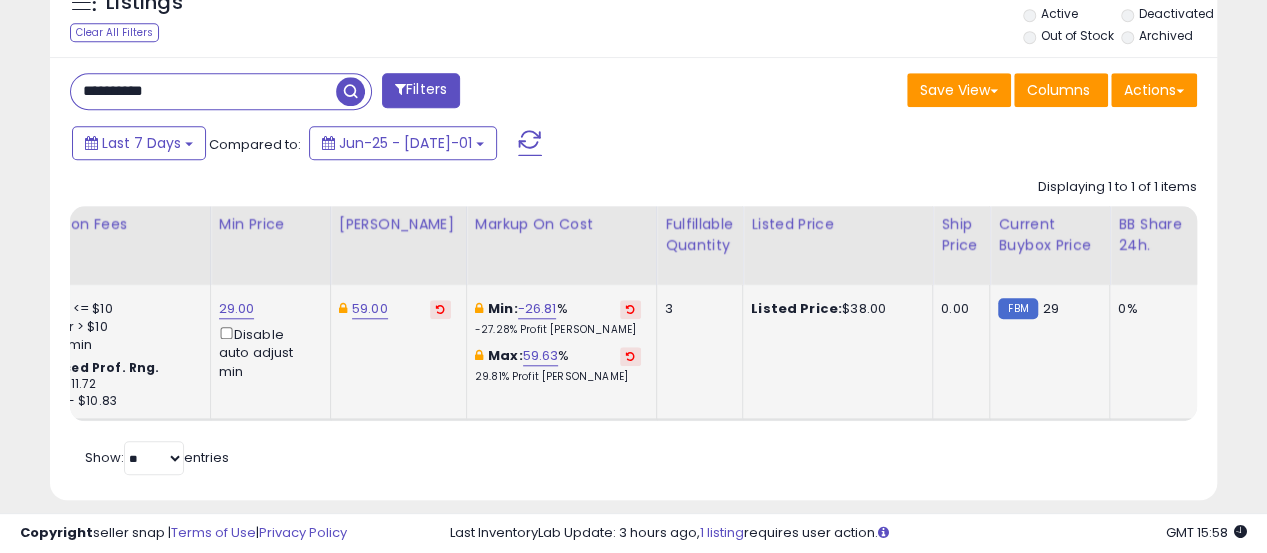 click on "**********" at bounding box center [344, 93] 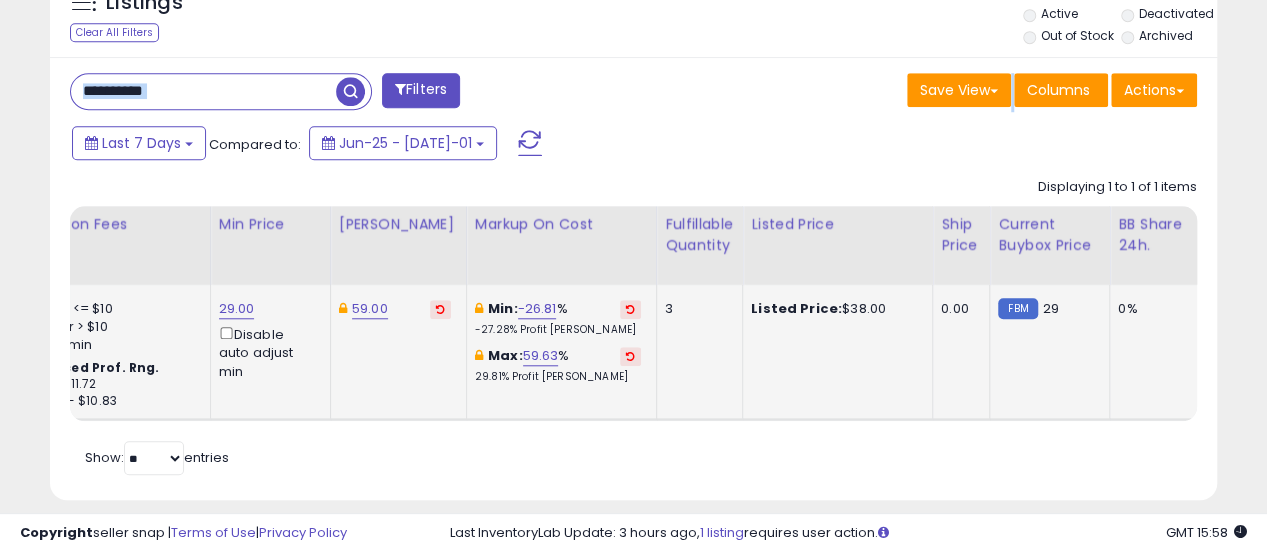 click on "**********" at bounding box center [344, 93] 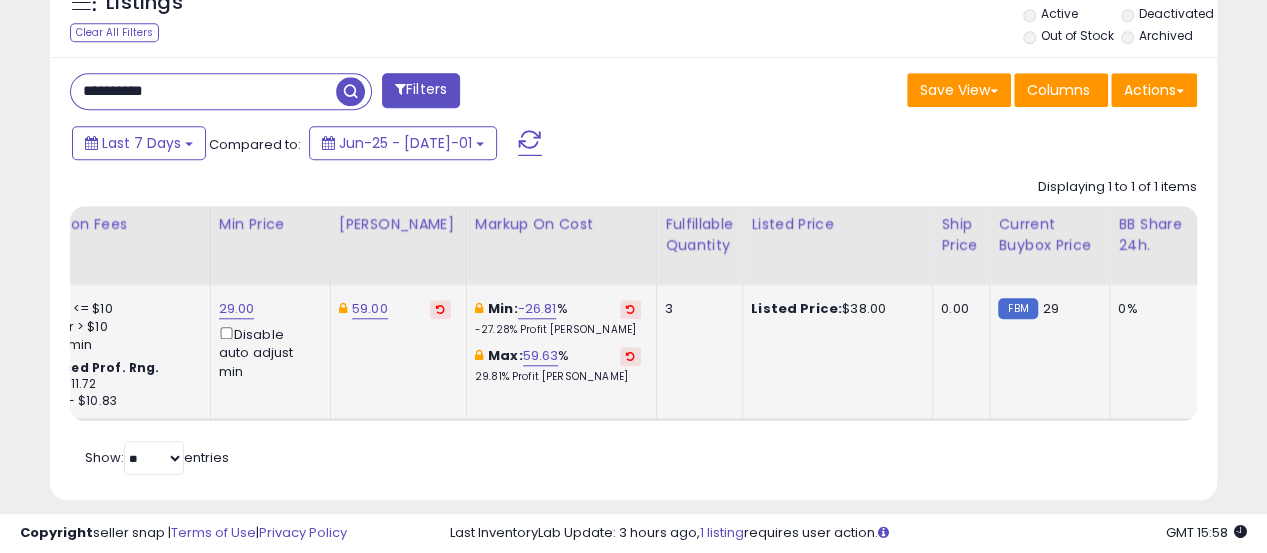 click on "**********" at bounding box center (203, 91) 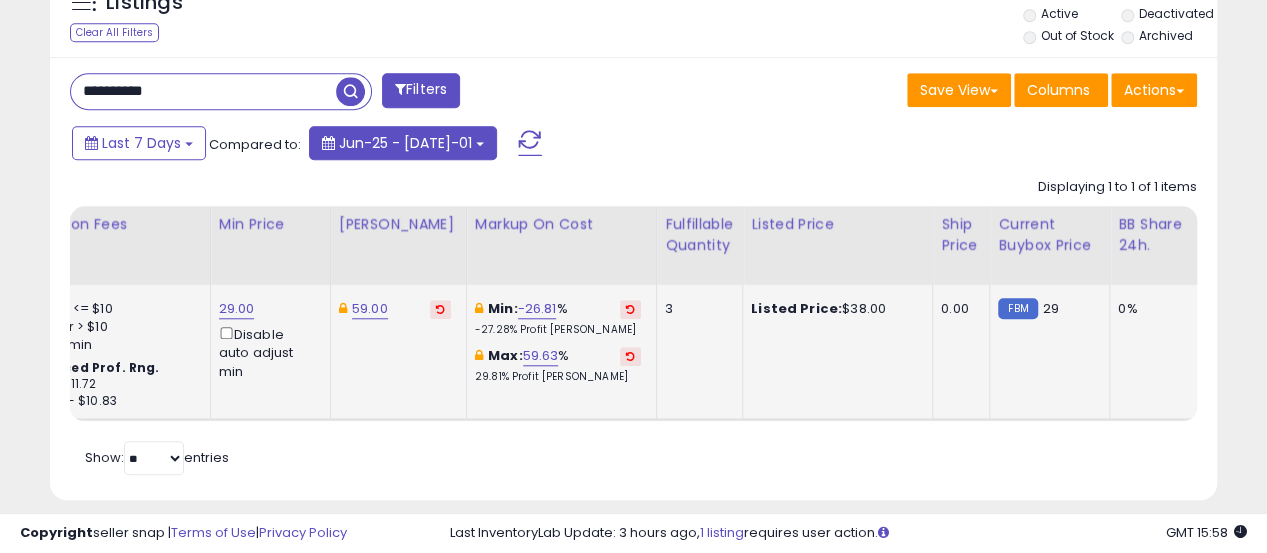 type on "**********" 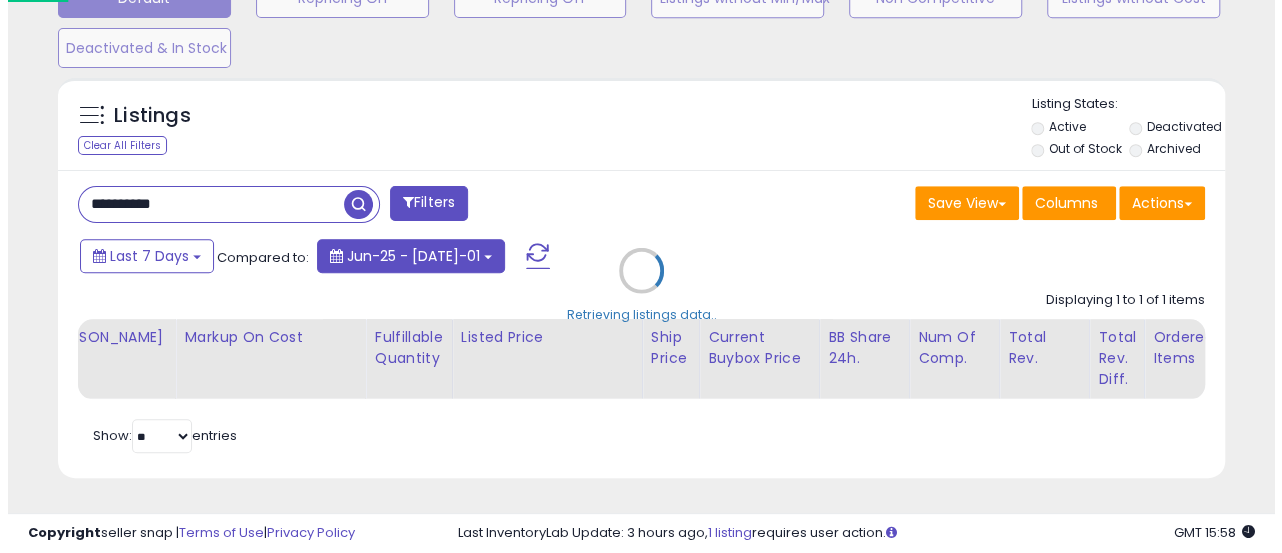 scroll, scrollTop: 665, scrollLeft: 0, axis: vertical 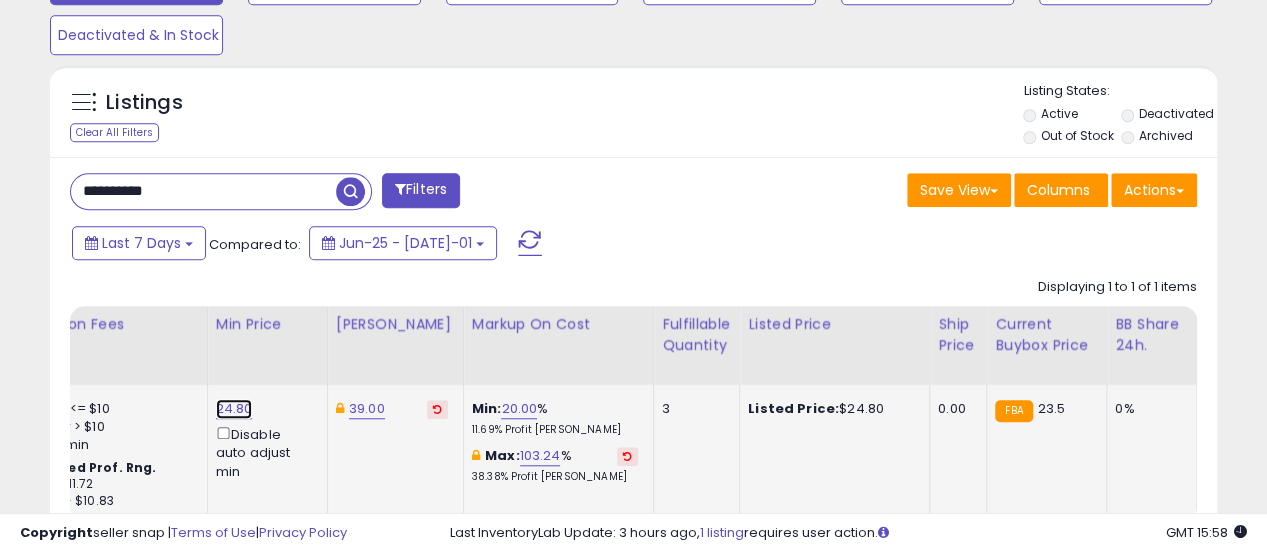 click on "24.80" at bounding box center (234, 409) 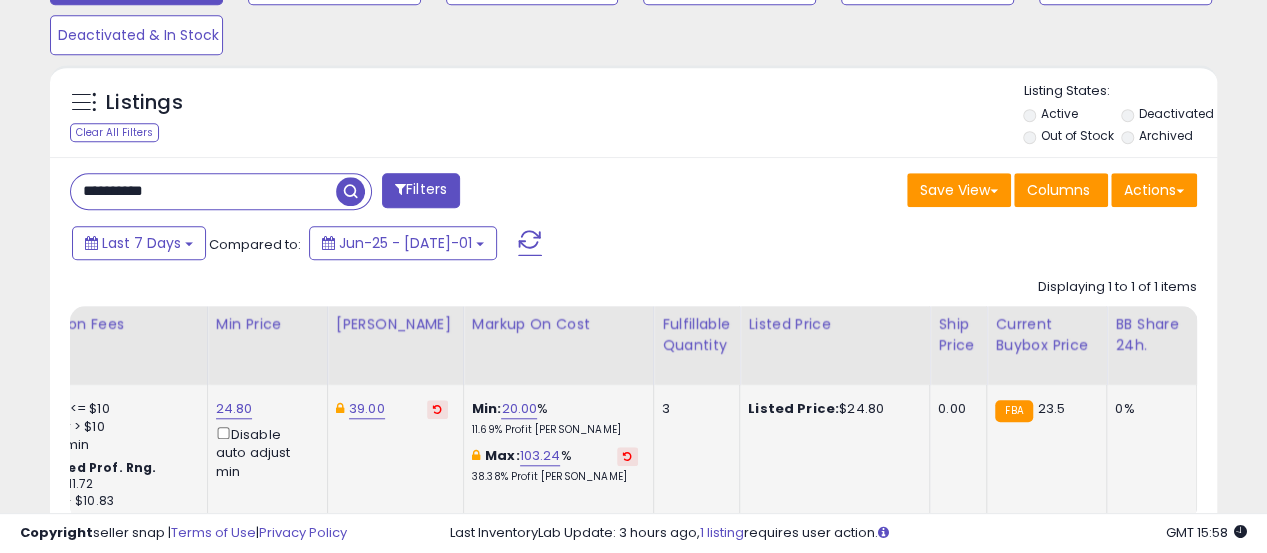 scroll, scrollTop: 999590, scrollLeft: 999325, axis: both 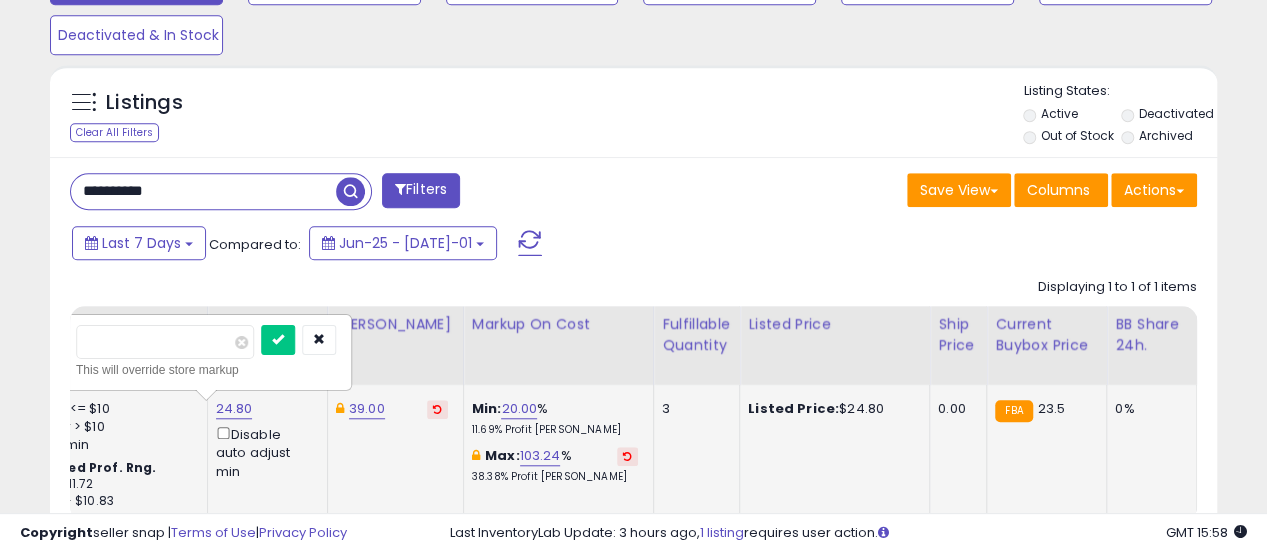 click on "*****" at bounding box center (165, 342) 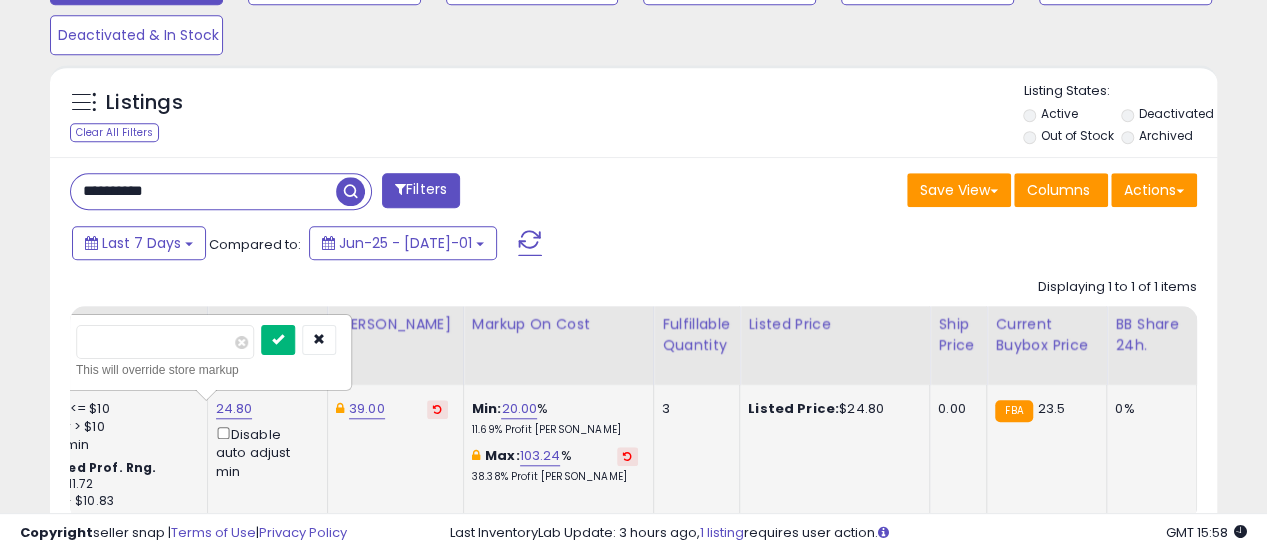type on "**" 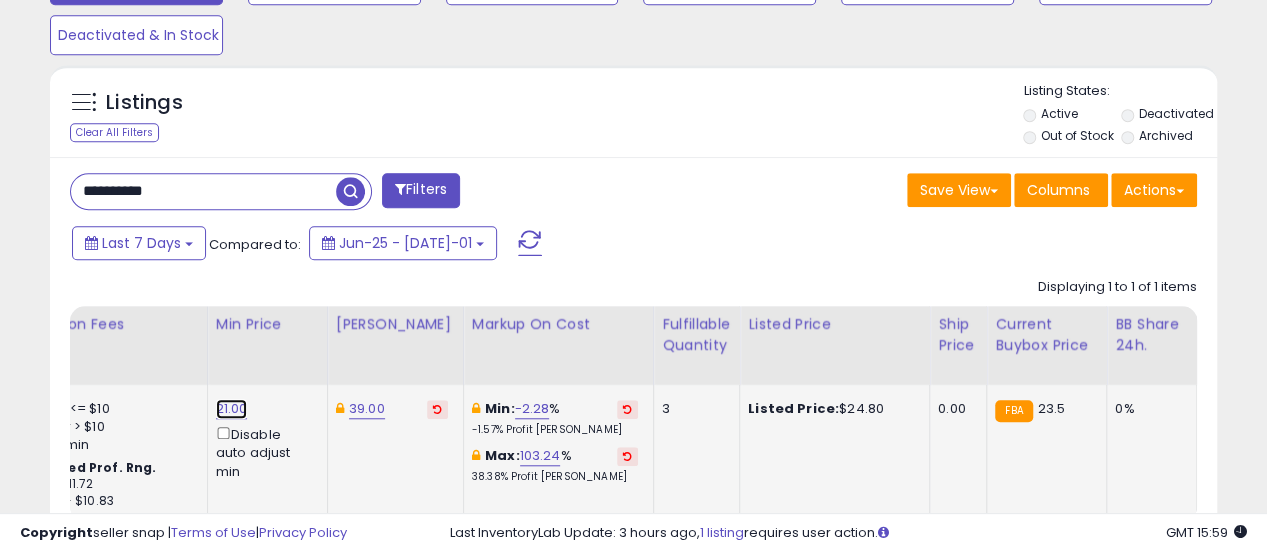click on "21.00" at bounding box center (232, 409) 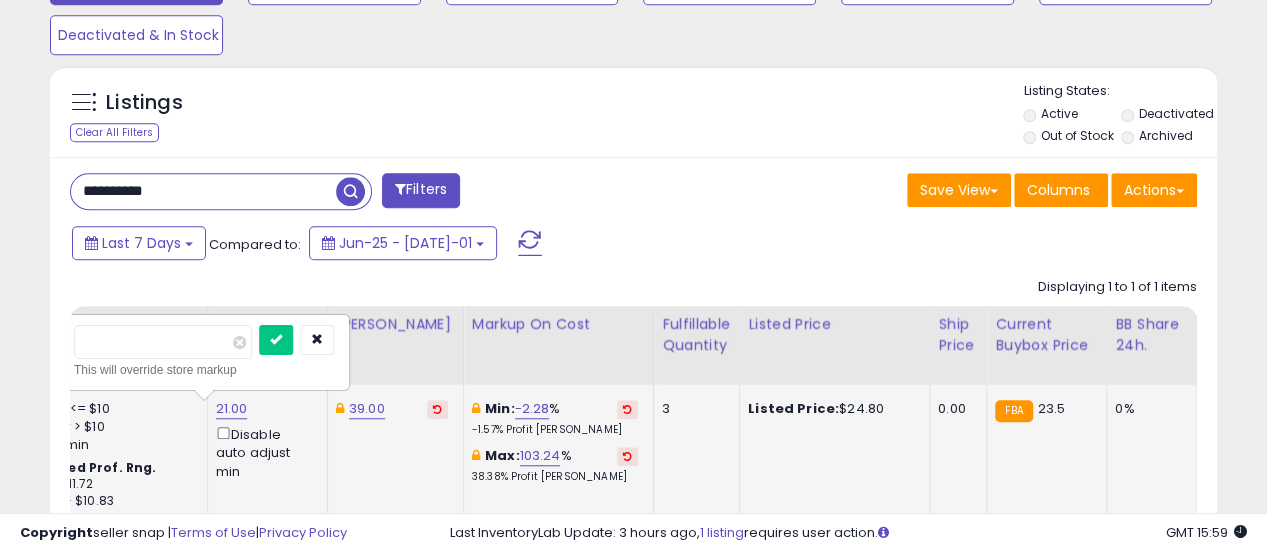 click on "*****" at bounding box center [163, 342] 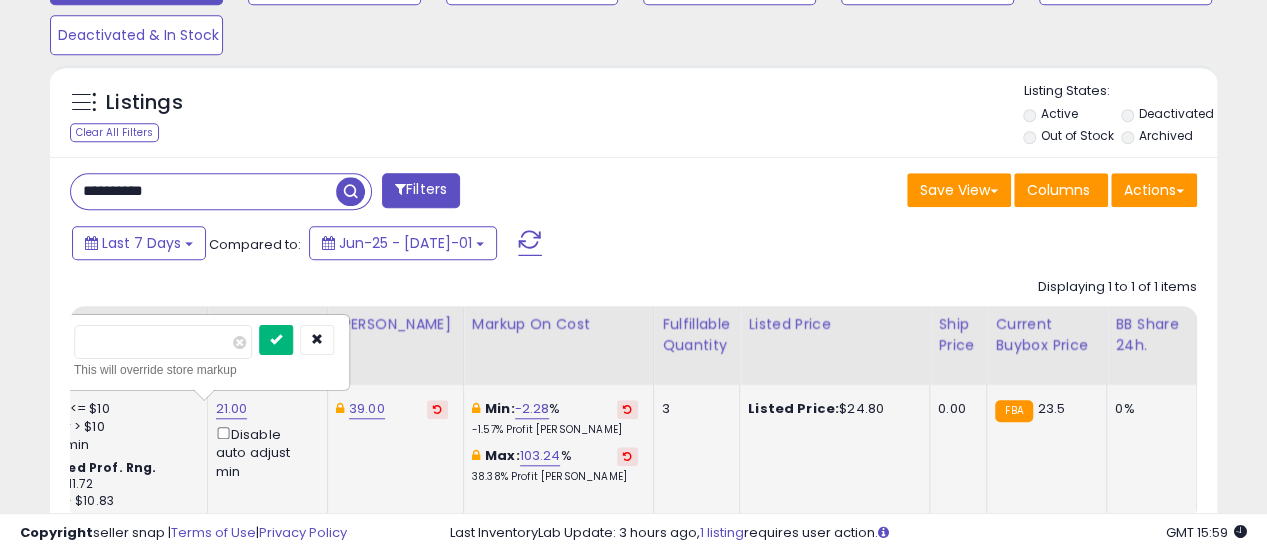 type on "**" 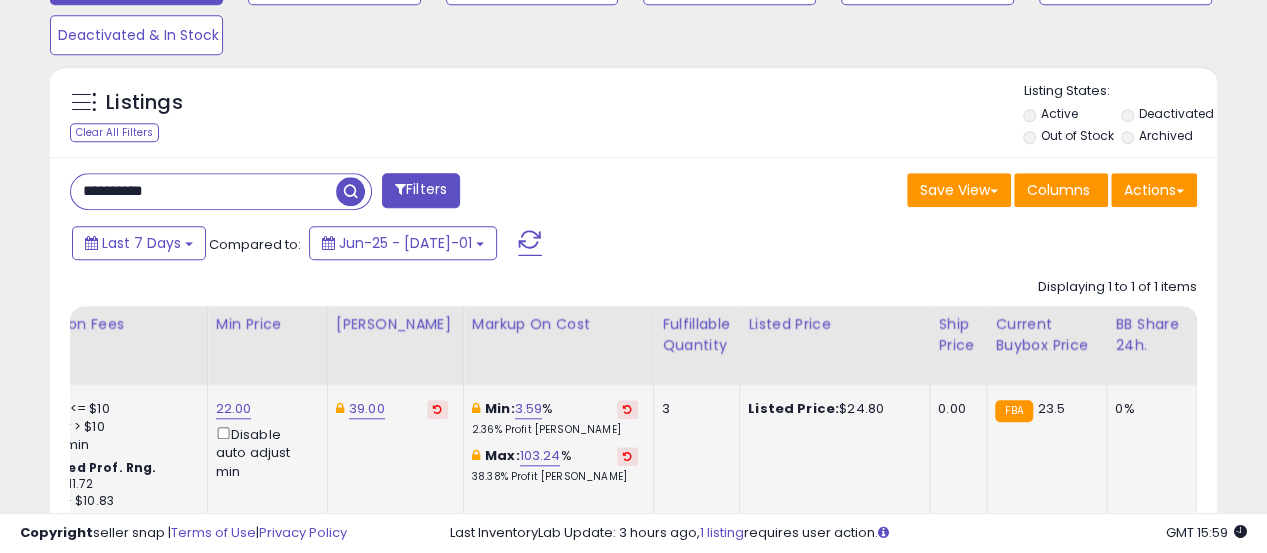 click on "**********" at bounding box center [203, 191] 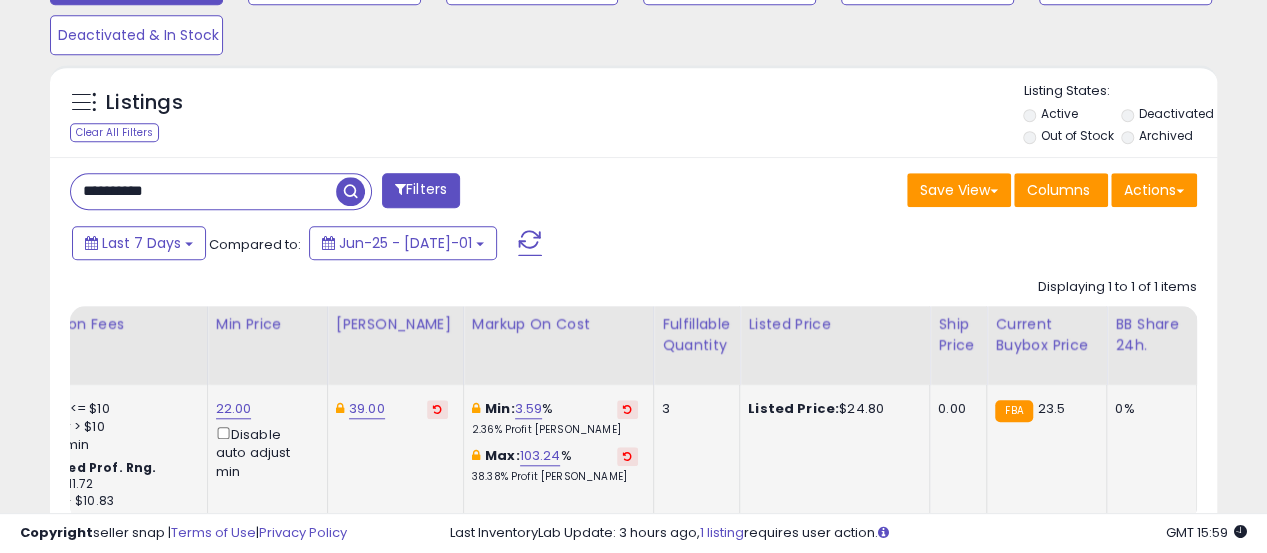 click on "**********" at bounding box center [203, 191] 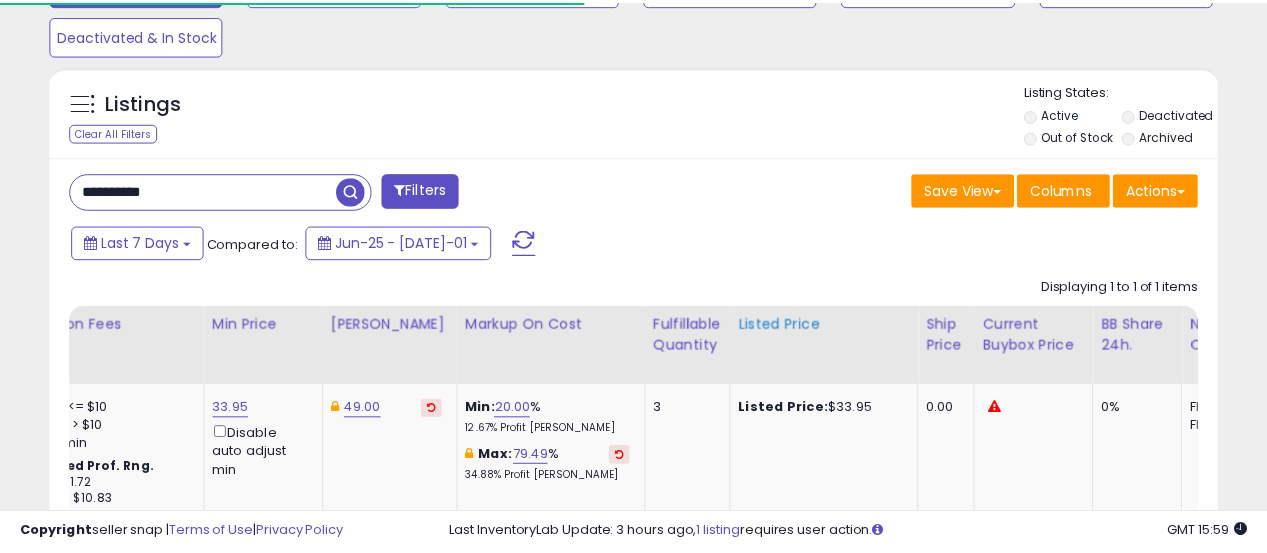 scroll, scrollTop: 410, scrollLeft: 674, axis: both 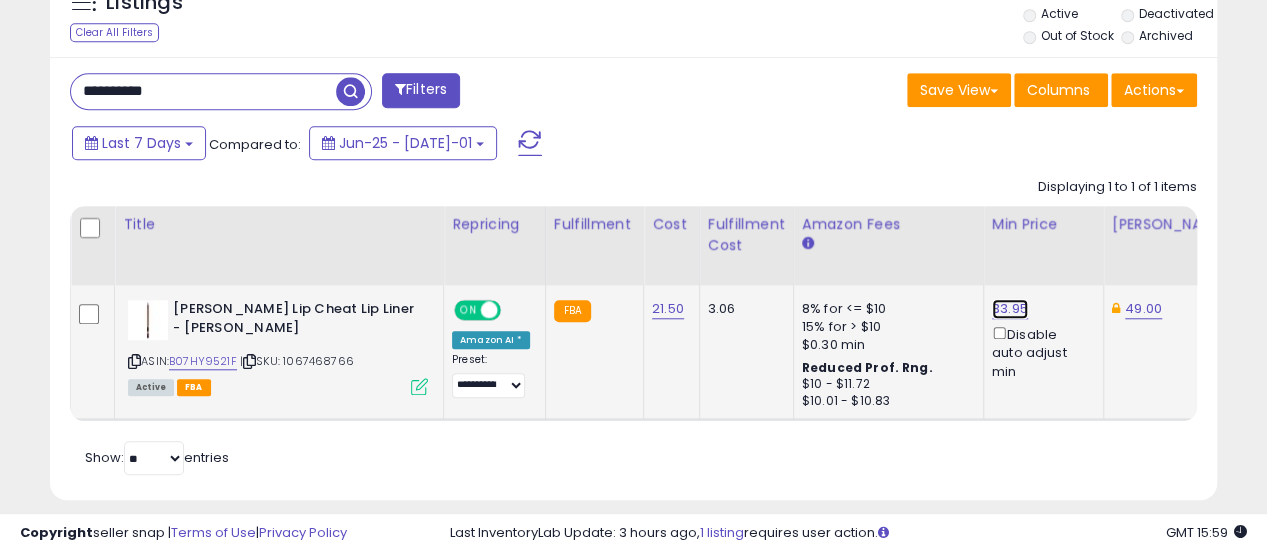 click on "33.95" at bounding box center [1010, 309] 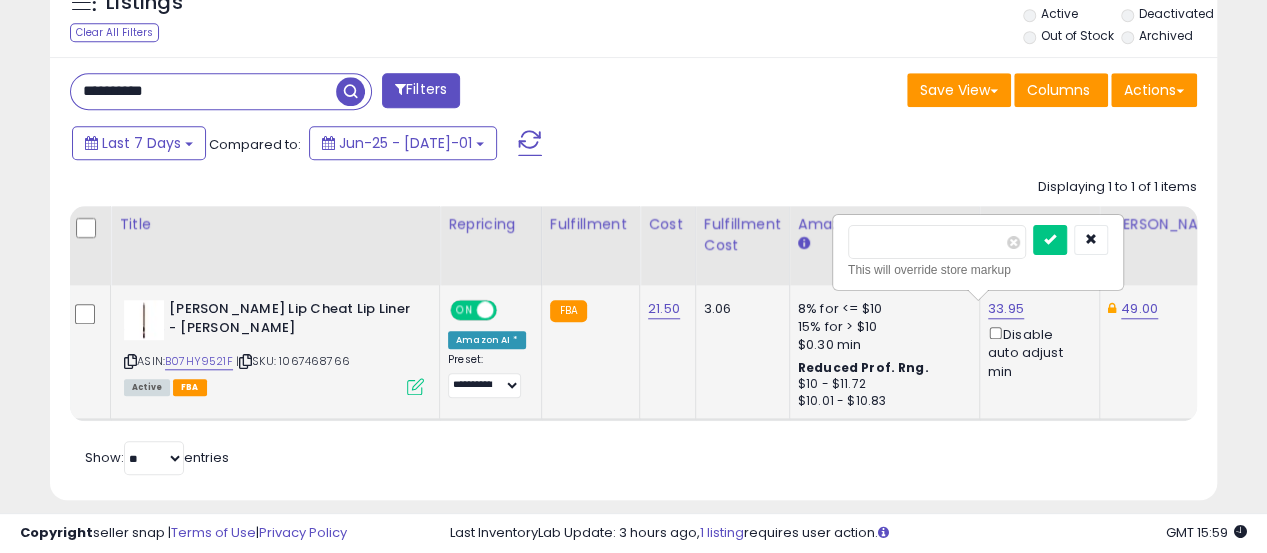 click on "*****" at bounding box center (937, 242) 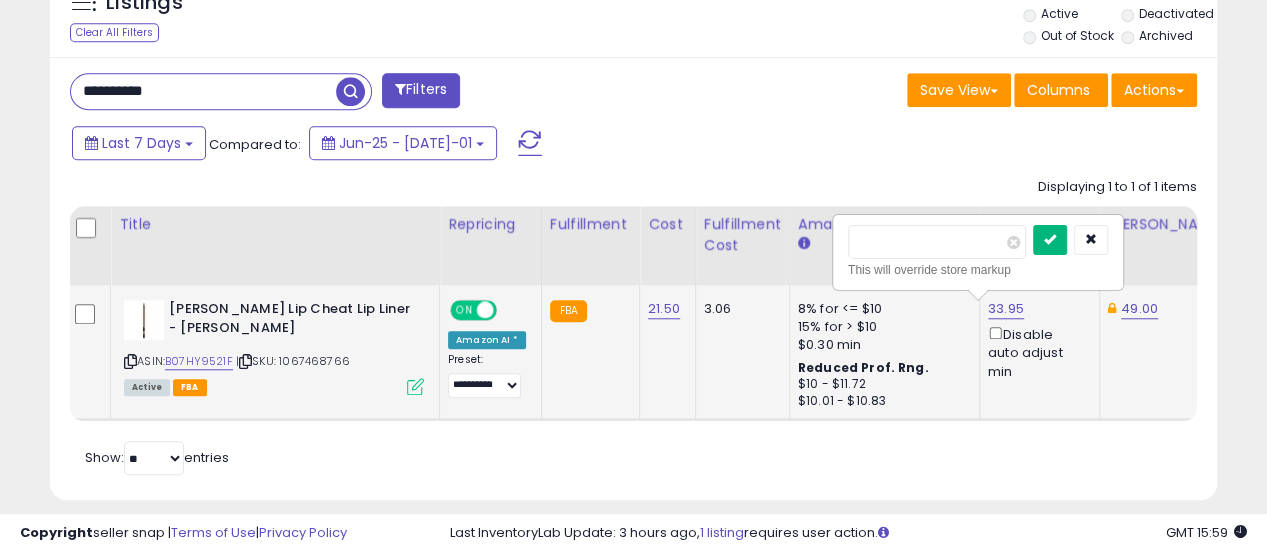 type on "**" 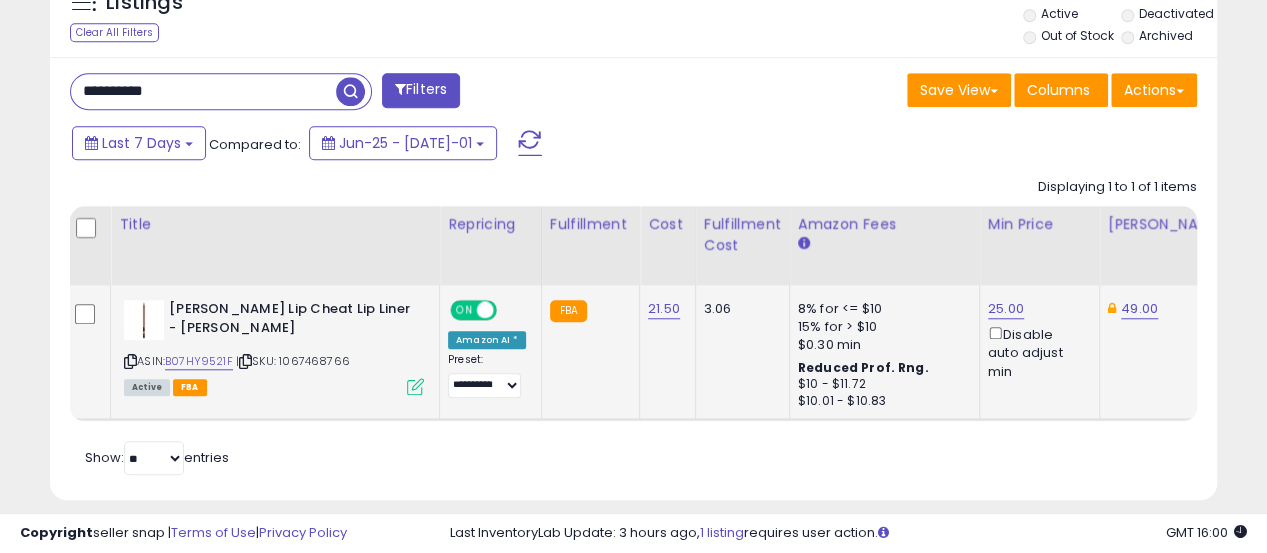 click on "**********" at bounding box center (203, 91) 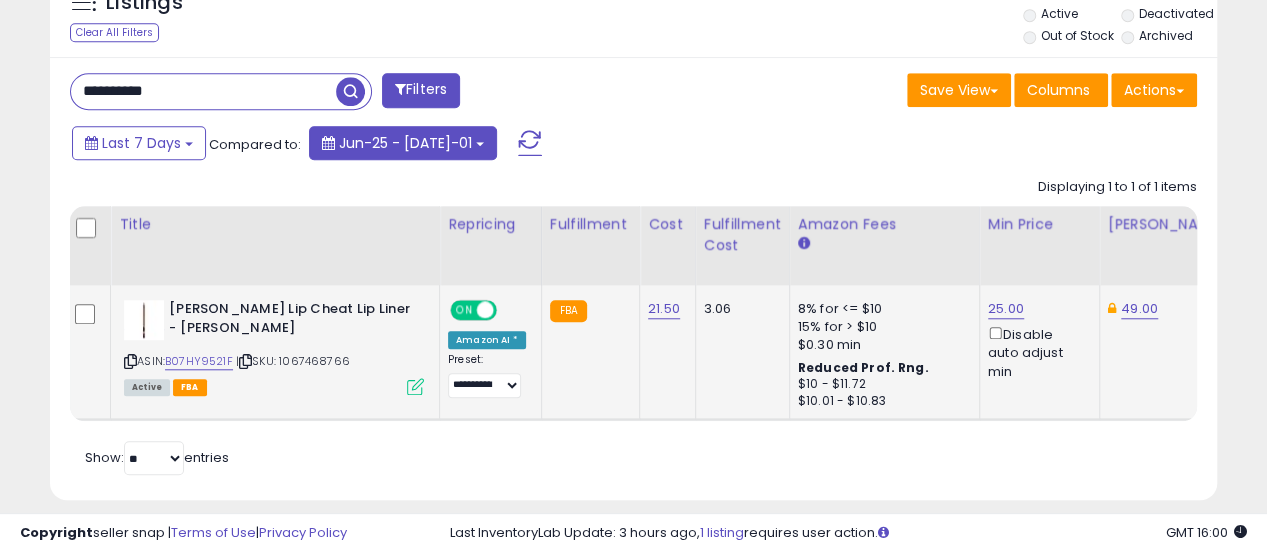 type on "**********" 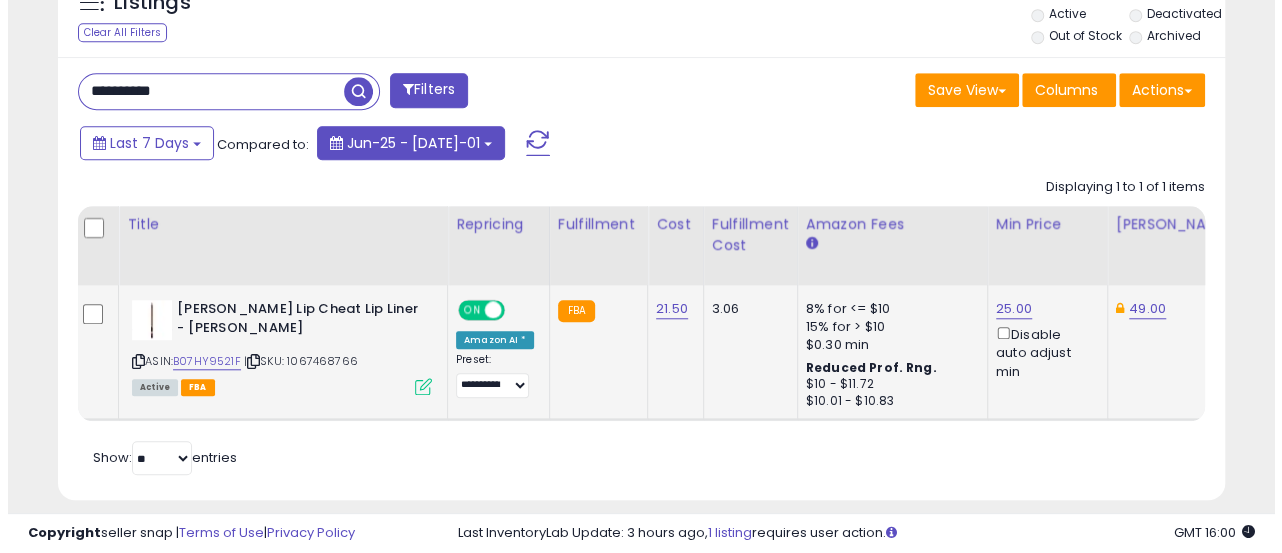 scroll, scrollTop: 665, scrollLeft: 0, axis: vertical 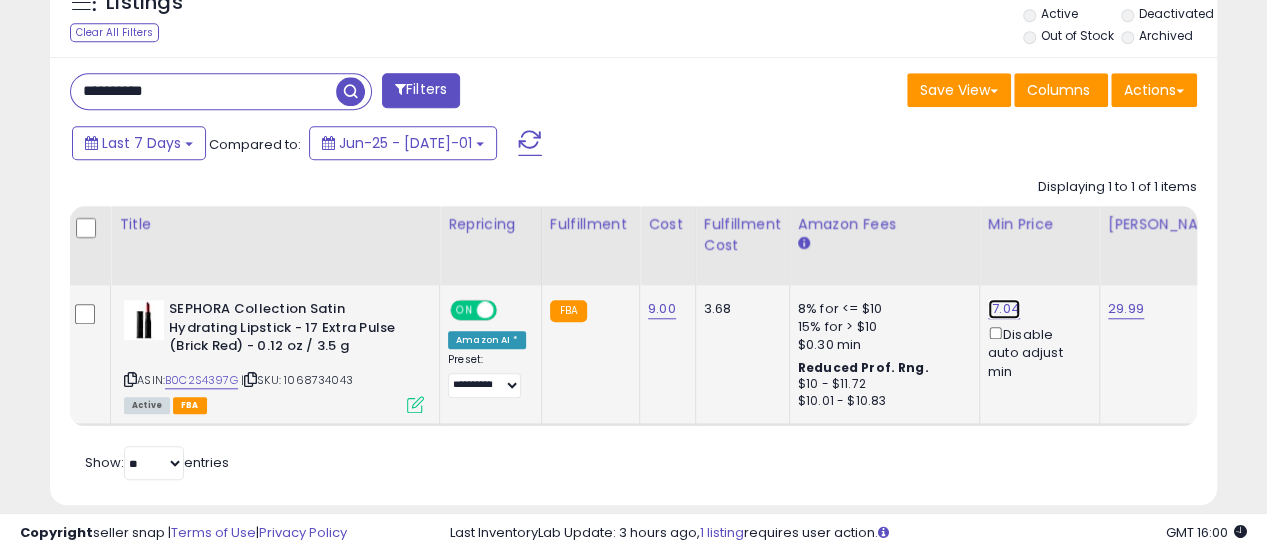 click on "17.04" at bounding box center (1004, 309) 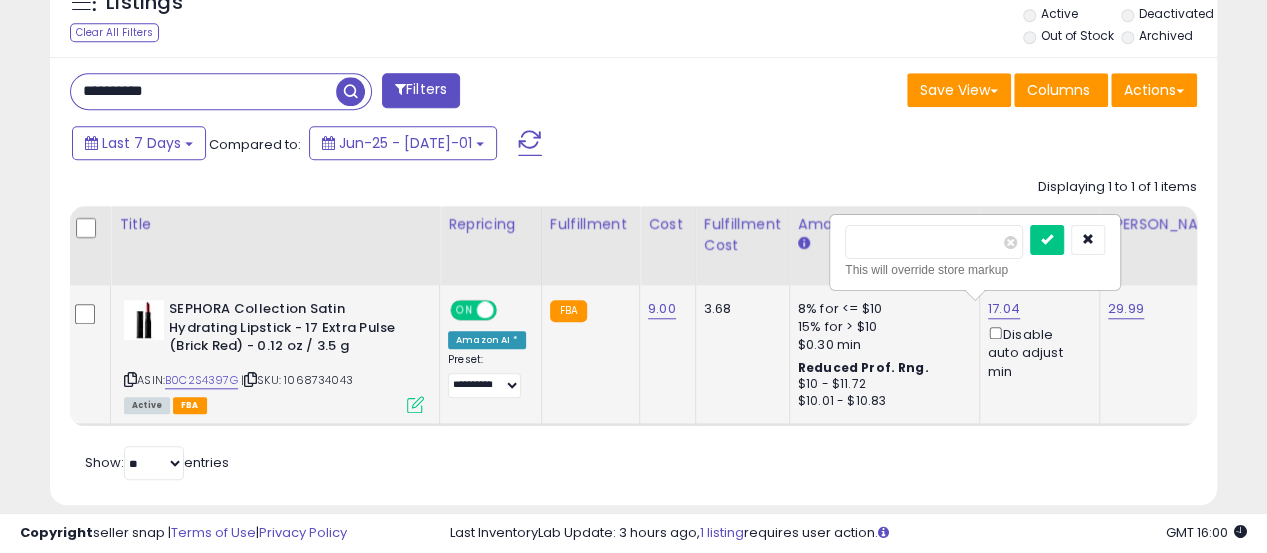 click on "*****" at bounding box center [934, 242] 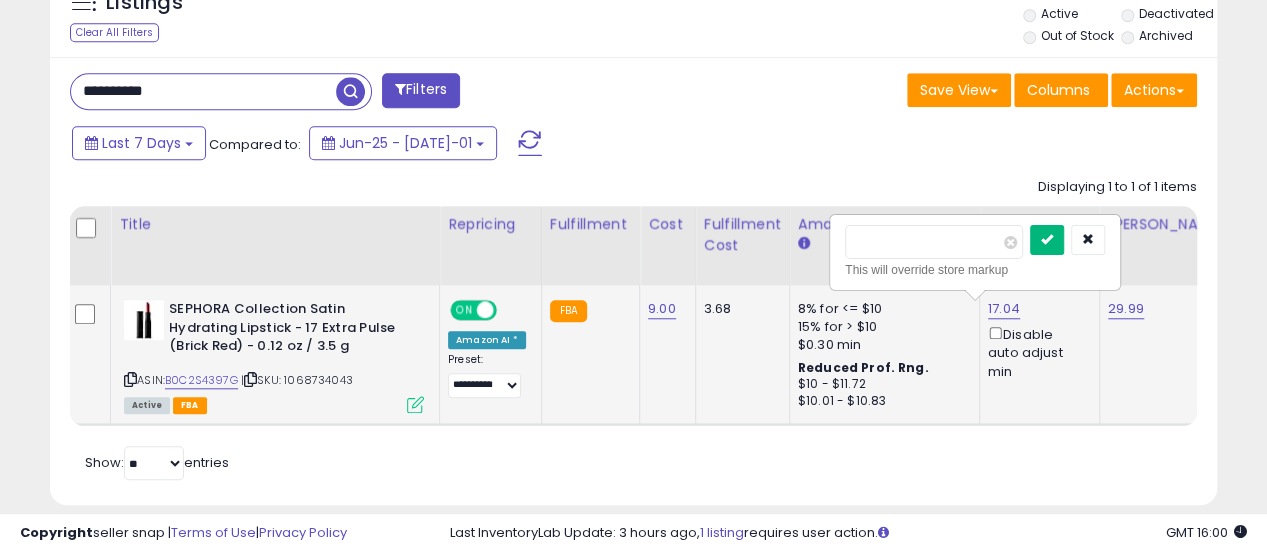 type on "**" 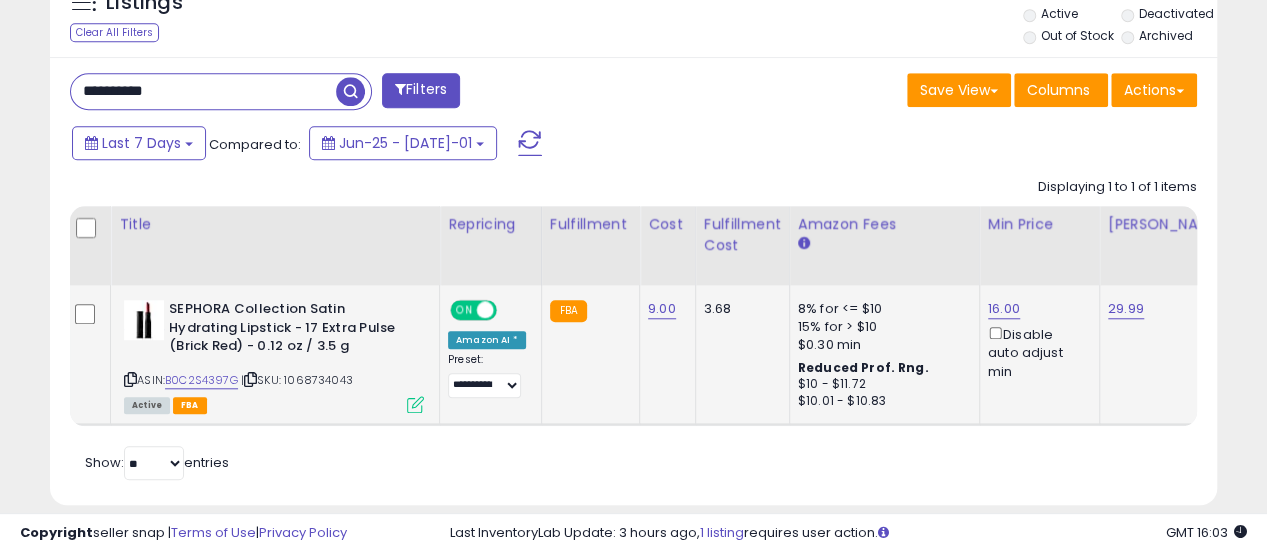 click on "**********" at bounding box center (344, 93) 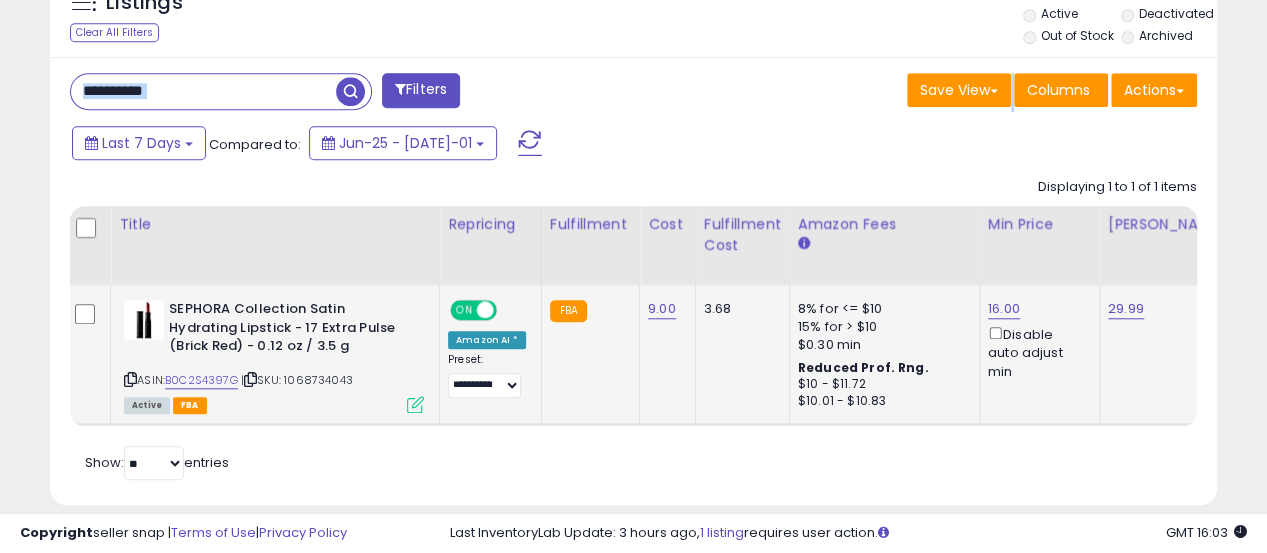 click on "**********" at bounding box center (344, 93) 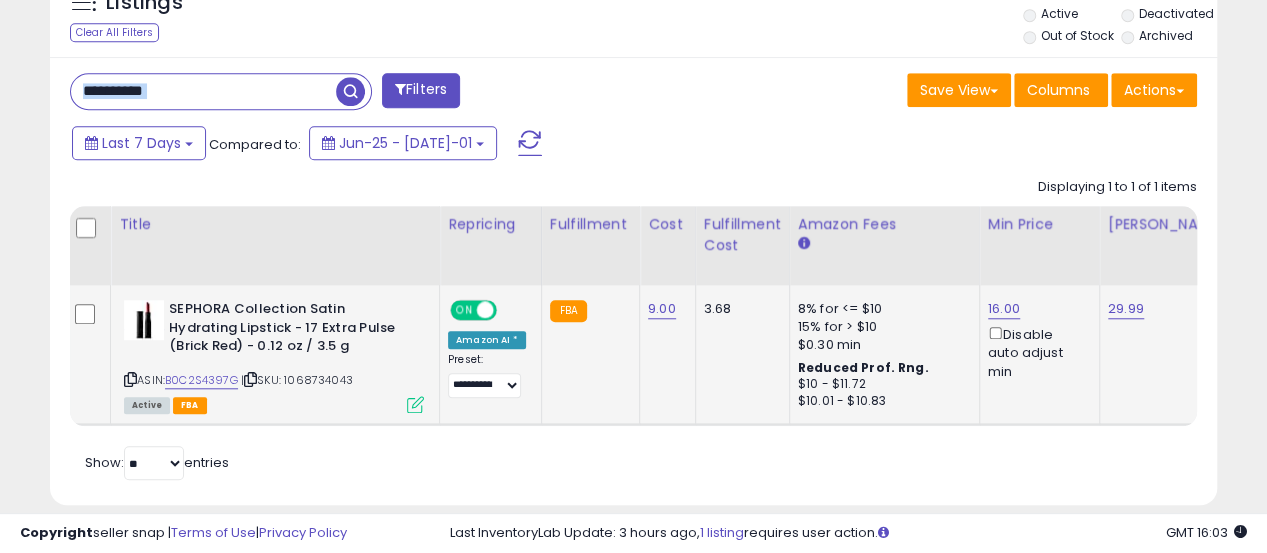 click on "**********" at bounding box center (203, 91) 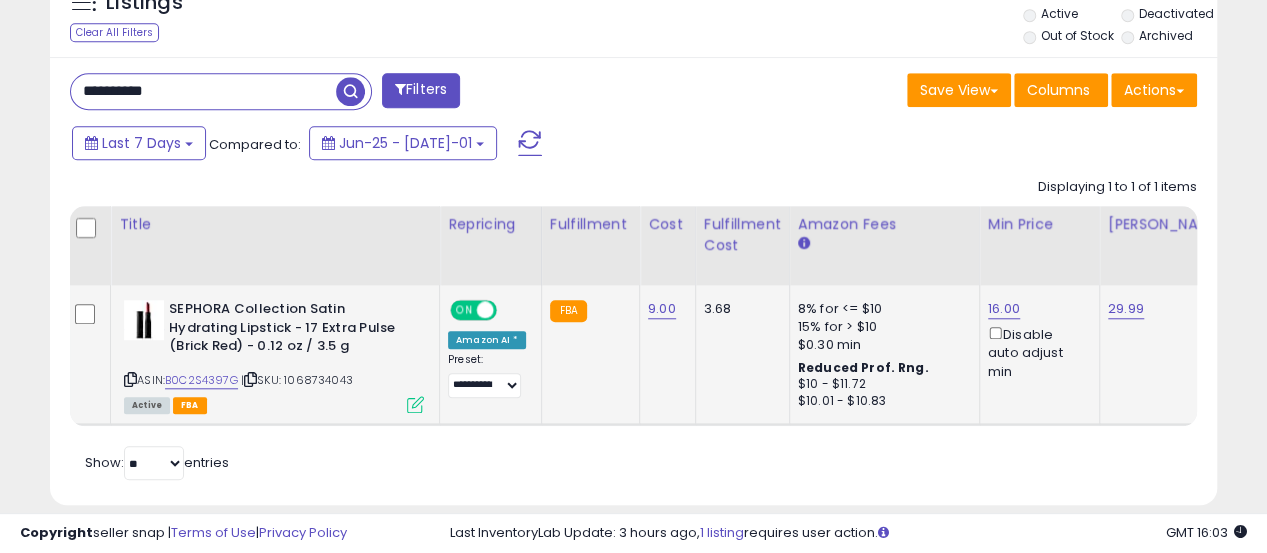 click on "**********" at bounding box center (203, 91) 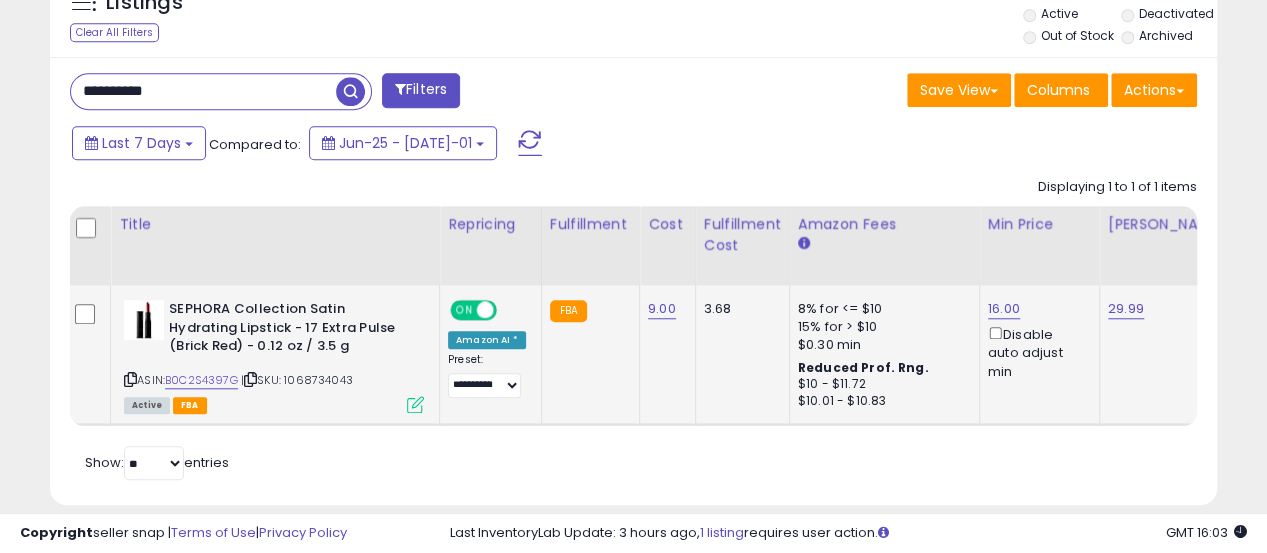 paste 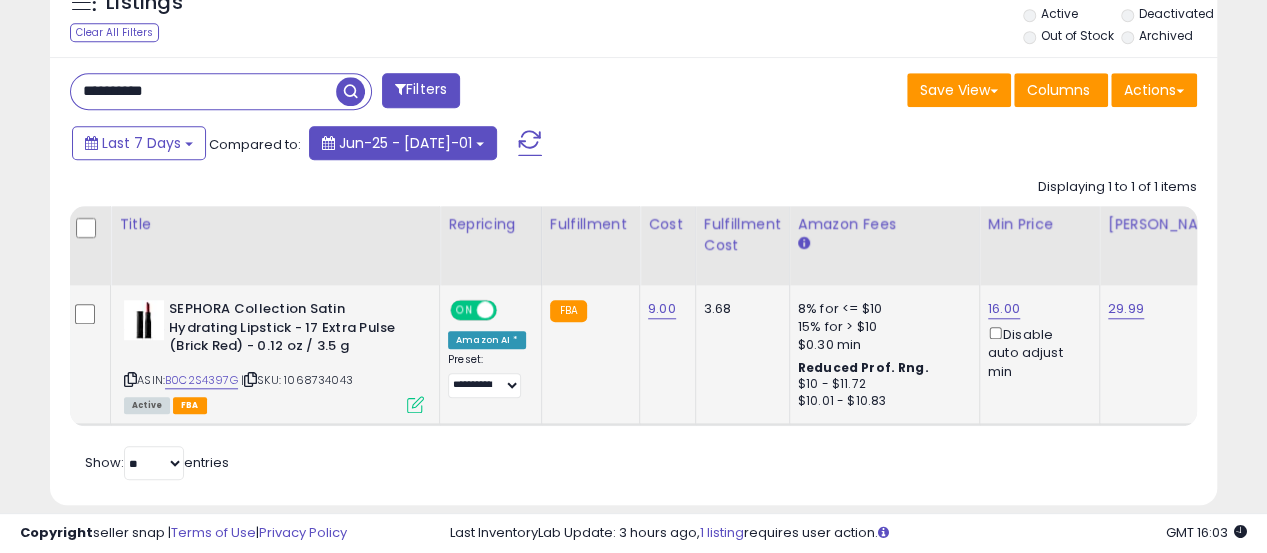 type on "**********" 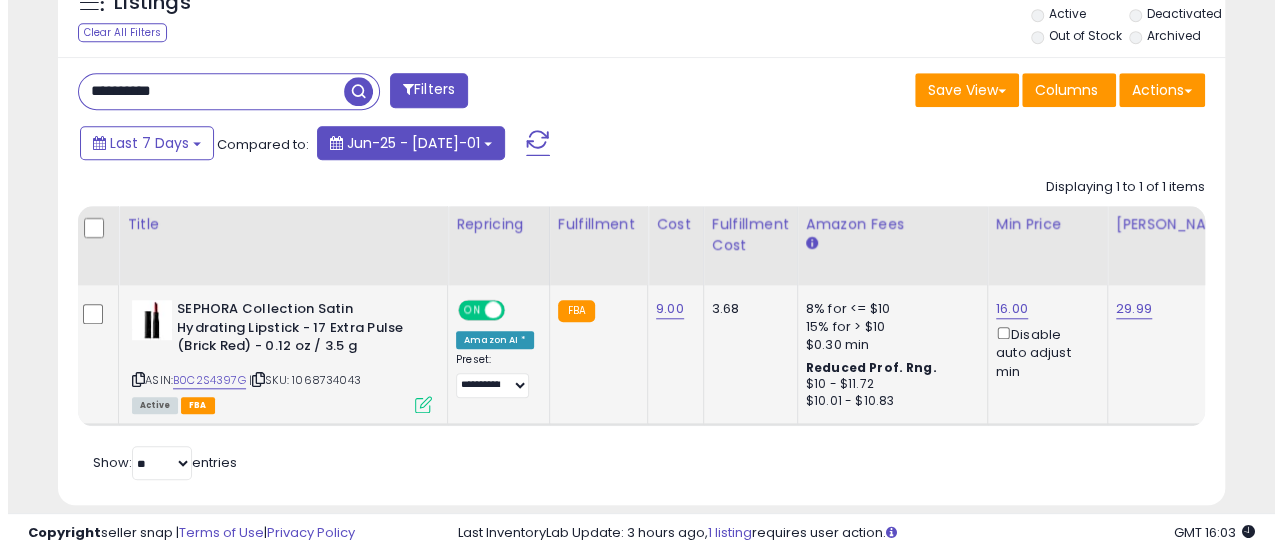 scroll, scrollTop: 665, scrollLeft: 0, axis: vertical 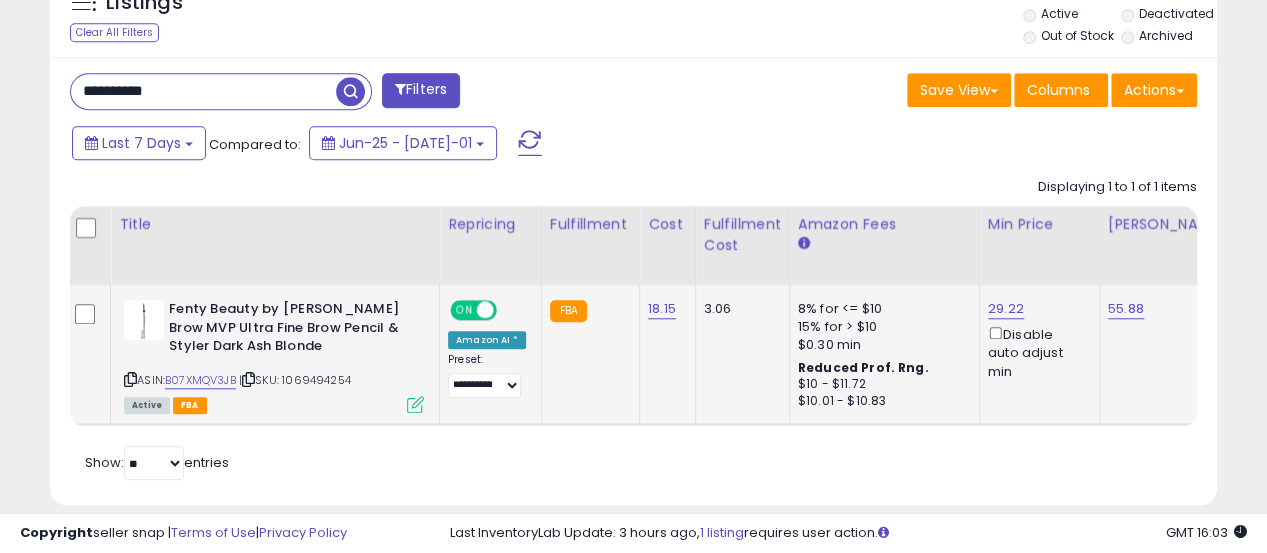 drag, startPoint x: 480, startPoint y: 421, endPoint x: 521, endPoint y: 421, distance: 41 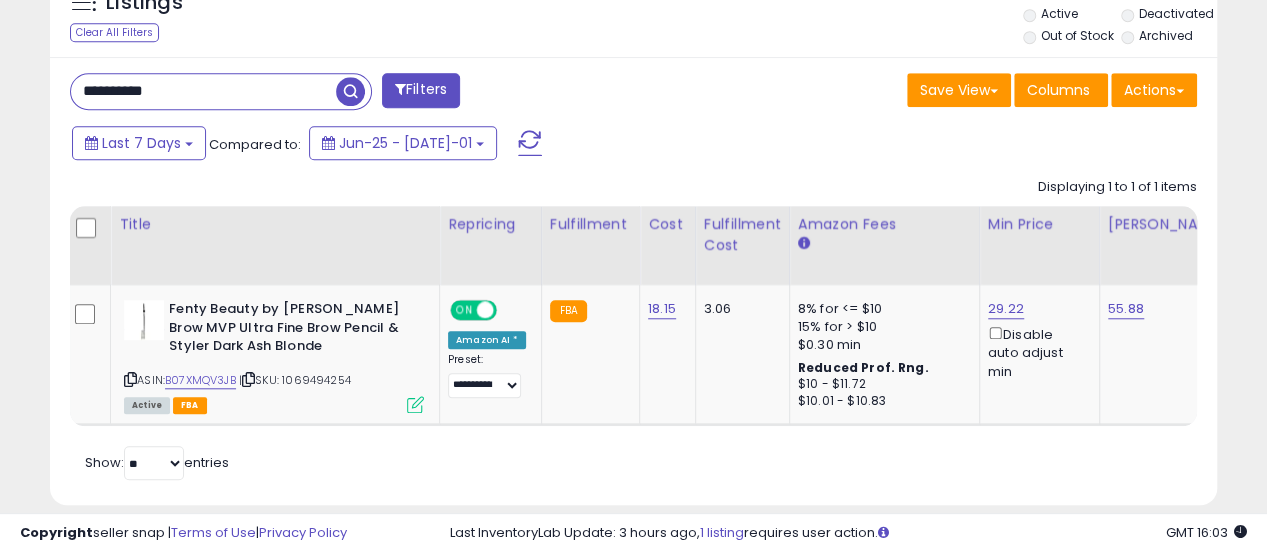 scroll, scrollTop: 0, scrollLeft: 896, axis: horizontal 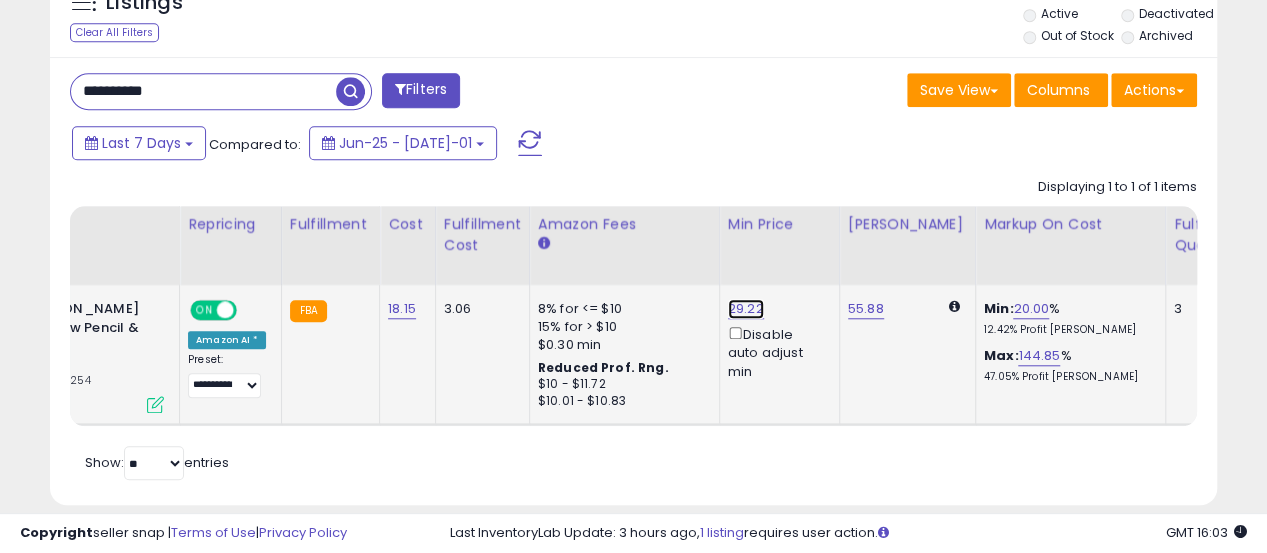 click on "29.22" at bounding box center [746, 309] 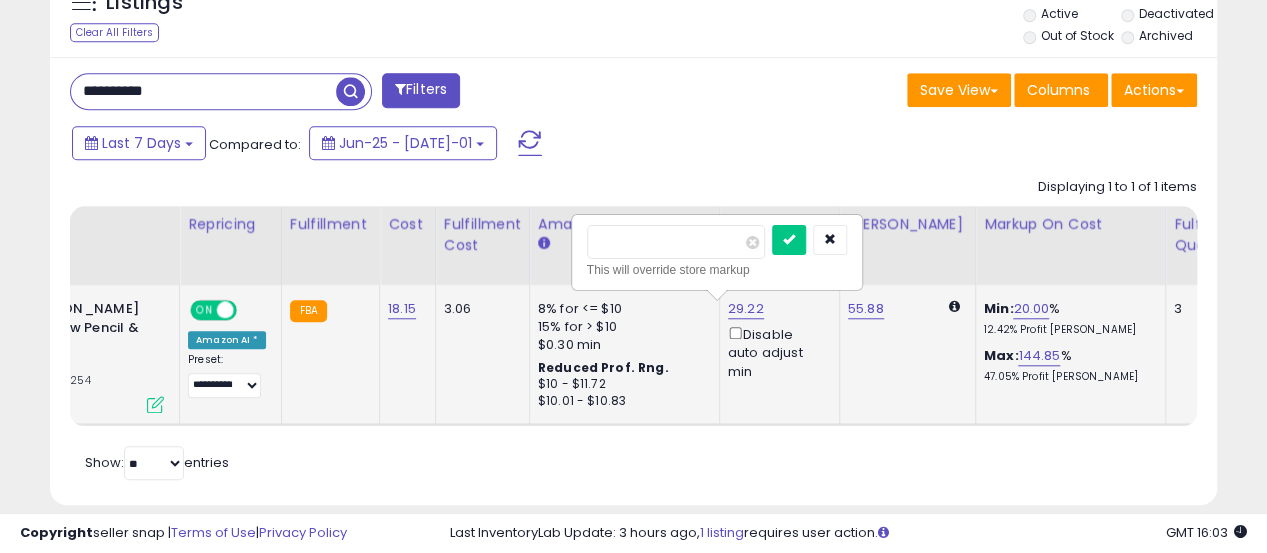click on "*****" at bounding box center (676, 242) 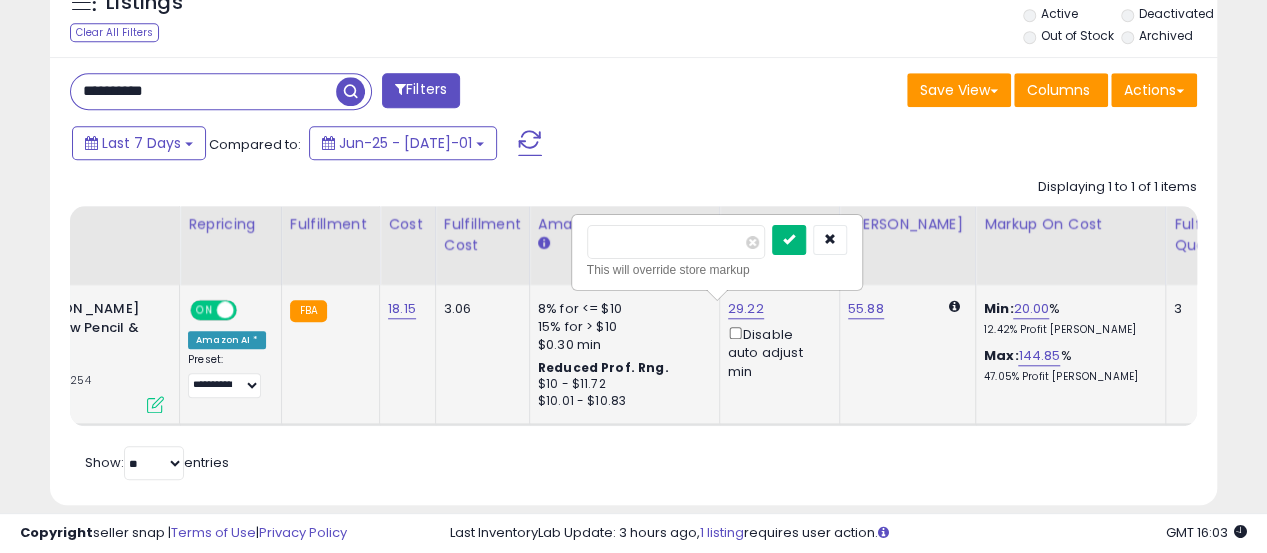 type on "**" 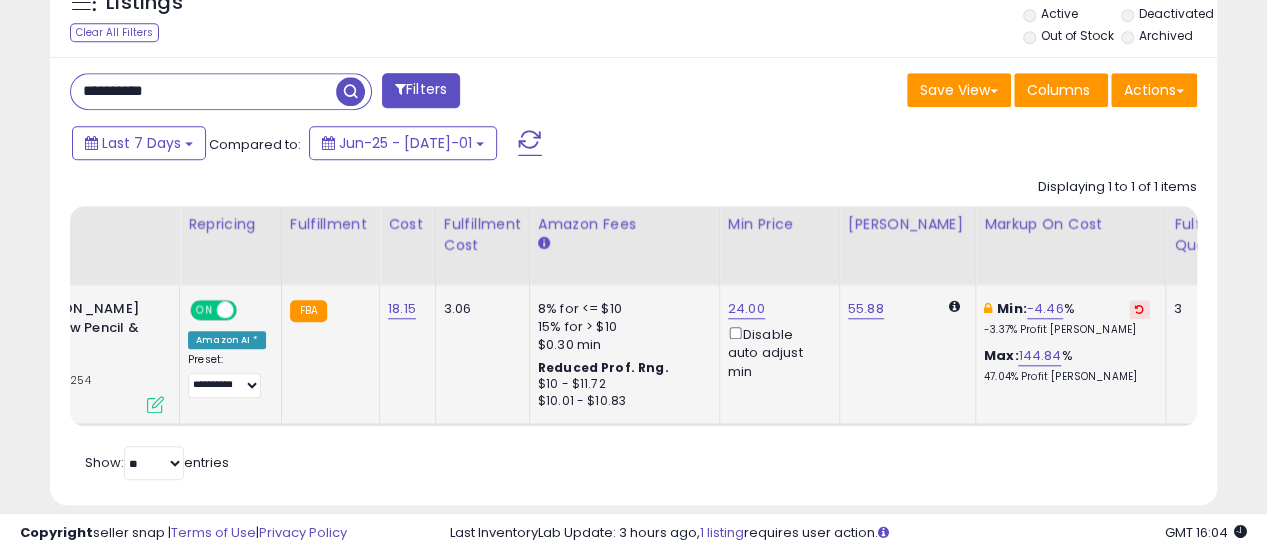 click on "**********" at bounding box center (203, 91) 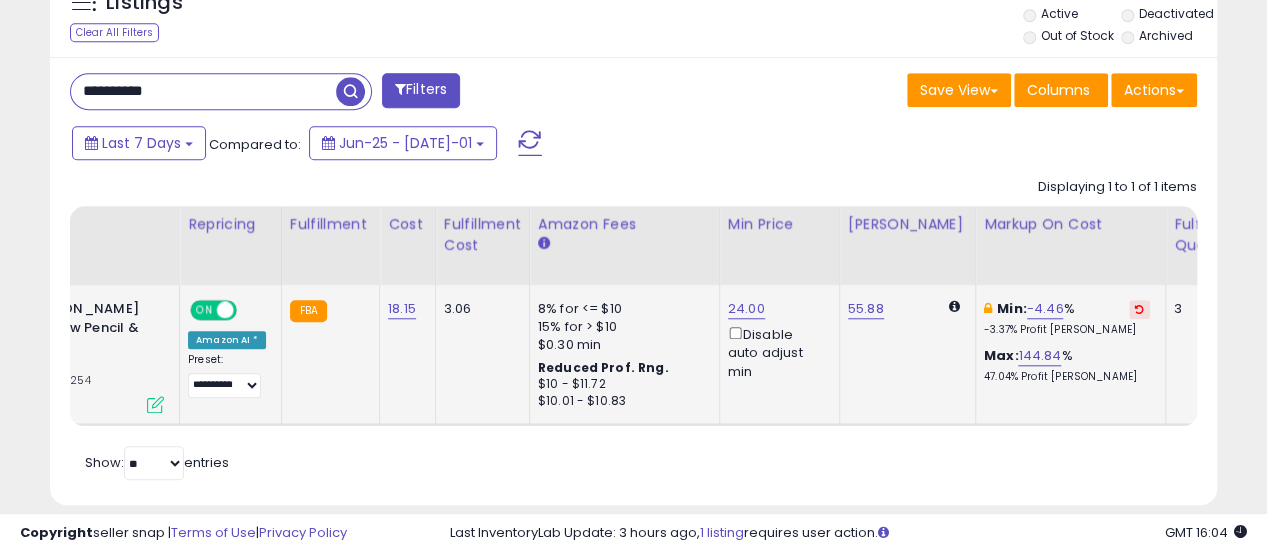 paste 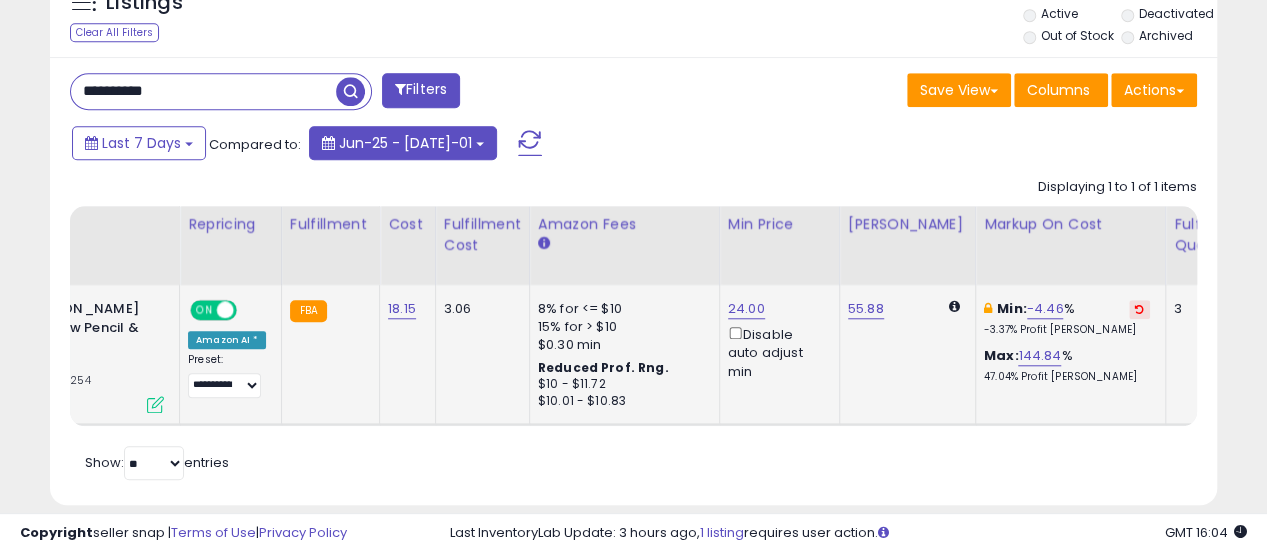 type on "**********" 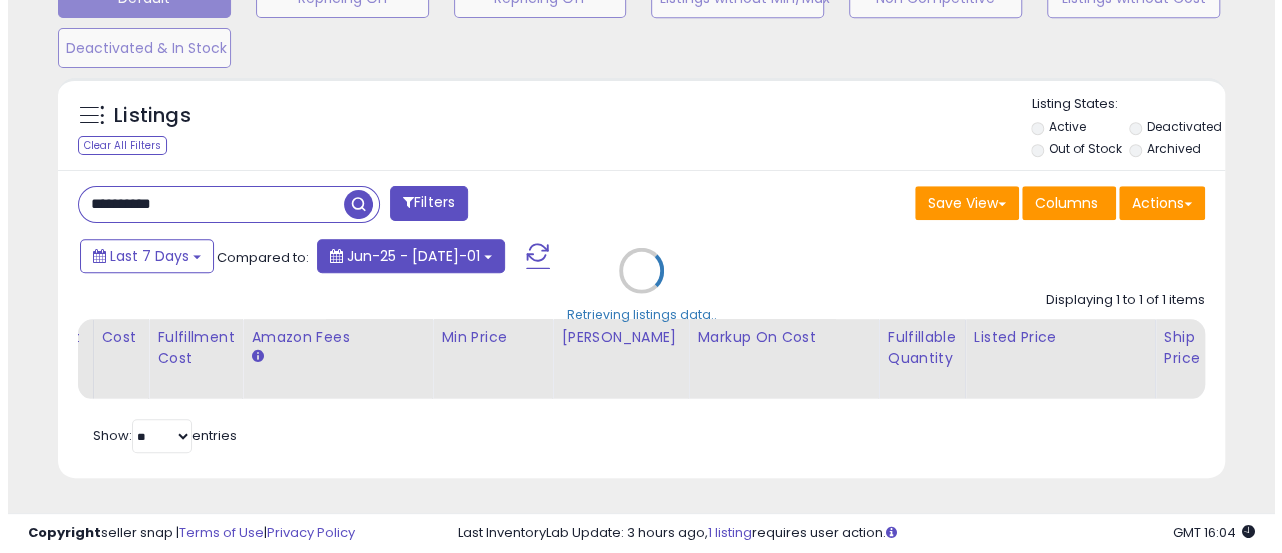 scroll, scrollTop: 665, scrollLeft: 0, axis: vertical 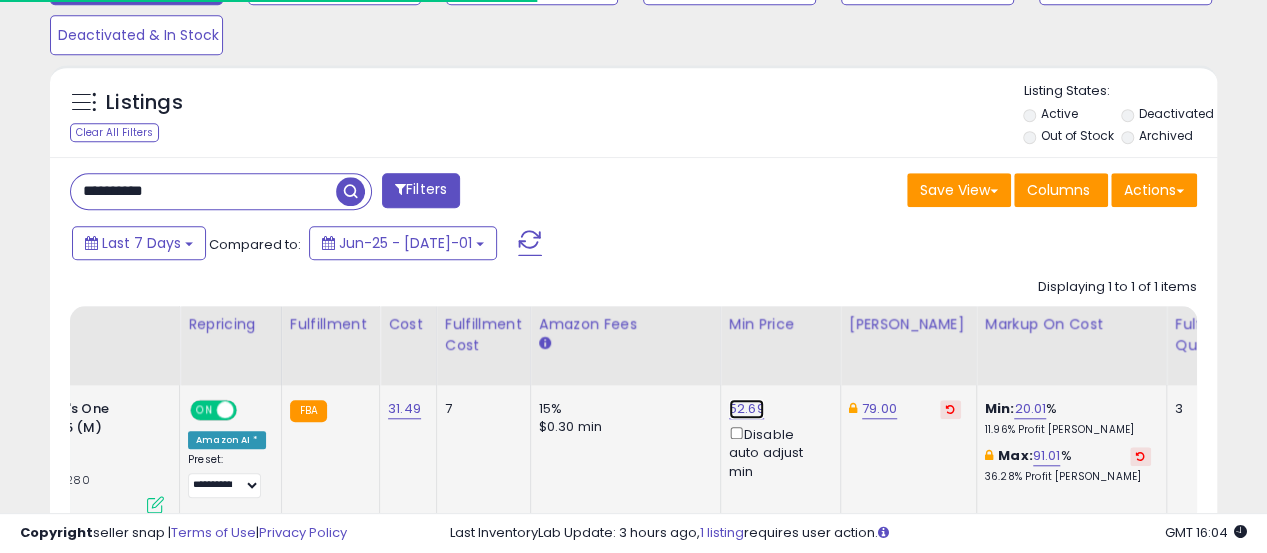 click on "52.69" at bounding box center (747, 409) 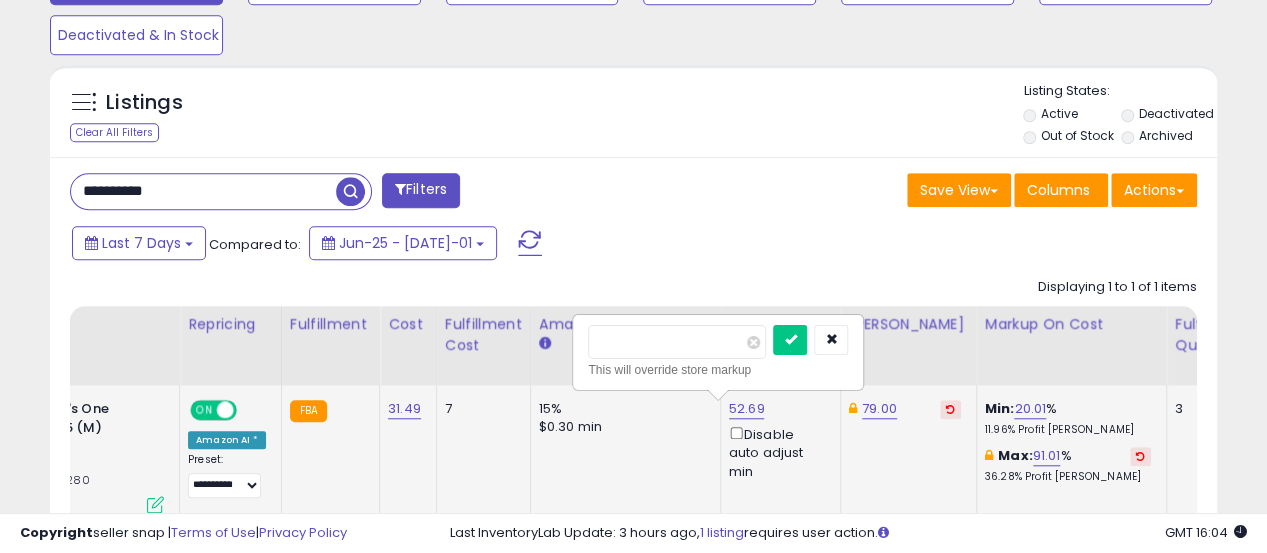 scroll, scrollTop: 999590, scrollLeft: 999325, axis: both 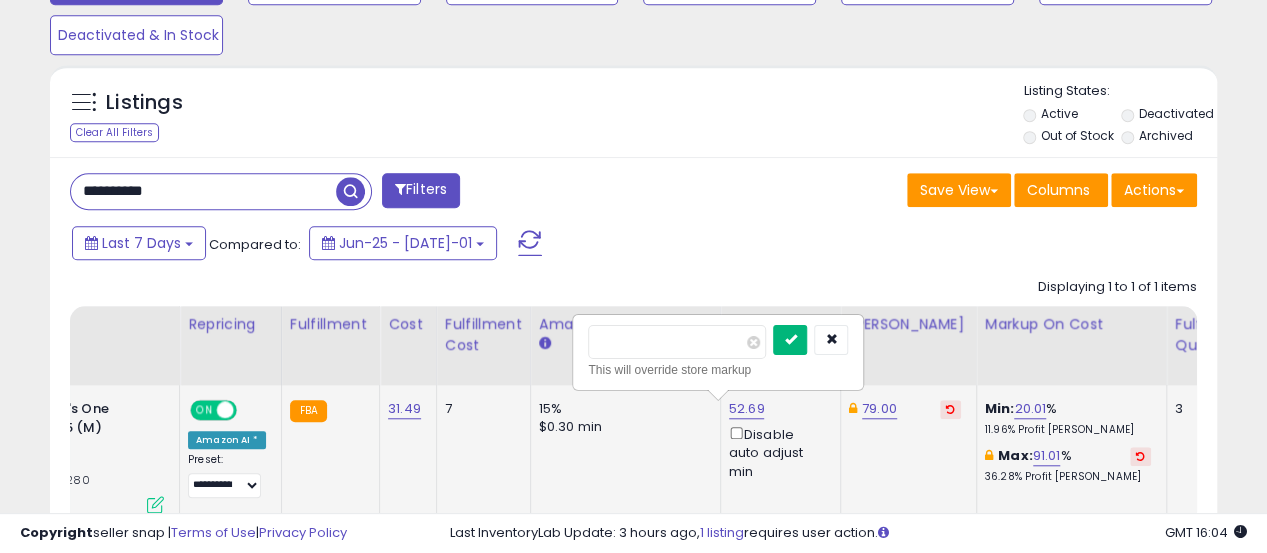 type on "*****" 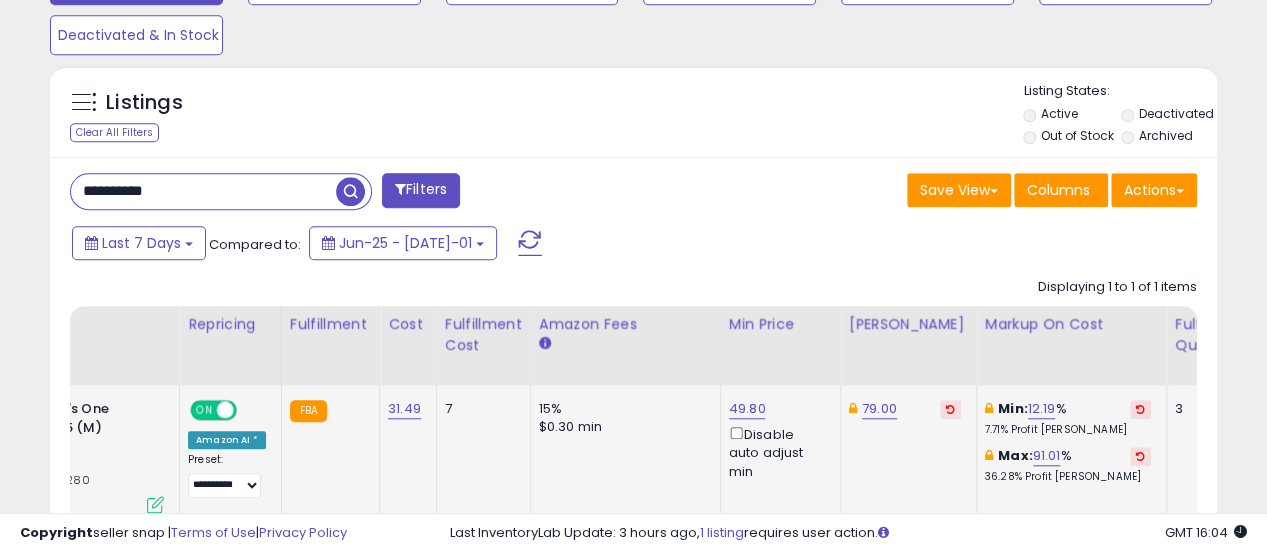click on "**********" at bounding box center (344, 193) 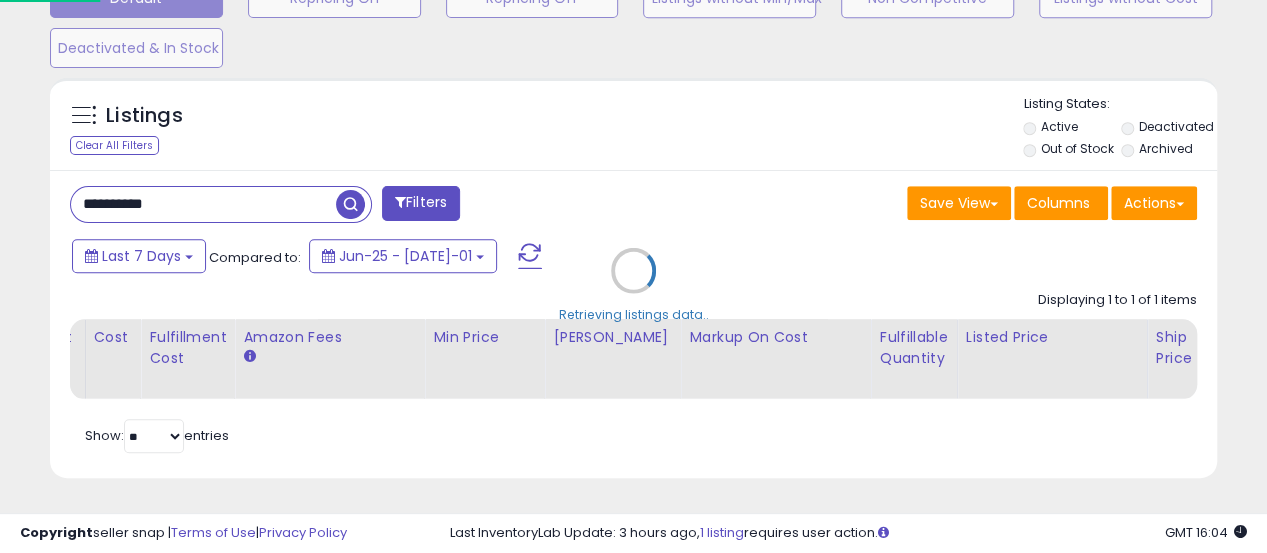 scroll, scrollTop: 999590, scrollLeft: 999316, axis: both 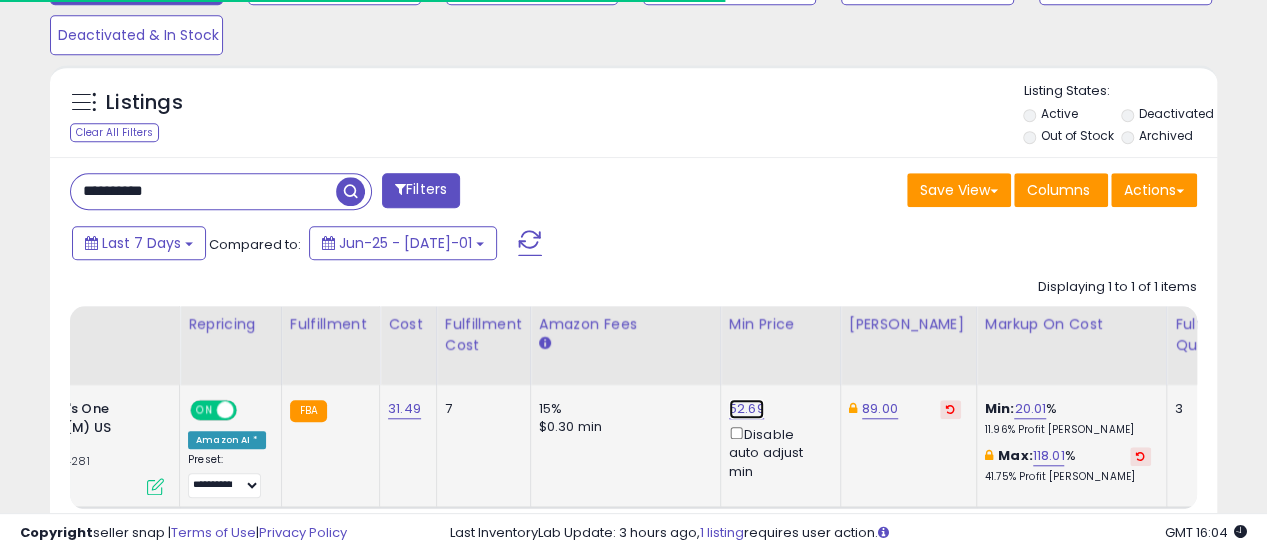 click on "52.69" at bounding box center (747, 409) 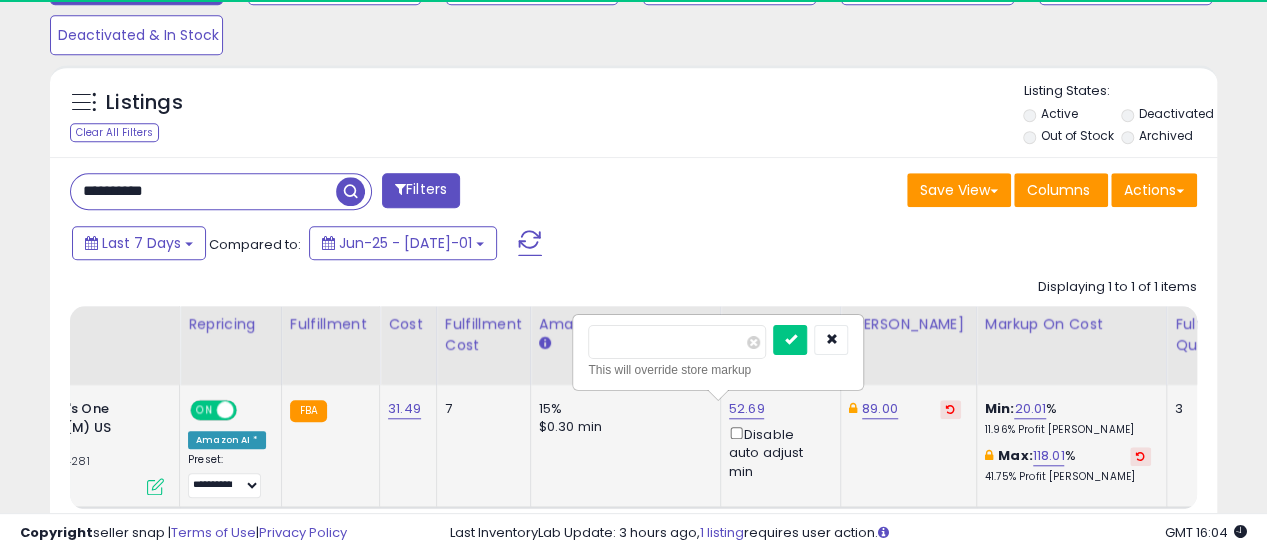 scroll, scrollTop: 999590, scrollLeft: 999325, axis: both 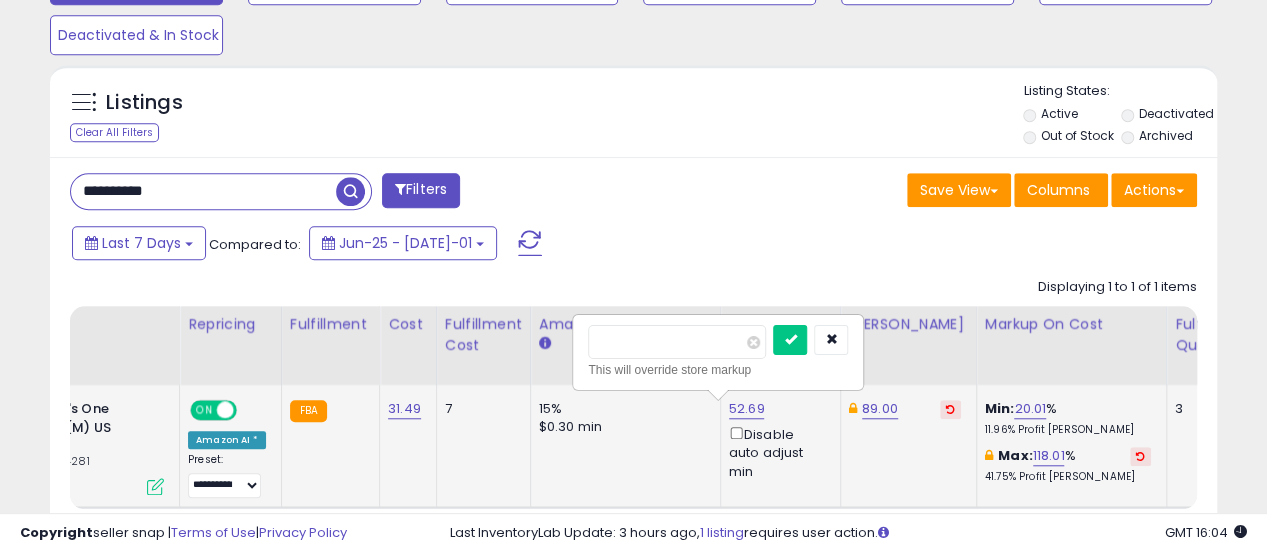 click on "*****" at bounding box center (677, 342) 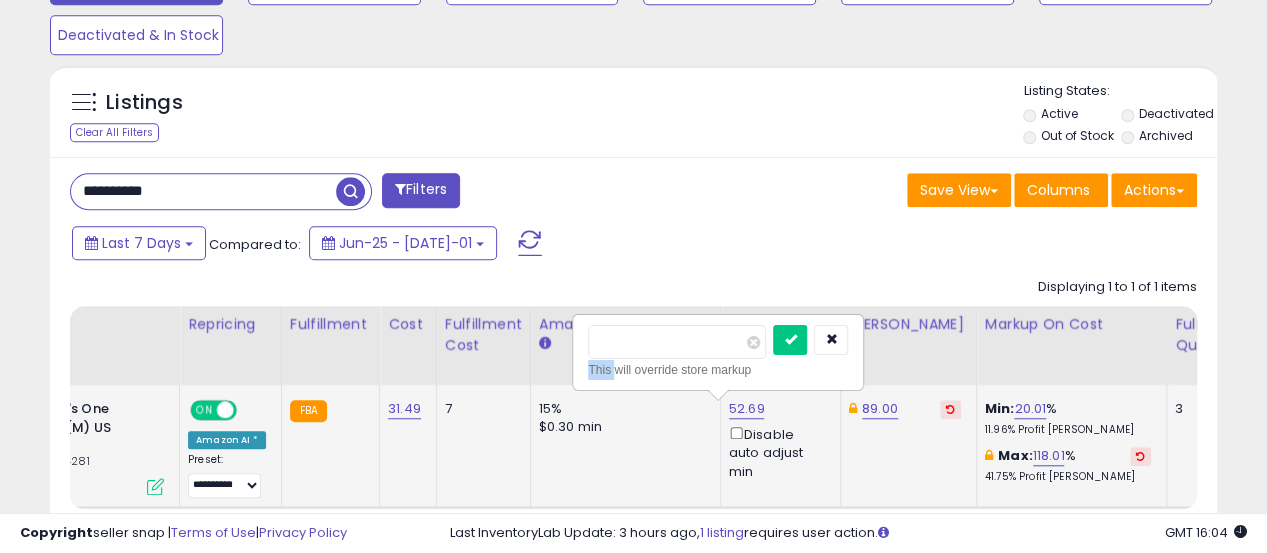 click at bounding box center (810, 342) 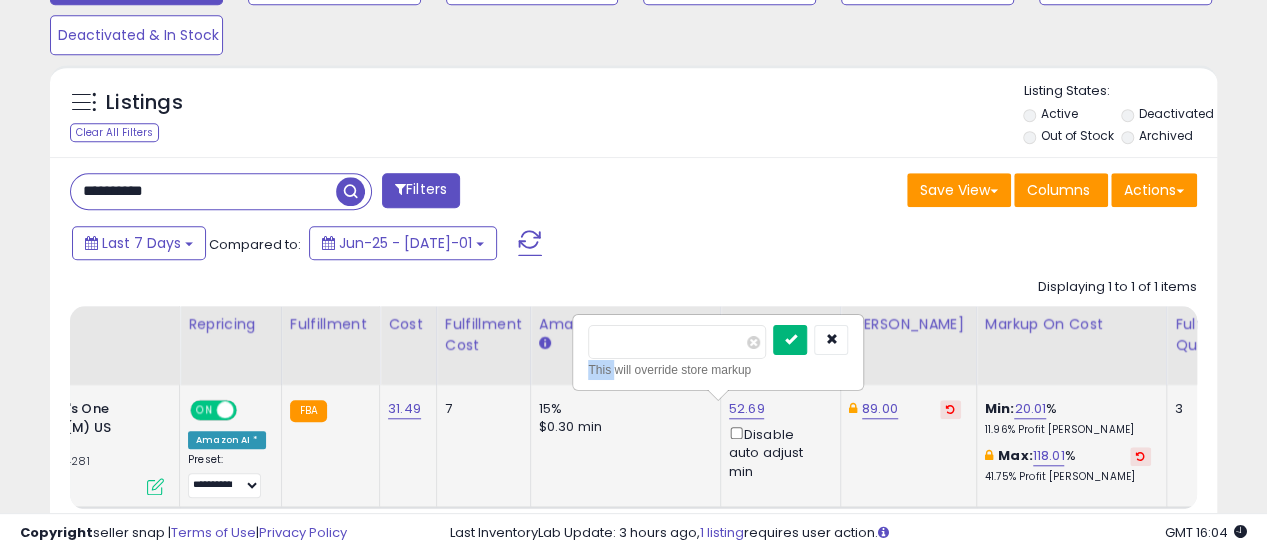 click at bounding box center (790, 340) 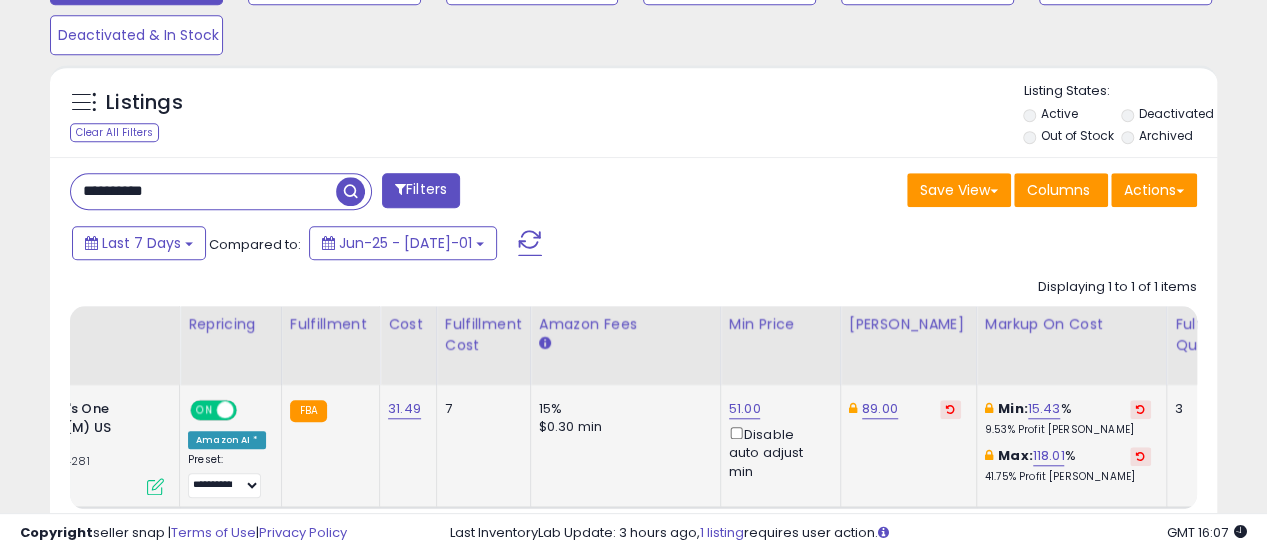 click on "**********" at bounding box center (203, 191) 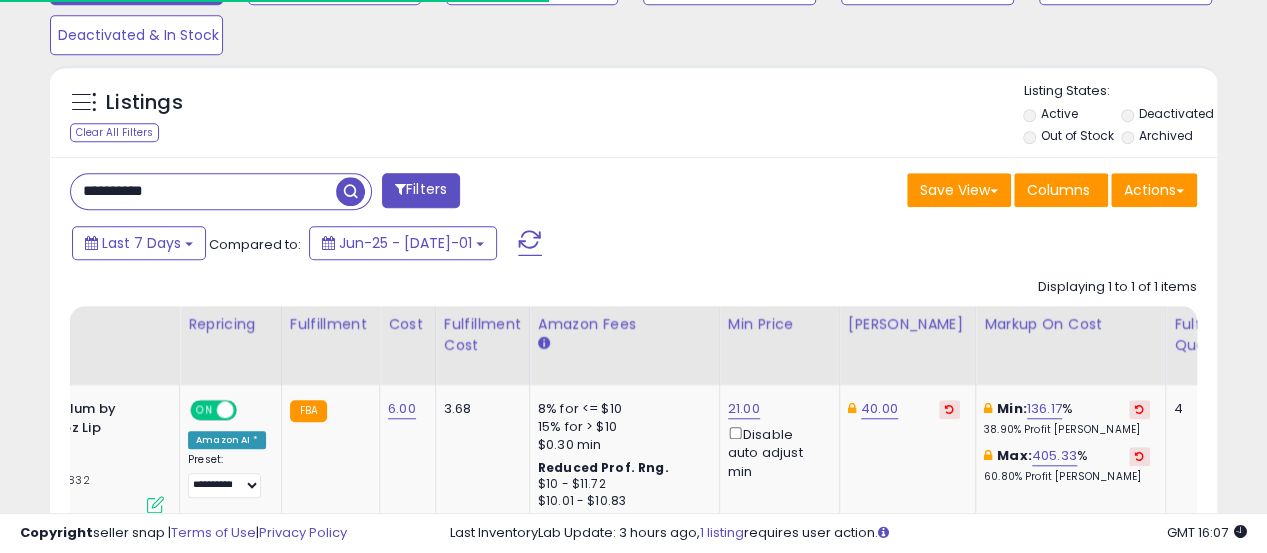 scroll, scrollTop: 410, scrollLeft: 674, axis: both 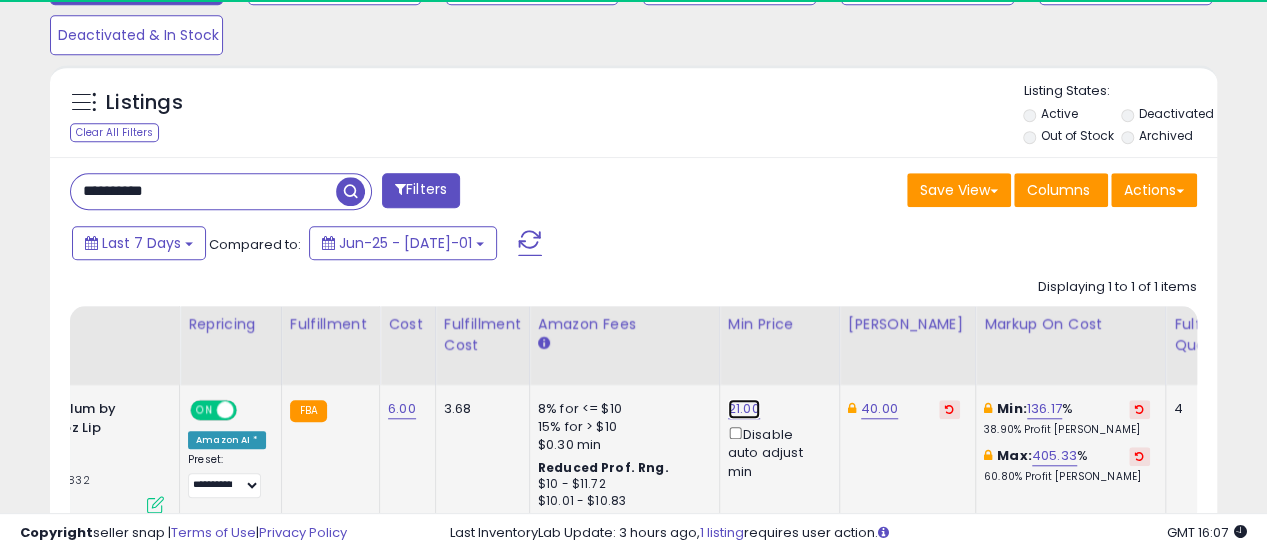 click on "21.00" at bounding box center (744, 409) 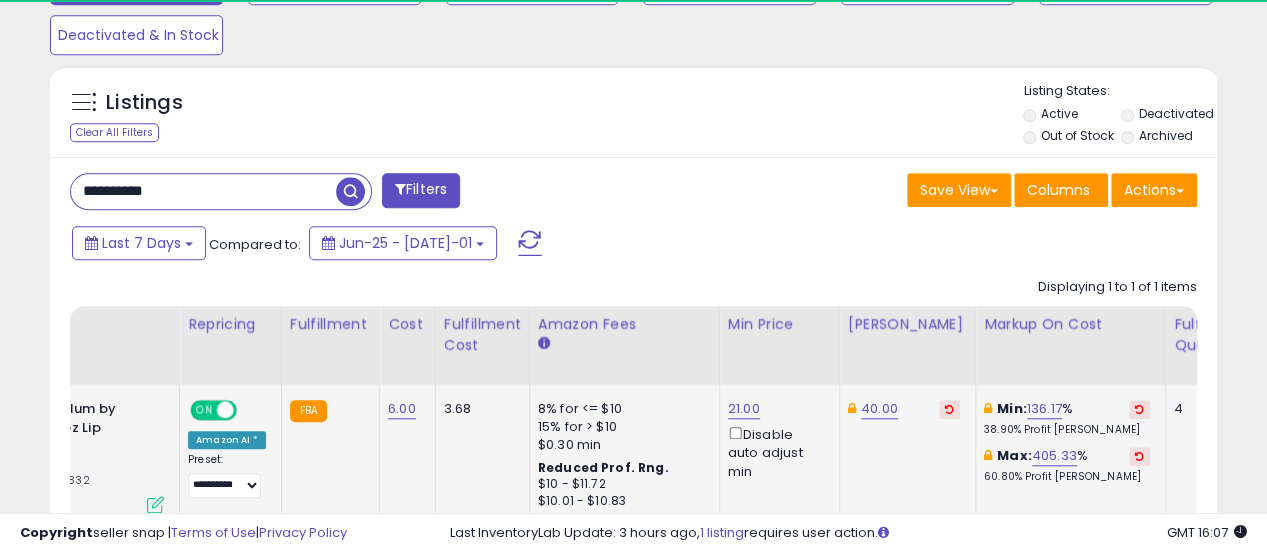 scroll, scrollTop: 999590, scrollLeft: 999325, axis: both 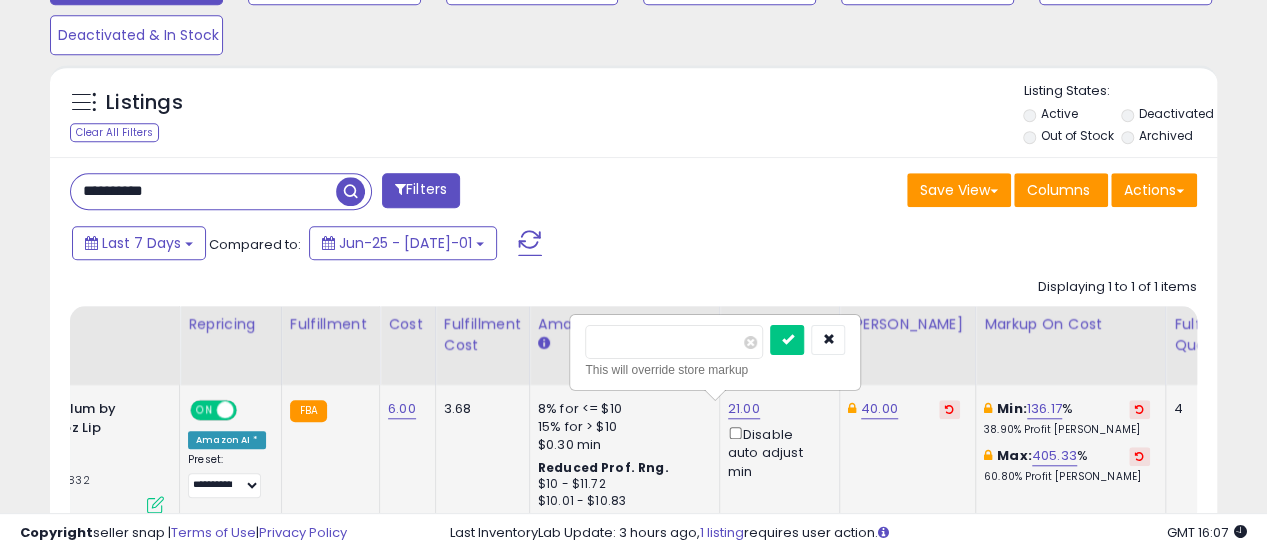click on "*****" at bounding box center (674, 342) 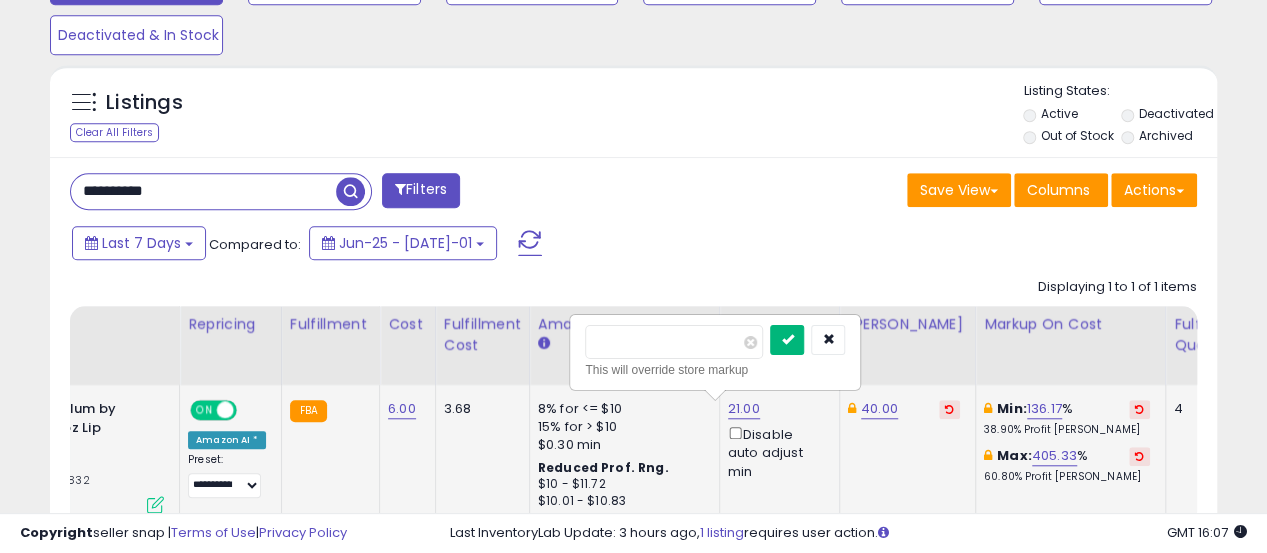 type on "**" 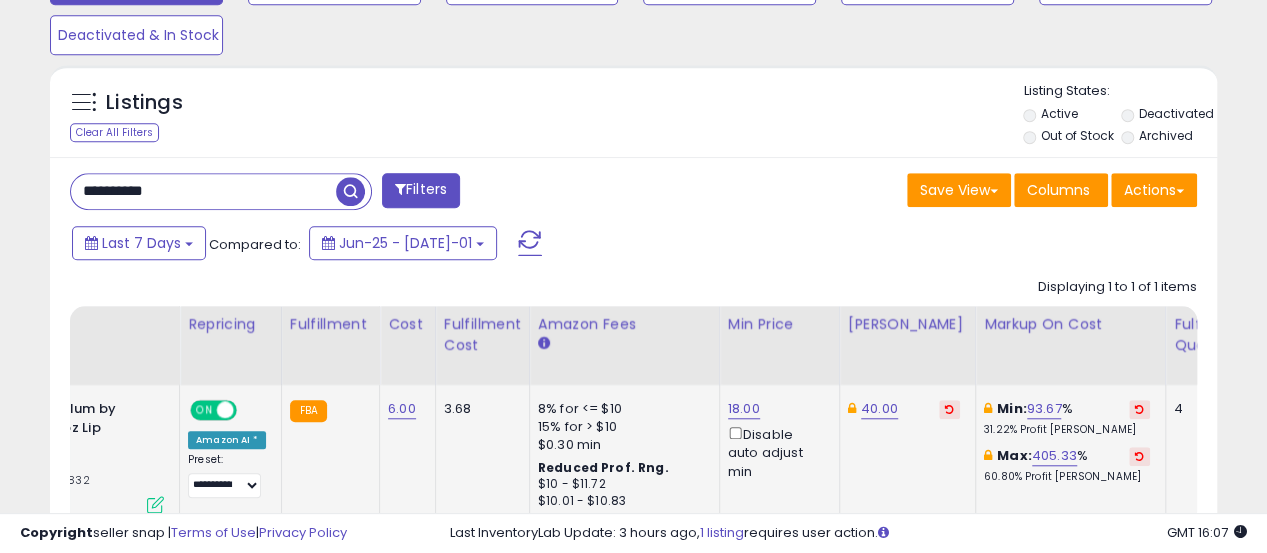 click on "**********" at bounding box center [203, 191] 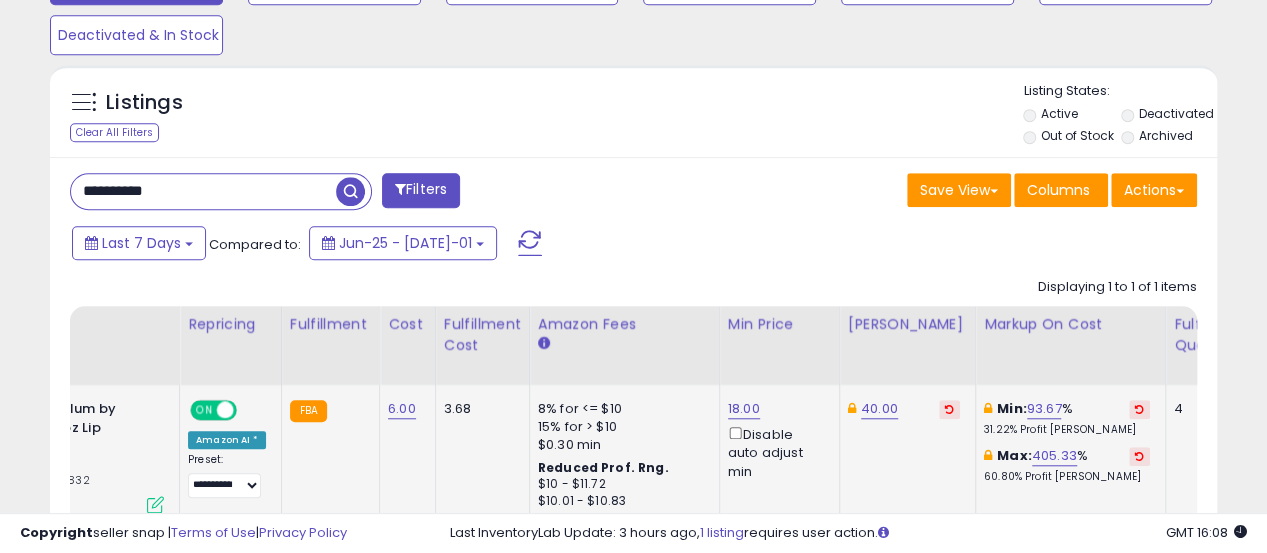 paste 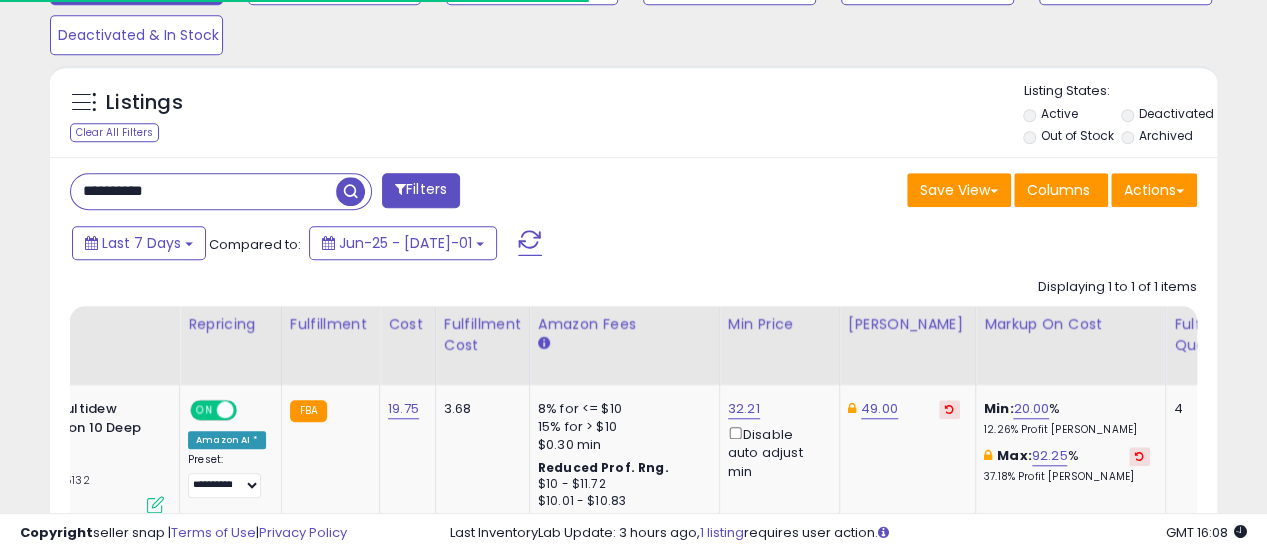 scroll, scrollTop: 410, scrollLeft: 674, axis: both 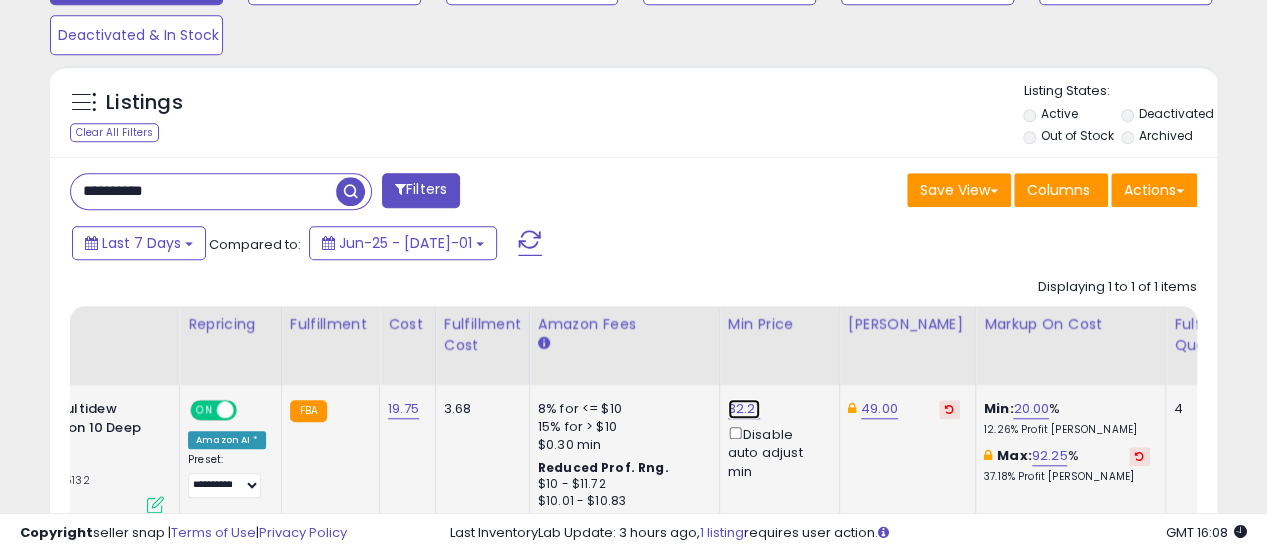 click on "32.21" at bounding box center (744, 409) 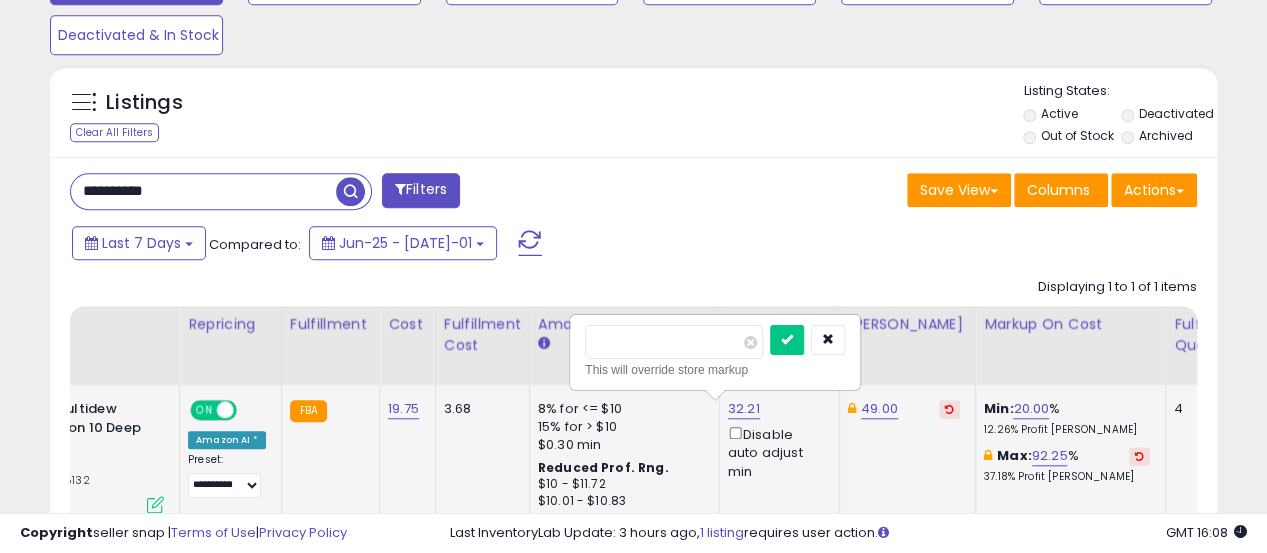 click on "*****" at bounding box center (674, 342) 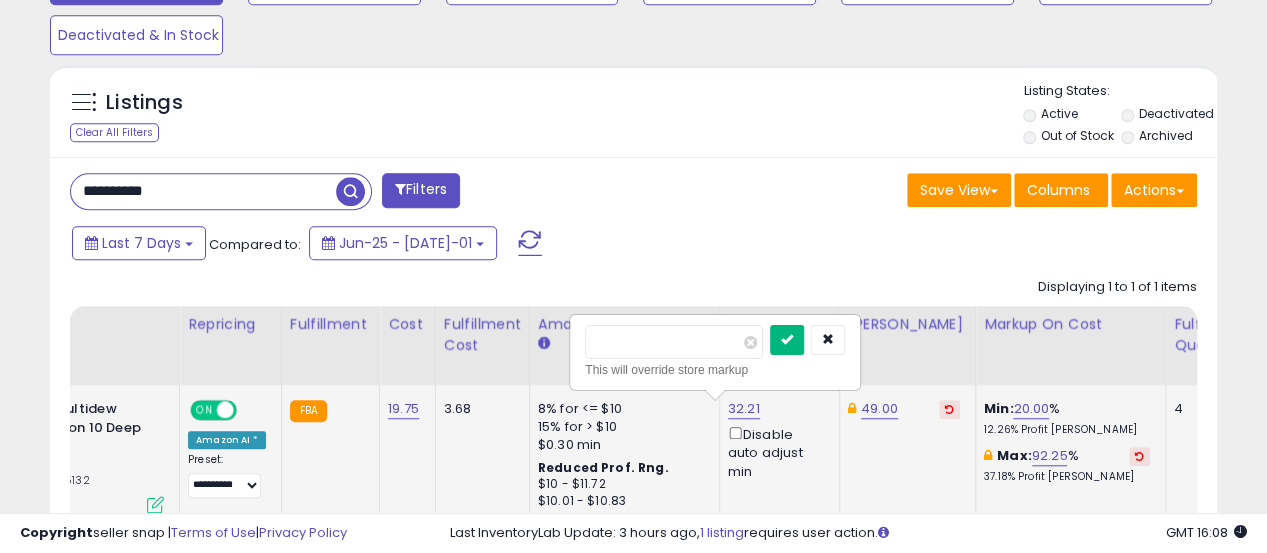 type on "**" 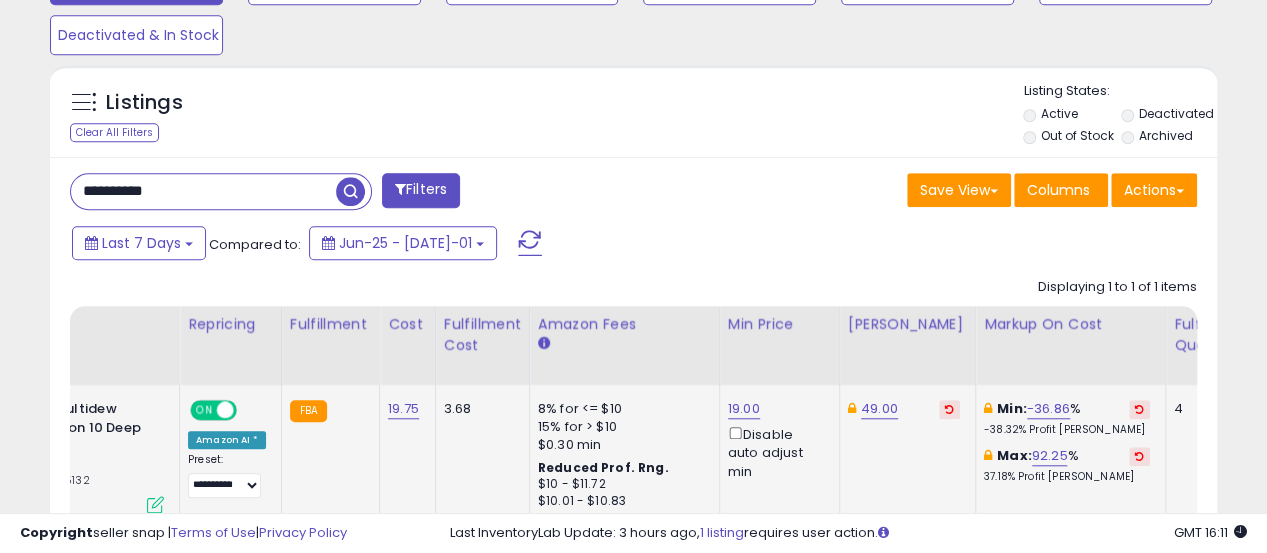 click on "**********" at bounding box center [203, 191] 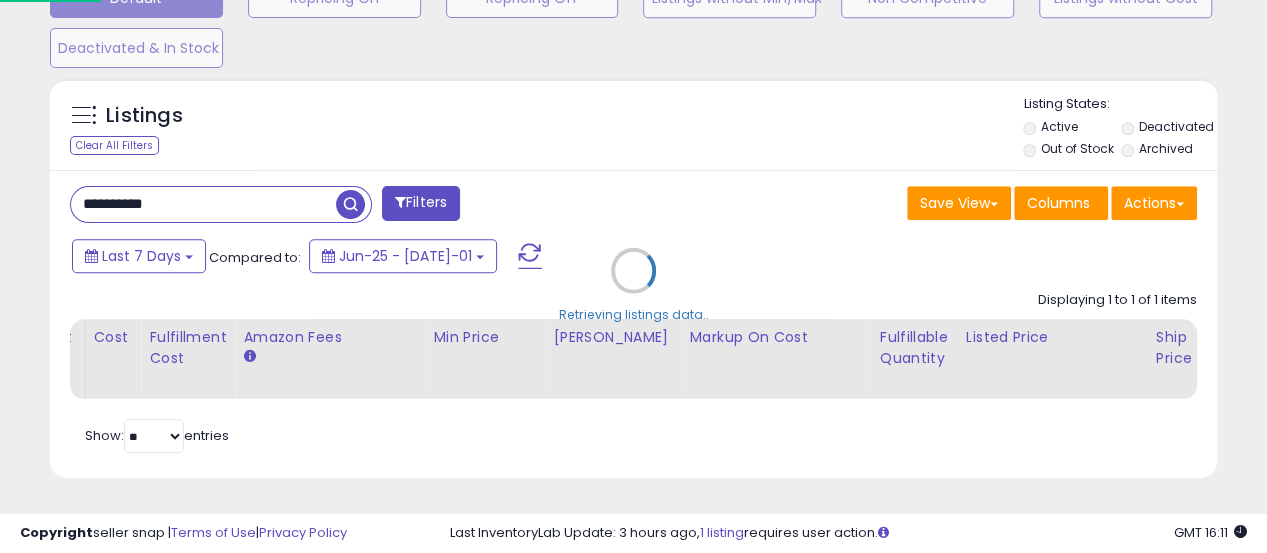 scroll, scrollTop: 999590, scrollLeft: 999316, axis: both 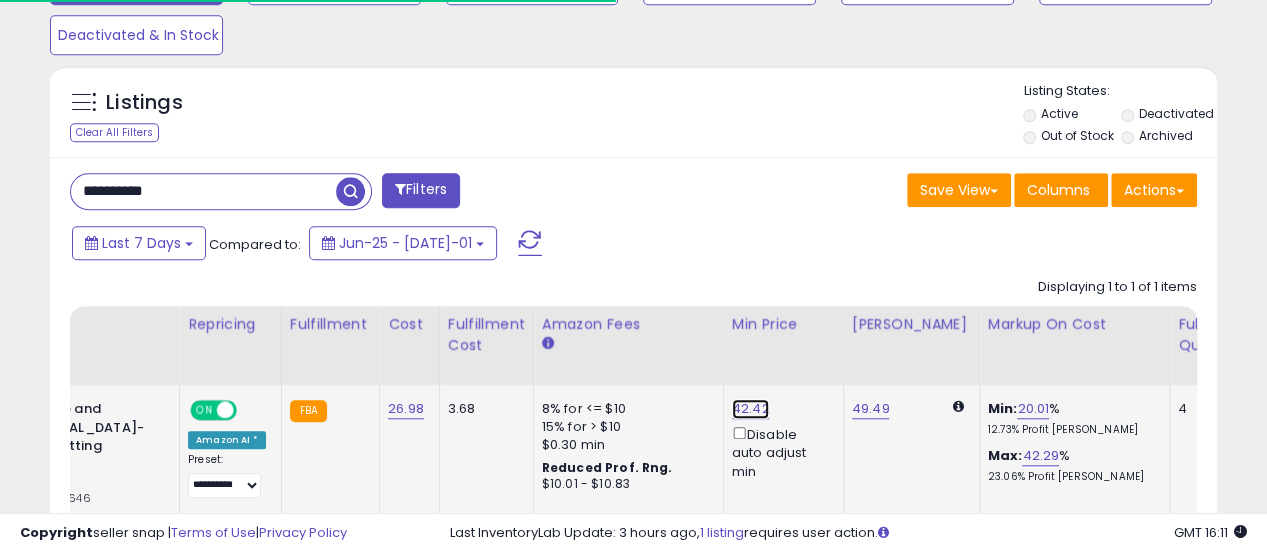 click on "42.42" at bounding box center [751, 409] 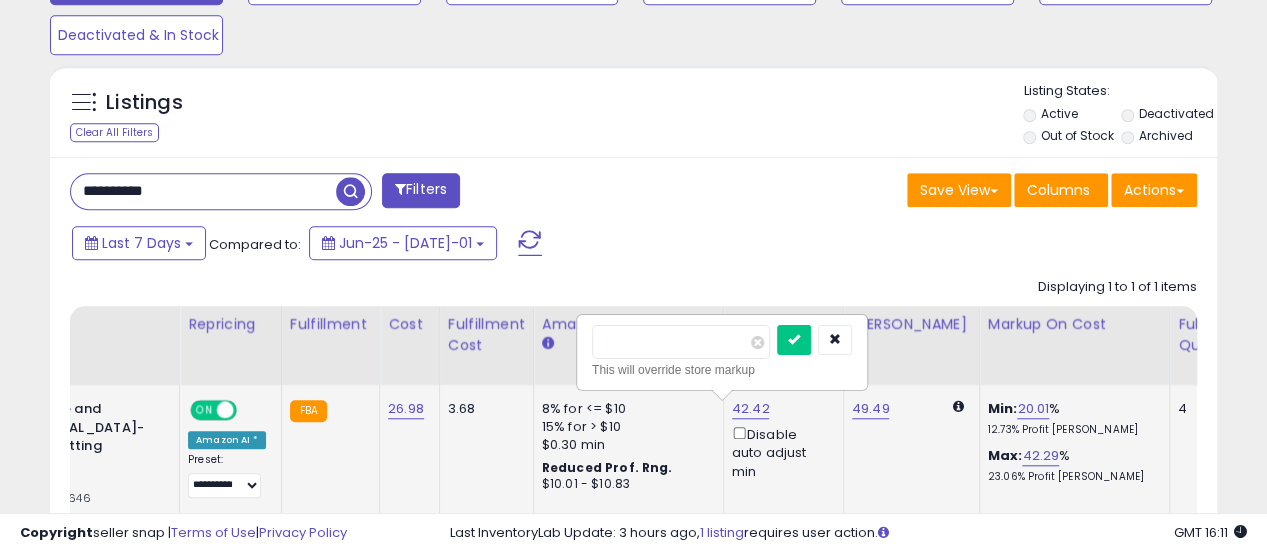 scroll, scrollTop: 999590, scrollLeft: 999325, axis: both 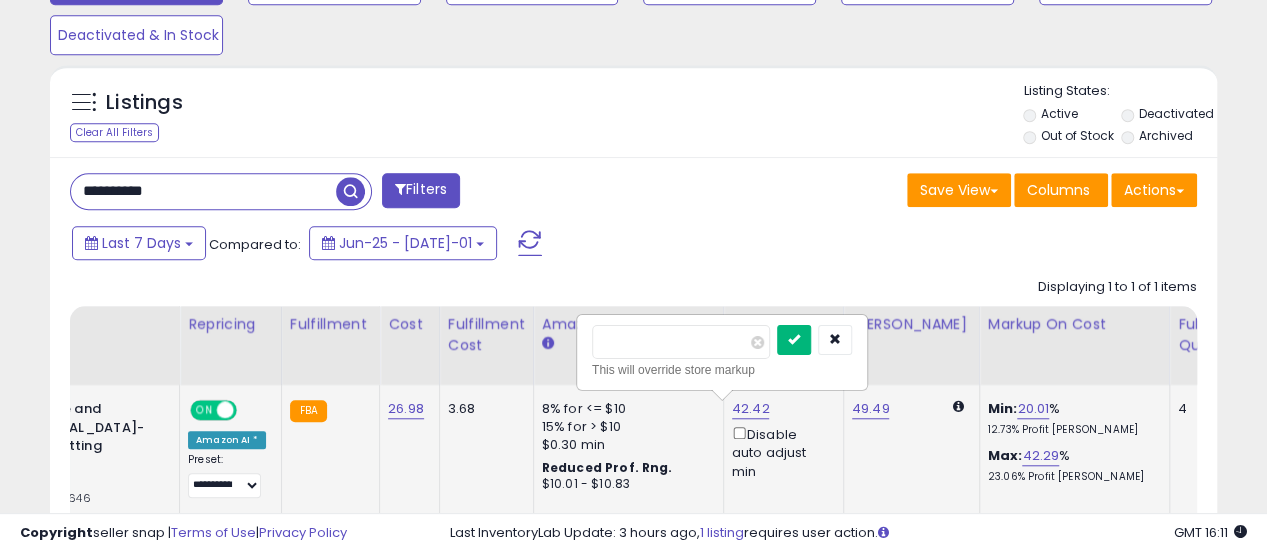 type on "**" 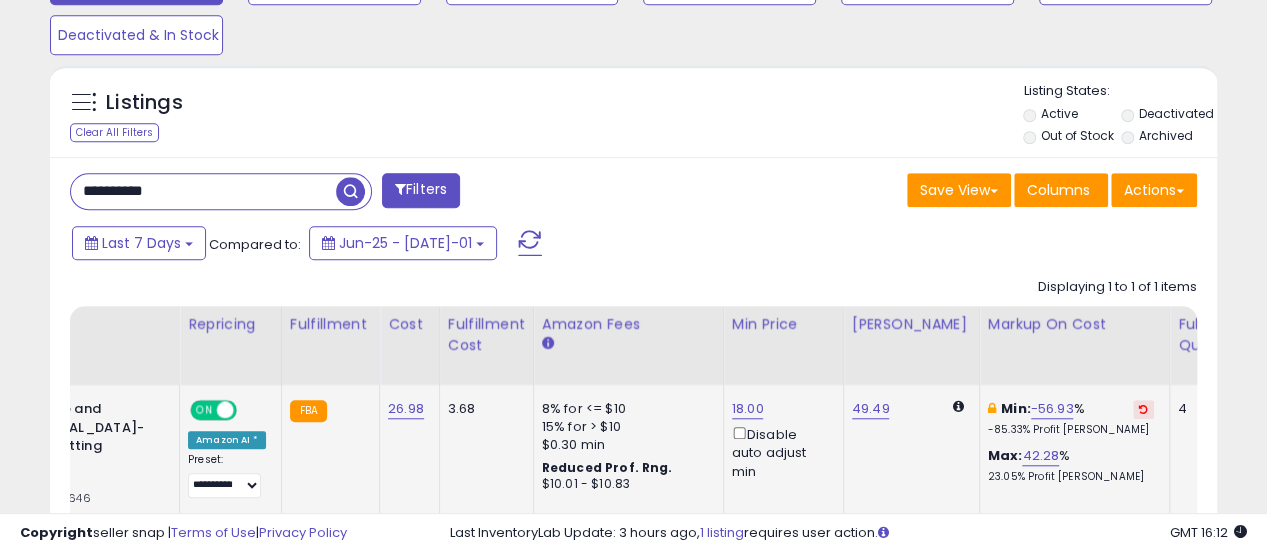 click on "**********" at bounding box center (203, 191) 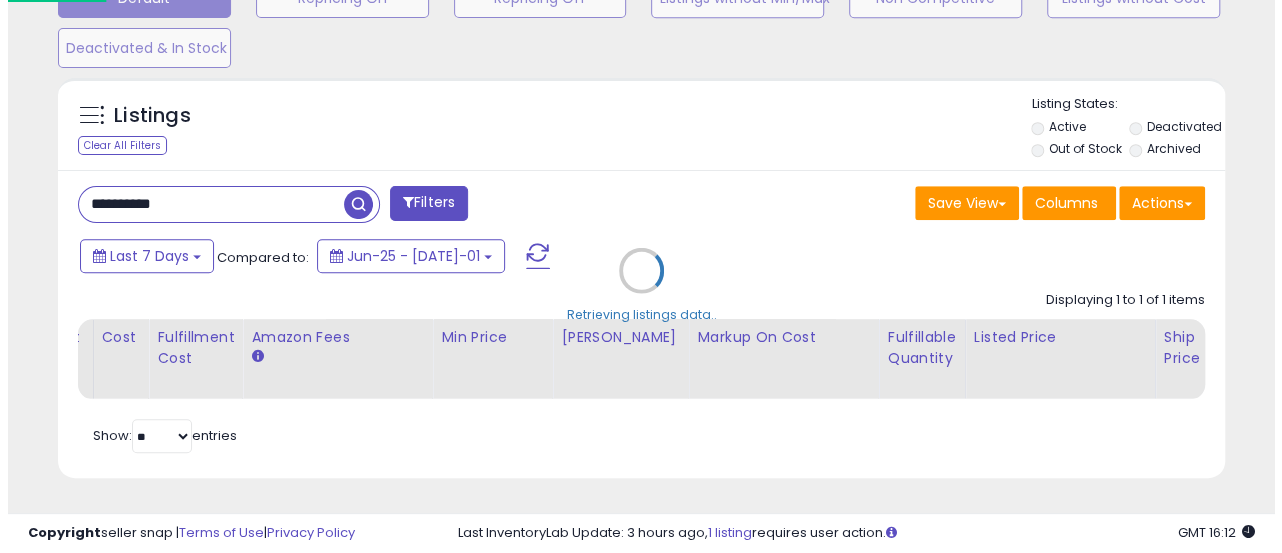 scroll, scrollTop: 999590, scrollLeft: 999316, axis: both 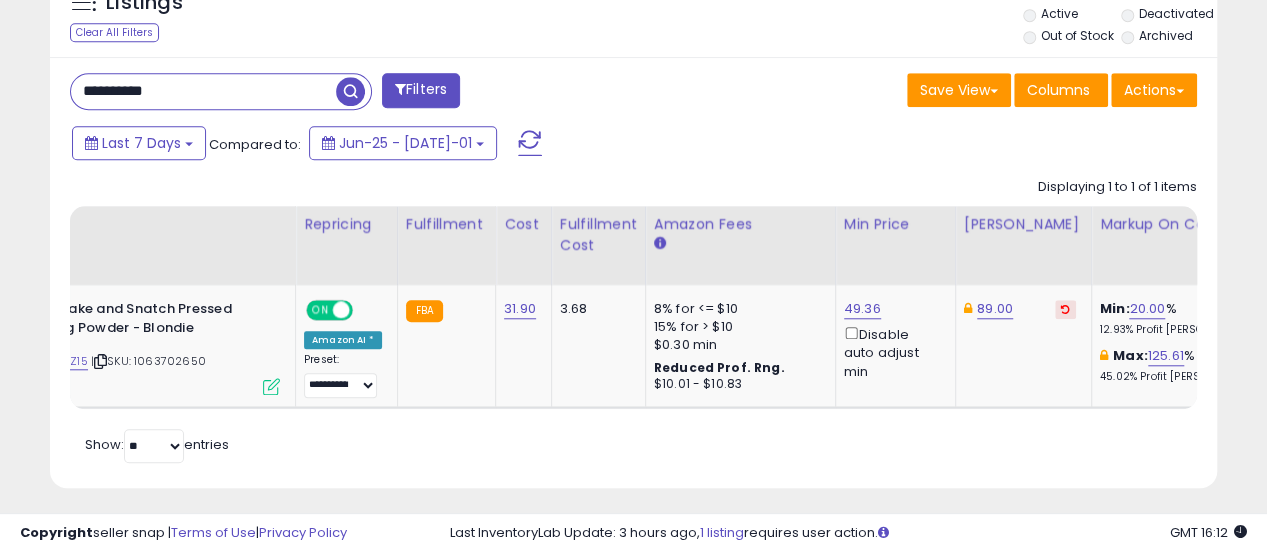 click on "**********" at bounding box center [203, 91] 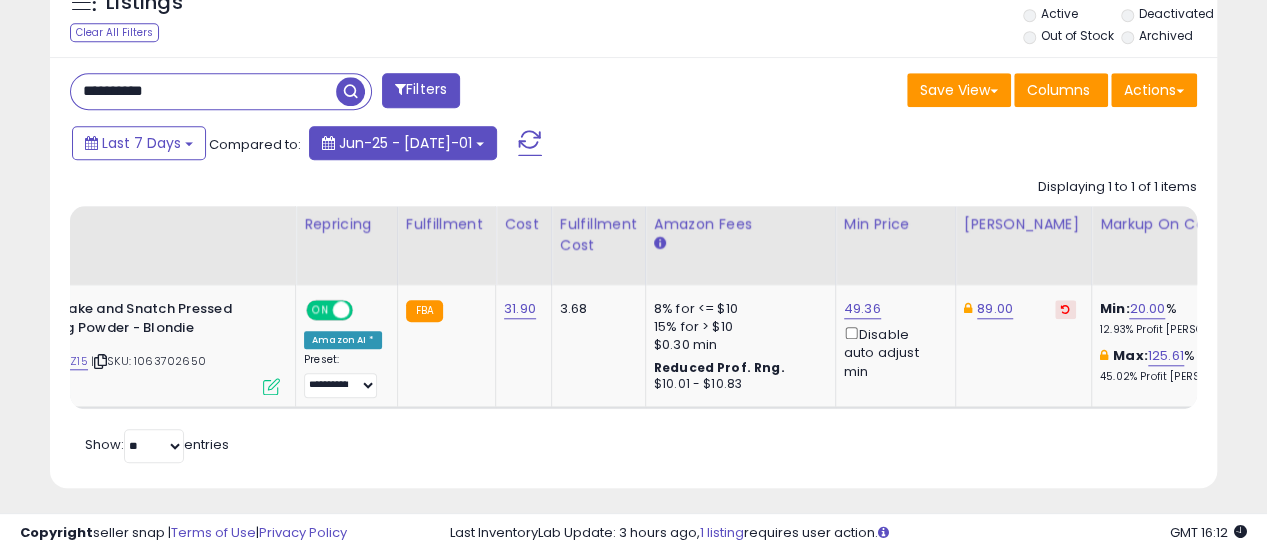 type on "**********" 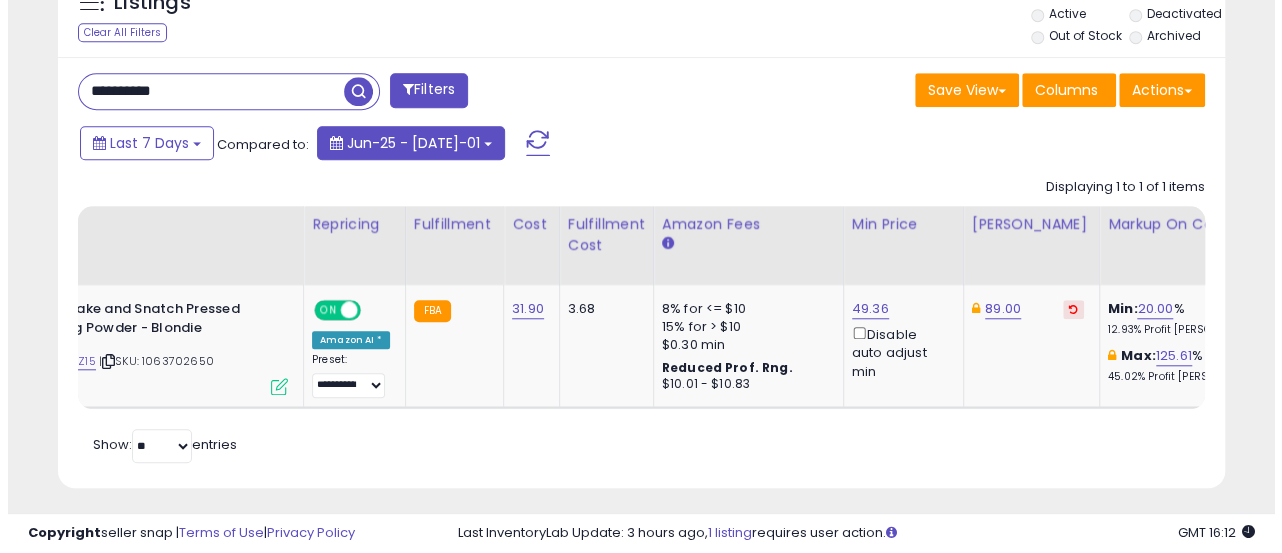 scroll, scrollTop: 665, scrollLeft: 0, axis: vertical 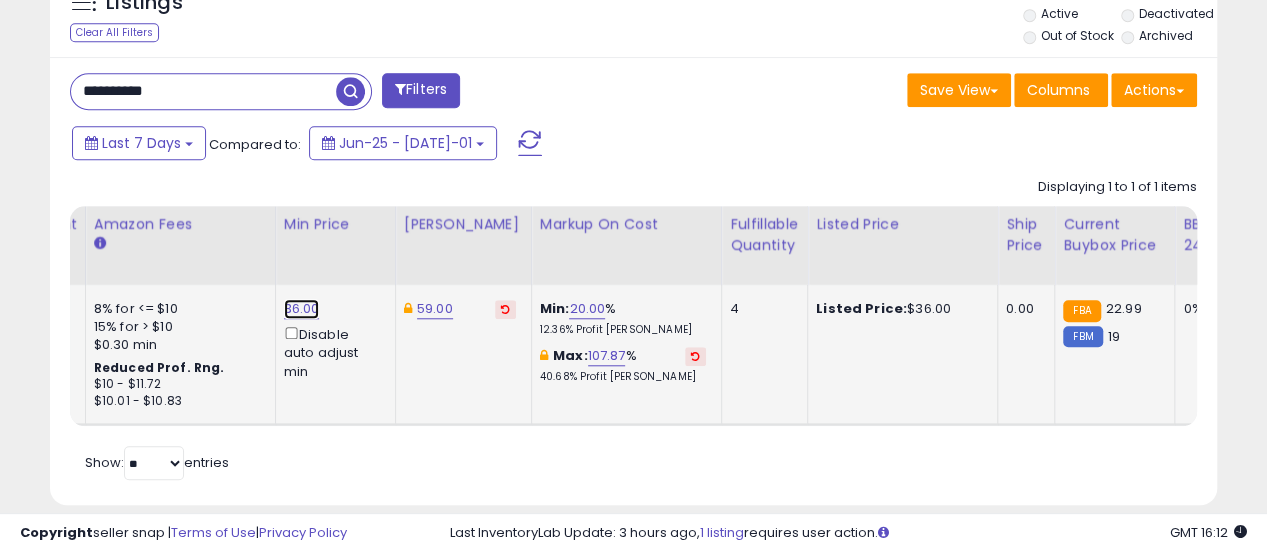 click on "36.00" at bounding box center [302, 309] 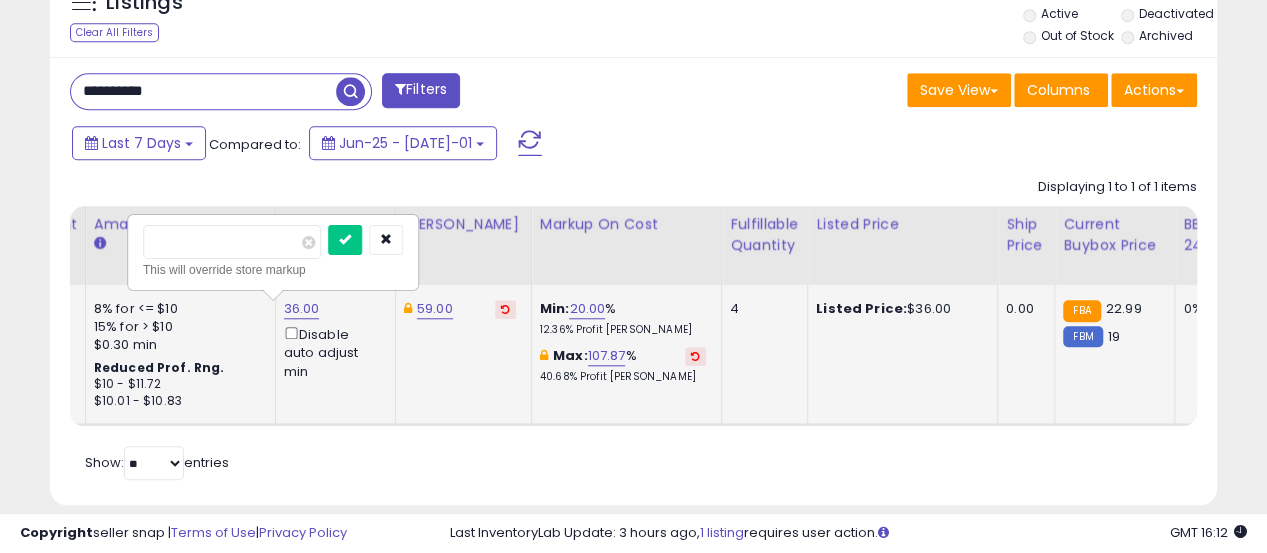 click on "*****" at bounding box center (232, 242) 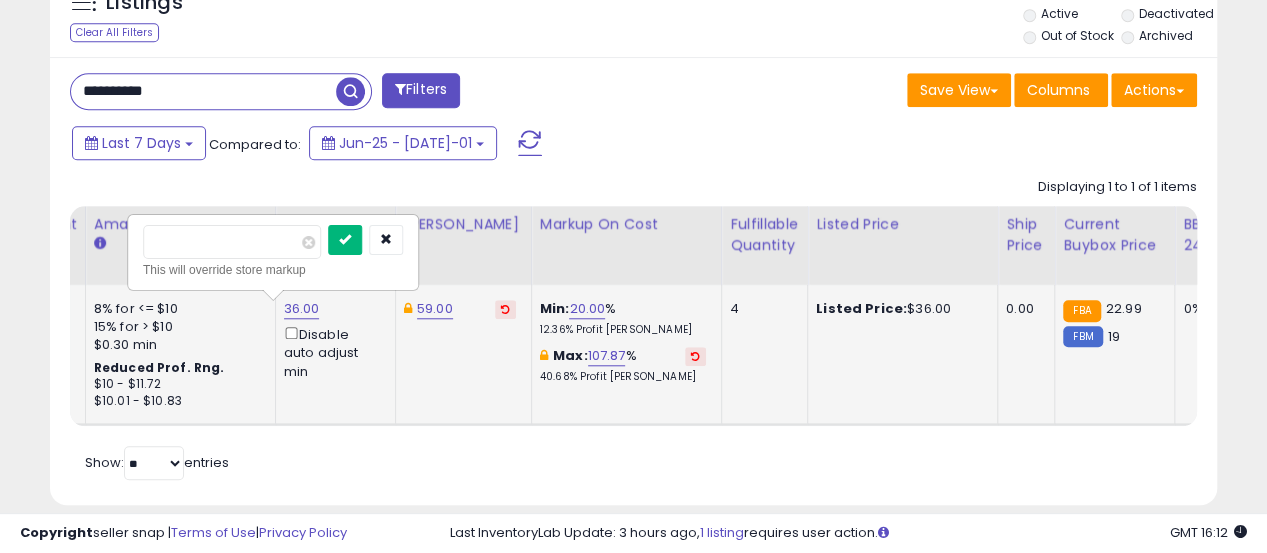 type on "**" 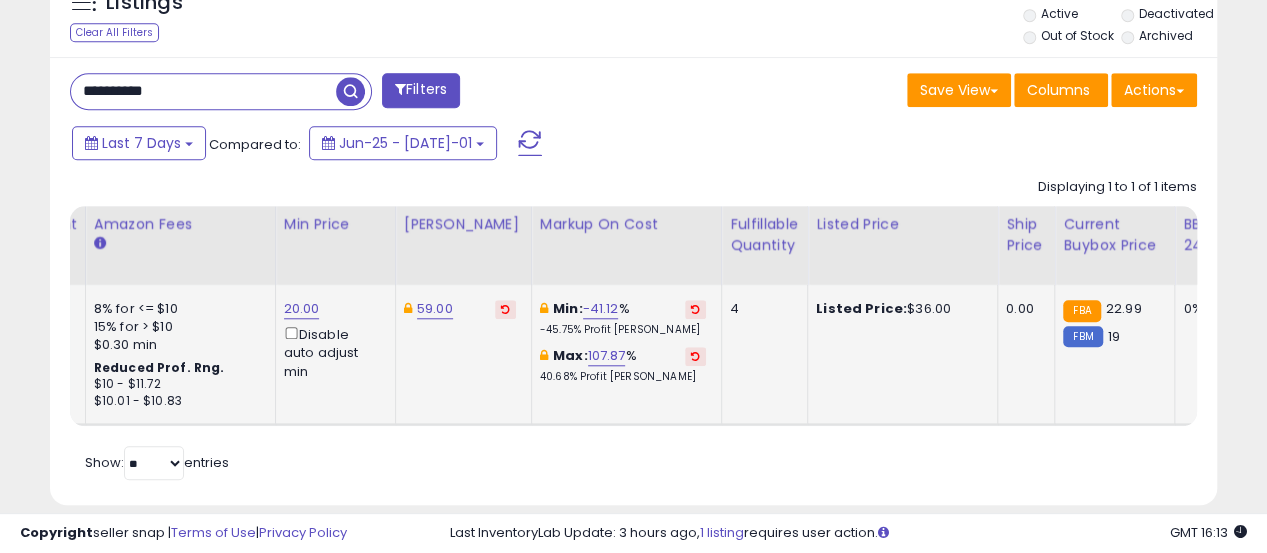 click on "**********" at bounding box center (203, 91) 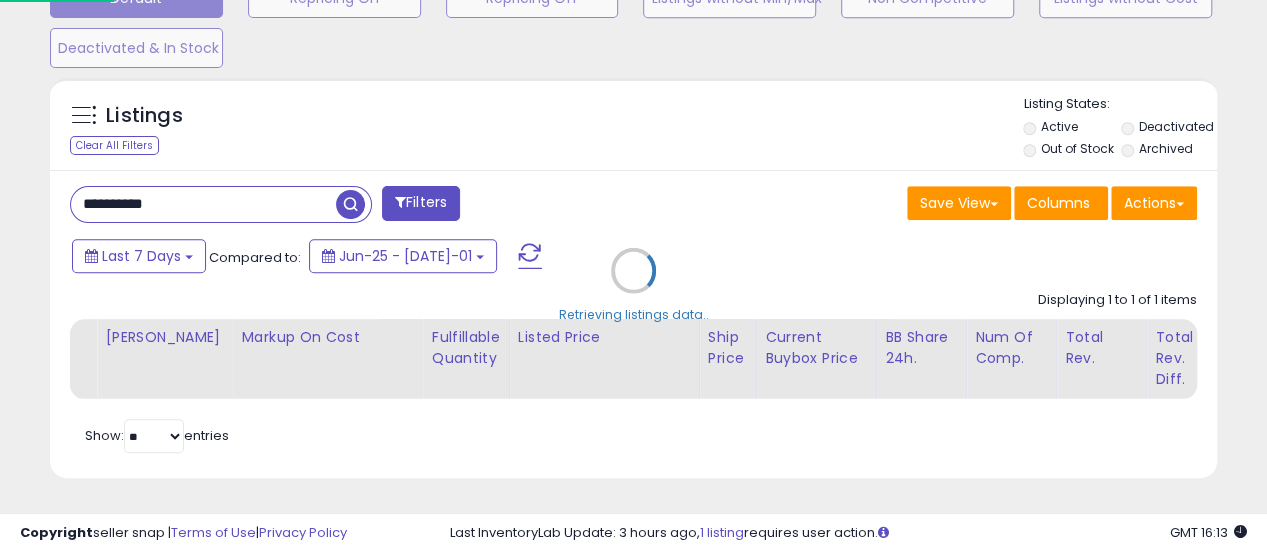 scroll, scrollTop: 999590, scrollLeft: 999316, axis: both 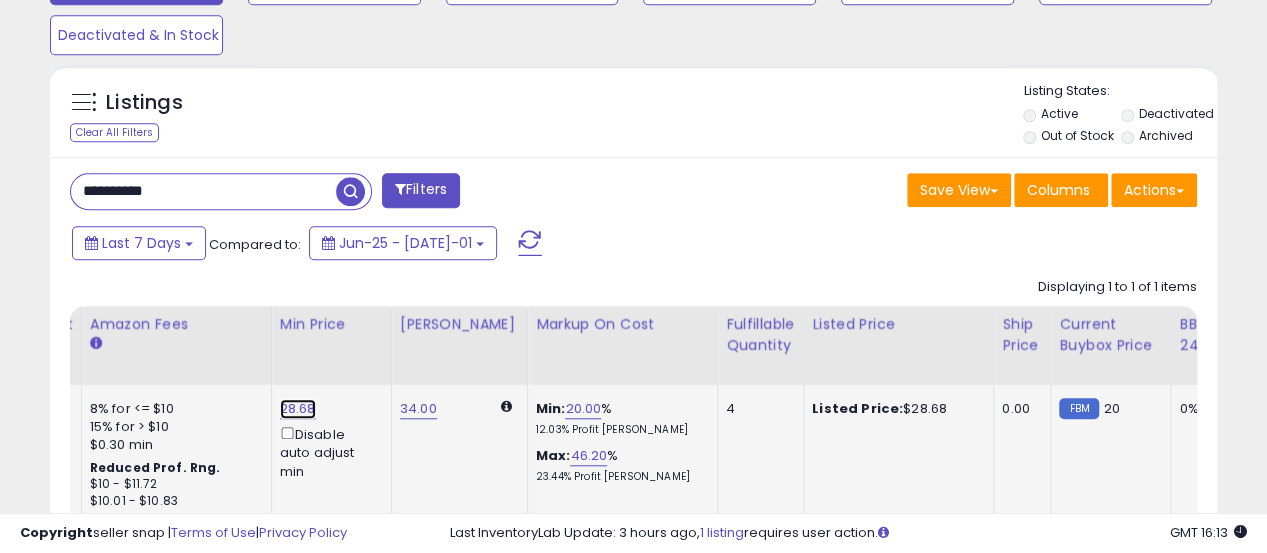 click on "28.68" at bounding box center (298, 409) 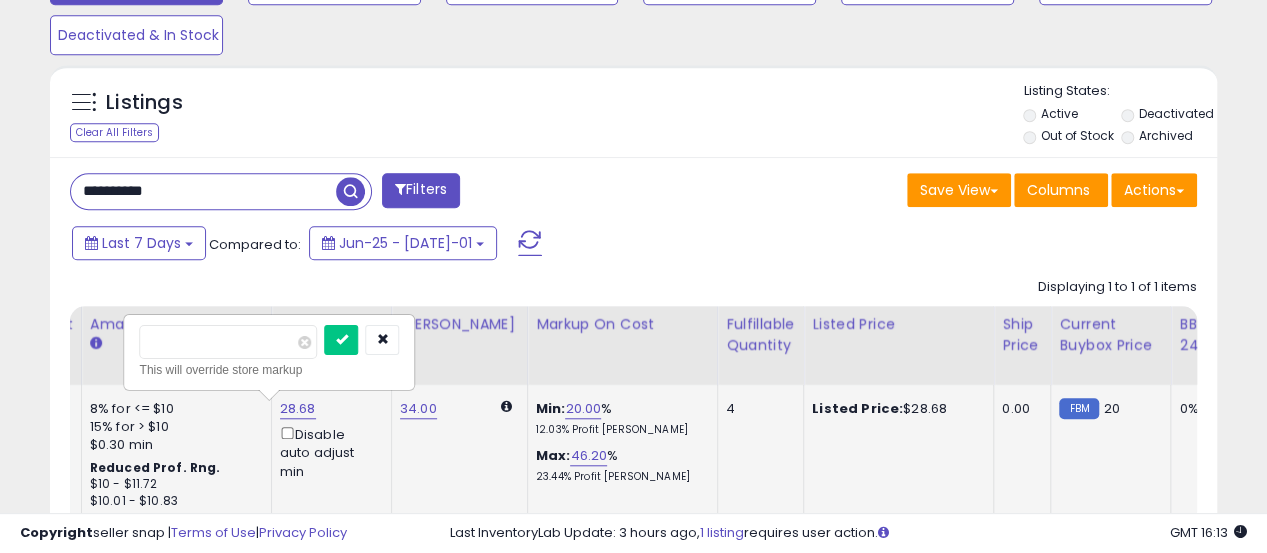 click on "*****" at bounding box center [228, 342] 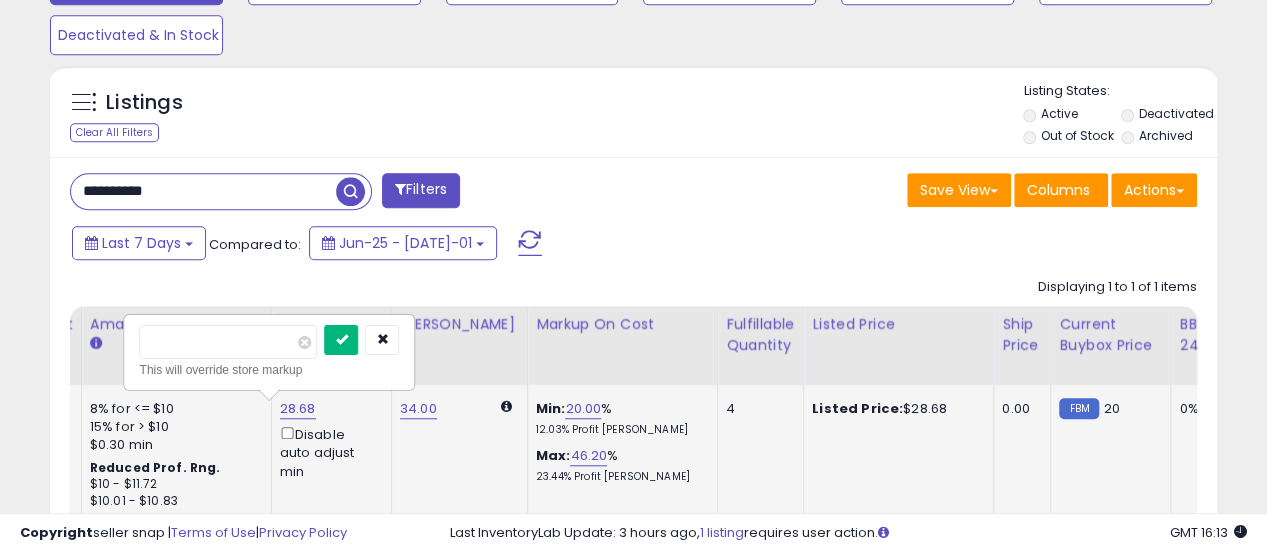 type on "**" 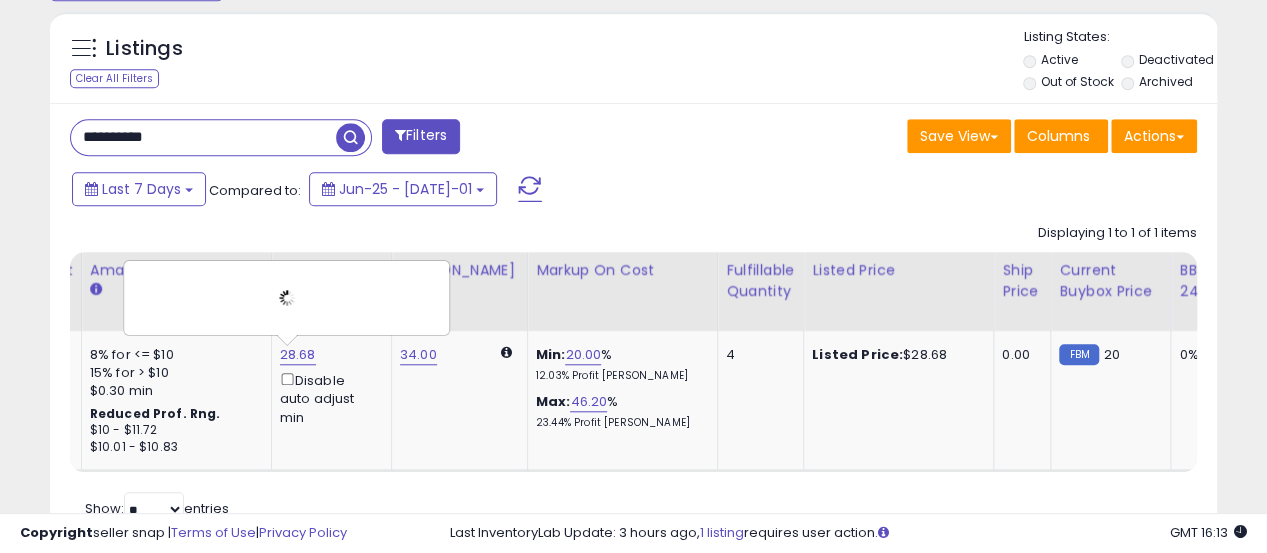 scroll, scrollTop: 806, scrollLeft: 0, axis: vertical 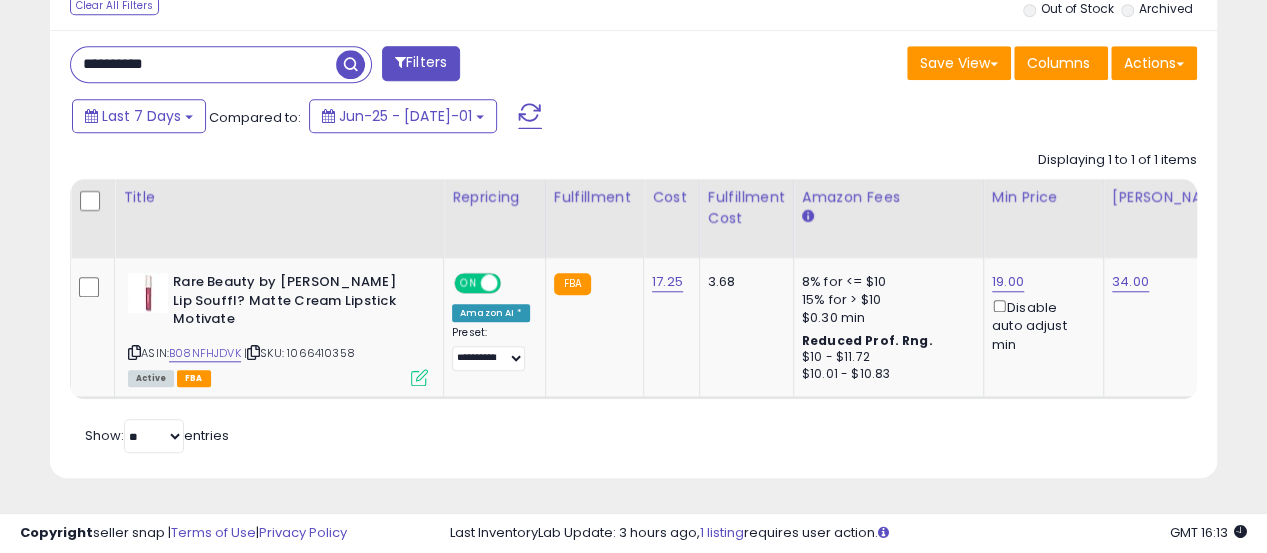 click on "**********" at bounding box center (203, 64) 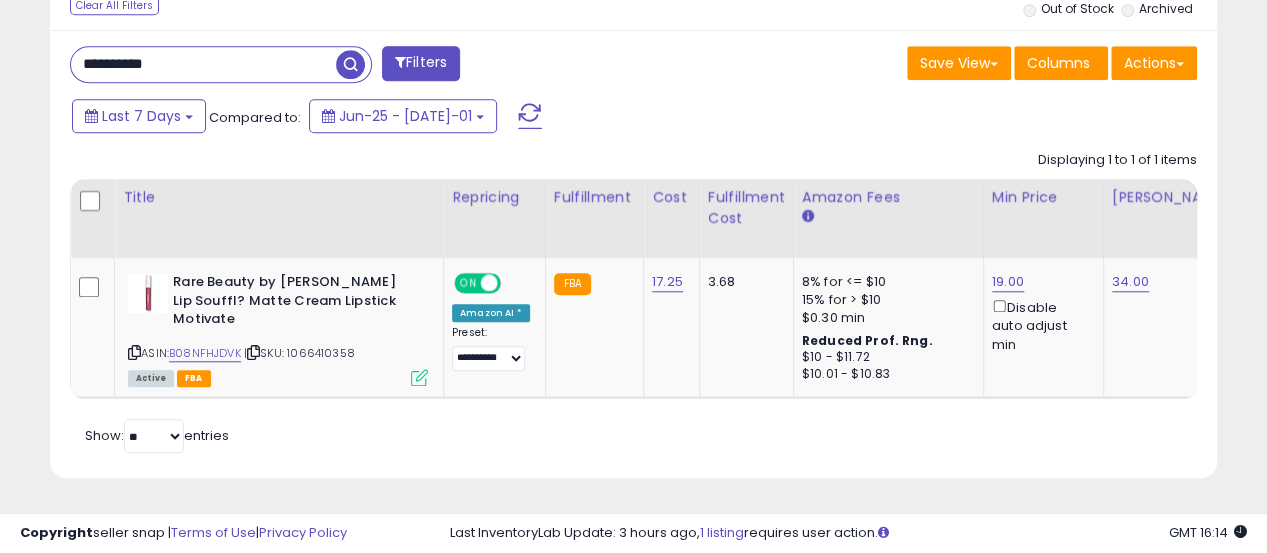type on "**********" 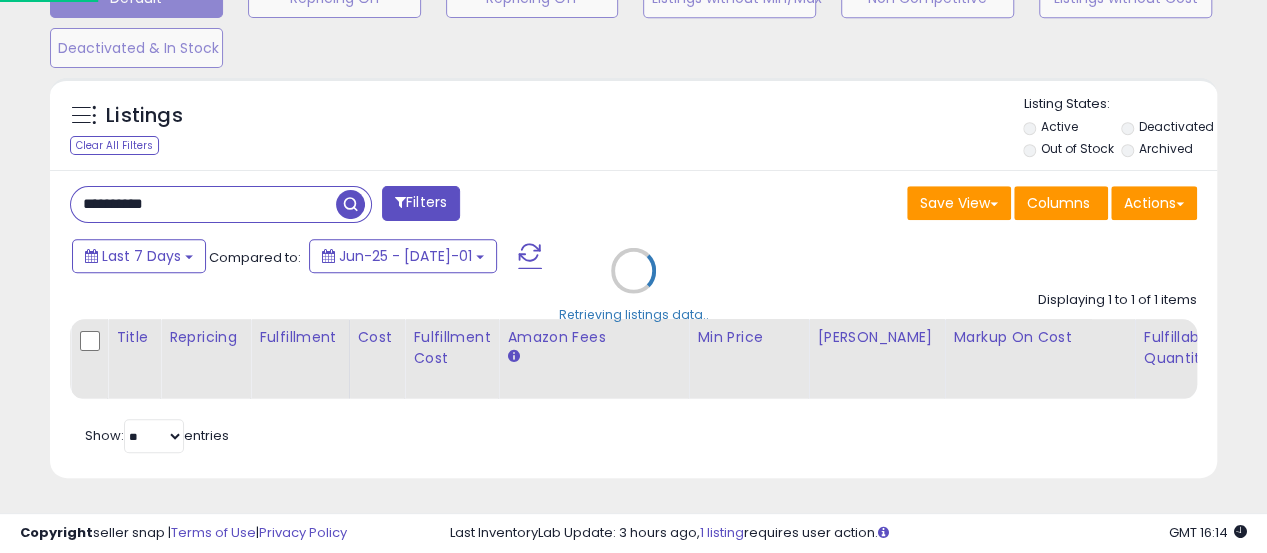 scroll, scrollTop: 999590, scrollLeft: 999316, axis: both 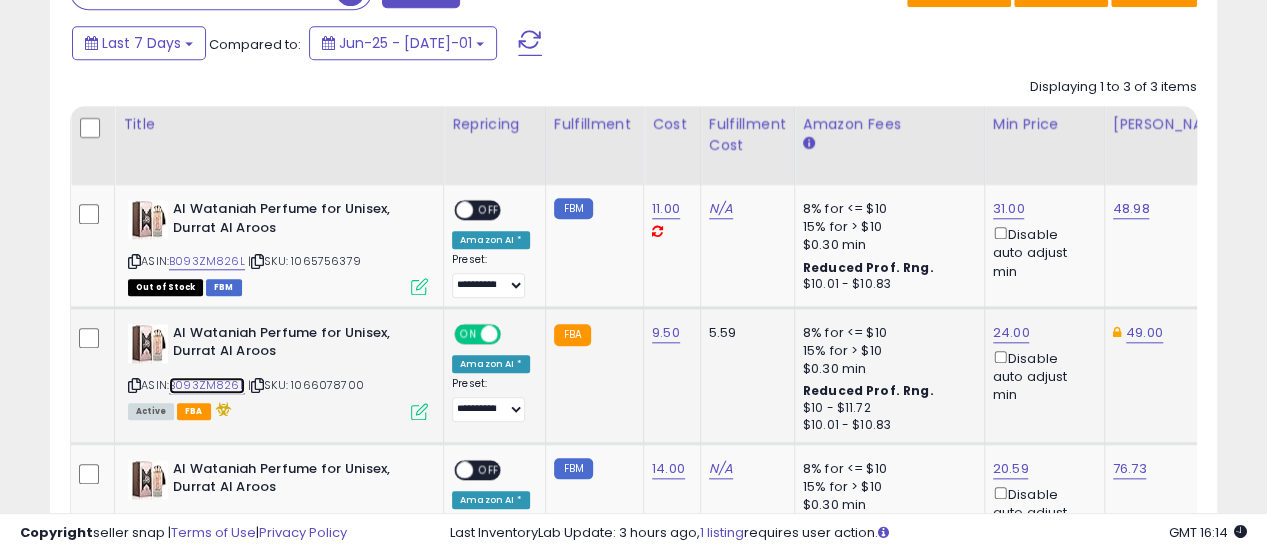 click on "B093ZM826L" at bounding box center [207, 385] 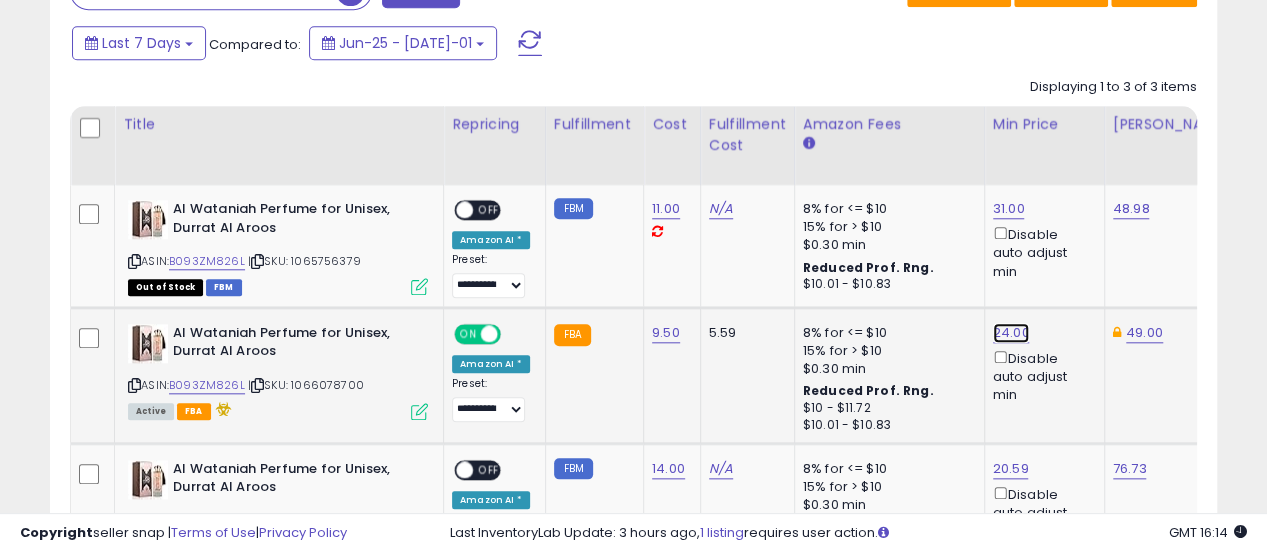 click on "24.00" at bounding box center [1009, 209] 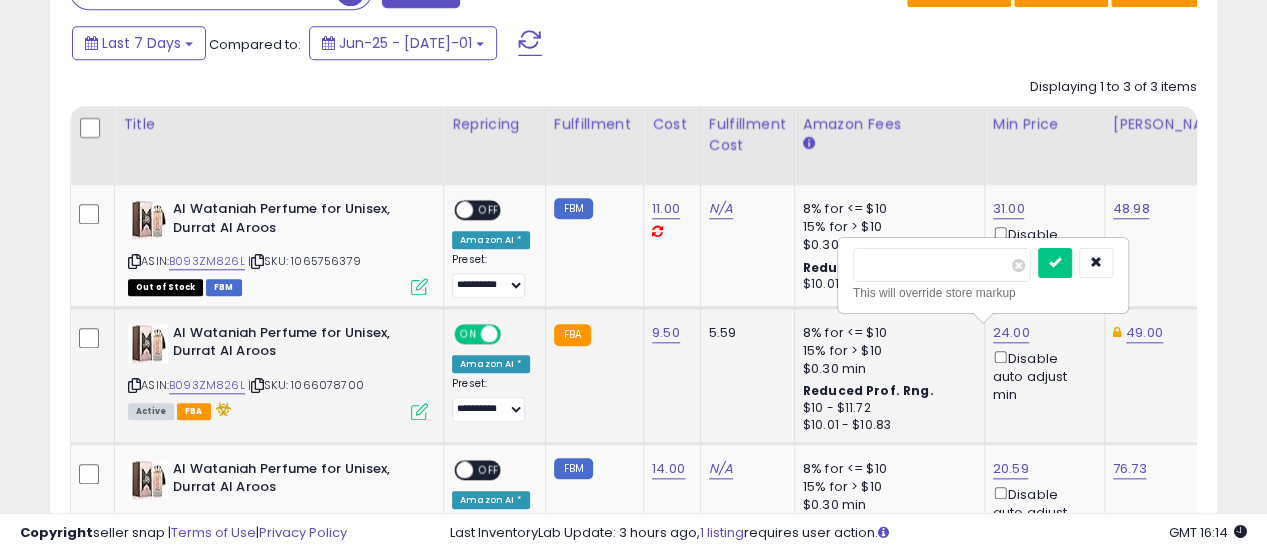 scroll, scrollTop: 0, scrollLeft: 4, axis: horizontal 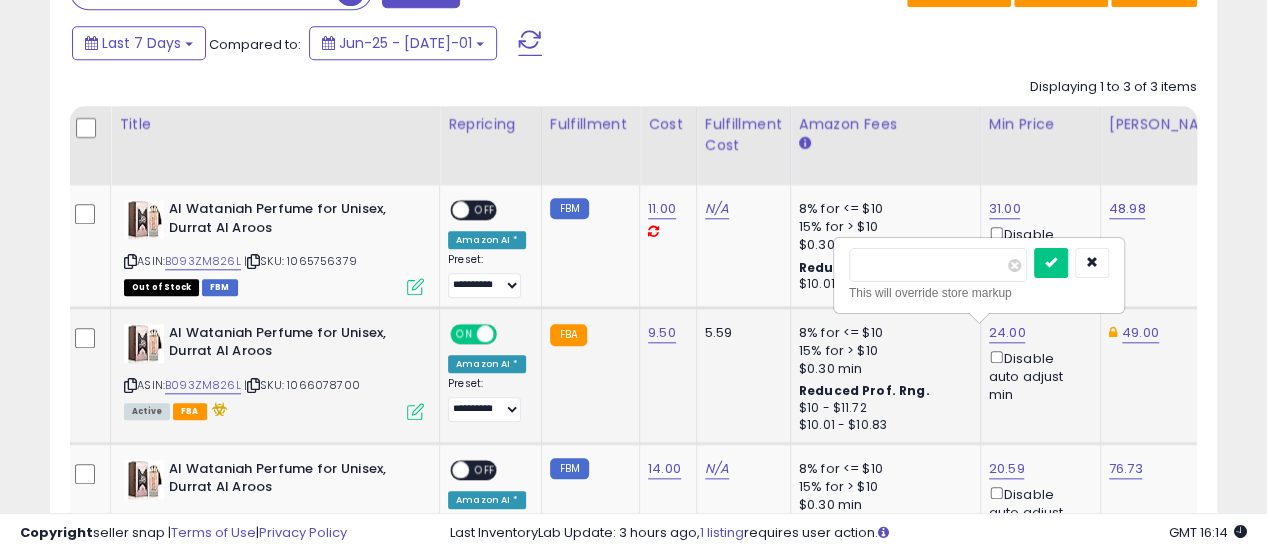 click on "*****" at bounding box center (938, 265) 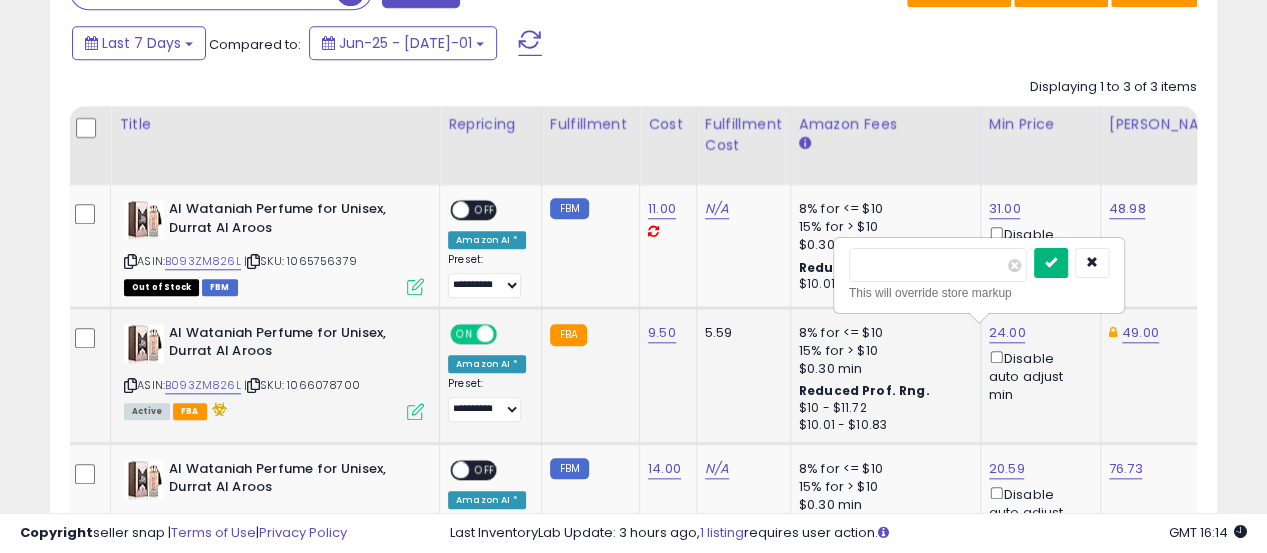 type on "*****" 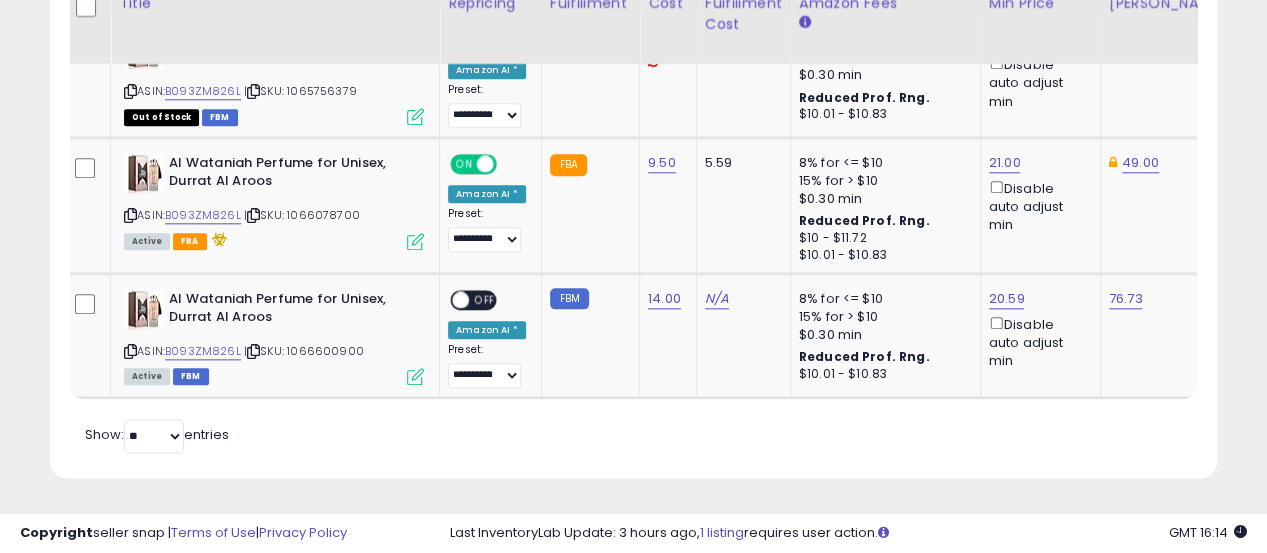 scroll, scrollTop: 1046, scrollLeft: 0, axis: vertical 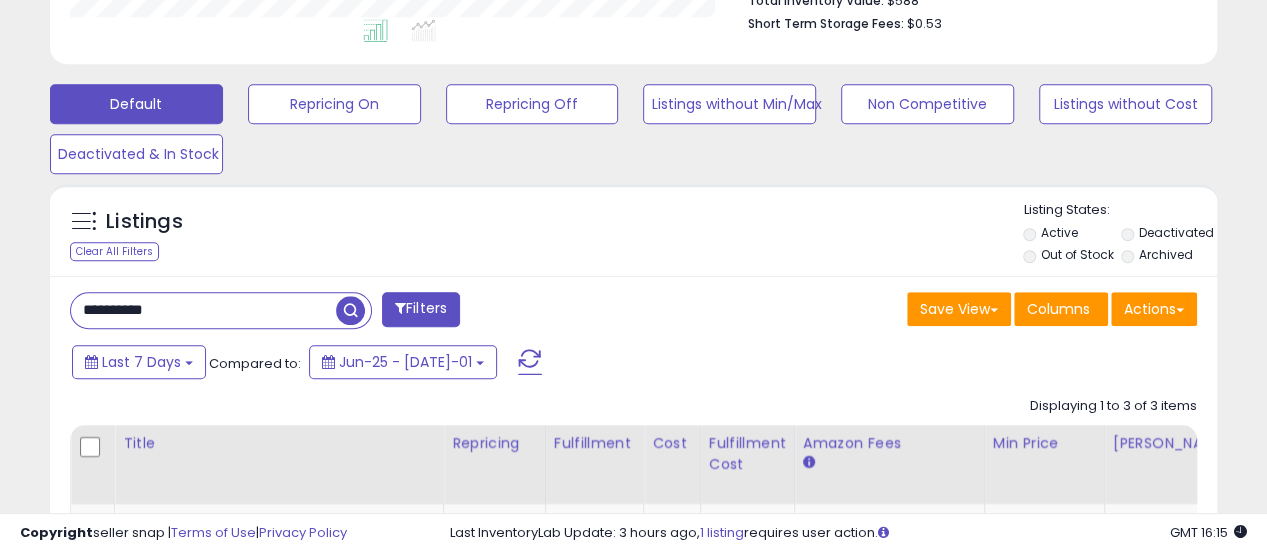 click on "**********" at bounding box center [344, 312] 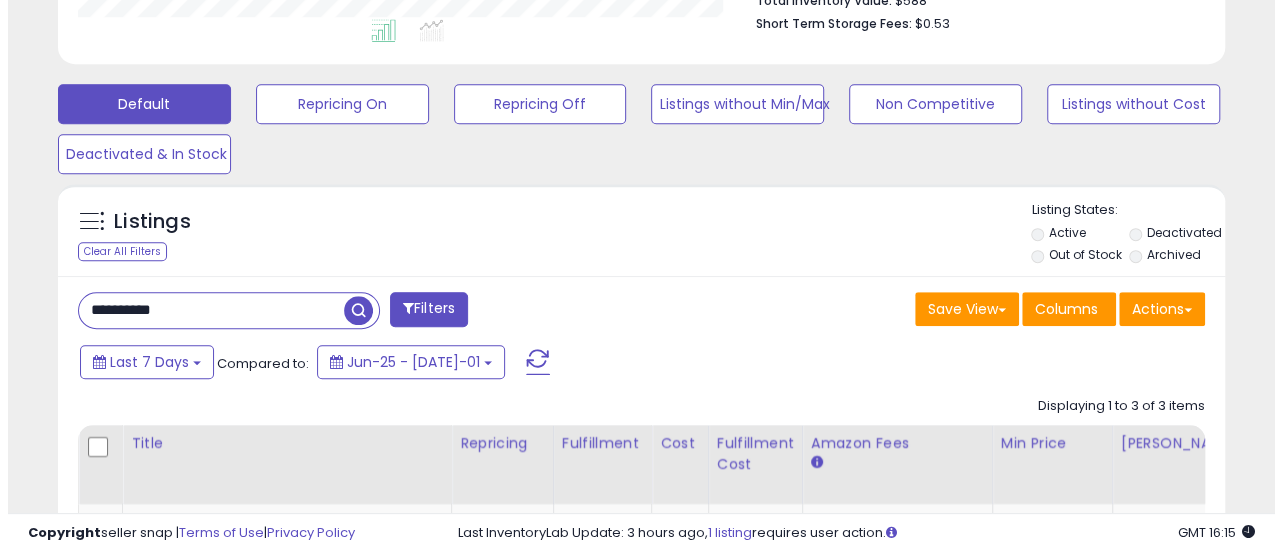 scroll, scrollTop: 410, scrollLeft: 683, axis: both 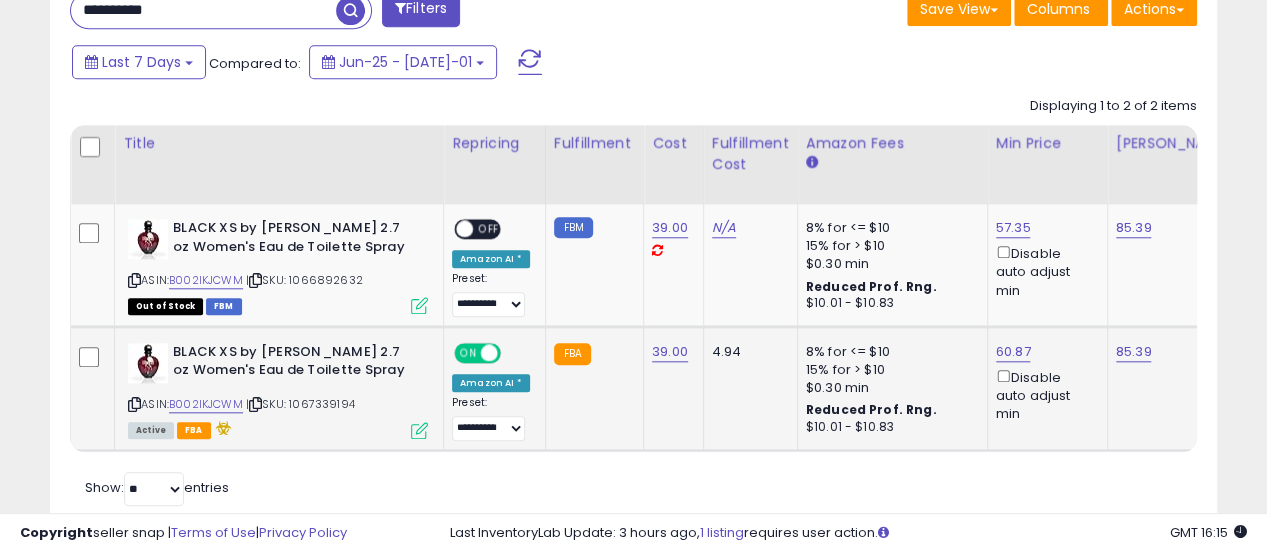click on "60.87  Disable auto adjust min" 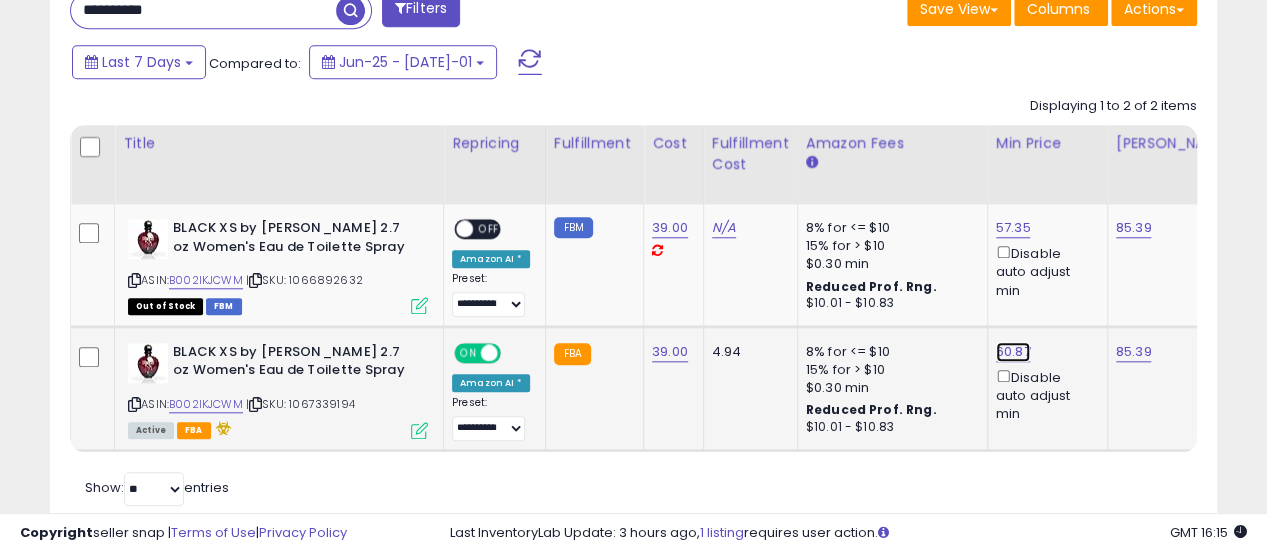 click on "60.87" at bounding box center (1013, 228) 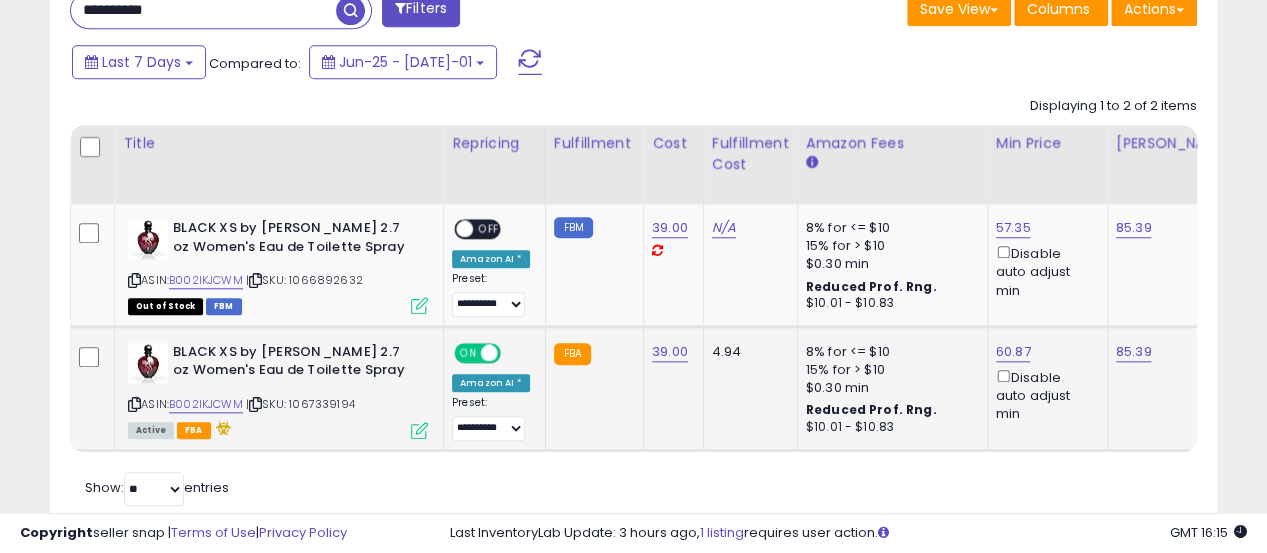 scroll, scrollTop: 0, scrollLeft: 8, axis: horizontal 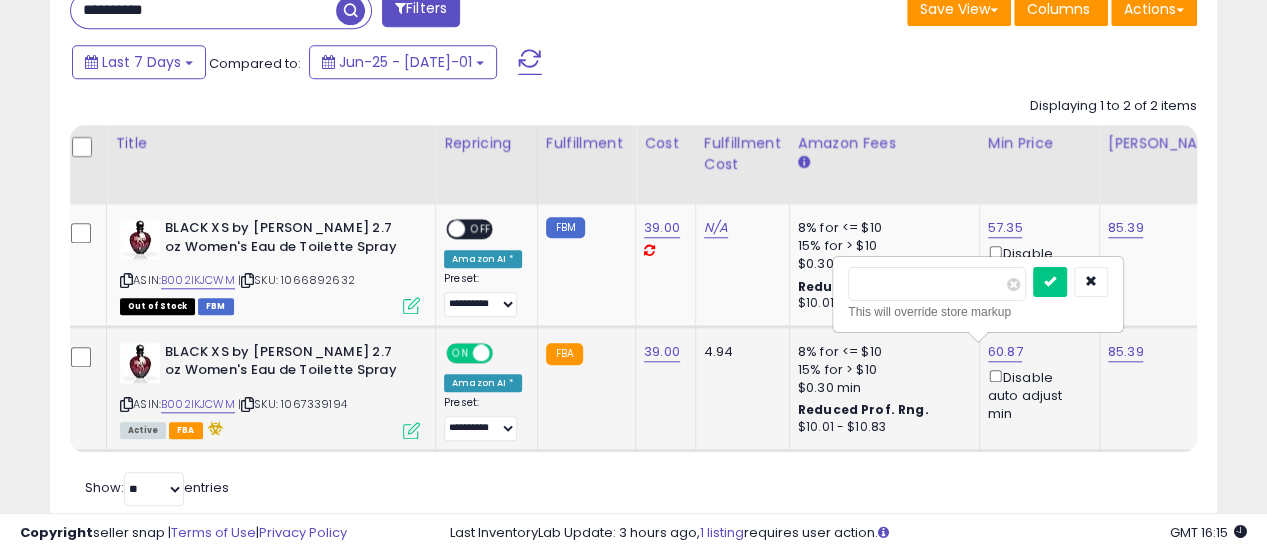 click on "*****" at bounding box center (937, 284) 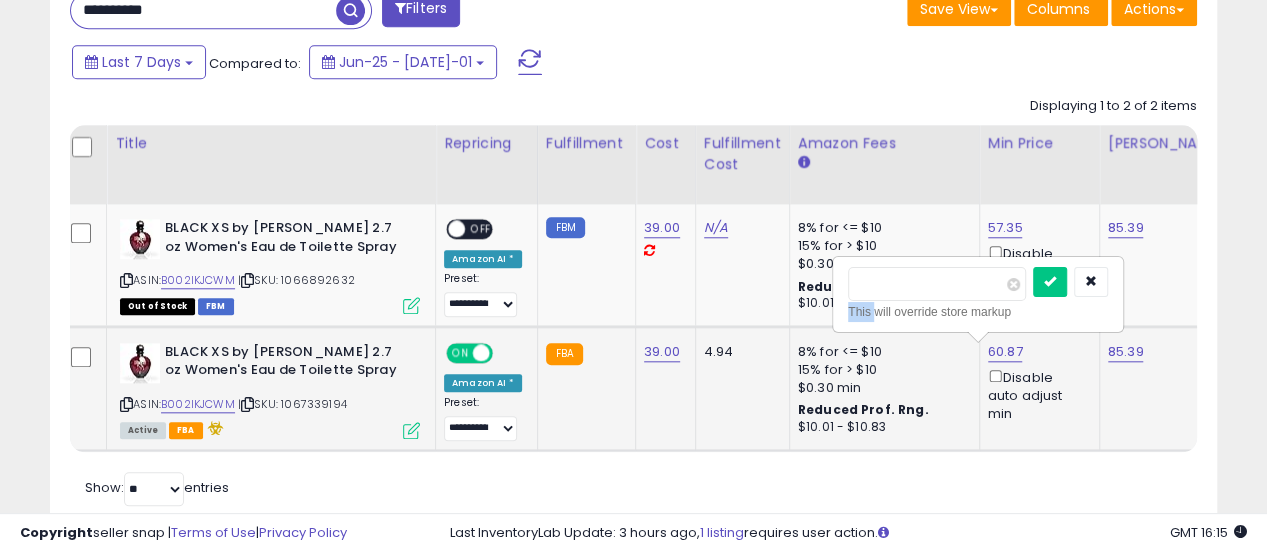 click at bounding box center [1070, 284] 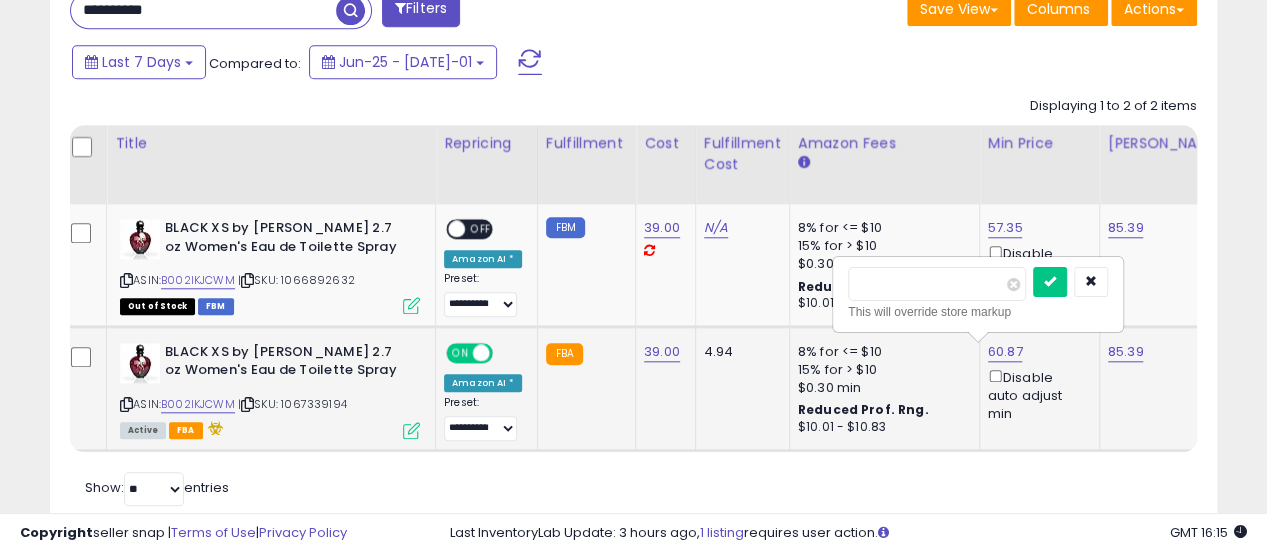 click at bounding box center [1070, 284] 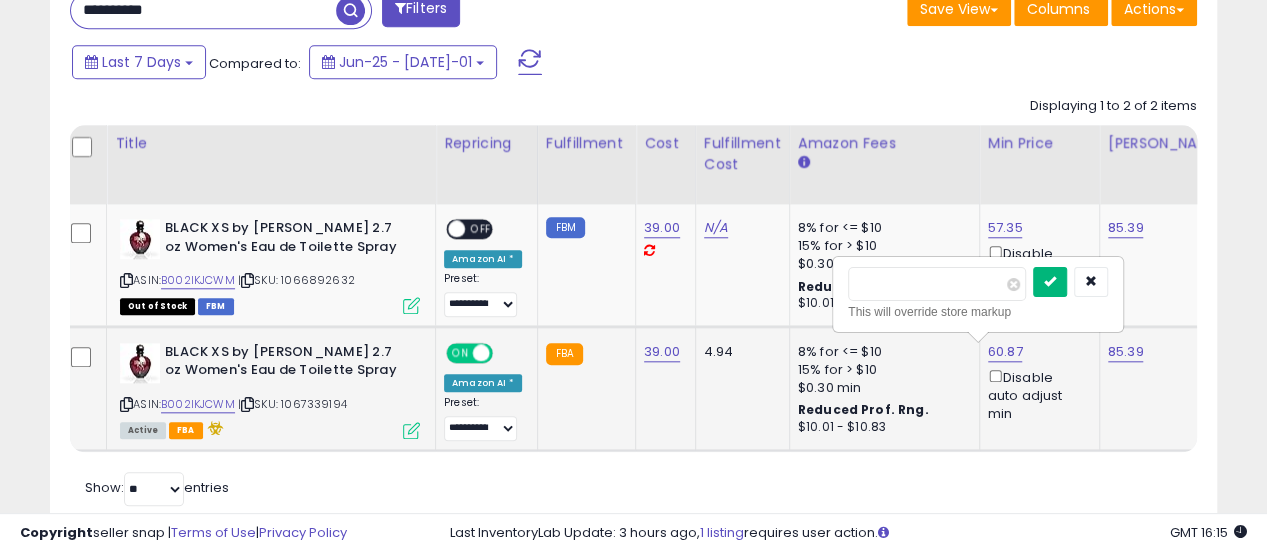click at bounding box center [1050, 281] 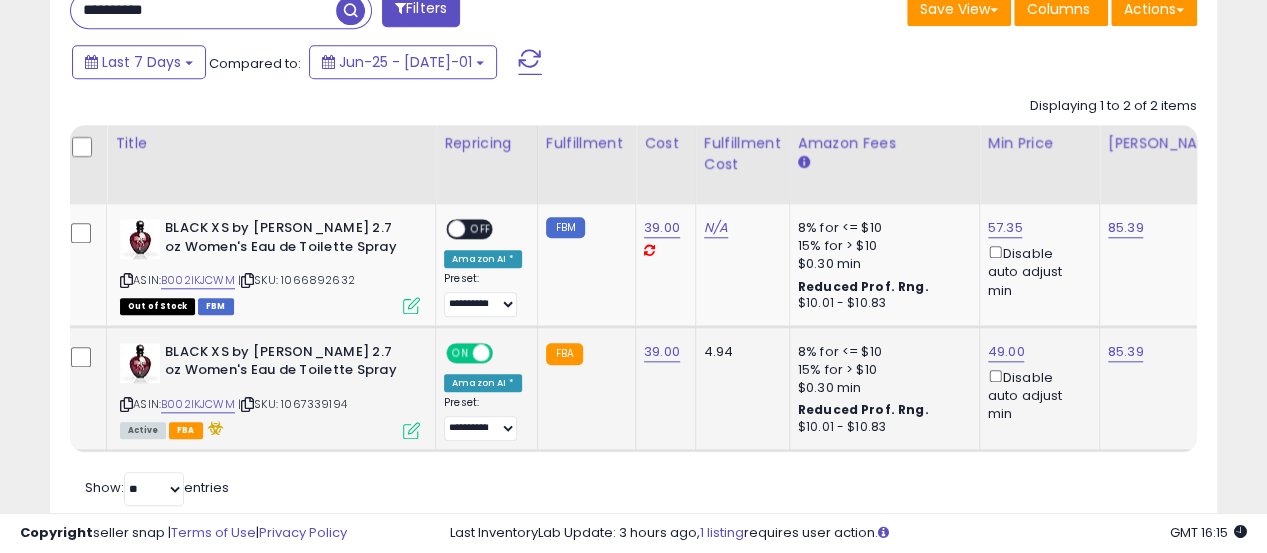 click on "**********" at bounding box center [203, 10] 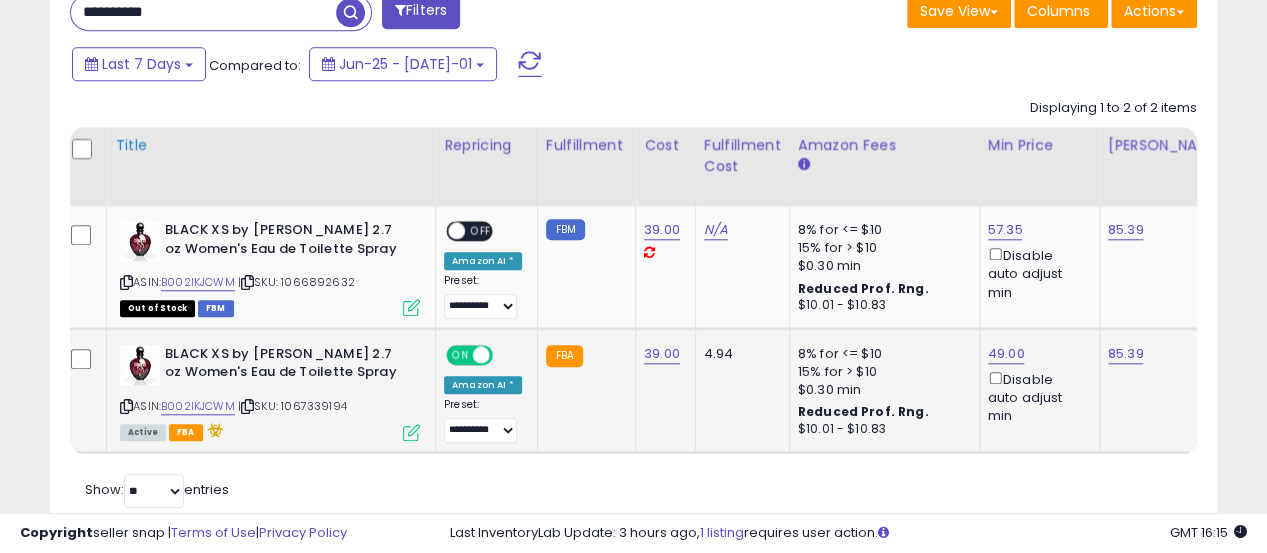 type on "**********" 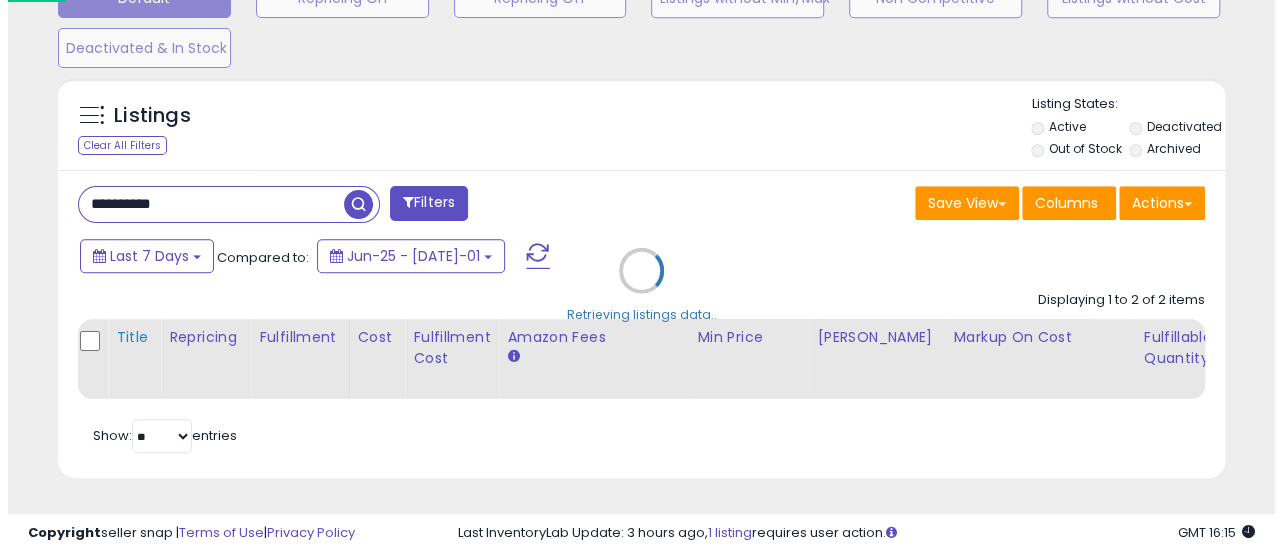 scroll, scrollTop: 665, scrollLeft: 0, axis: vertical 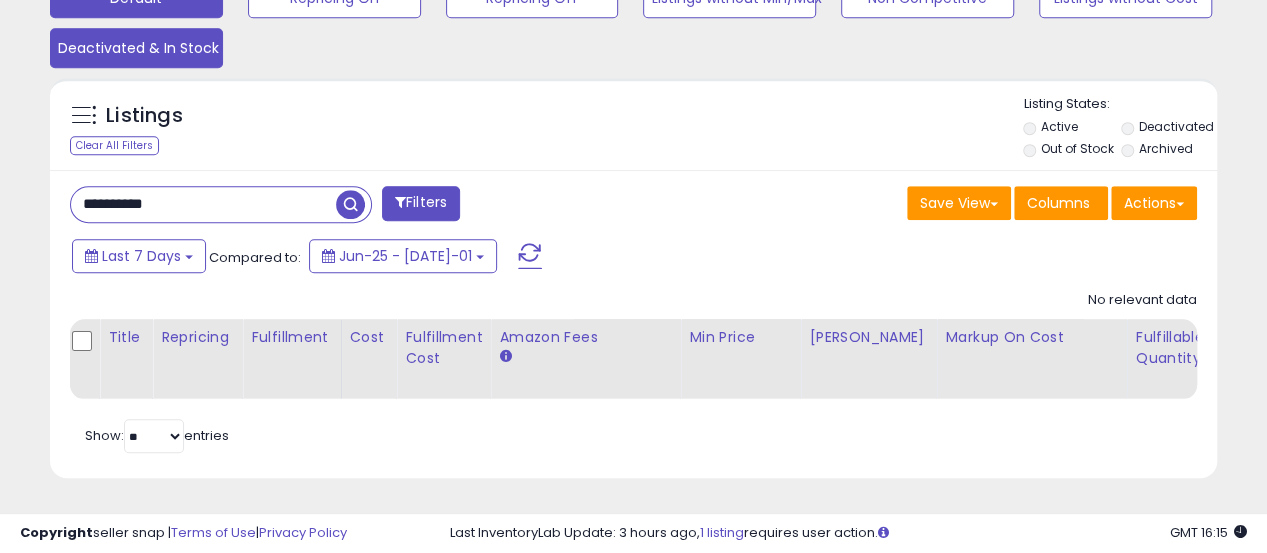 click on "Deactivated & In Stock" at bounding box center (334, -2) 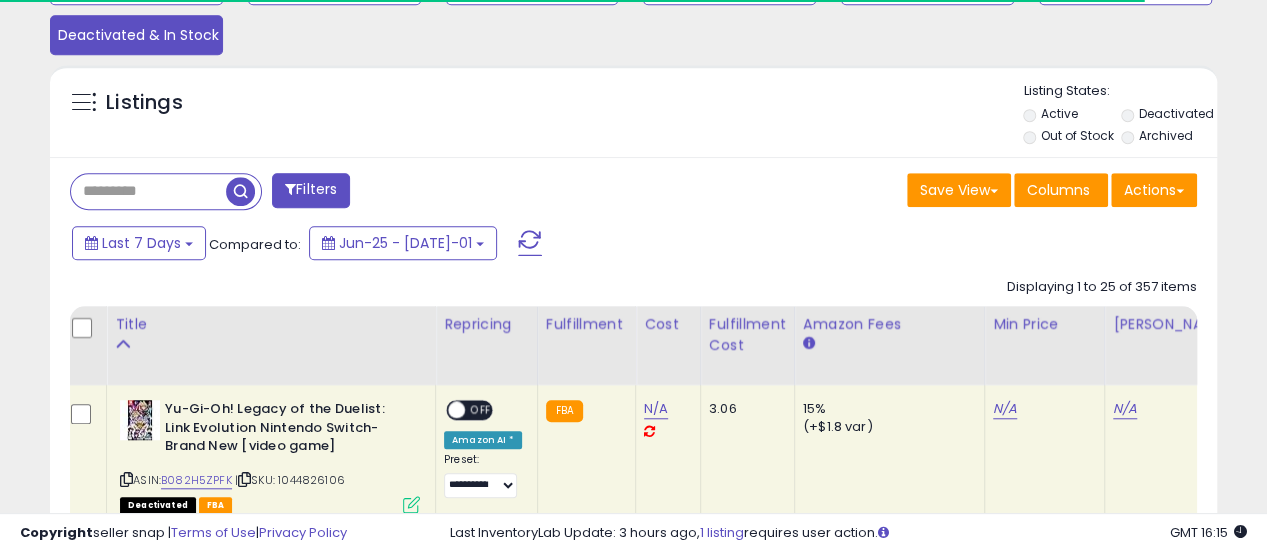 scroll, scrollTop: 410, scrollLeft: 674, axis: both 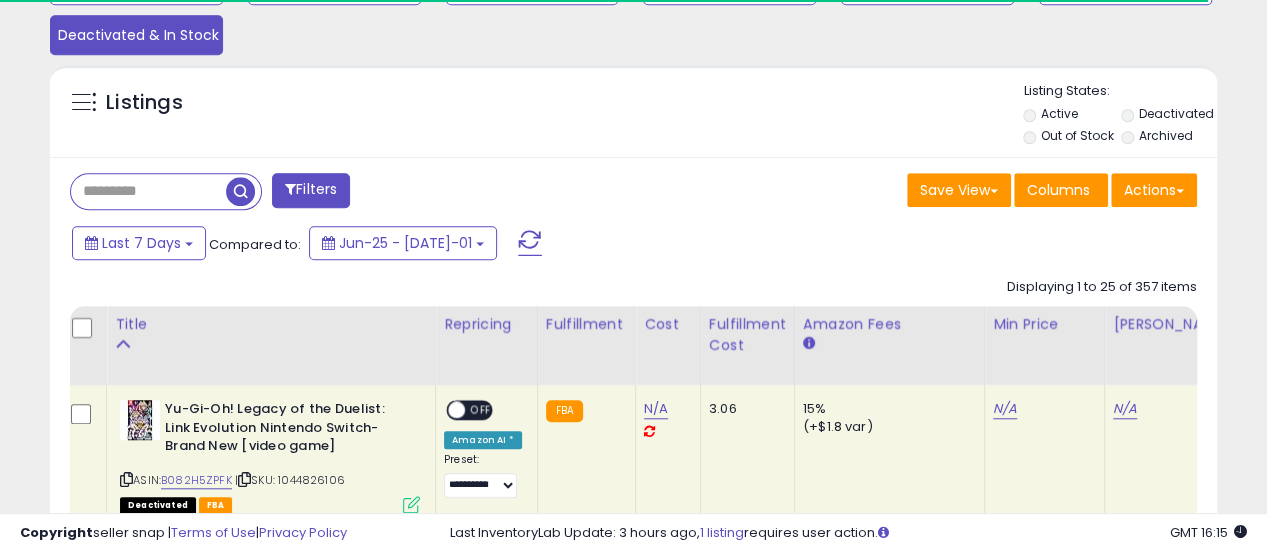 click at bounding box center (148, 191) 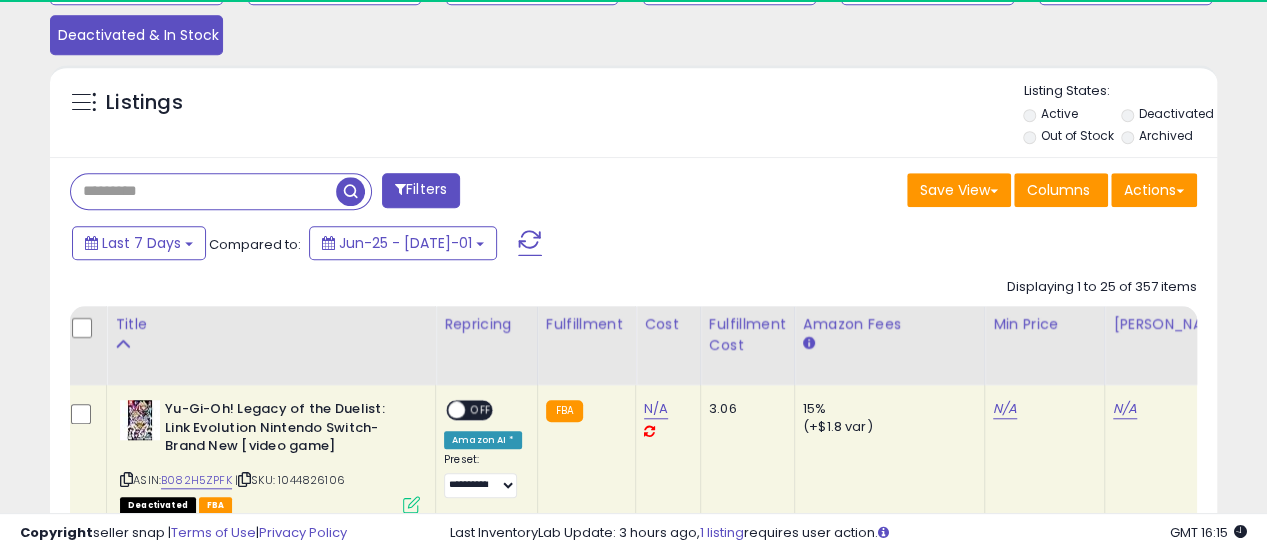 scroll, scrollTop: 999590, scrollLeft: 999325, axis: both 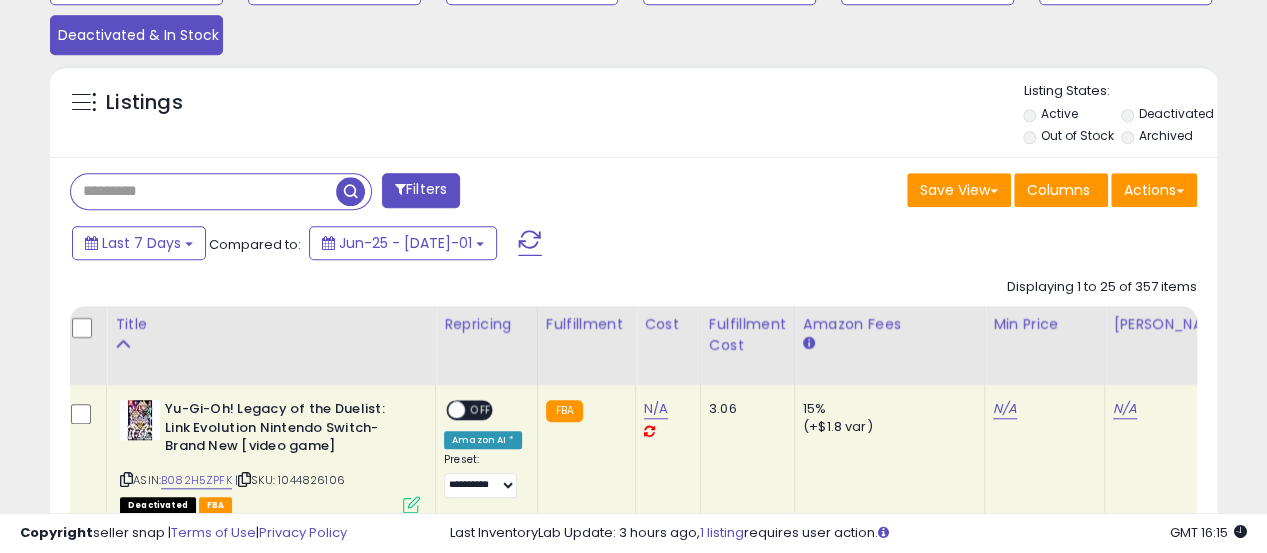 paste on "**********" 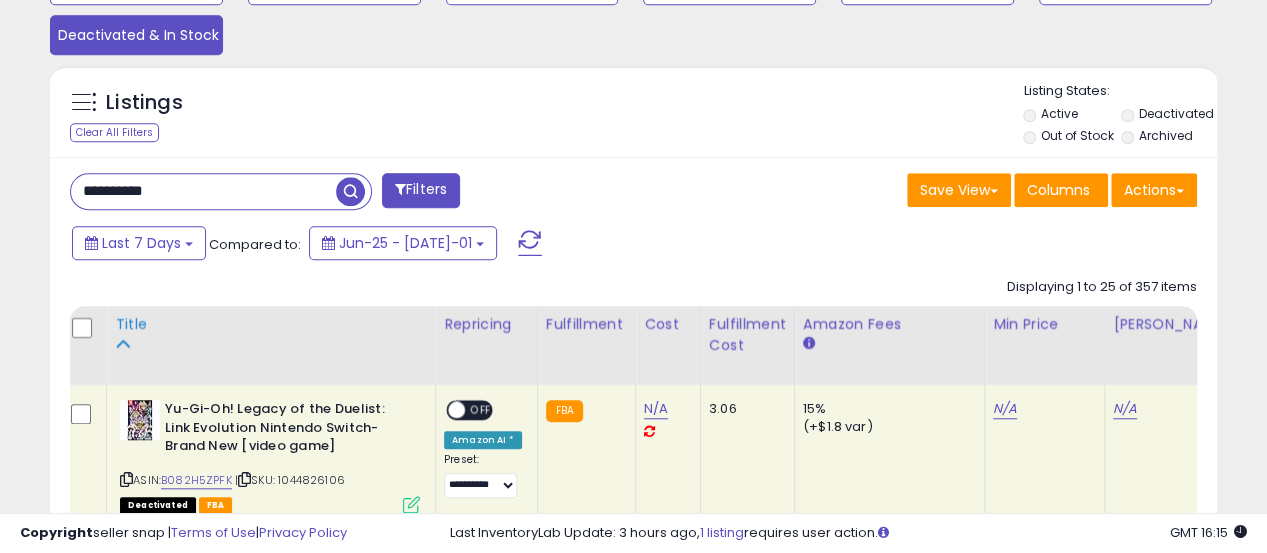 type on "**********" 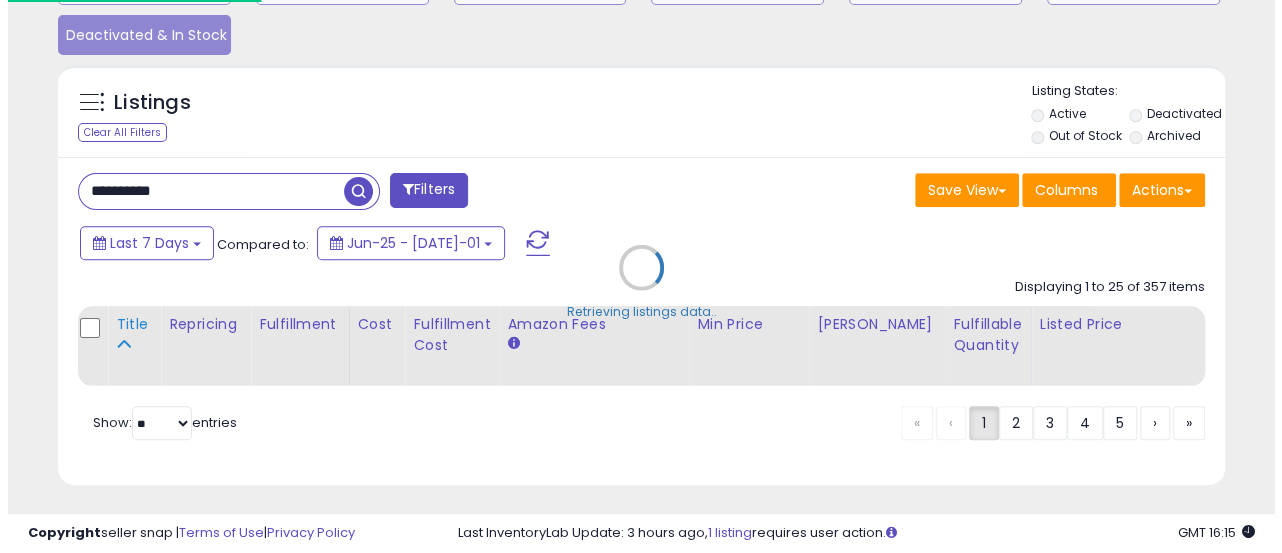 scroll, scrollTop: 999590, scrollLeft: 999316, axis: both 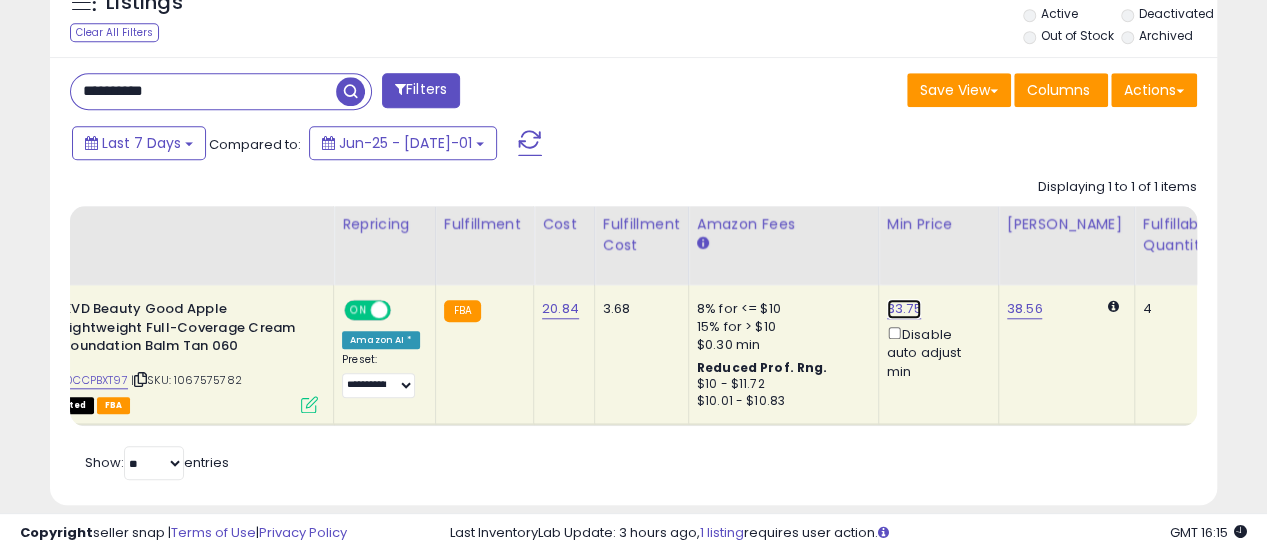 click on "33.75" at bounding box center (904, 309) 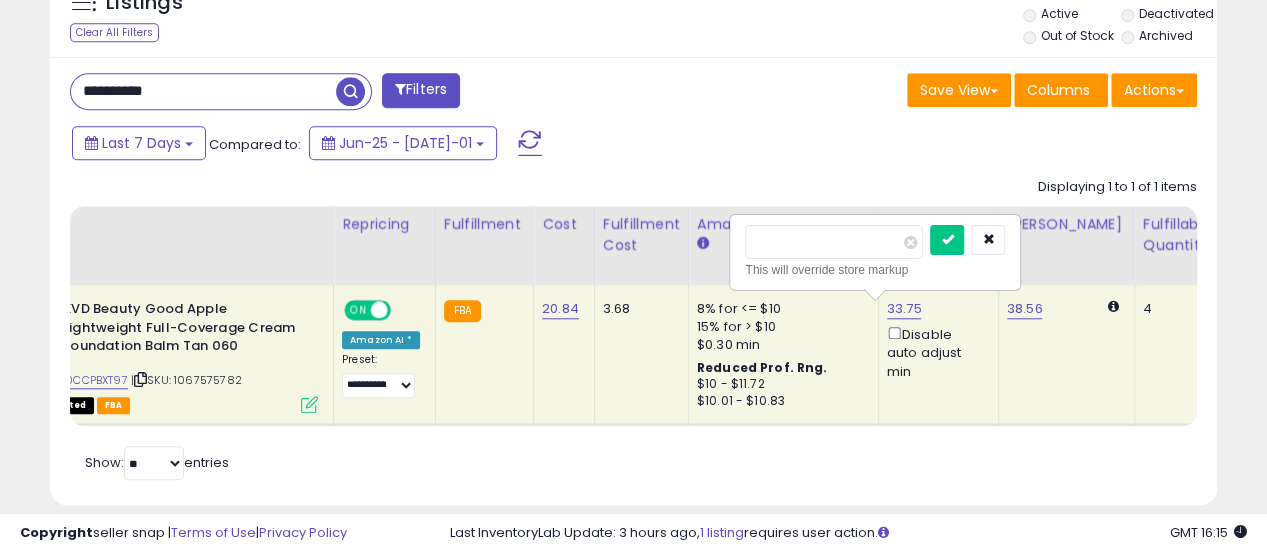 click on "*****" at bounding box center [834, 242] 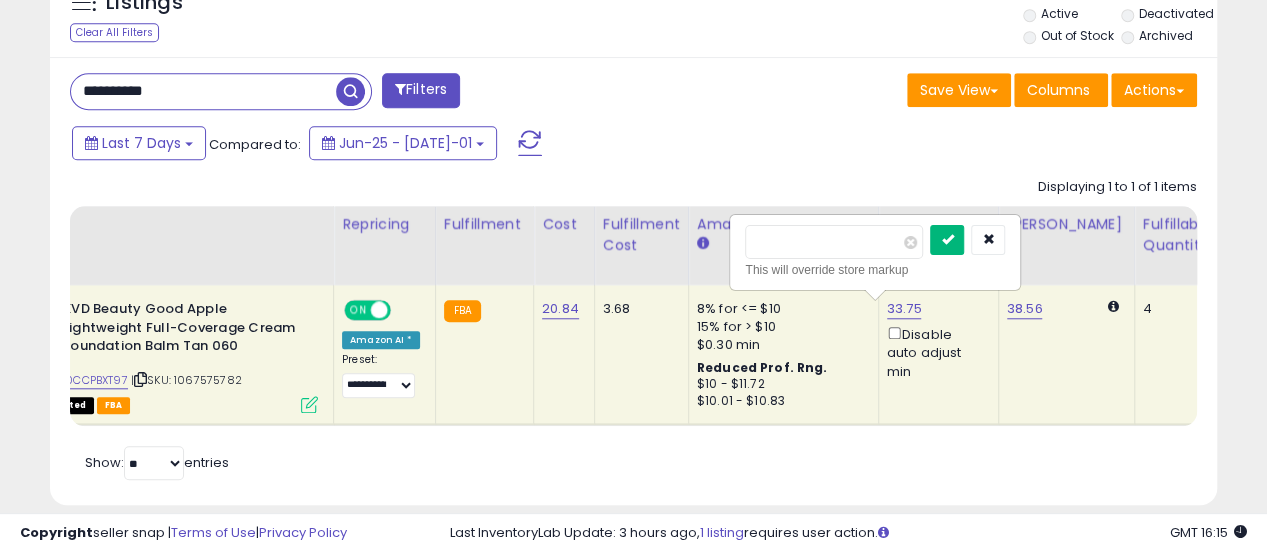 type on "**" 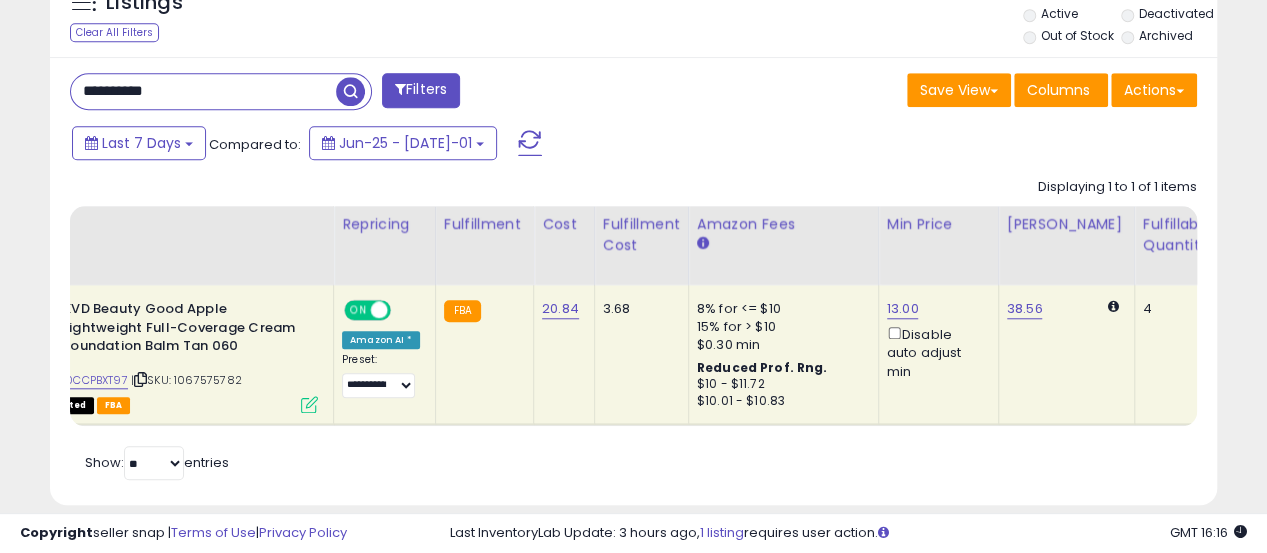 click on "**********" at bounding box center [633, 281] 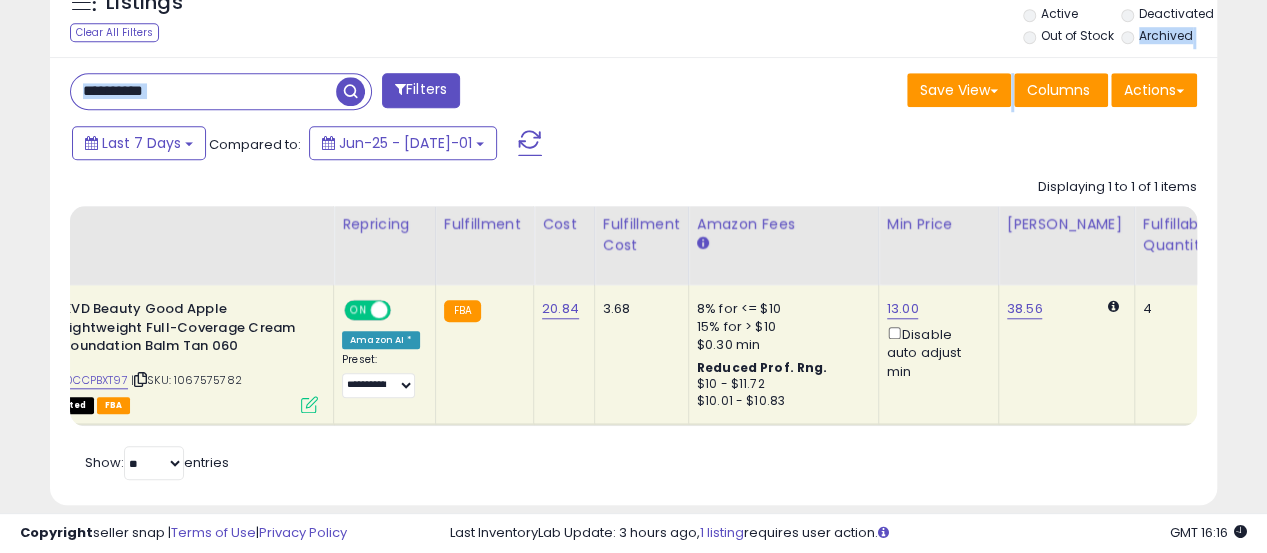 click on "**********" at bounding box center [633, 281] 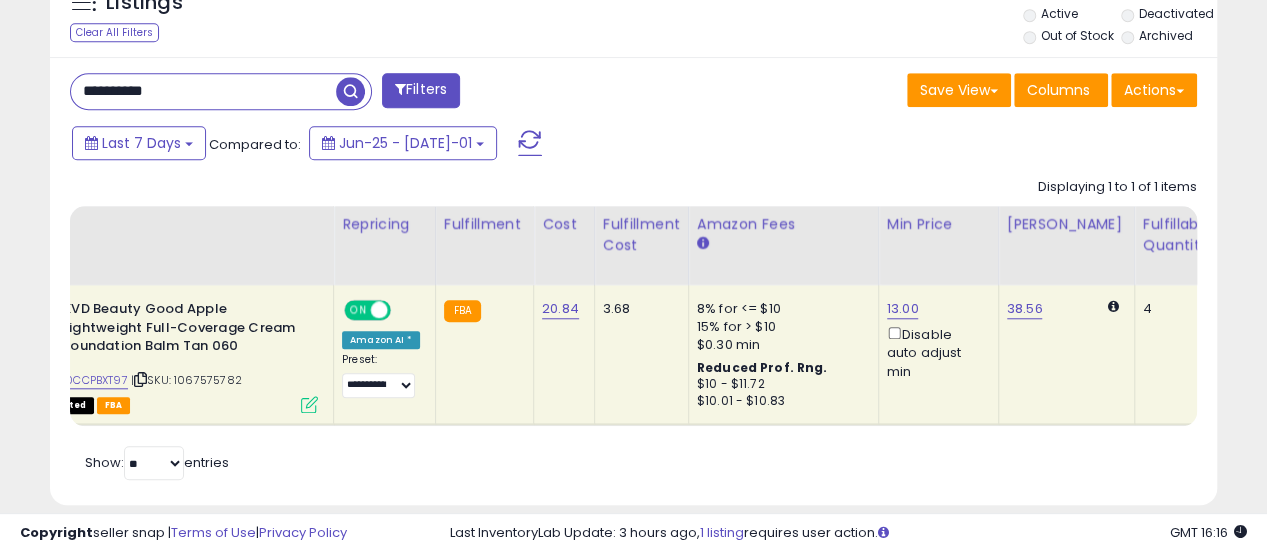 click on "**********" at bounding box center [203, 91] 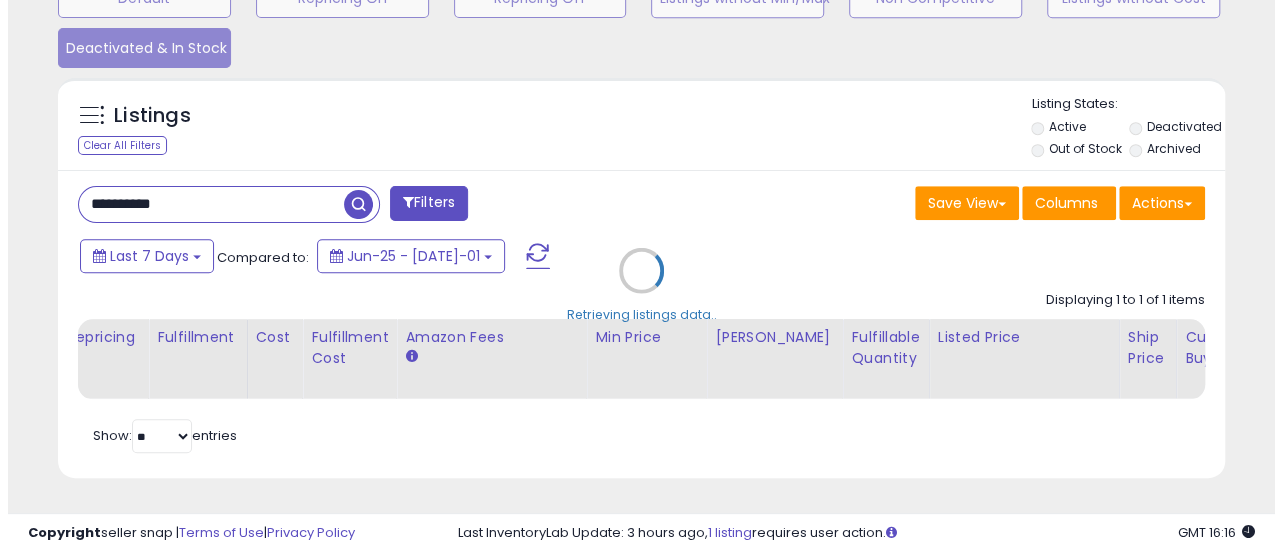scroll, scrollTop: 665, scrollLeft: 0, axis: vertical 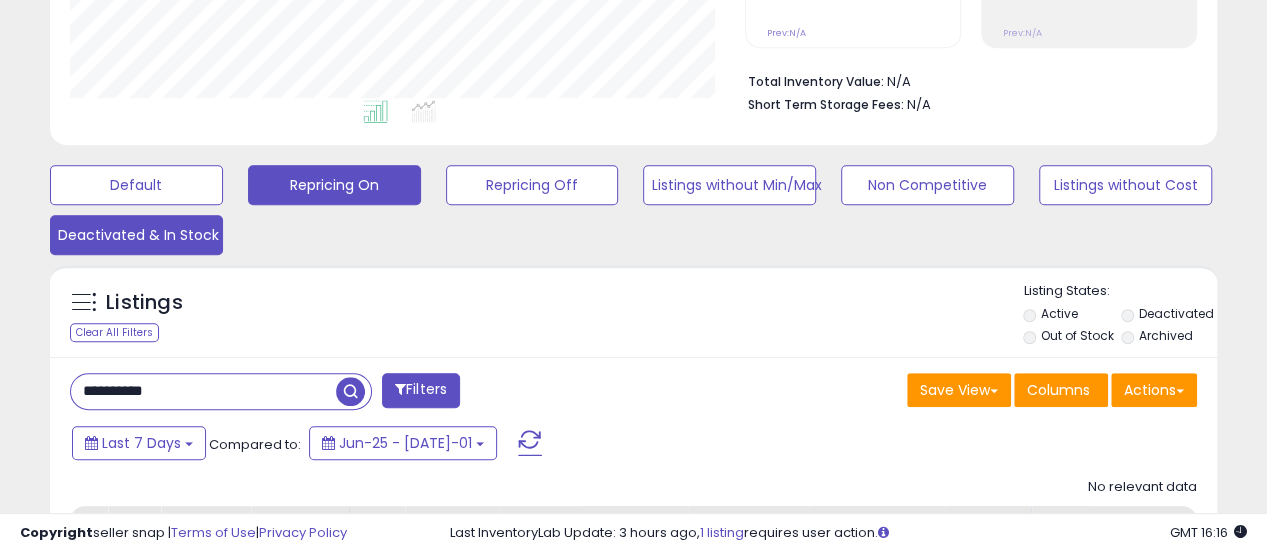 click on "Repricing On" at bounding box center (136, 185) 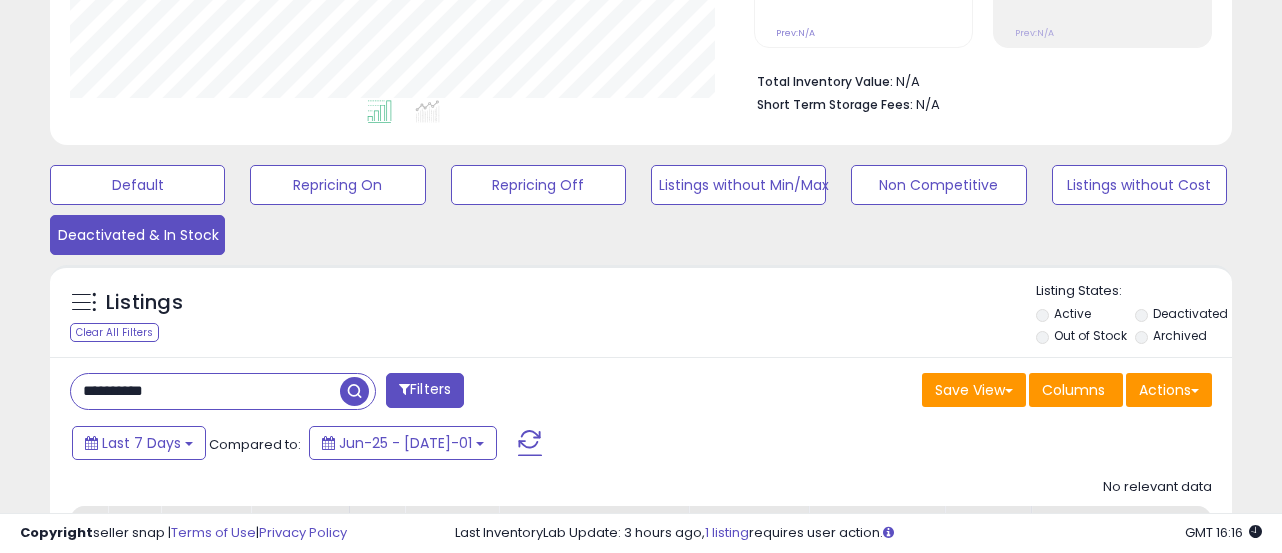 scroll, scrollTop: 999590, scrollLeft: 999316, axis: both 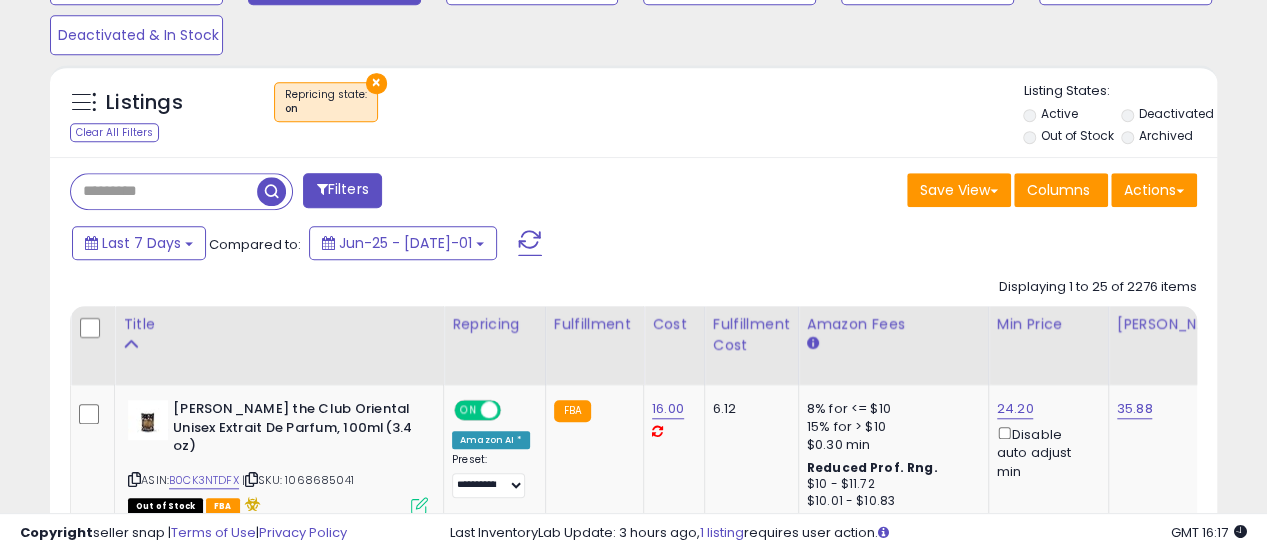 click at bounding box center [164, 191] 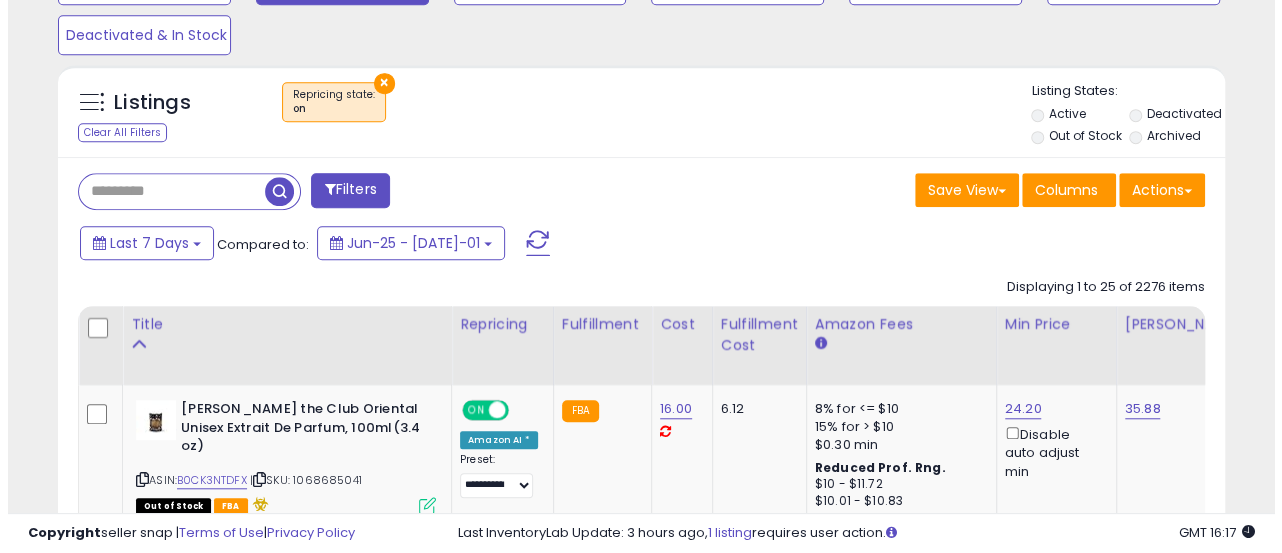 scroll, scrollTop: 410, scrollLeft: 674, axis: both 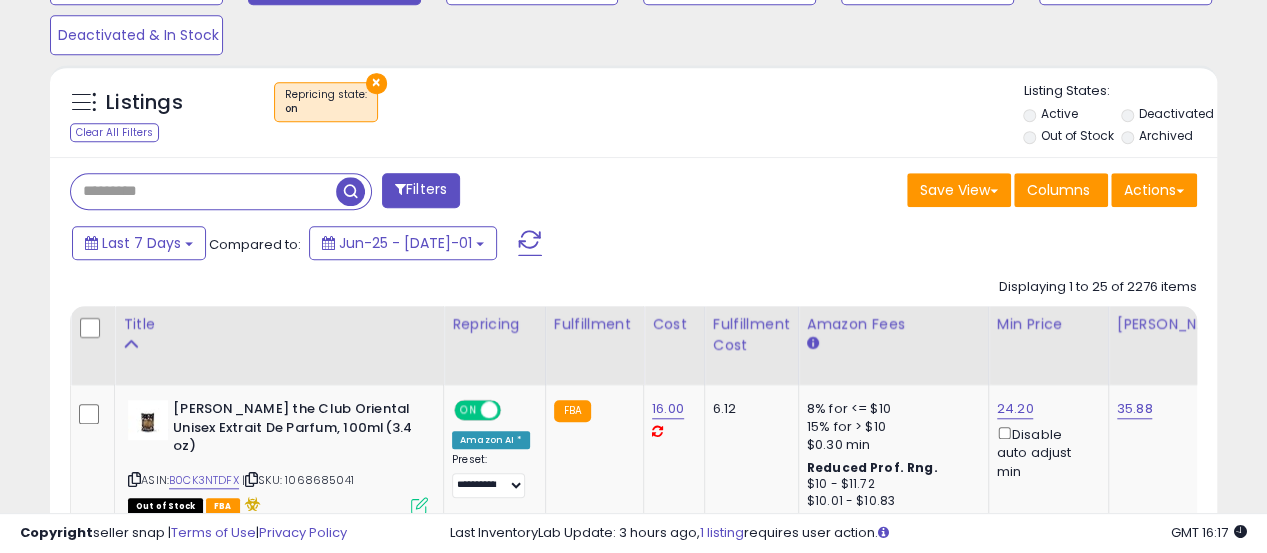 paste on "**********" 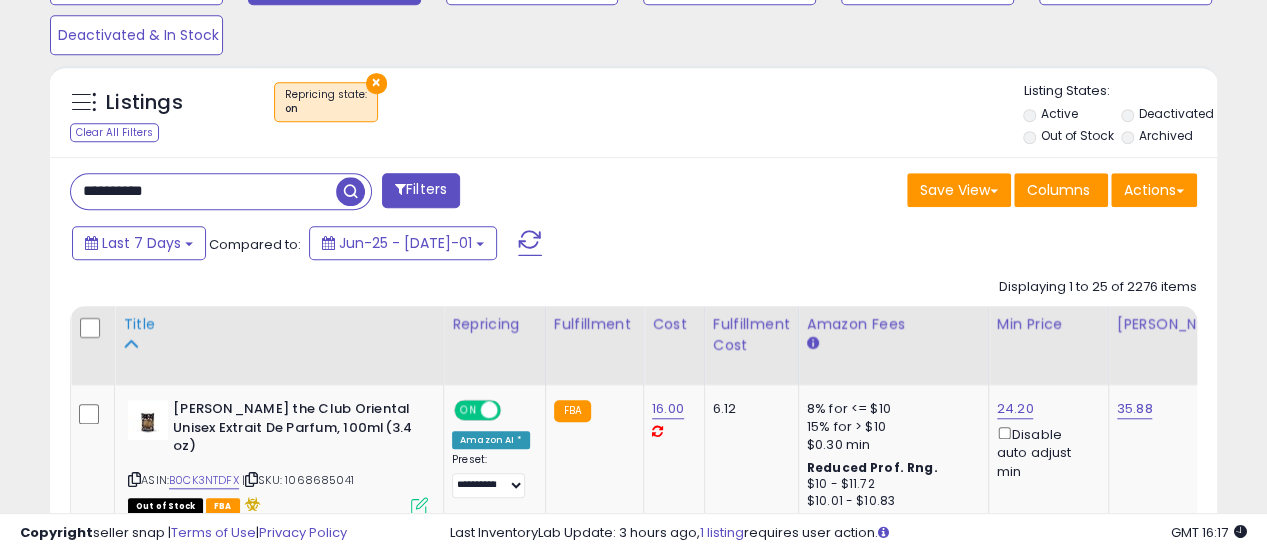 type on "**********" 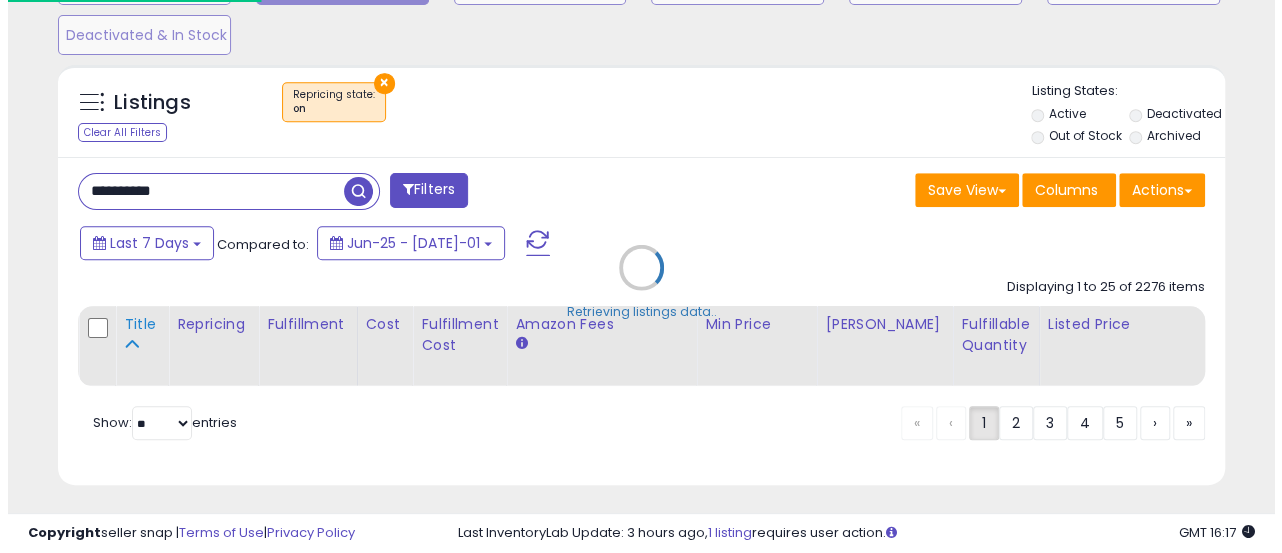 scroll, scrollTop: 999590, scrollLeft: 999316, axis: both 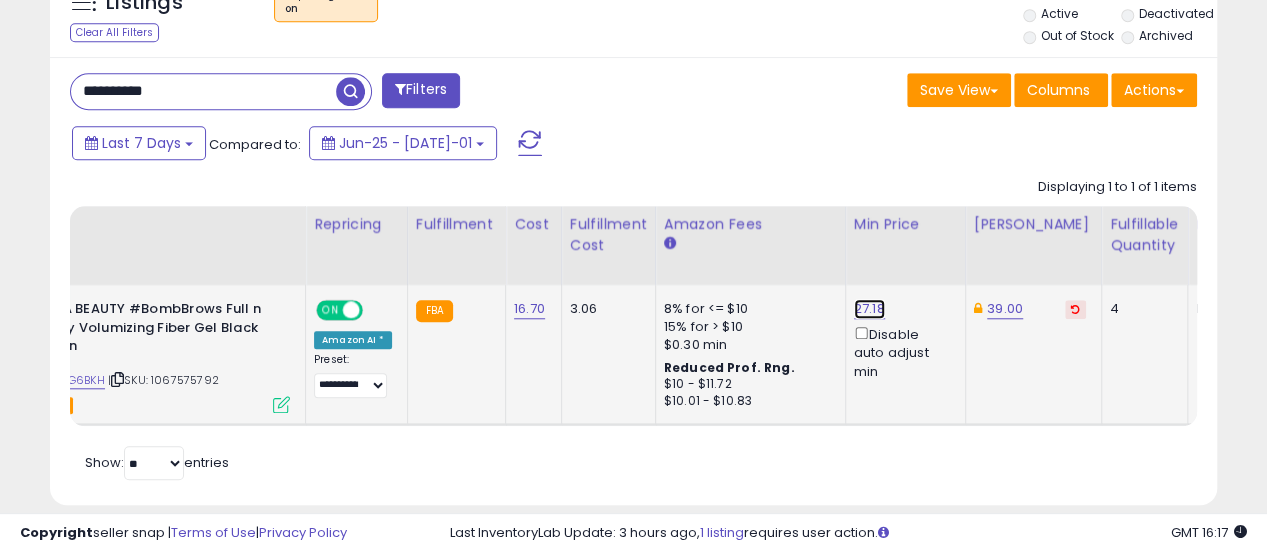 click on "27.18" at bounding box center (869, 309) 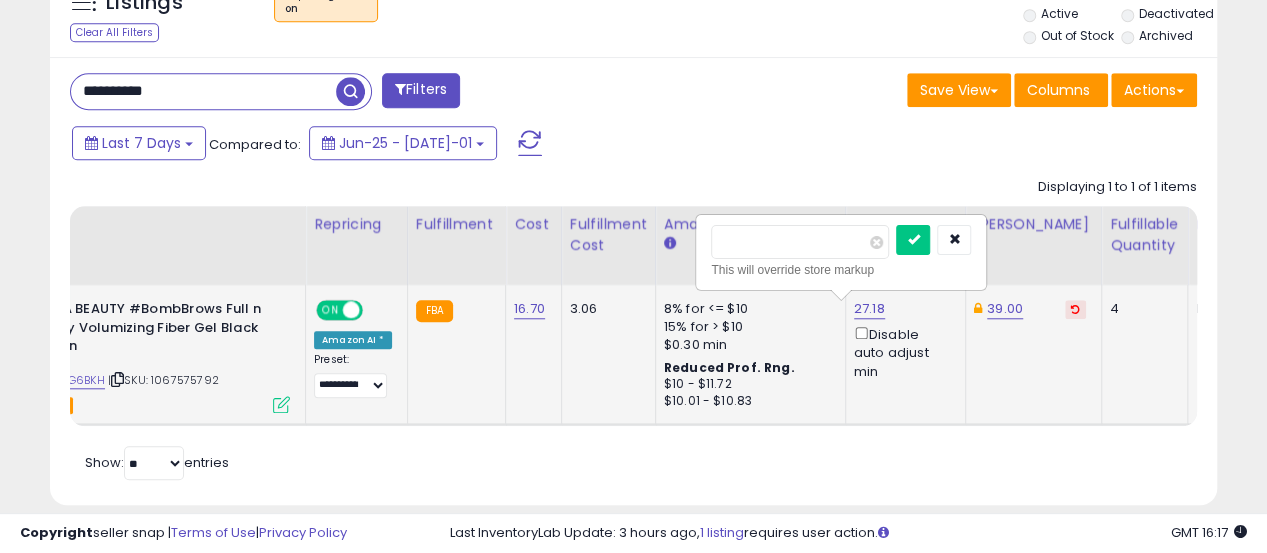 click on "*****" at bounding box center [800, 242] 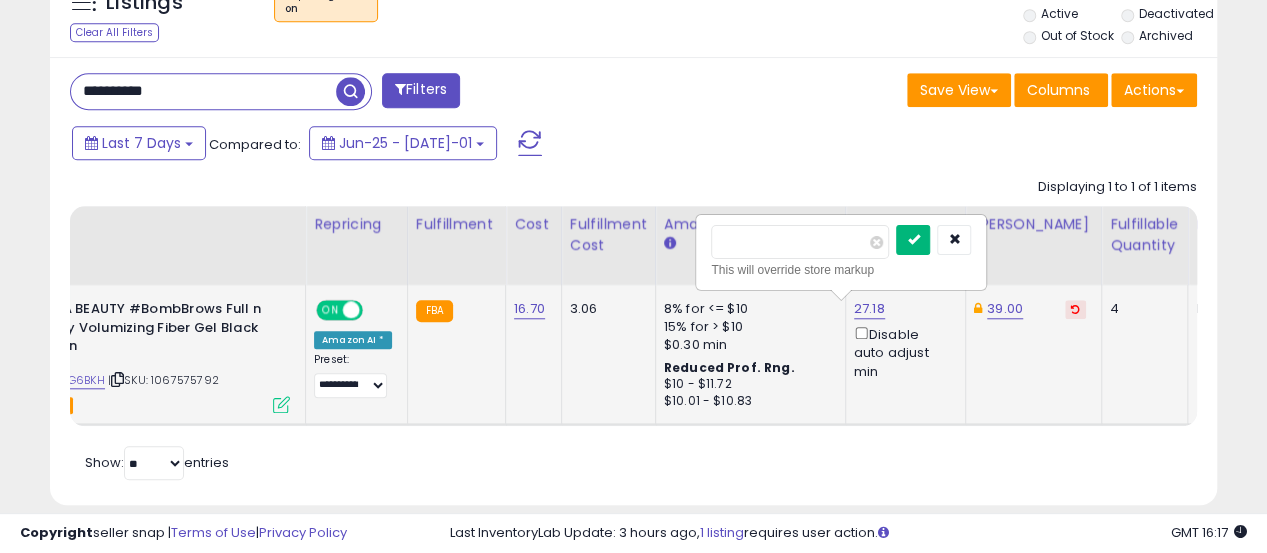 type on "****" 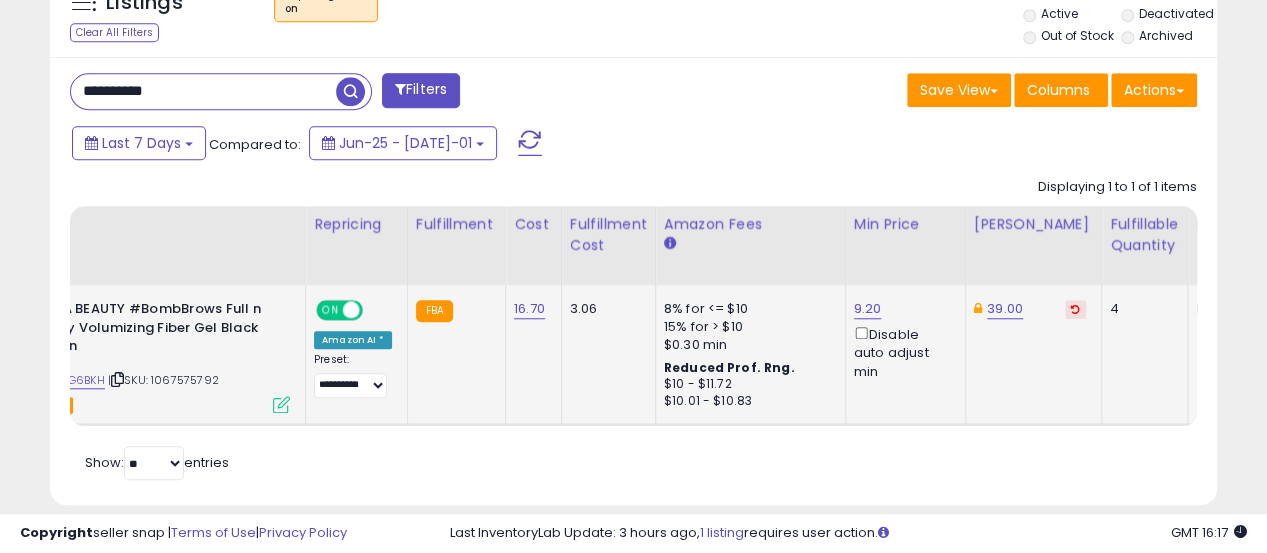 click on "**********" at bounding box center (203, 91) 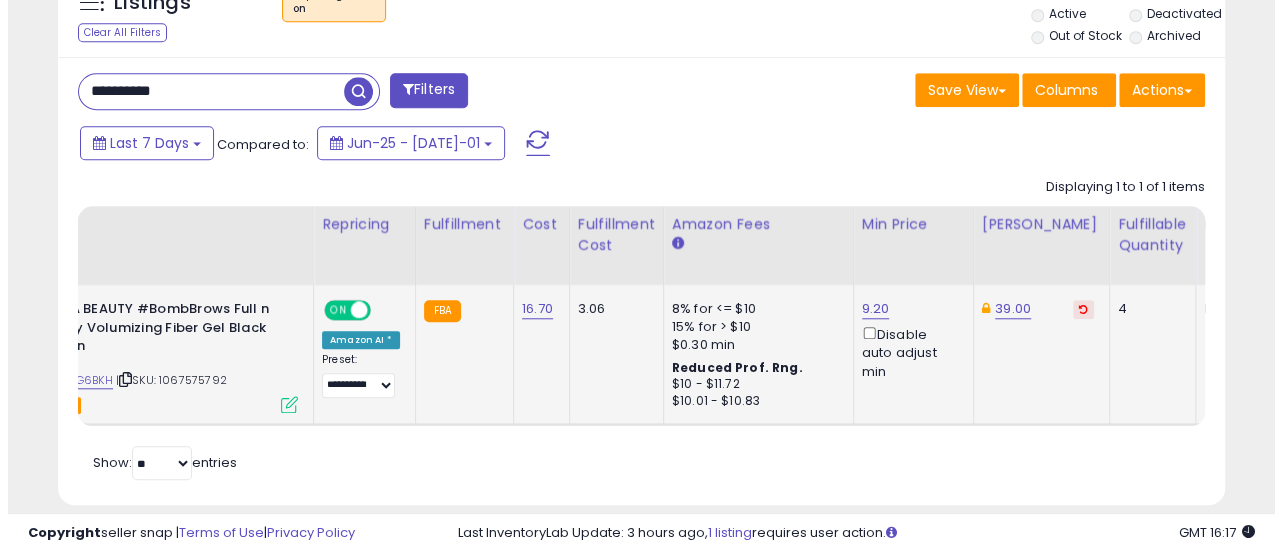 scroll, scrollTop: 665, scrollLeft: 0, axis: vertical 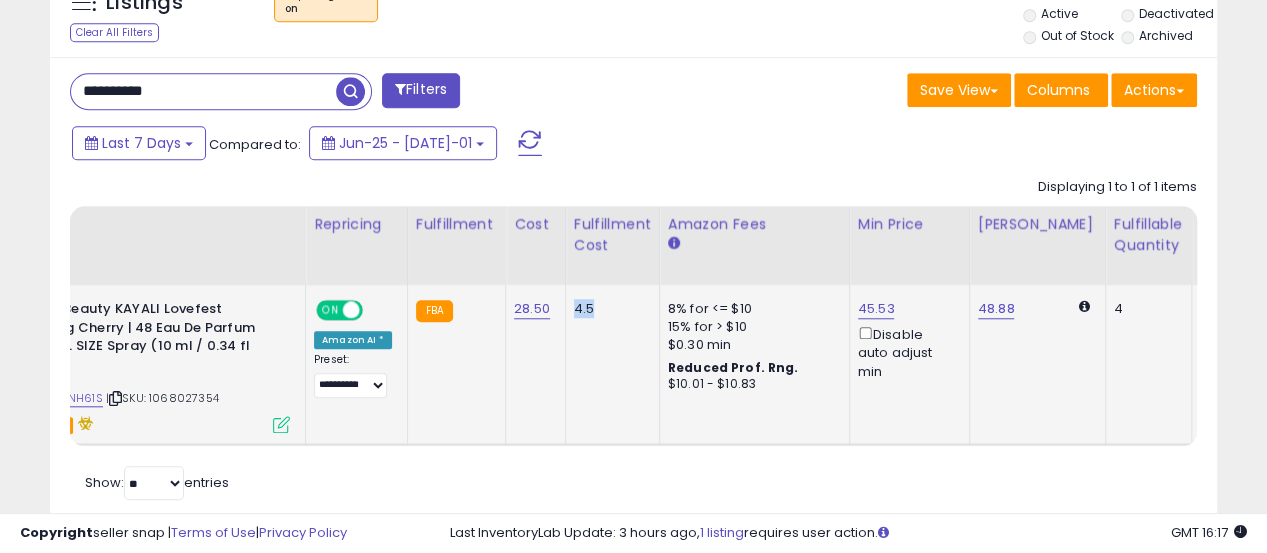 drag, startPoint x: 541, startPoint y: 441, endPoint x: 647, endPoint y: 440, distance: 106.004715 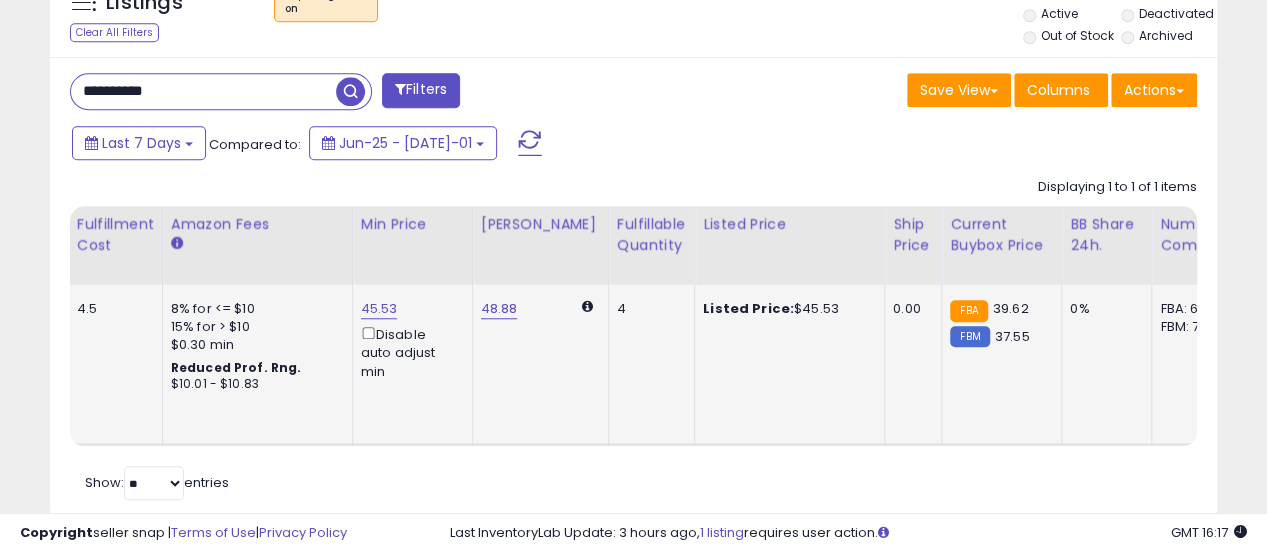 click on "45.53  Disable auto adjust min" 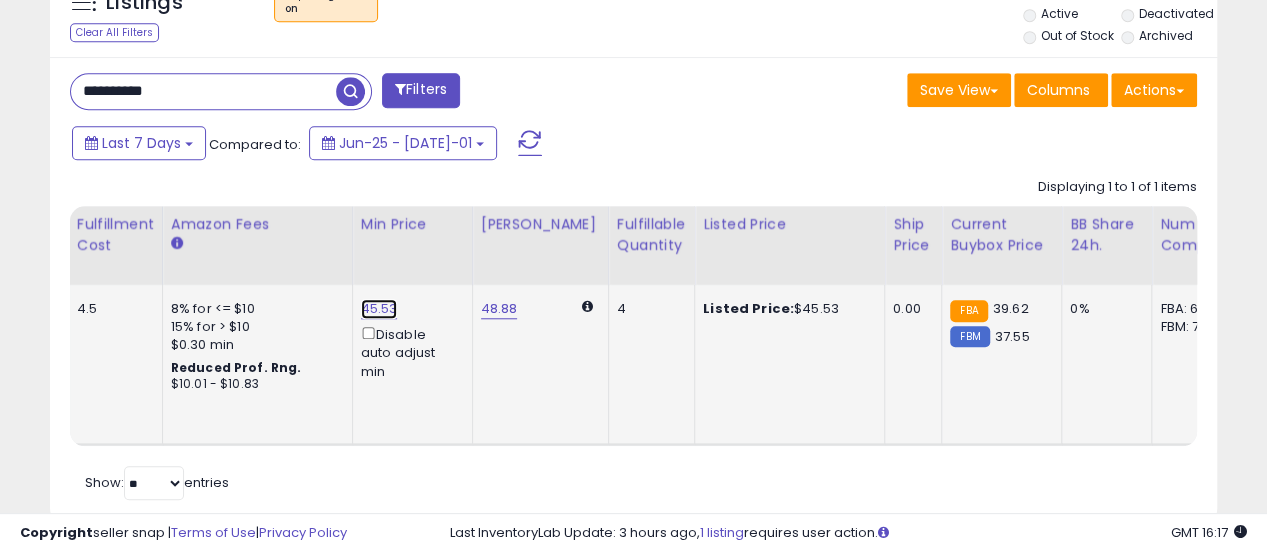 click on "45.53" at bounding box center [379, 309] 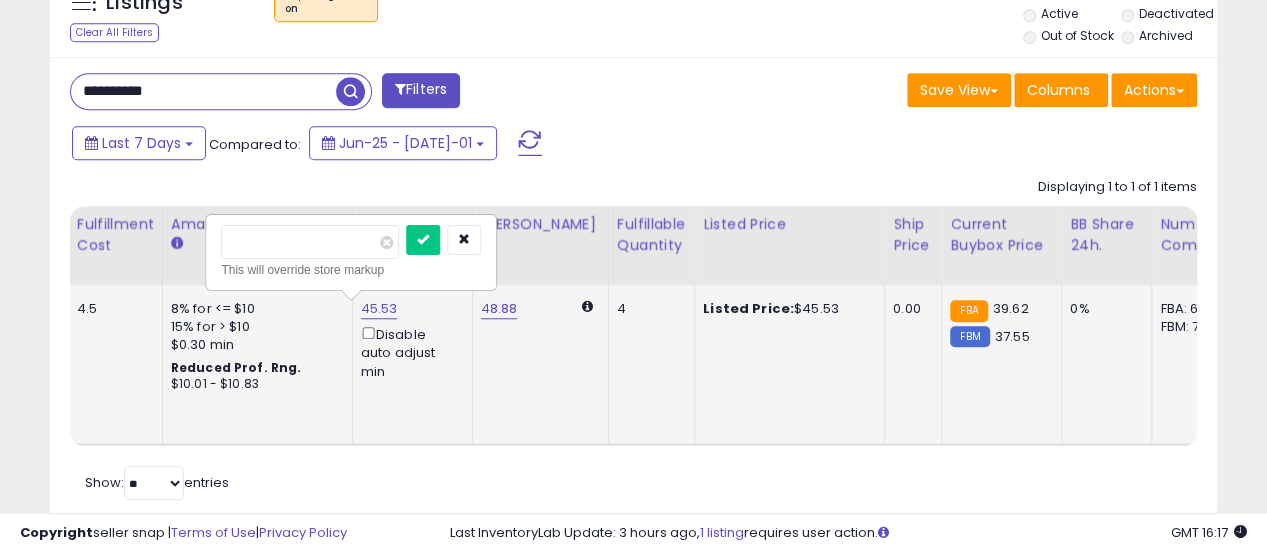 click on "*****" at bounding box center [310, 242] 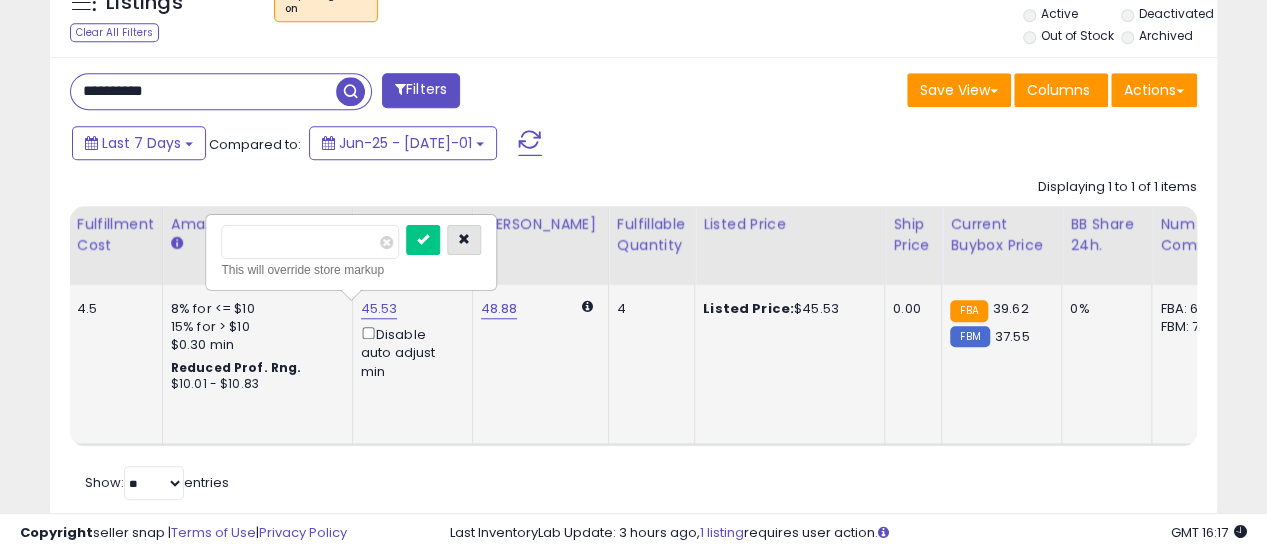 type on "**" 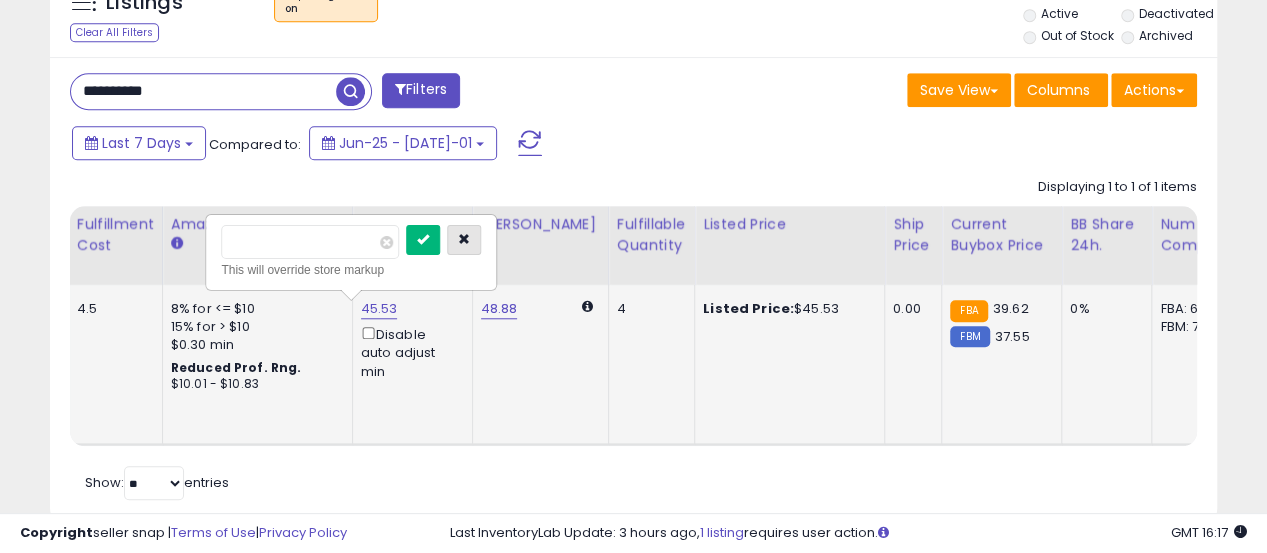 drag, startPoint x: 496, startPoint y: 237, endPoint x: 448, endPoint y: 243, distance: 48.373547 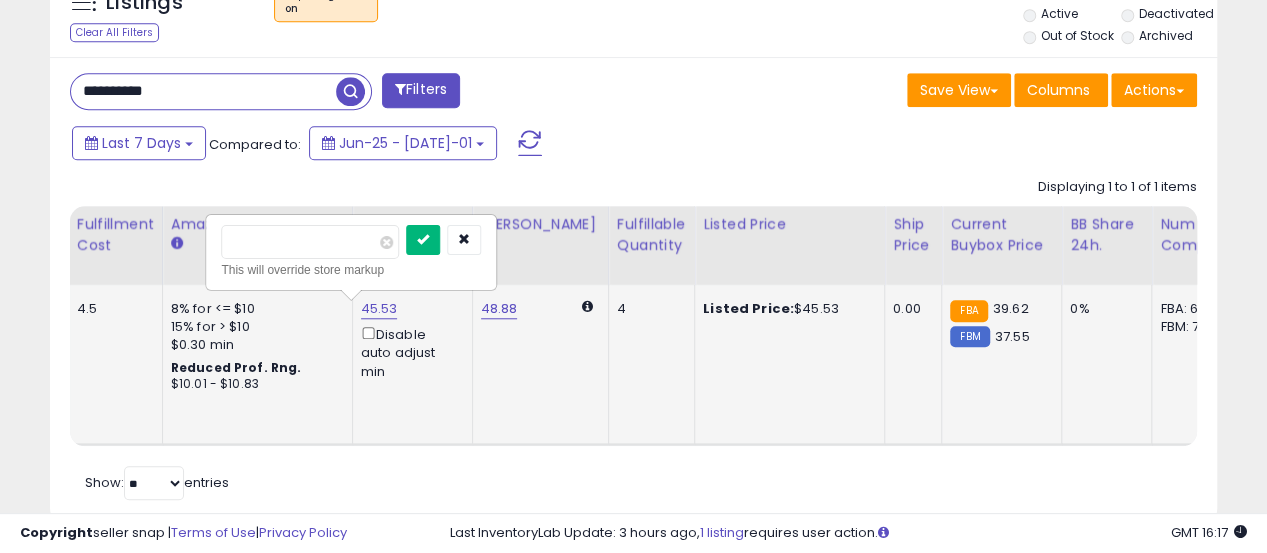click at bounding box center [423, 240] 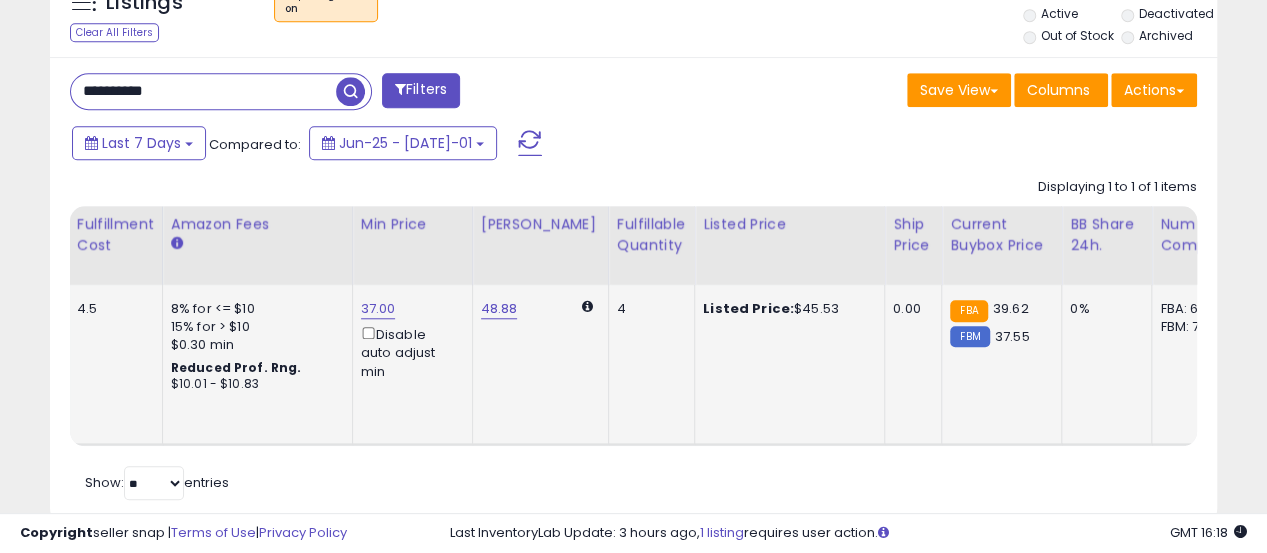 click on "**********" at bounding box center (203, 91) 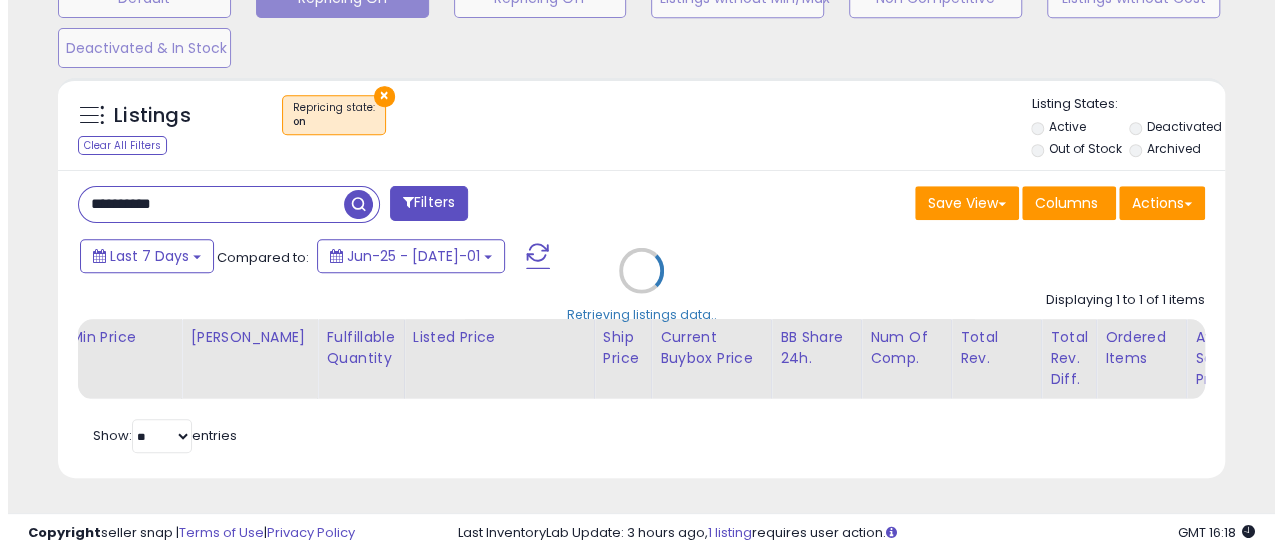scroll, scrollTop: 665, scrollLeft: 0, axis: vertical 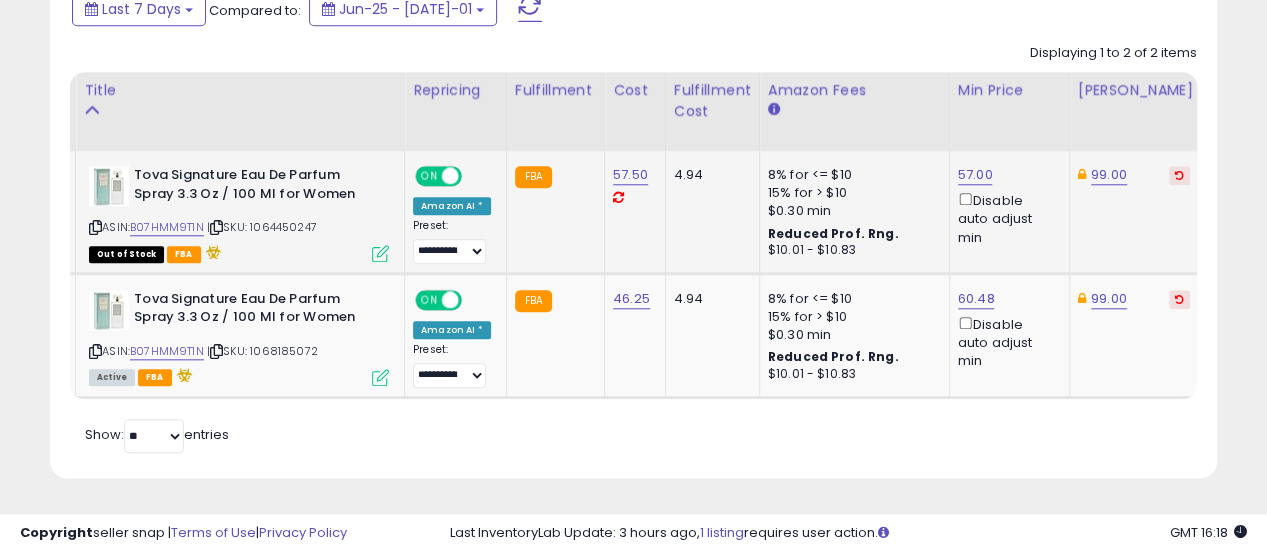 click at bounding box center [450, 176] 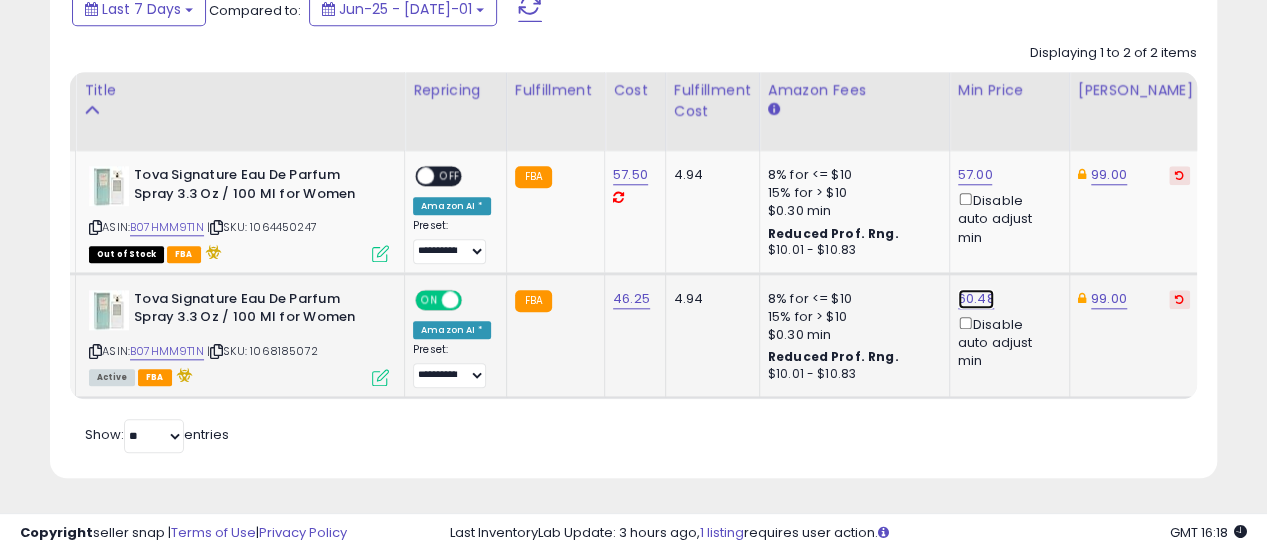 click on "60.48" at bounding box center [975, 175] 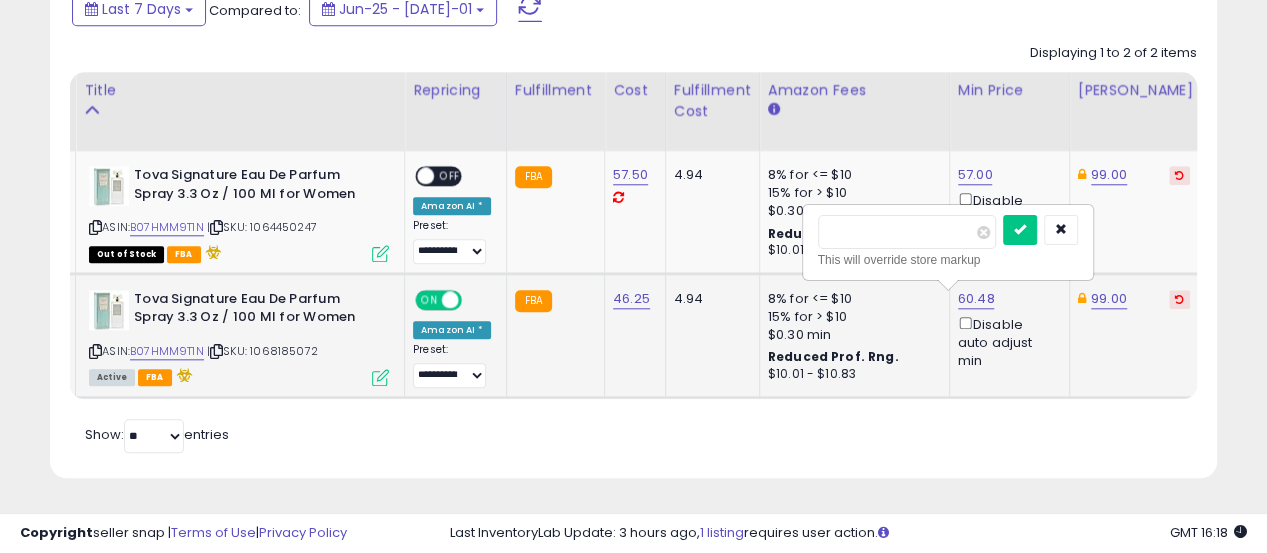 click on "*****" at bounding box center (907, 232) 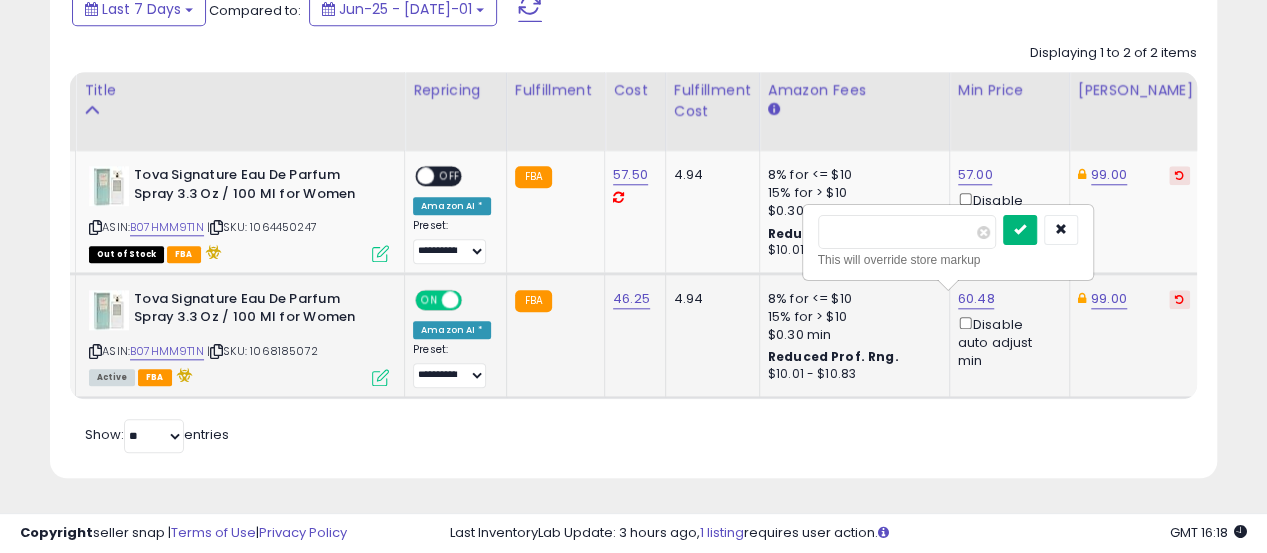 type on "**" 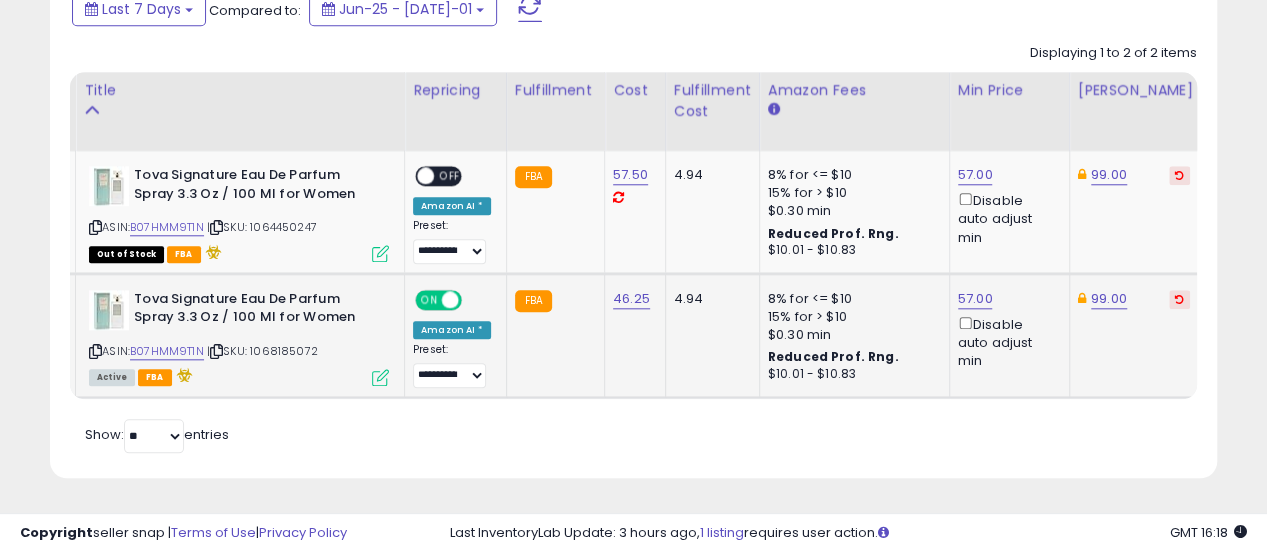 scroll, scrollTop: 0, scrollLeft: 332, axis: horizontal 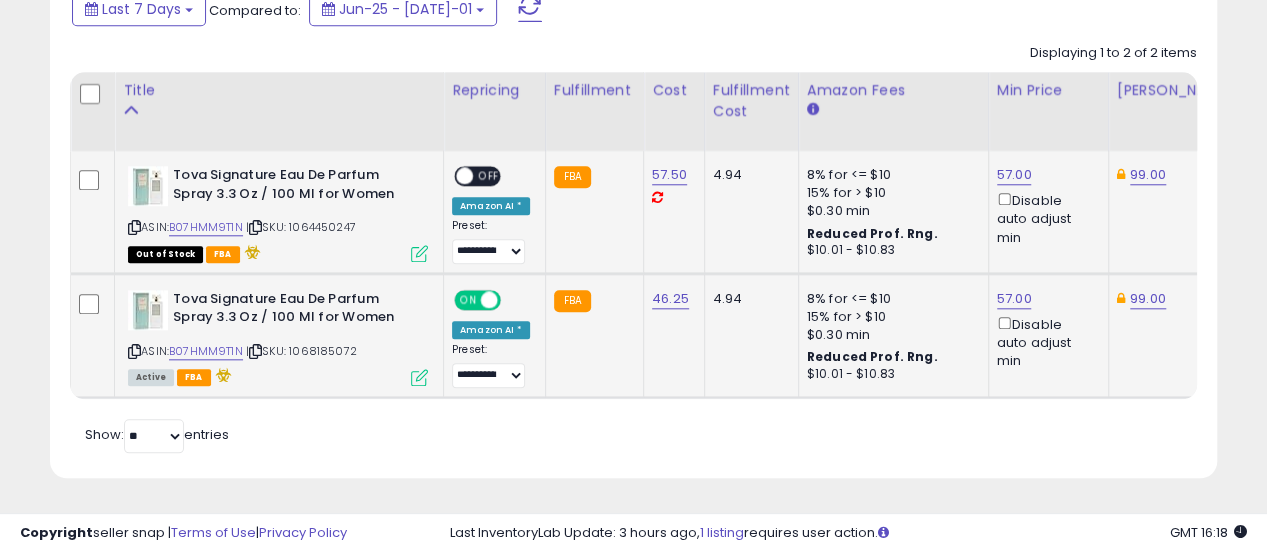 click at bounding box center [255, 227] 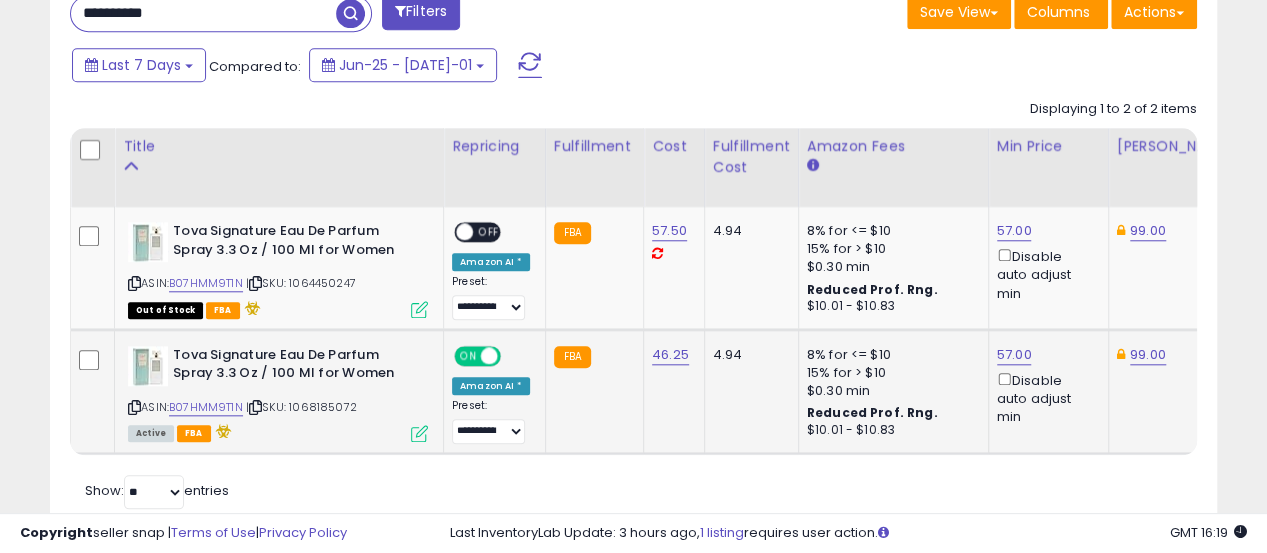 scroll, scrollTop: 812, scrollLeft: 0, axis: vertical 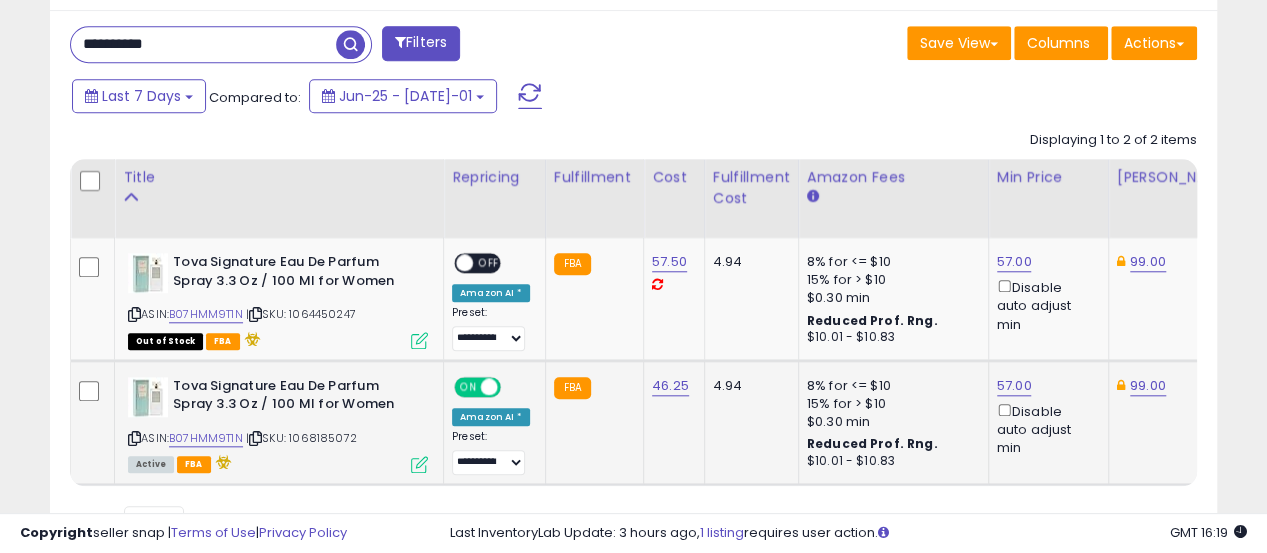 click on "**********" at bounding box center [203, 44] 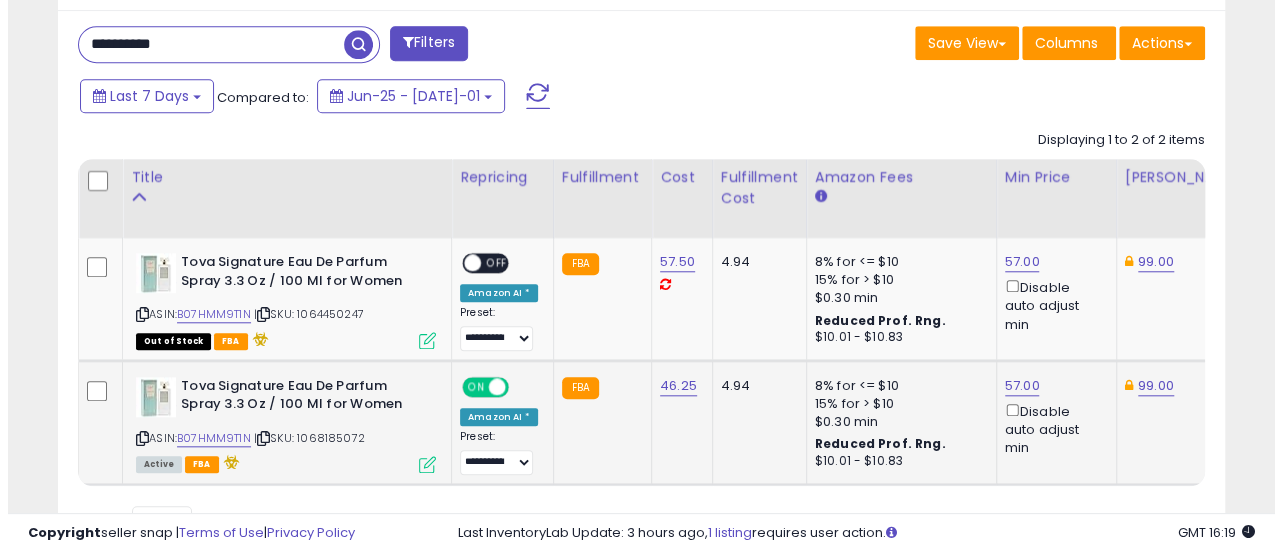 scroll, scrollTop: 665, scrollLeft: 0, axis: vertical 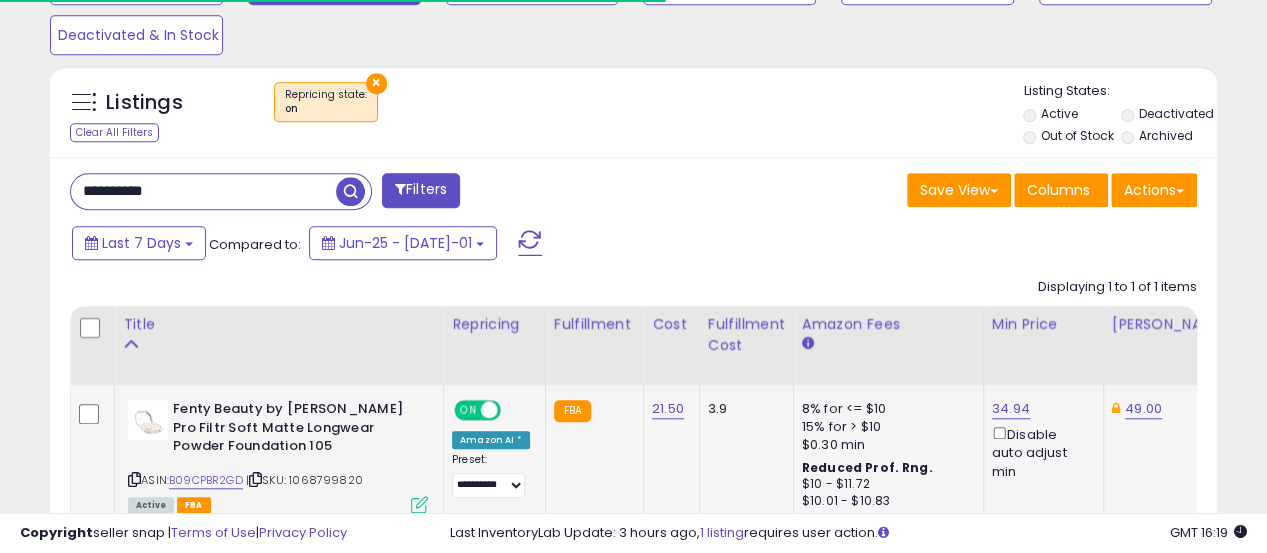 click on "34.94  Disable auto adjust min" at bounding box center [1040, 440] 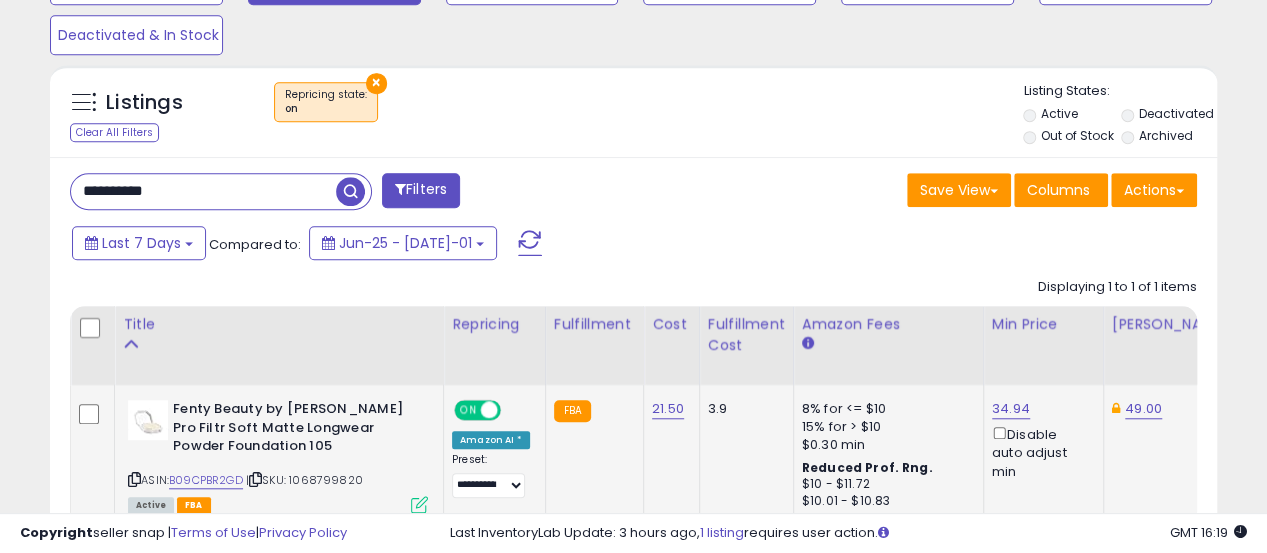click on "34.94  Disable auto adjust min" at bounding box center (1040, 440) 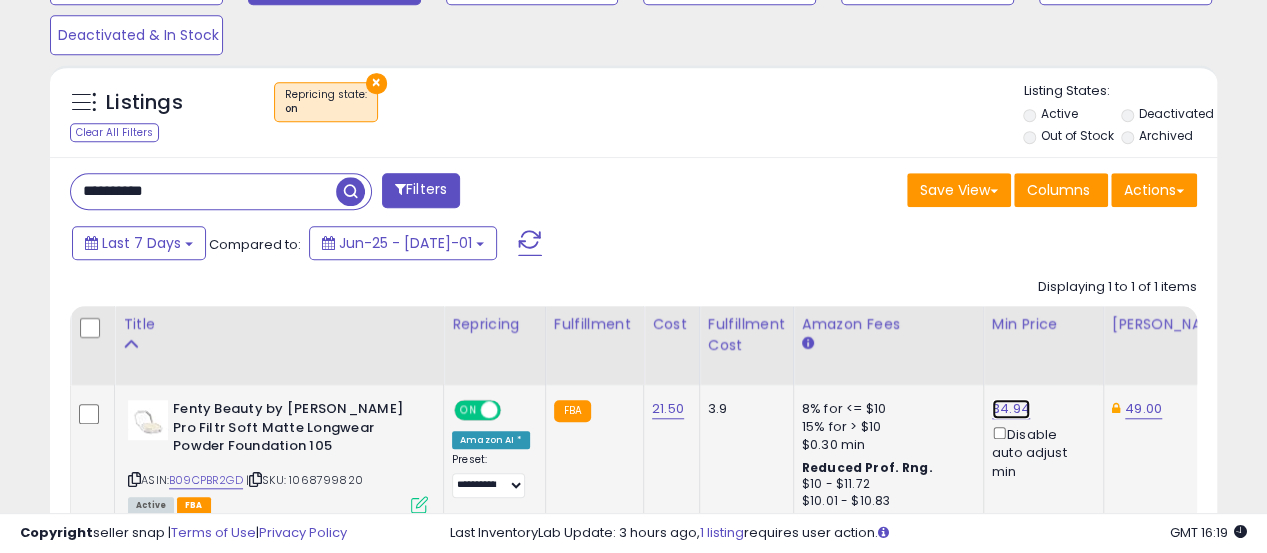 click on "34.94" at bounding box center (1011, 409) 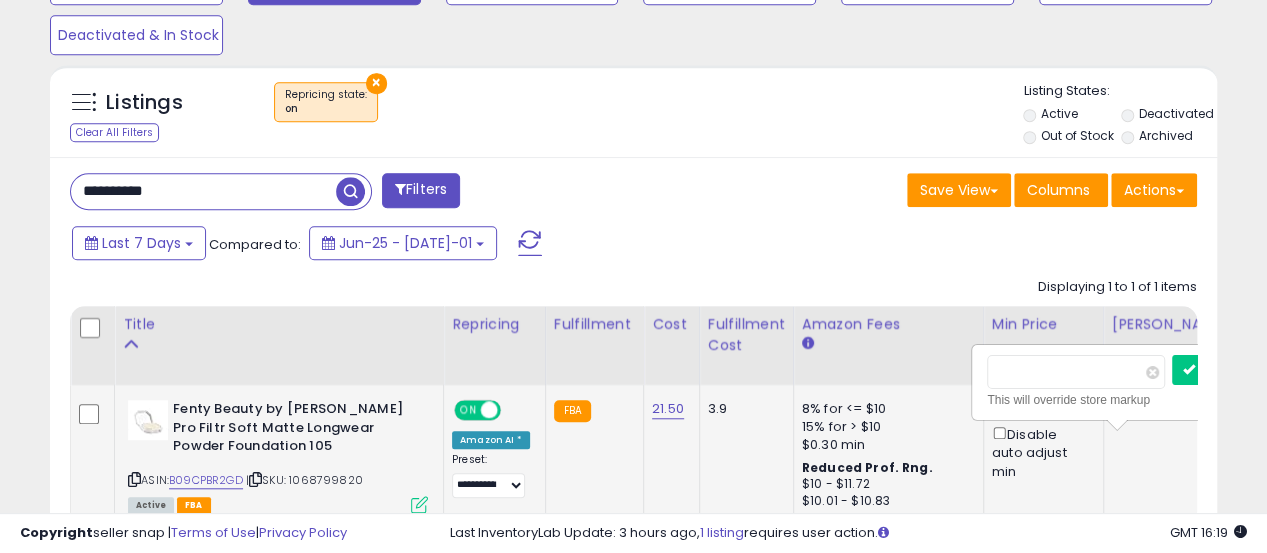 scroll, scrollTop: 0, scrollLeft: 4, axis: horizontal 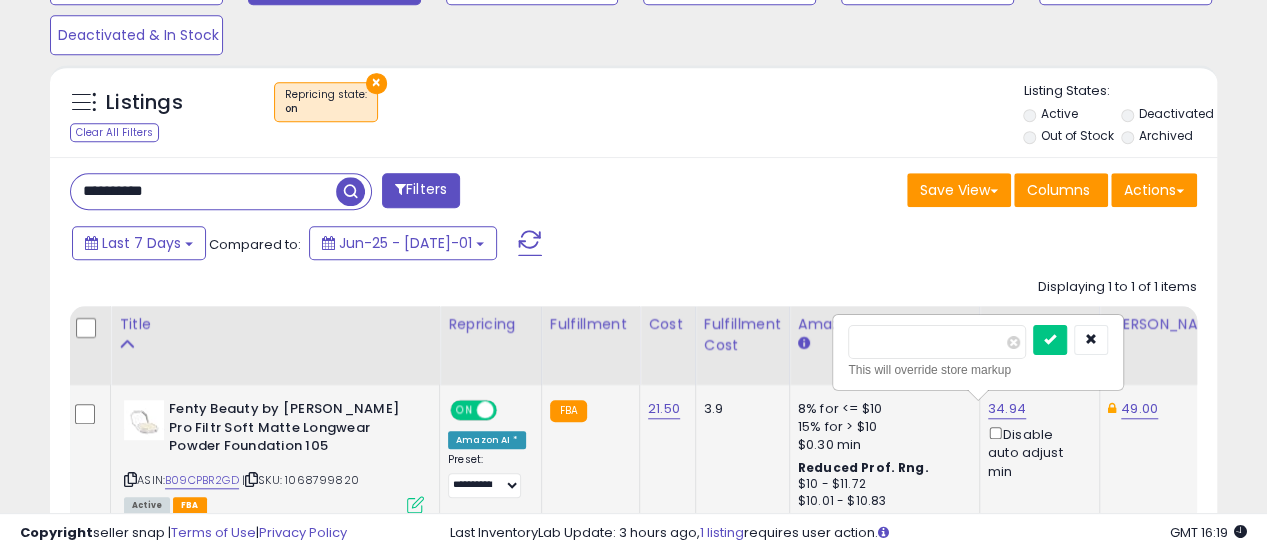 click on "*****" at bounding box center (937, 342) 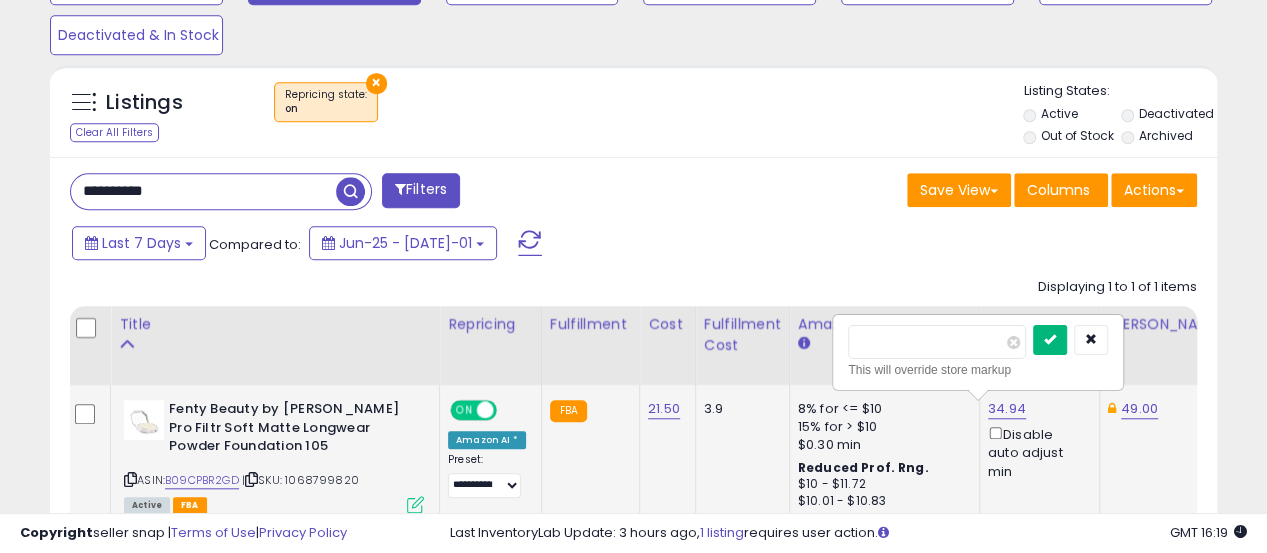 type on "**" 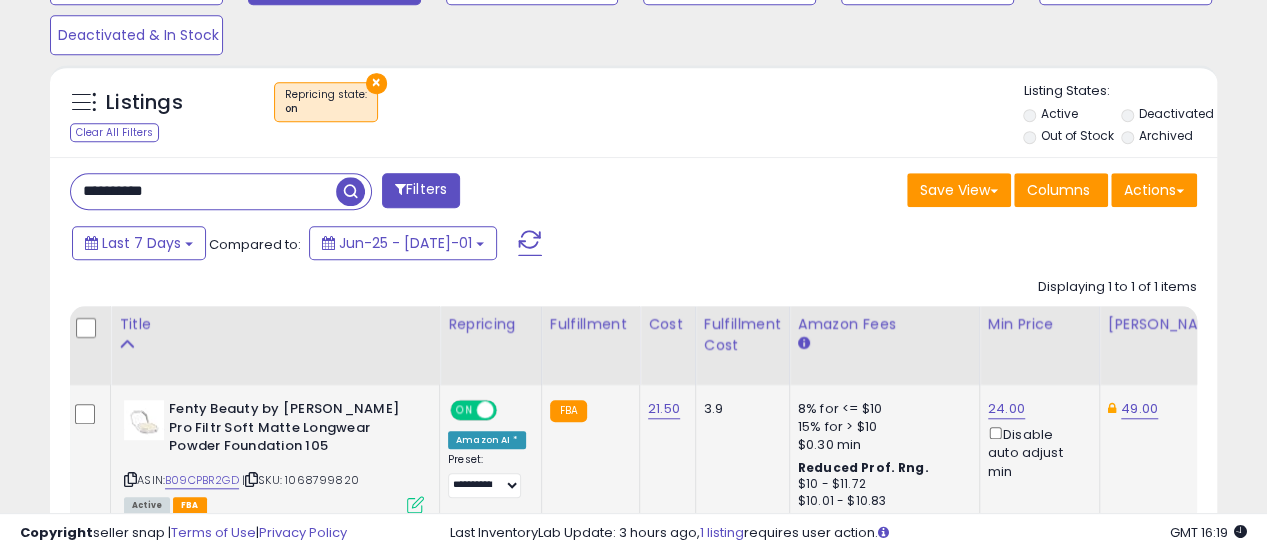 click on "**********" at bounding box center [203, 191] 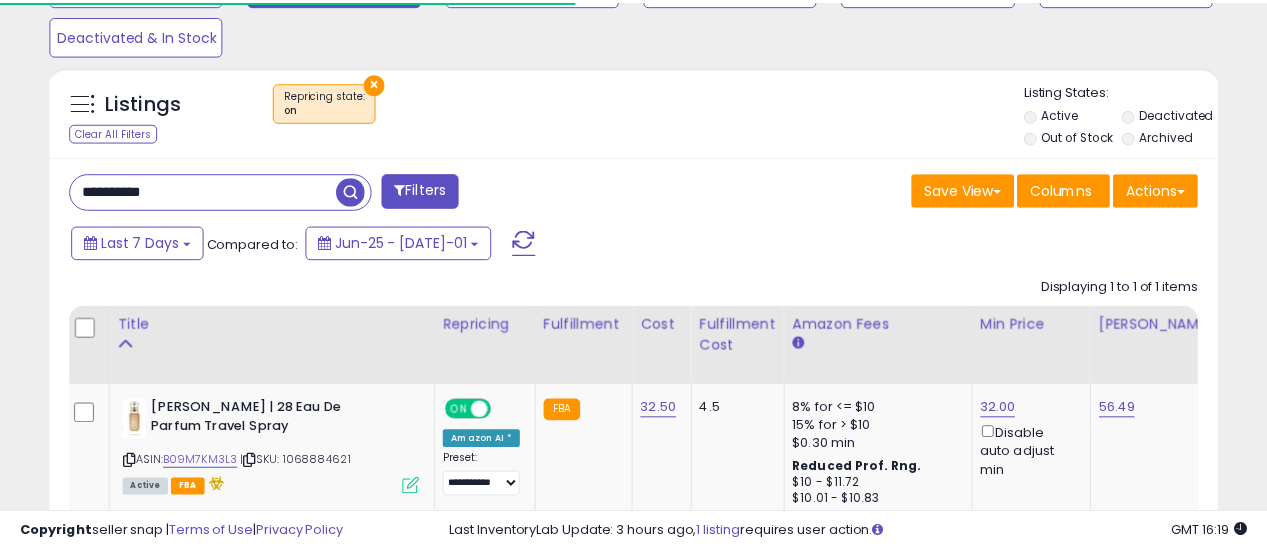 scroll, scrollTop: 410, scrollLeft: 674, axis: both 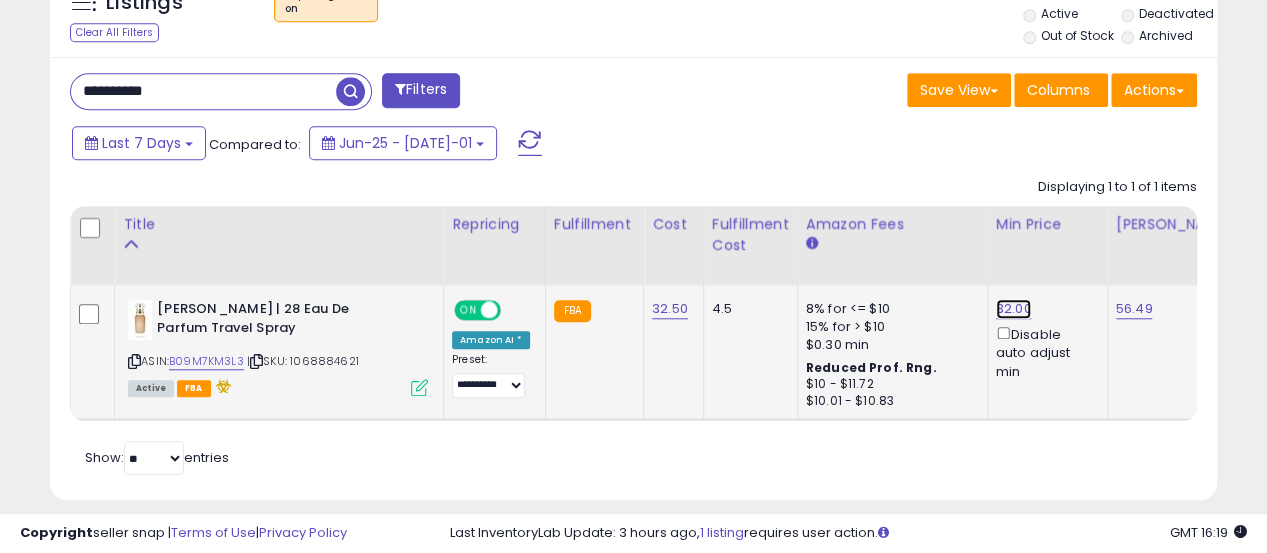 click on "32.00" at bounding box center [1014, 309] 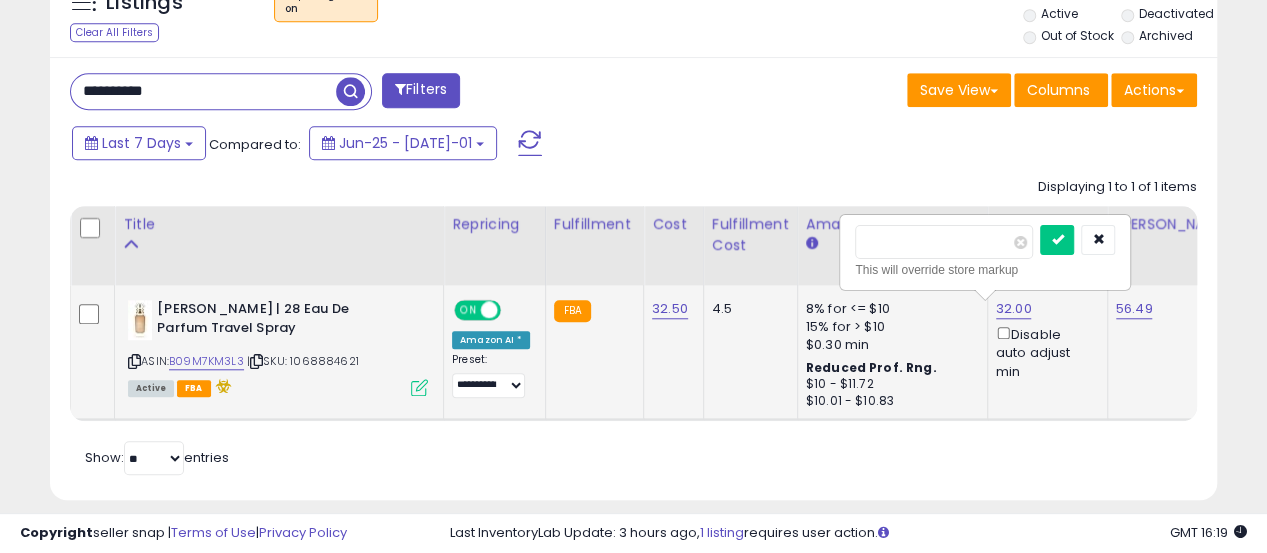 scroll, scrollTop: 0, scrollLeft: 7, axis: horizontal 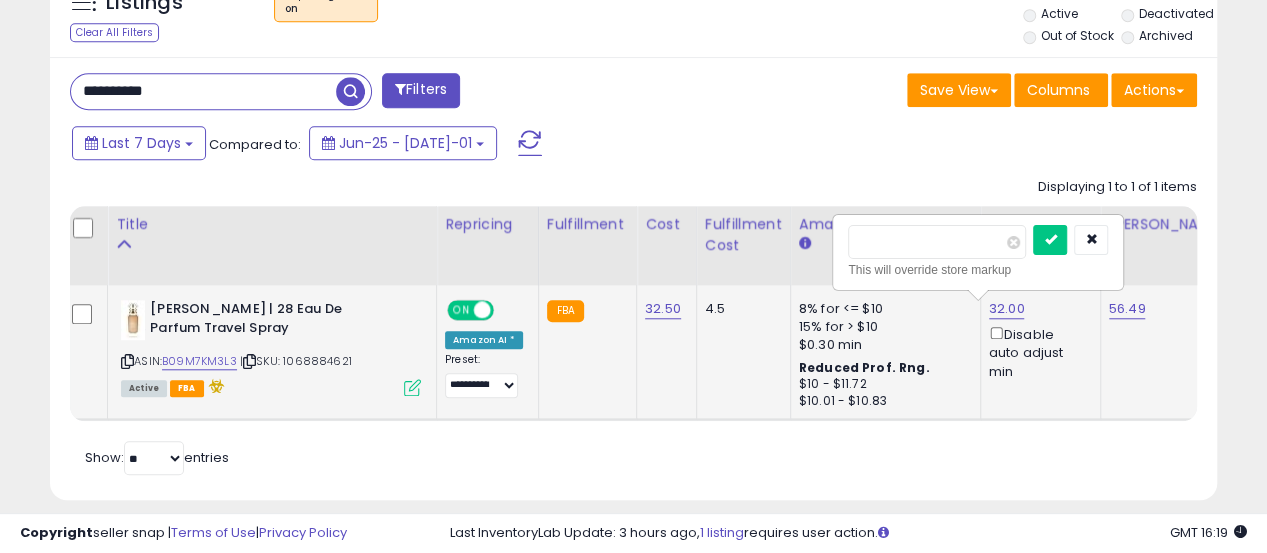 click on "*****" at bounding box center (937, 242) 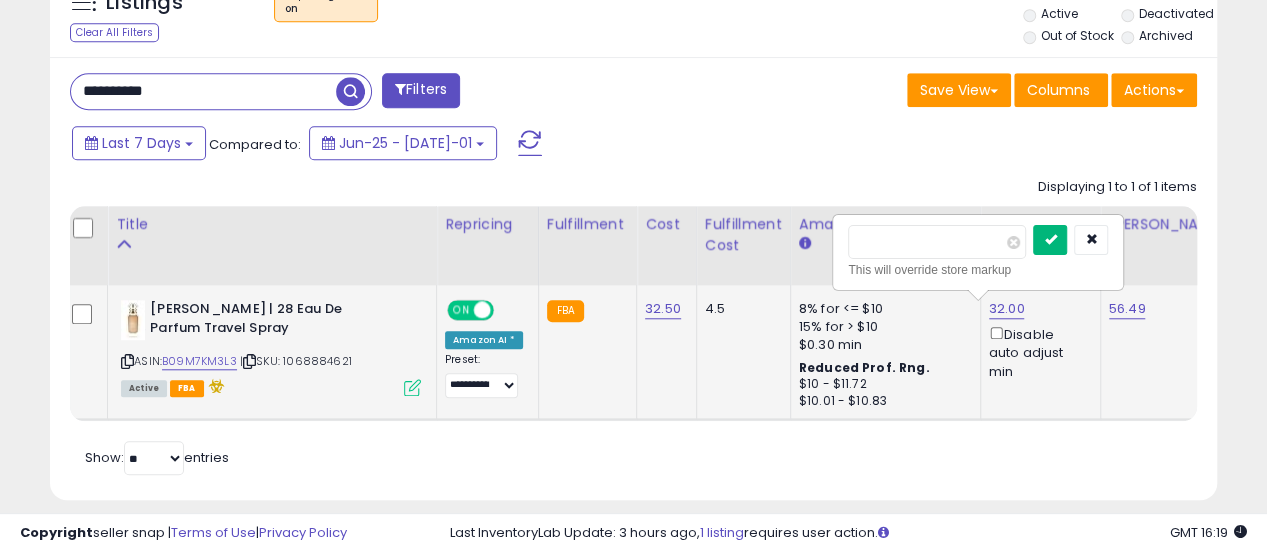 type on "**" 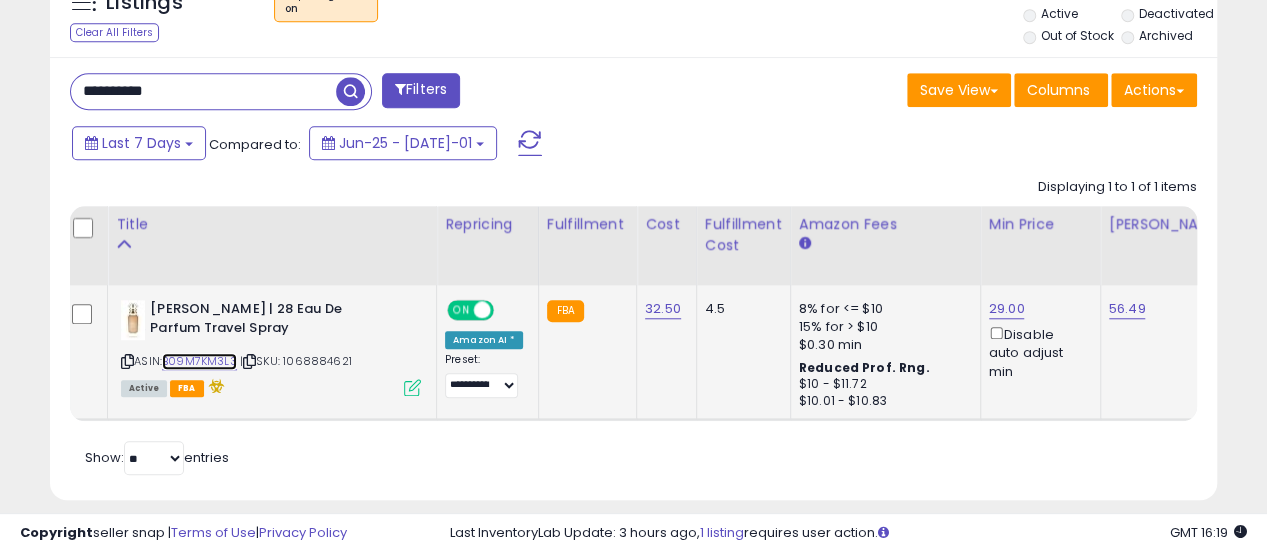 click on "B09M7KM3L3" at bounding box center (199, 361) 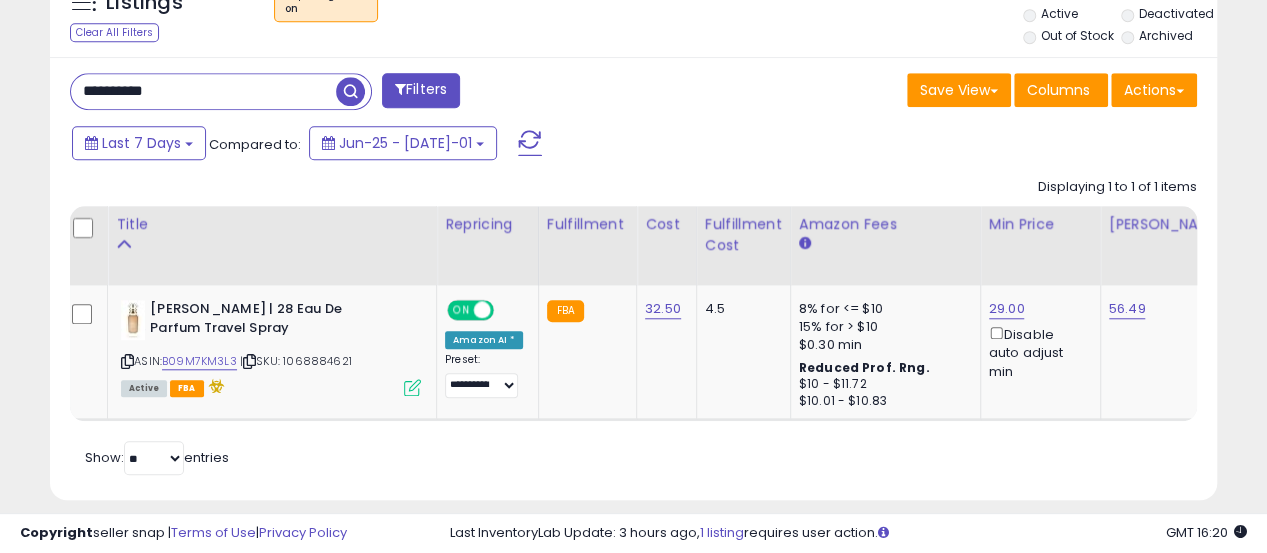 click on "**********" at bounding box center [203, 91] 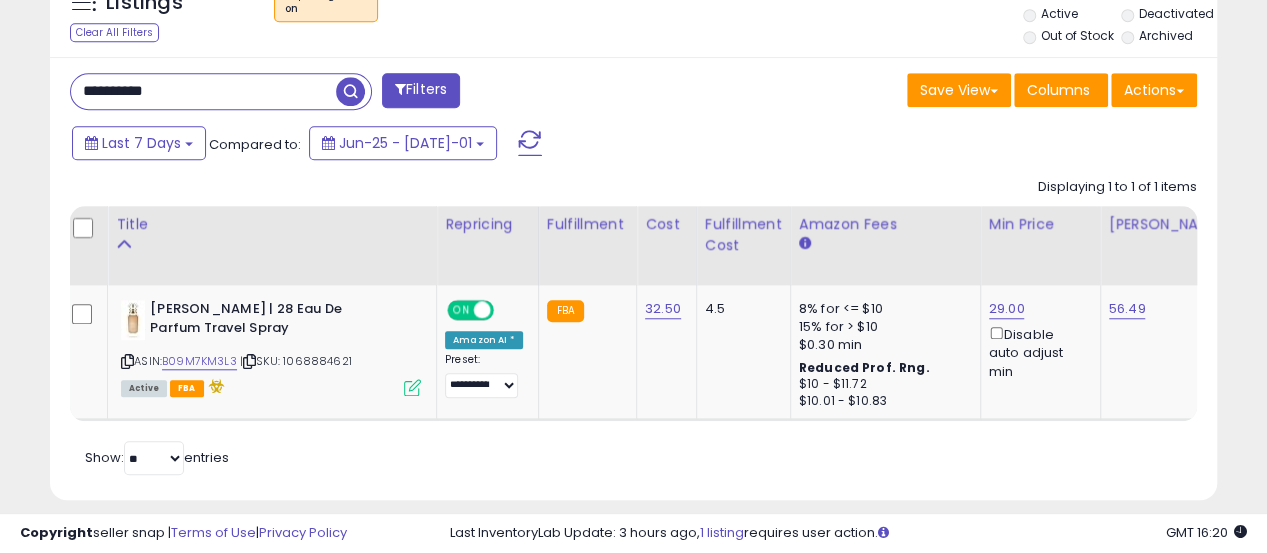 paste 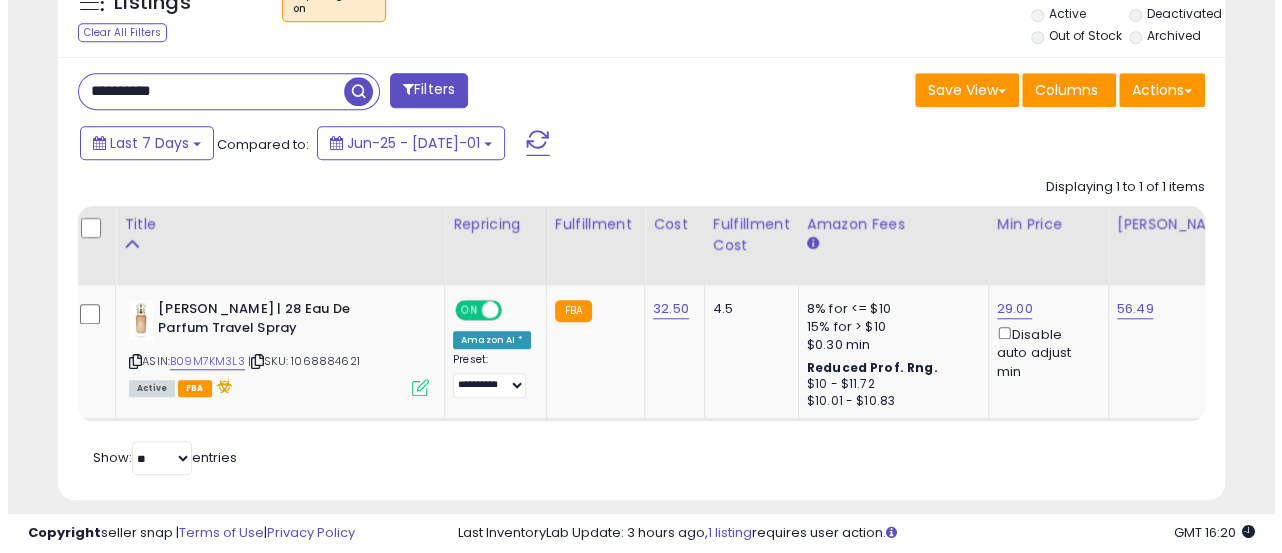 scroll, scrollTop: 665, scrollLeft: 0, axis: vertical 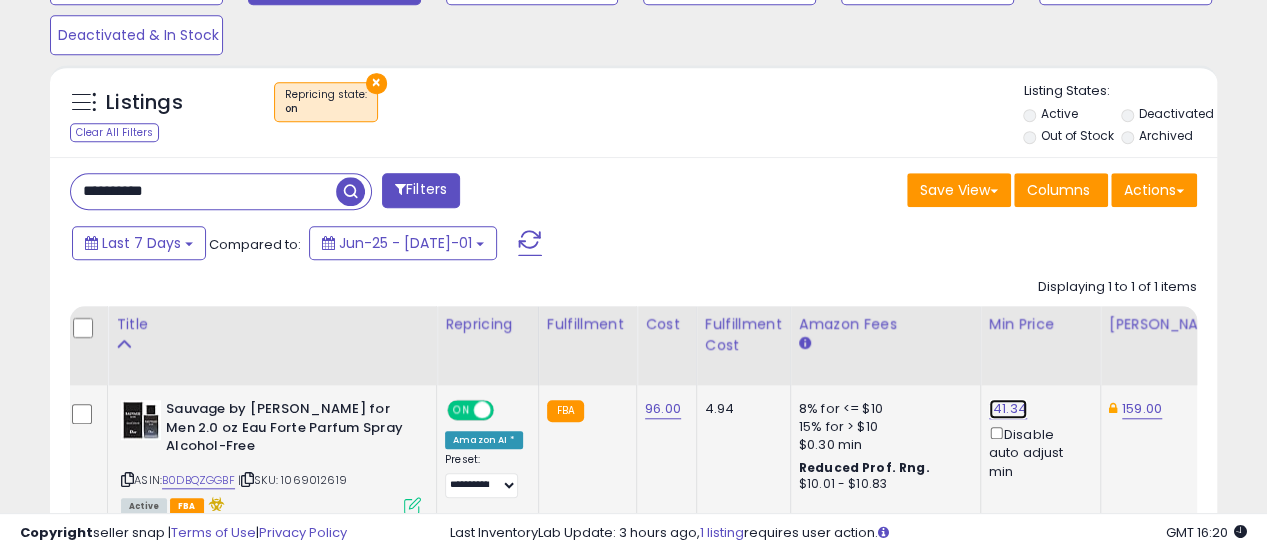 click on "141.34" at bounding box center [1008, 409] 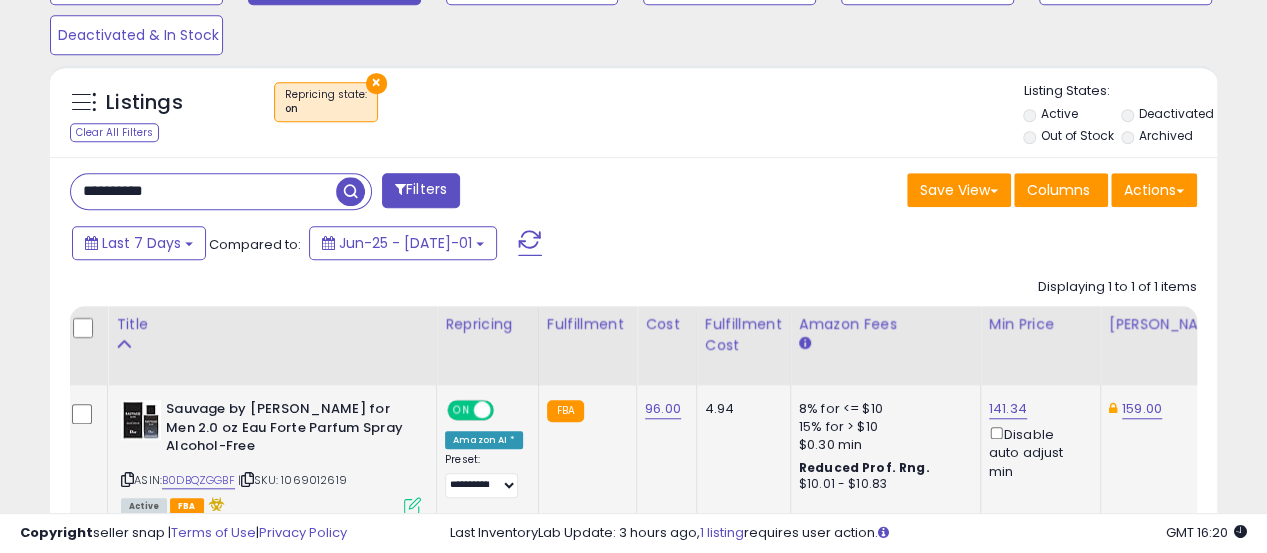 scroll, scrollTop: 999590, scrollLeft: 999325, axis: both 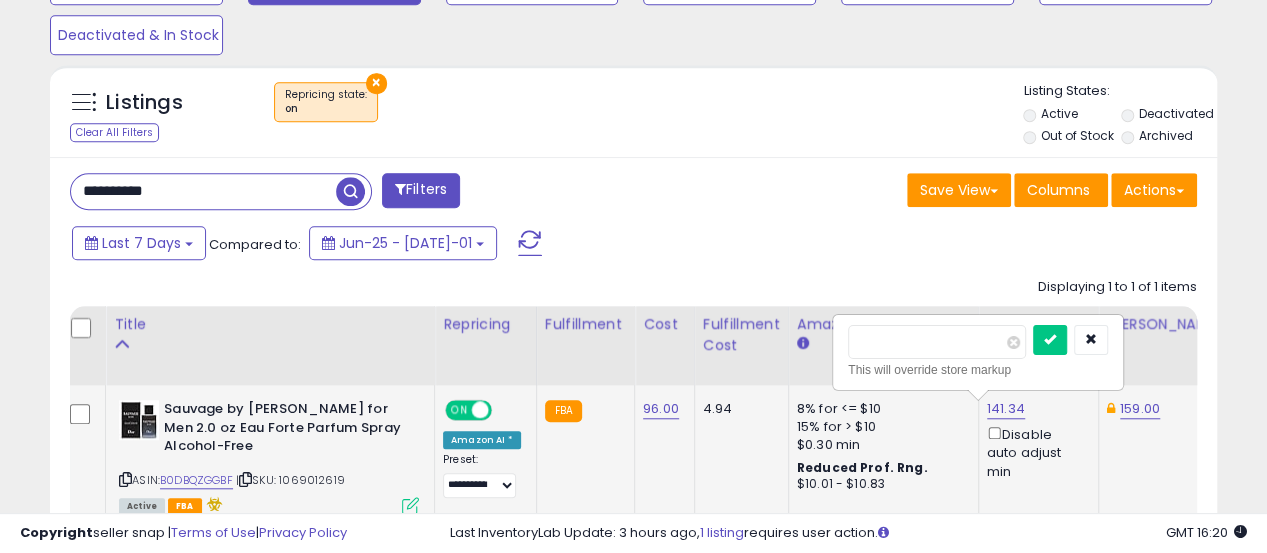 click on "******" at bounding box center (937, 342) 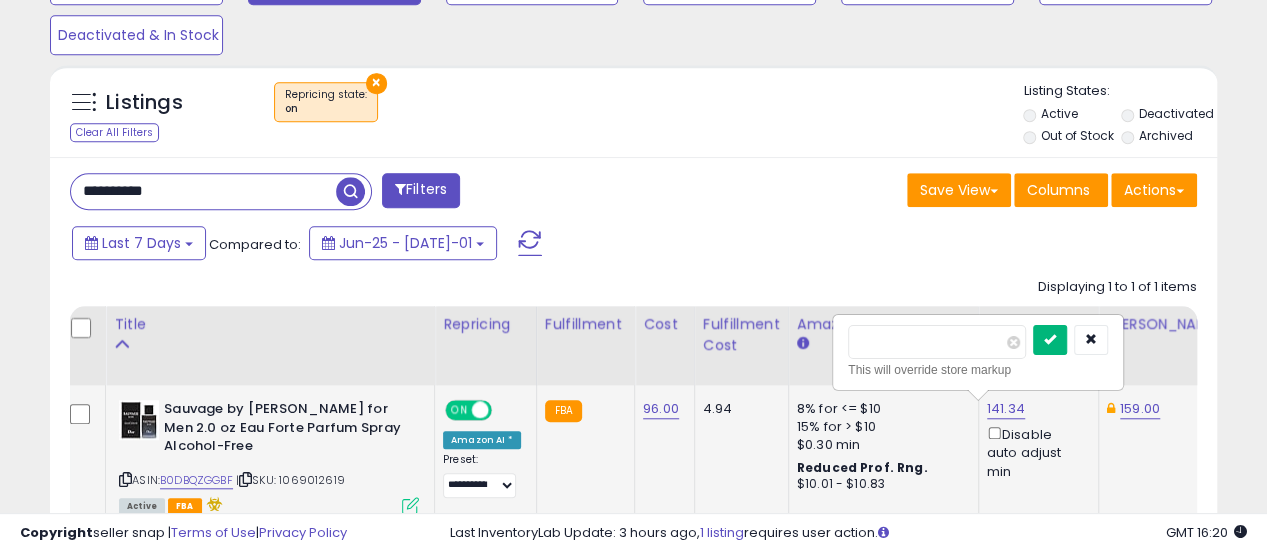 type on "***" 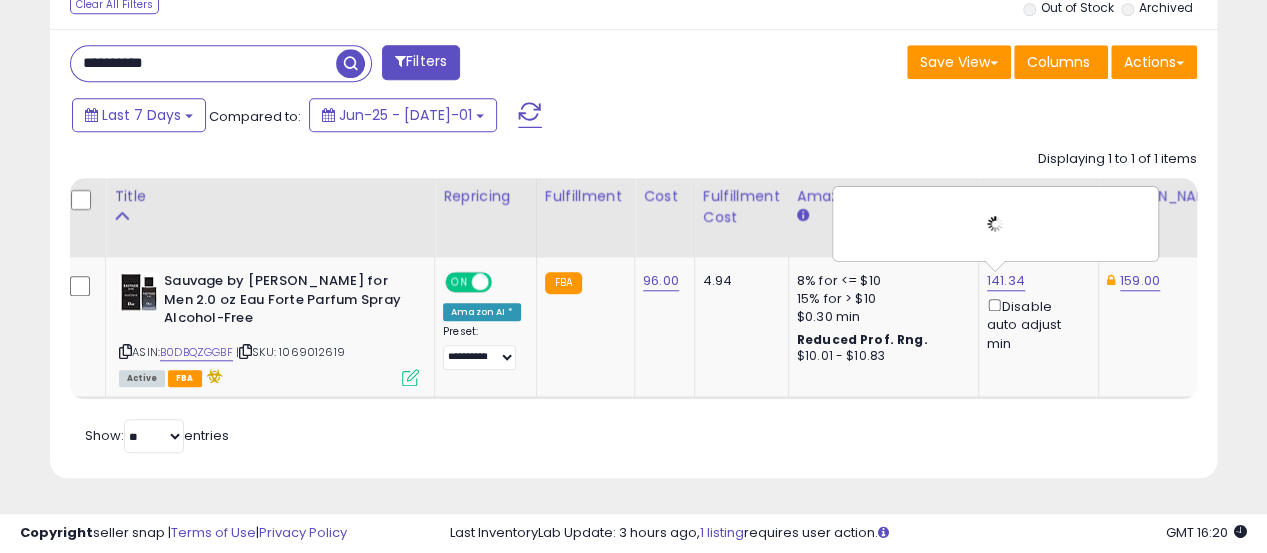 scroll, scrollTop: 807, scrollLeft: 0, axis: vertical 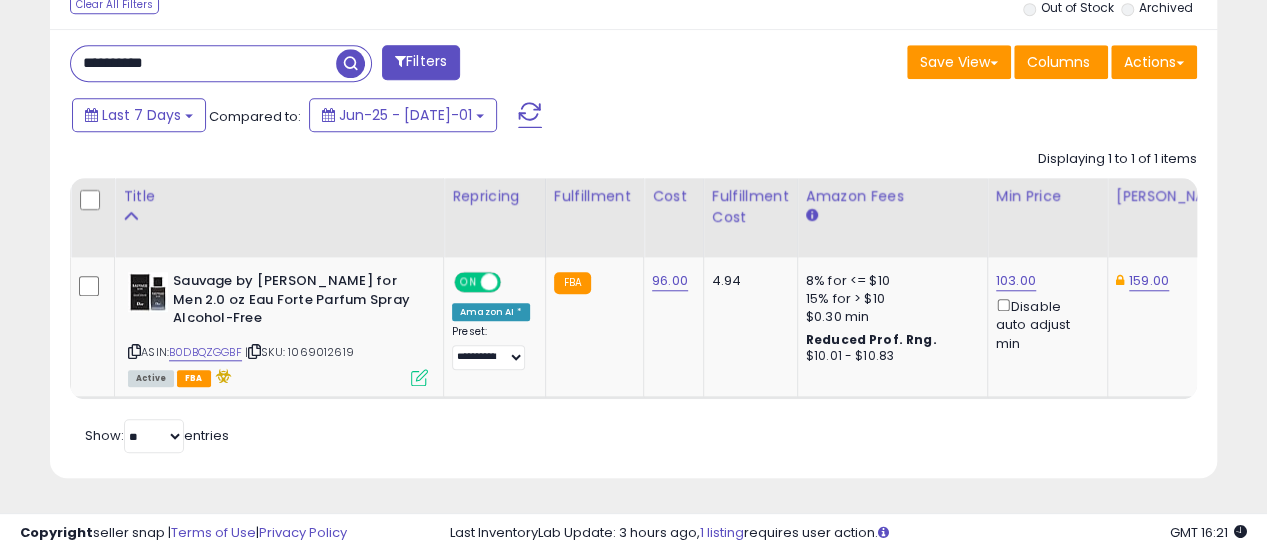 click on "**********" at bounding box center (203, 63) 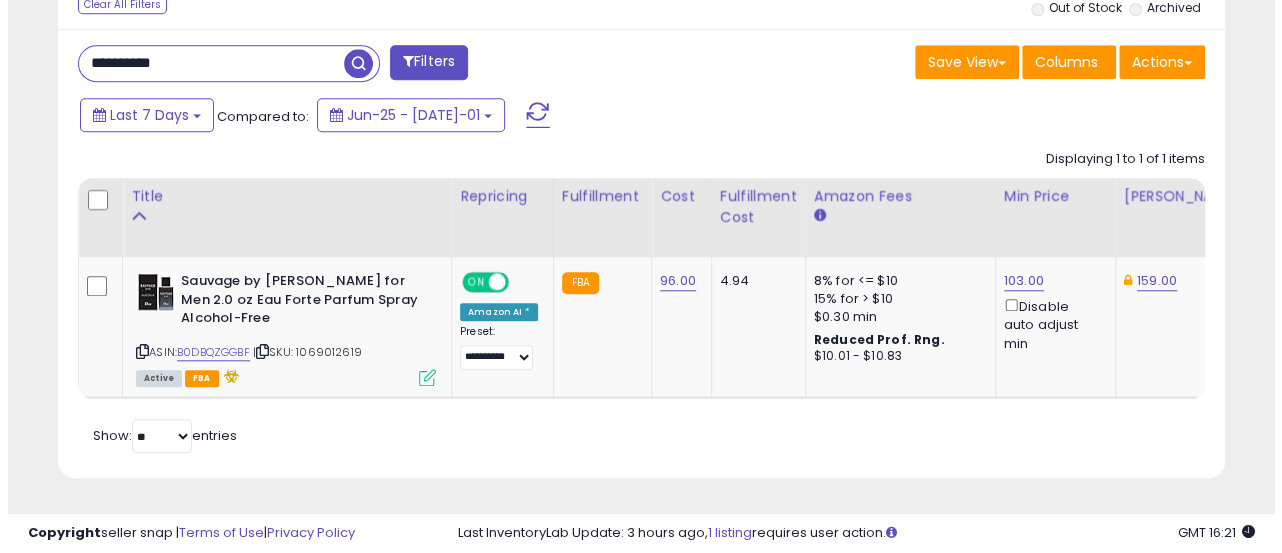 scroll, scrollTop: 665, scrollLeft: 0, axis: vertical 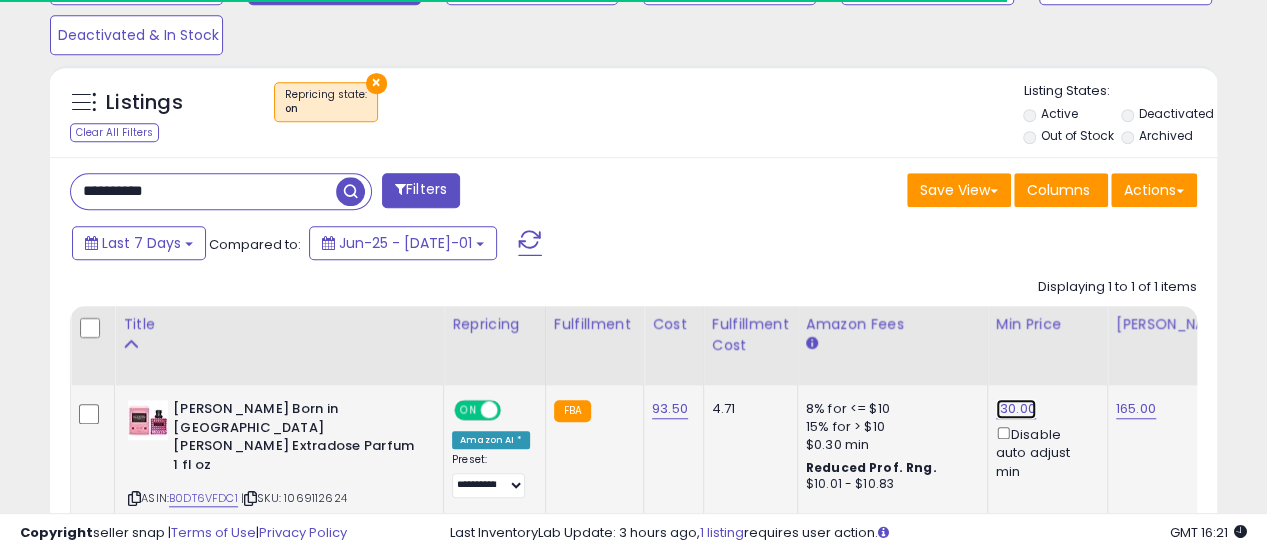 click on "130.00" at bounding box center (1016, 409) 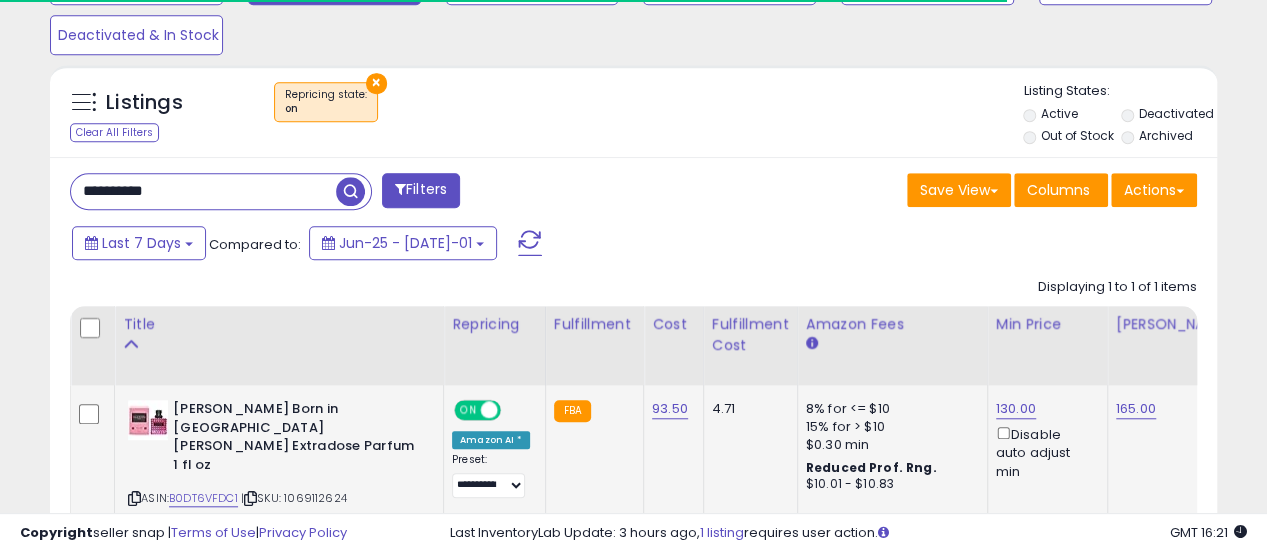 scroll, scrollTop: 0, scrollLeft: 10, axis: horizontal 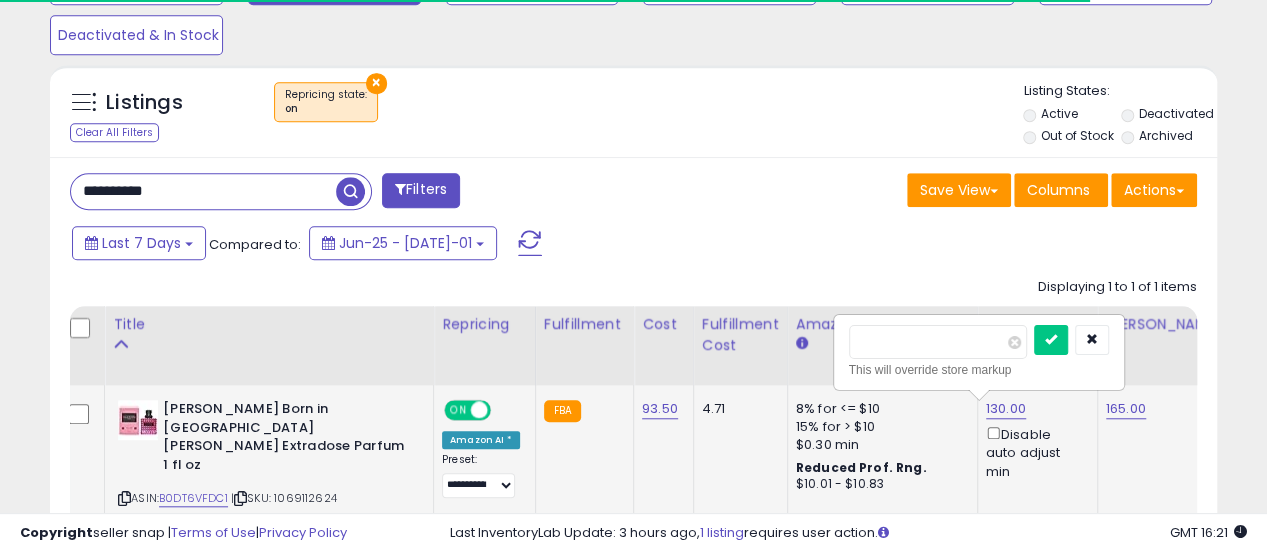 click on "******" at bounding box center [938, 342] 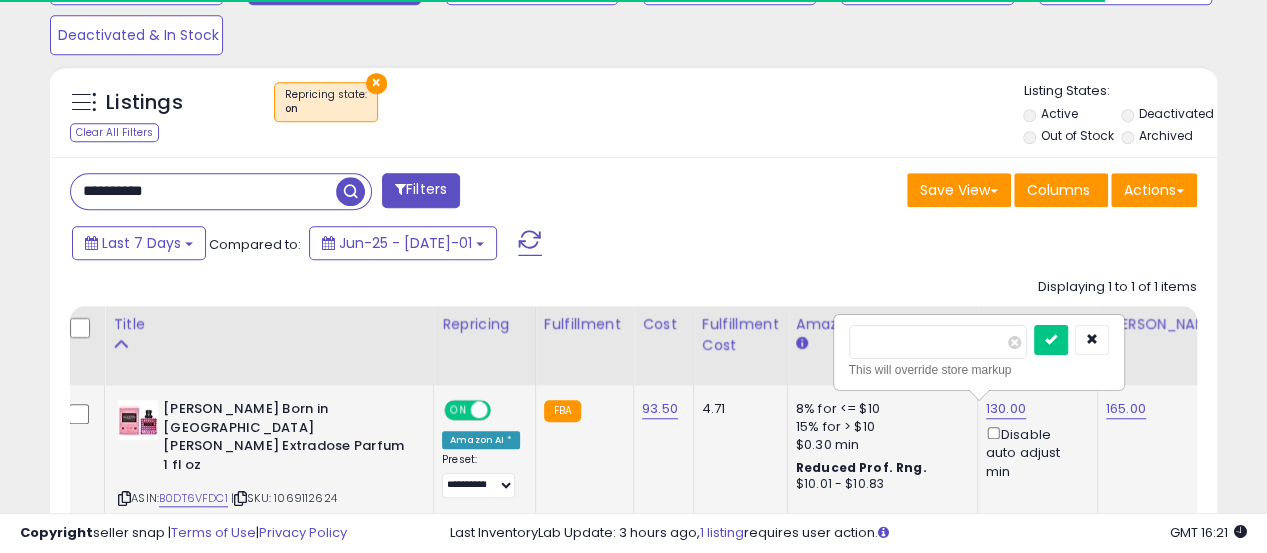 click on "******" at bounding box center (938, 342) 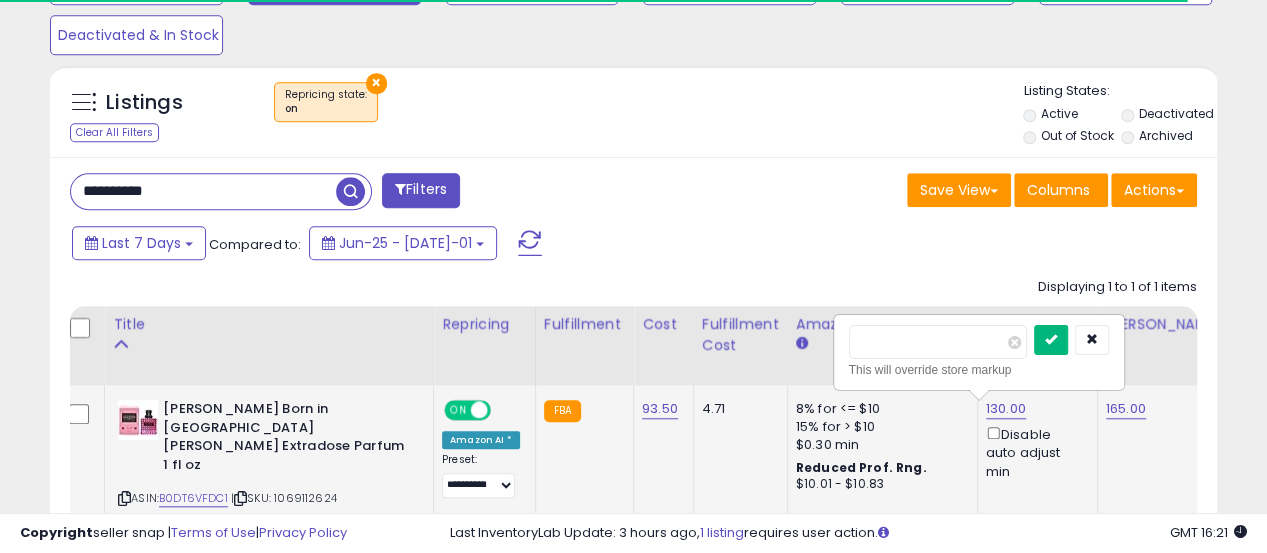 type on "***" 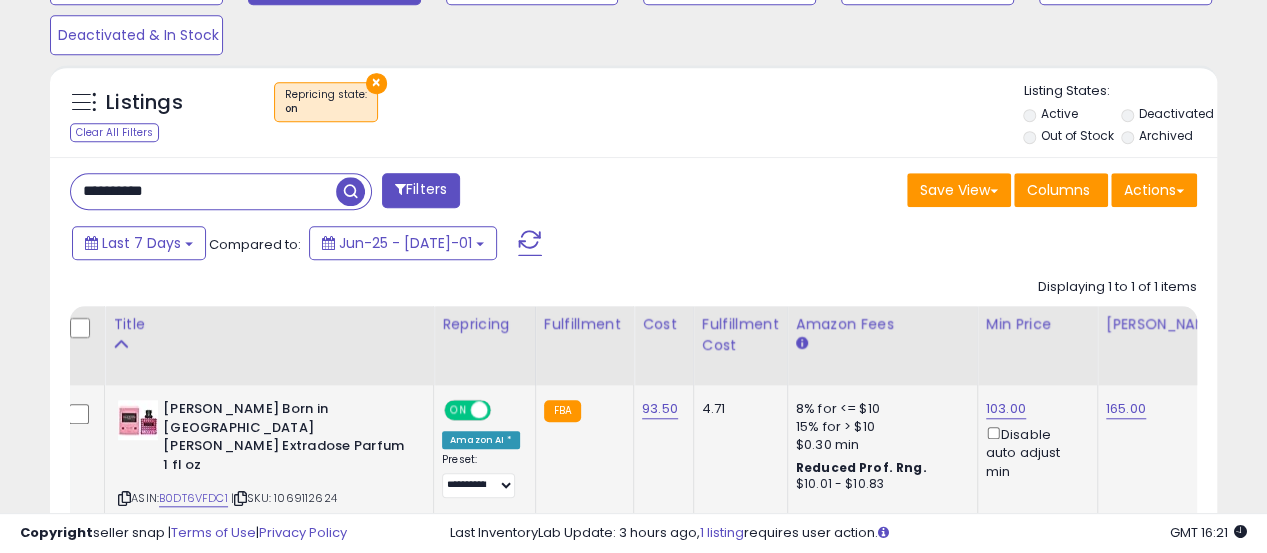 click on "**********" at bounding box center [203, 191] 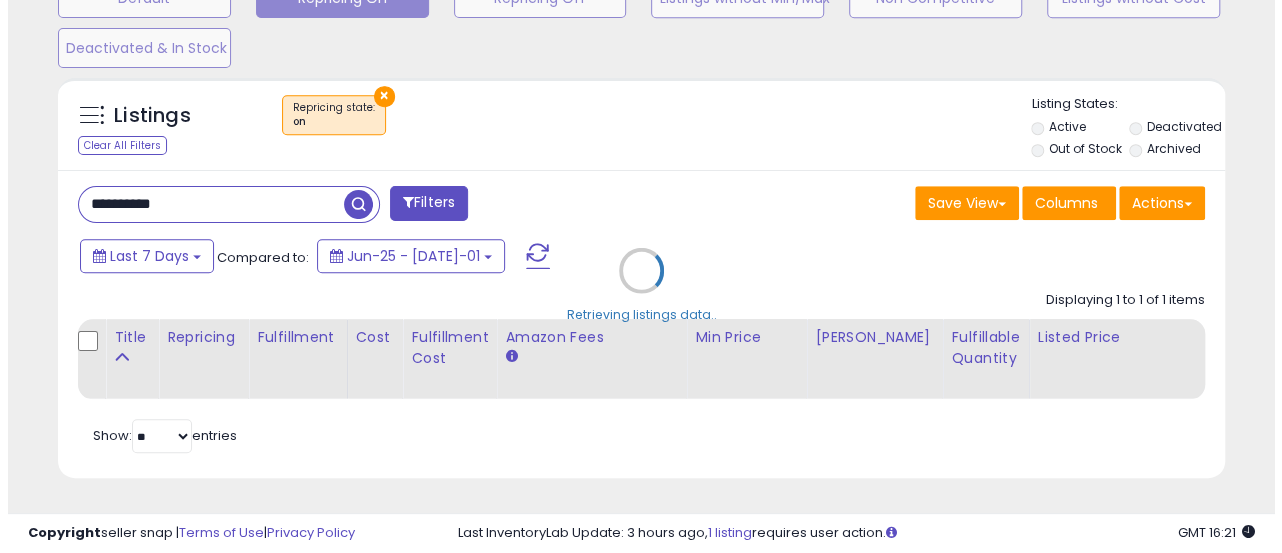 scroll, scrollTop: 999590, scrollLeft: 999316, axis: both 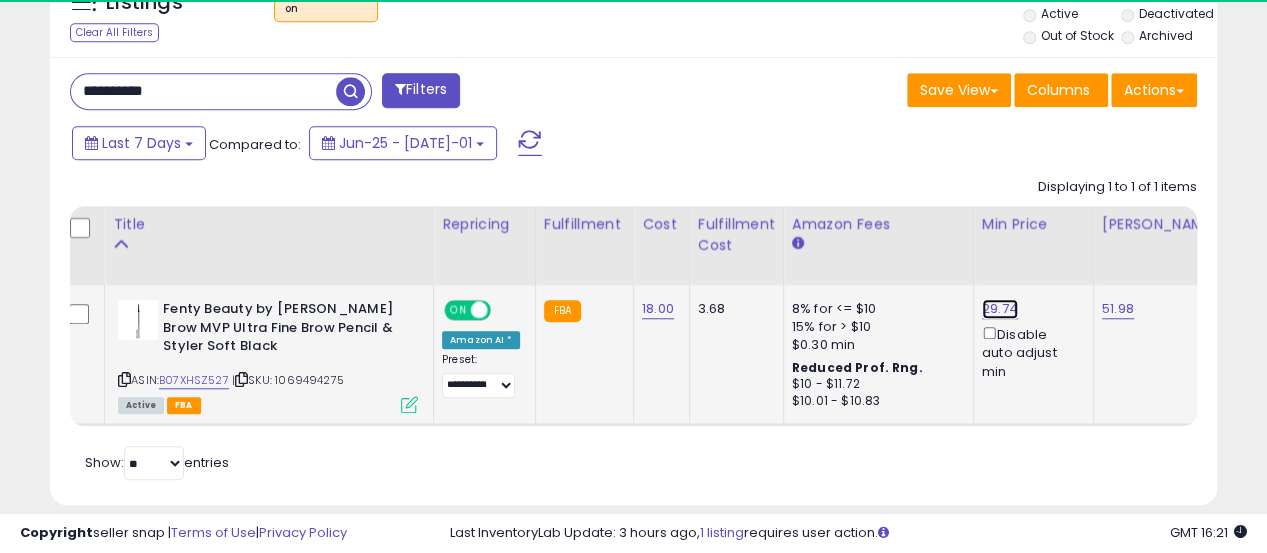 click on "29.74" at bounding box center [1000, 309] 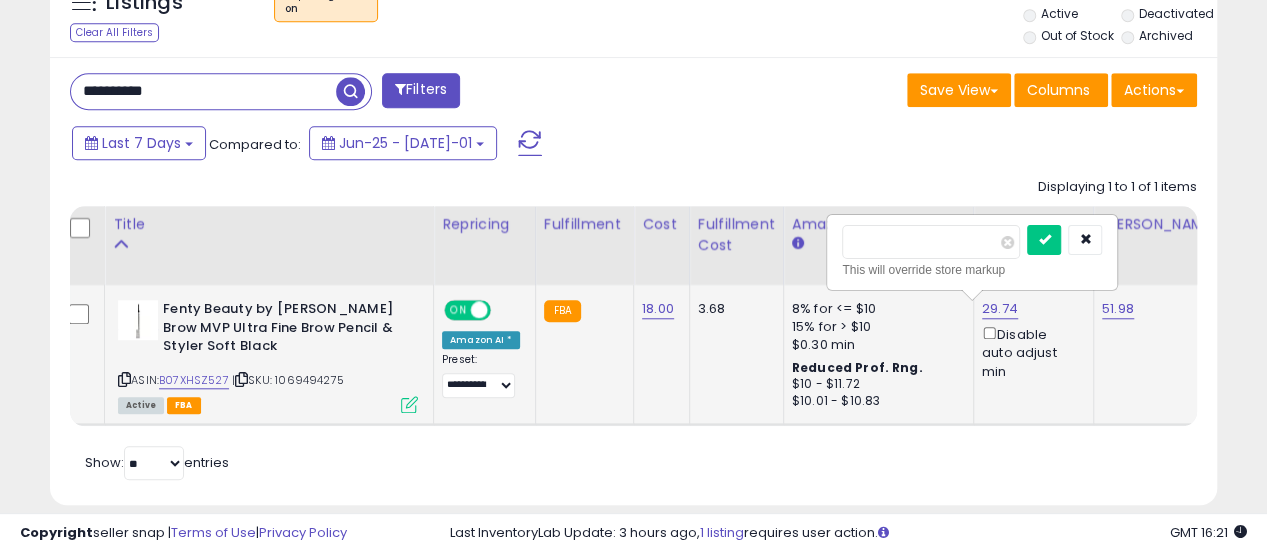 click on "*****" at bounding box center [931, 242] 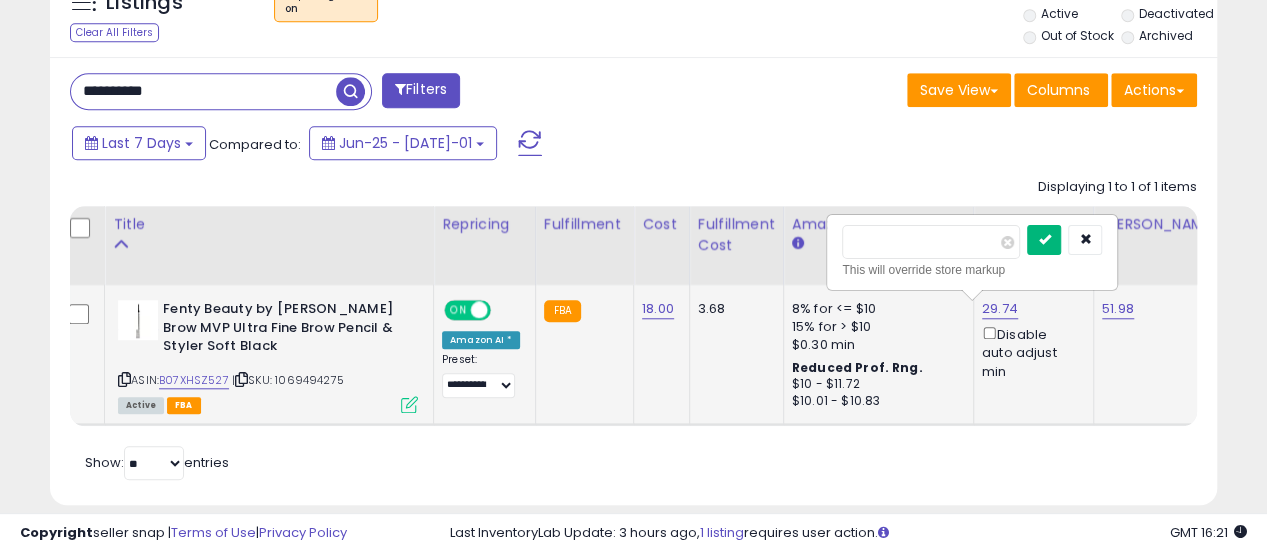 type on "**" 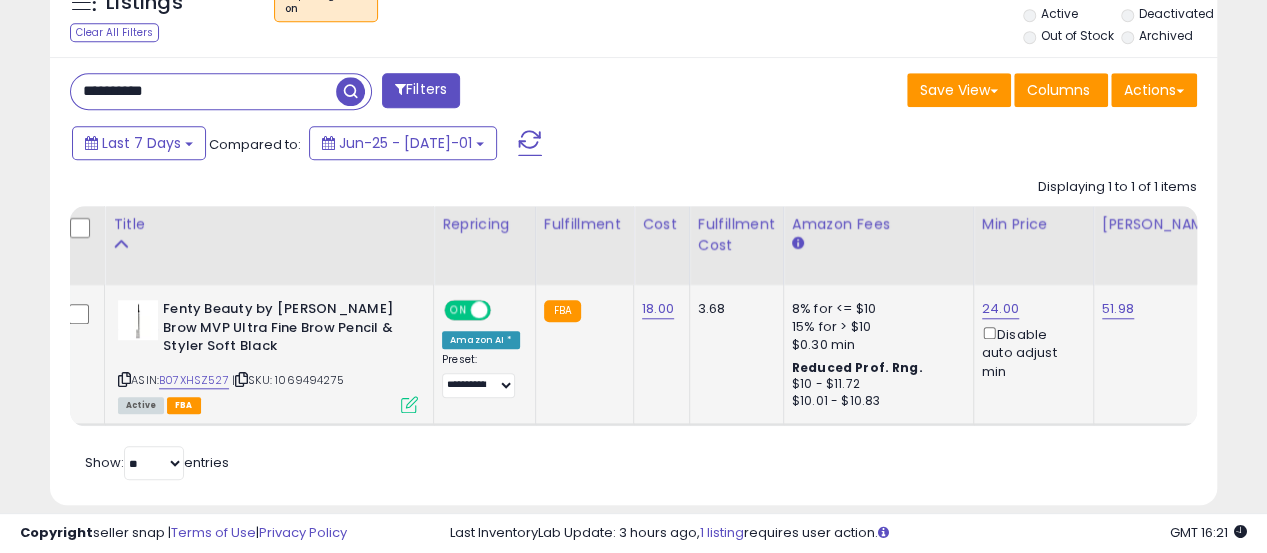 click on "**********" at bounding box center (203, 91) 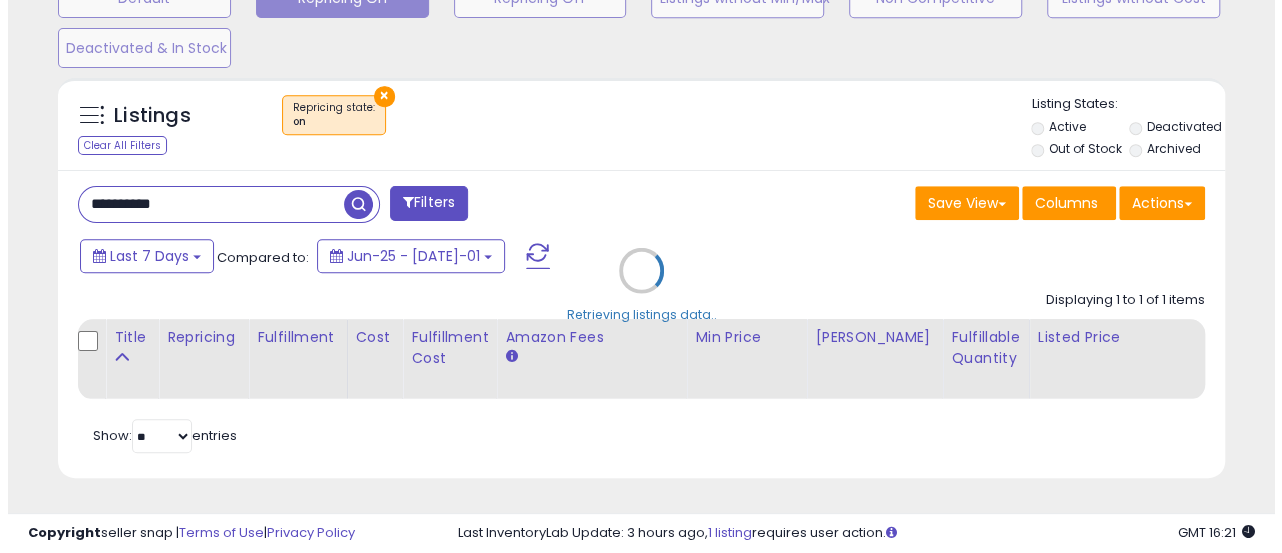 scroll, scrollTop: 665, scrollLeft: 0, axis: vertical 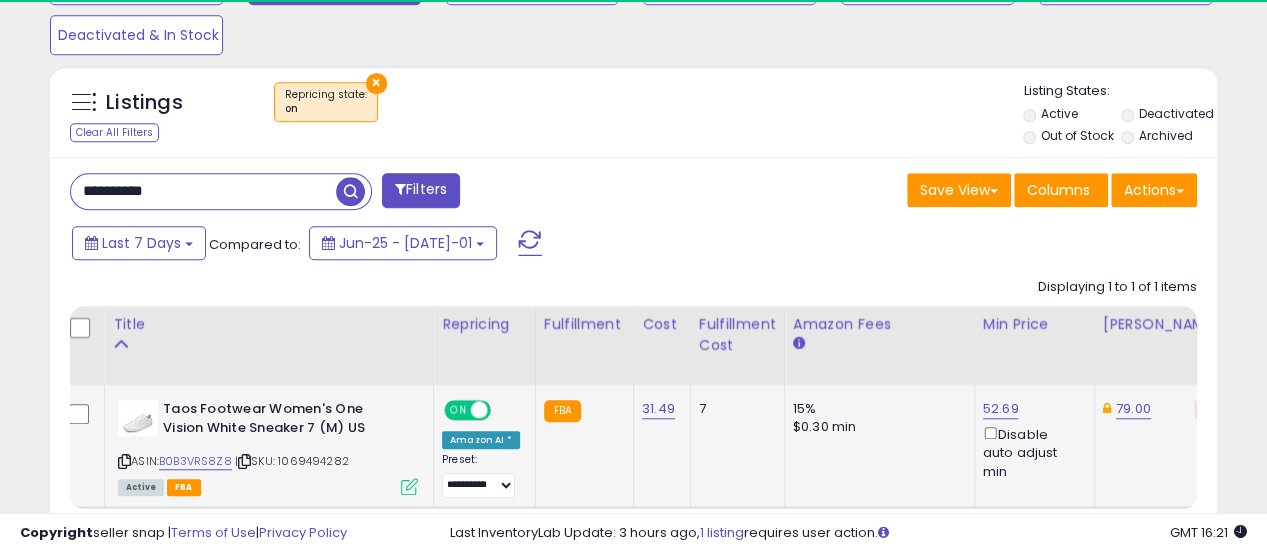 click on "52.69  Disable auto adjust min" 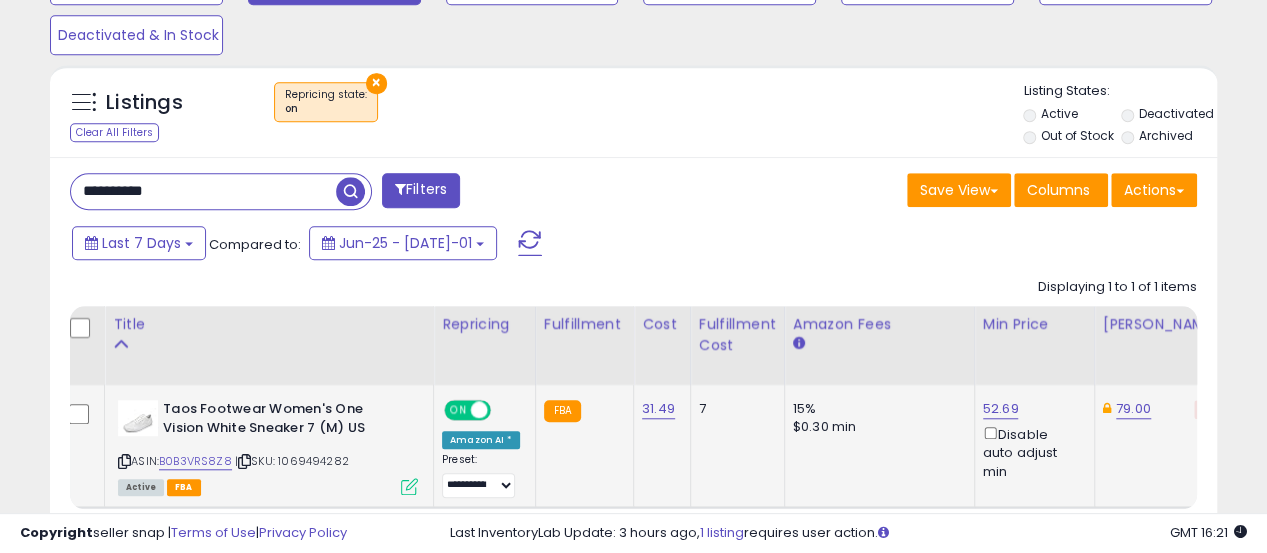 click on "52.69  Disable auto adjust min" 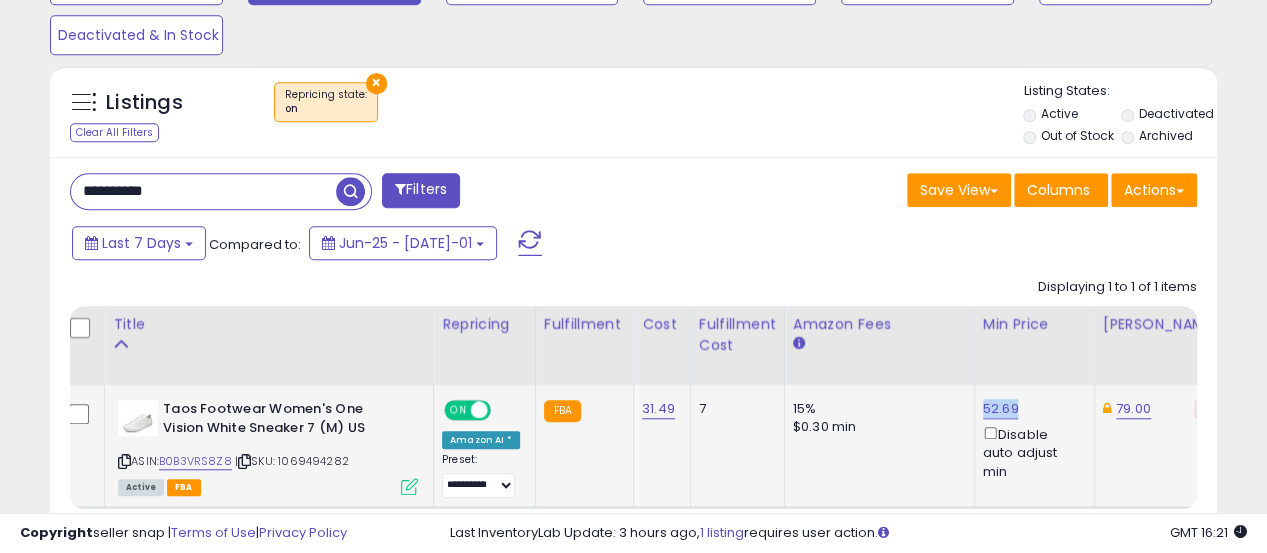 click on "52.69  Disable auto adjust min" 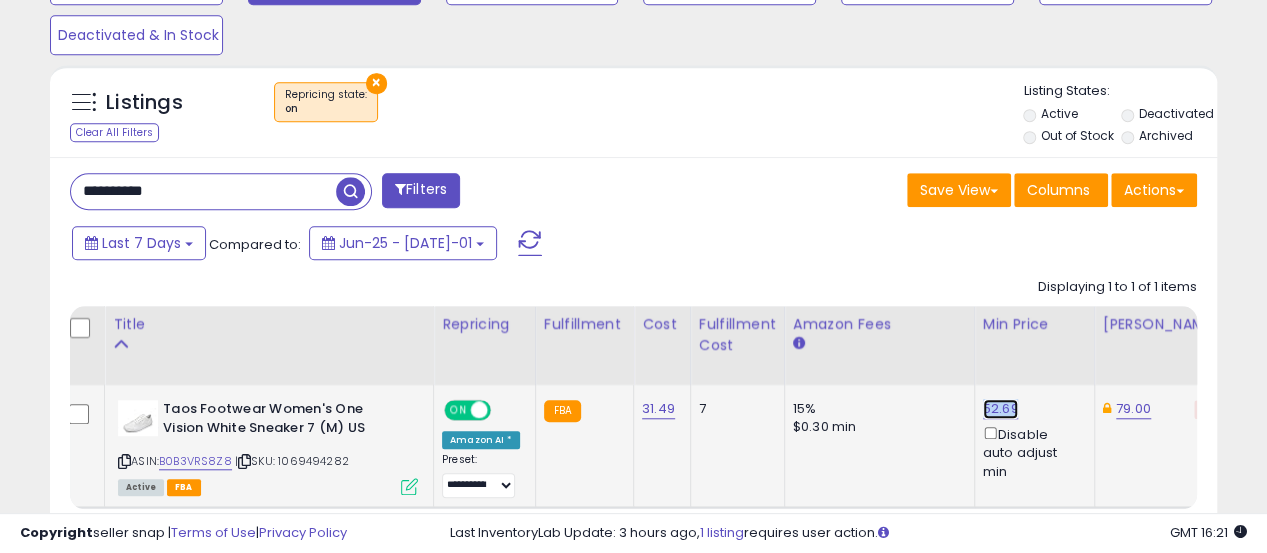 click on "52.69" at bounding box center (1001, 409) 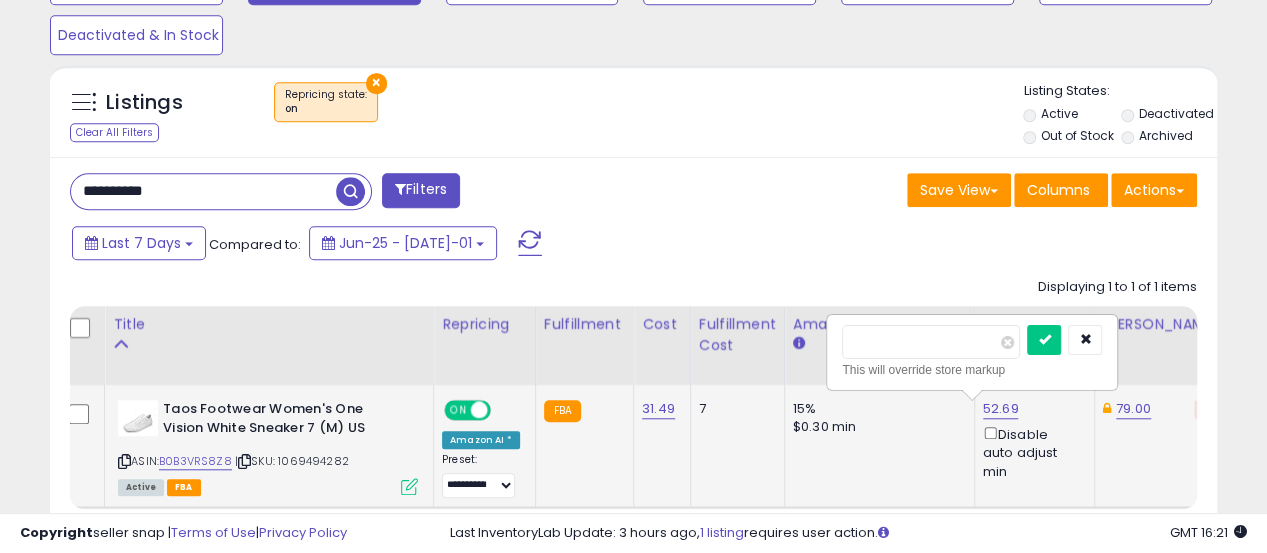 click on "*****" at bounding box center [931, 342] 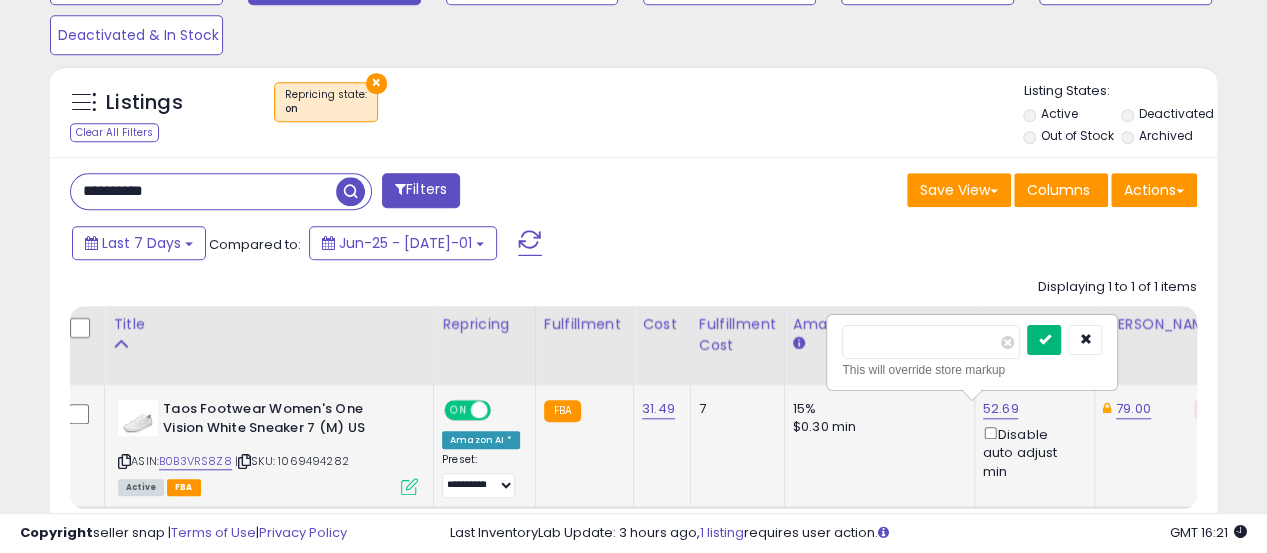 type on "**" 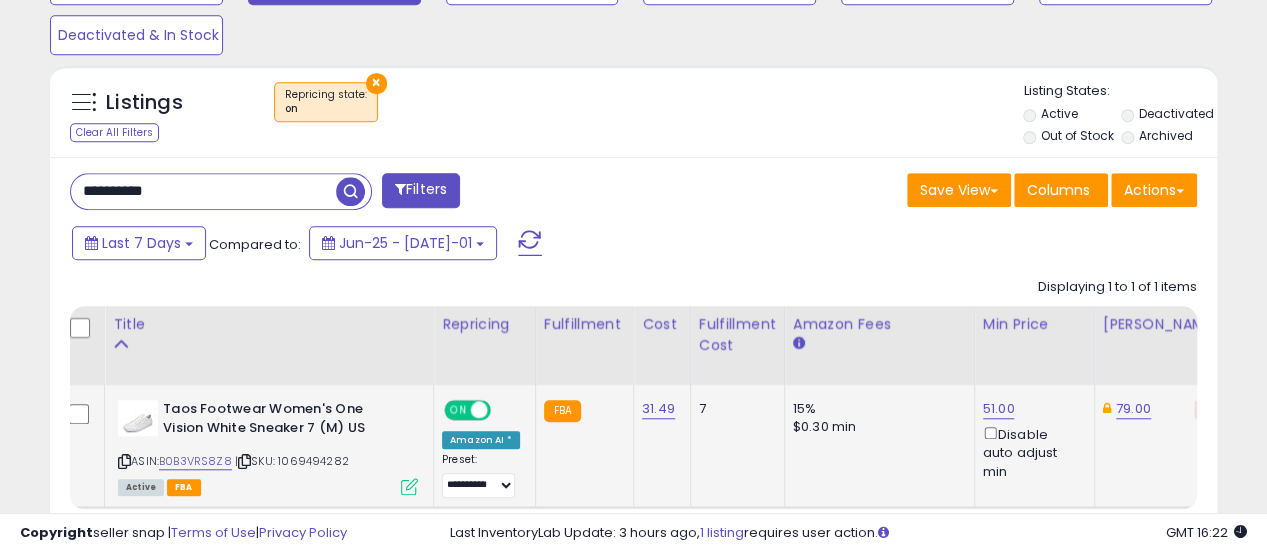click on "**********" at bounding box center [203, 191] 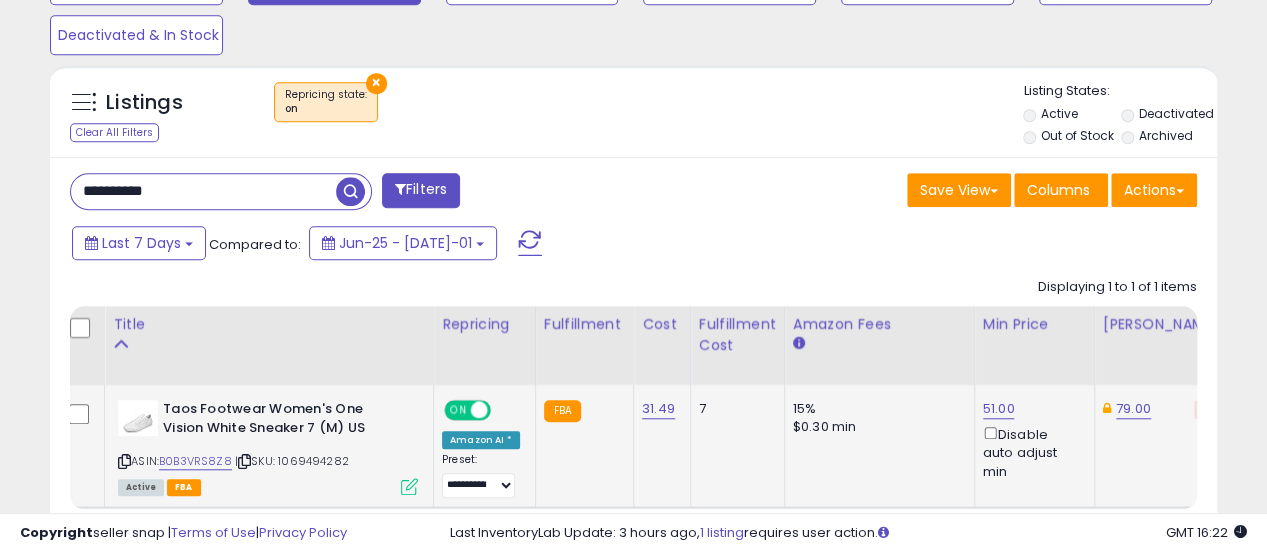 paste 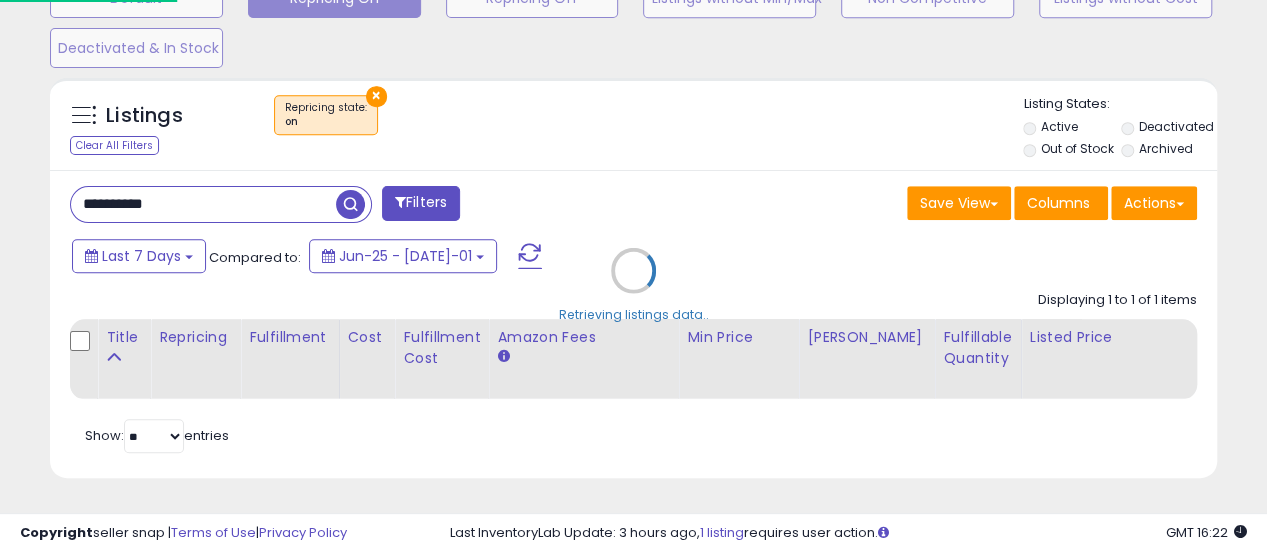 scroll, scrollTop: 999590, scrollLeft: 999316, axis: both 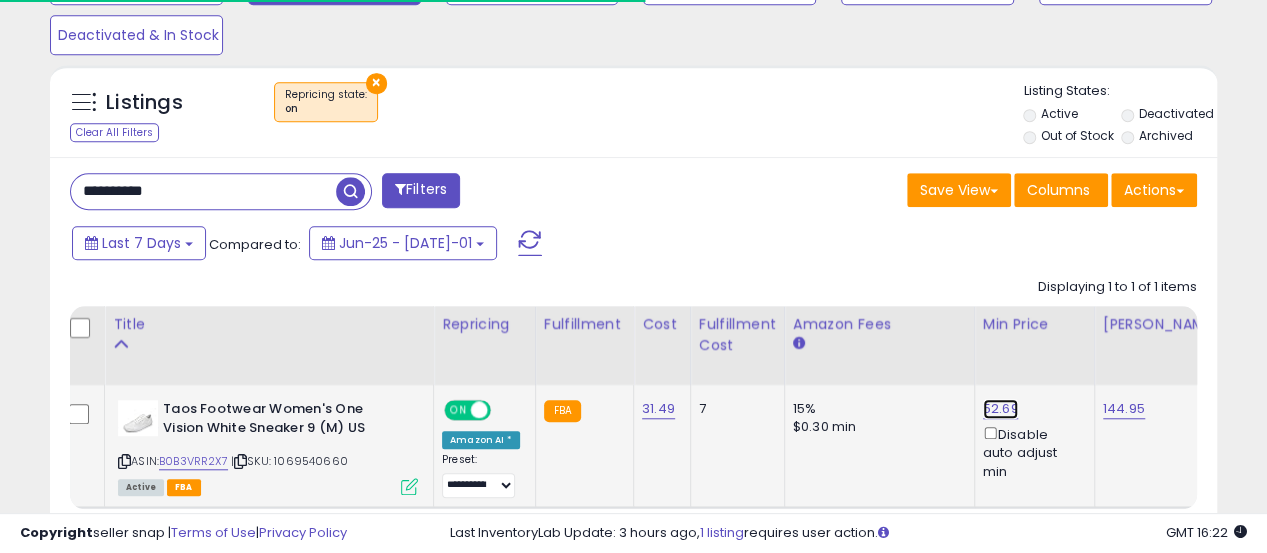 click on "52.69" at bounding box center (1001, 409) 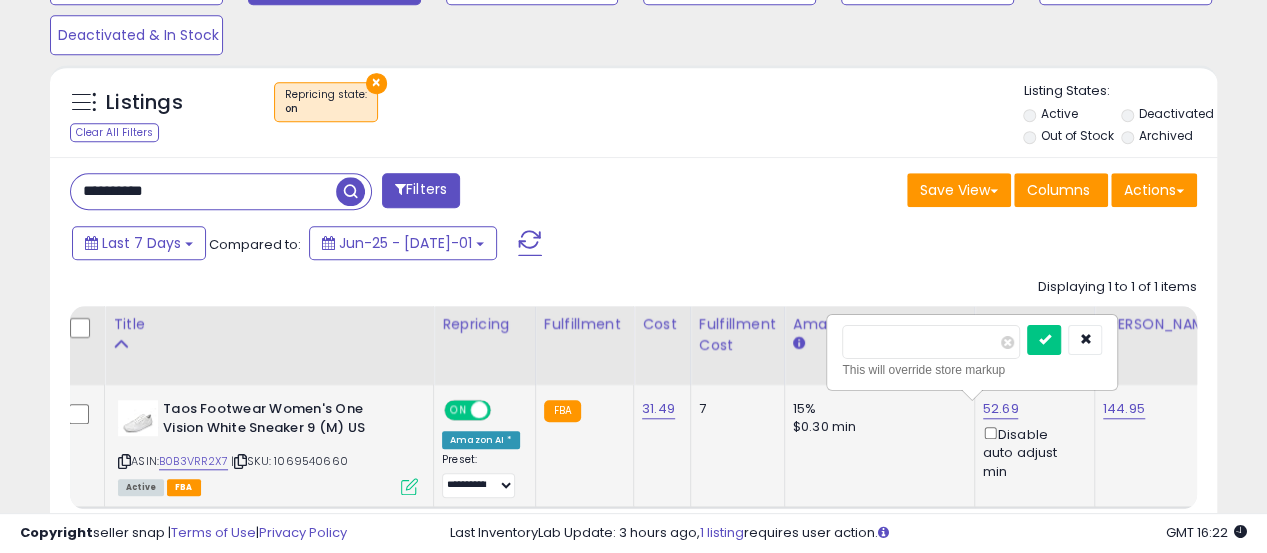click on "*****" at bounding box center (931, 342) 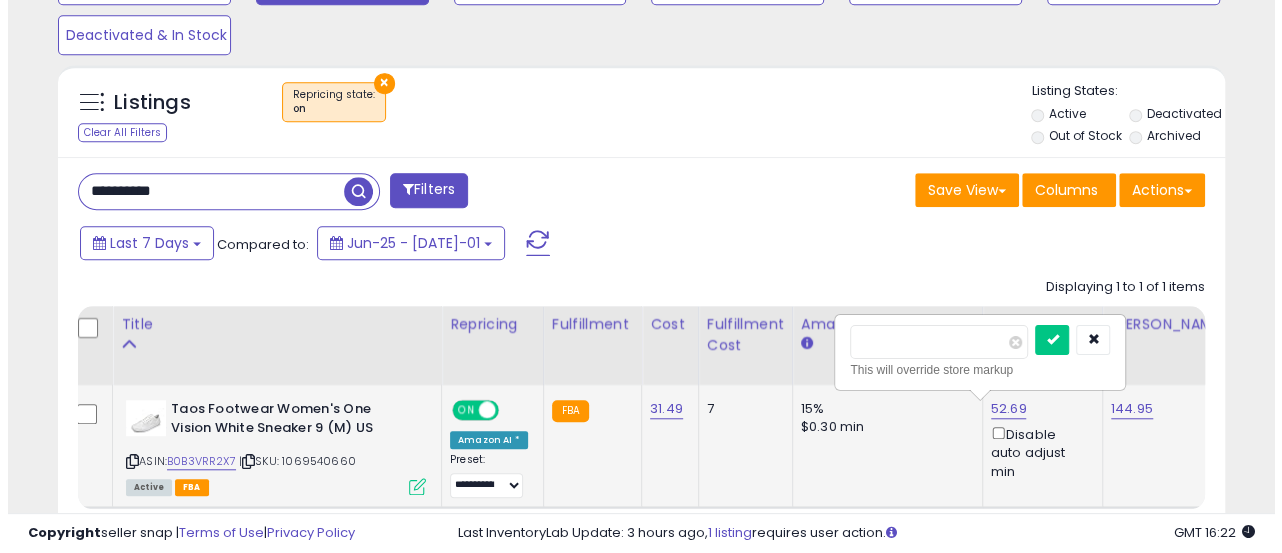 scroll, scrollTop: 410, scrollLeft: 674, axis: both 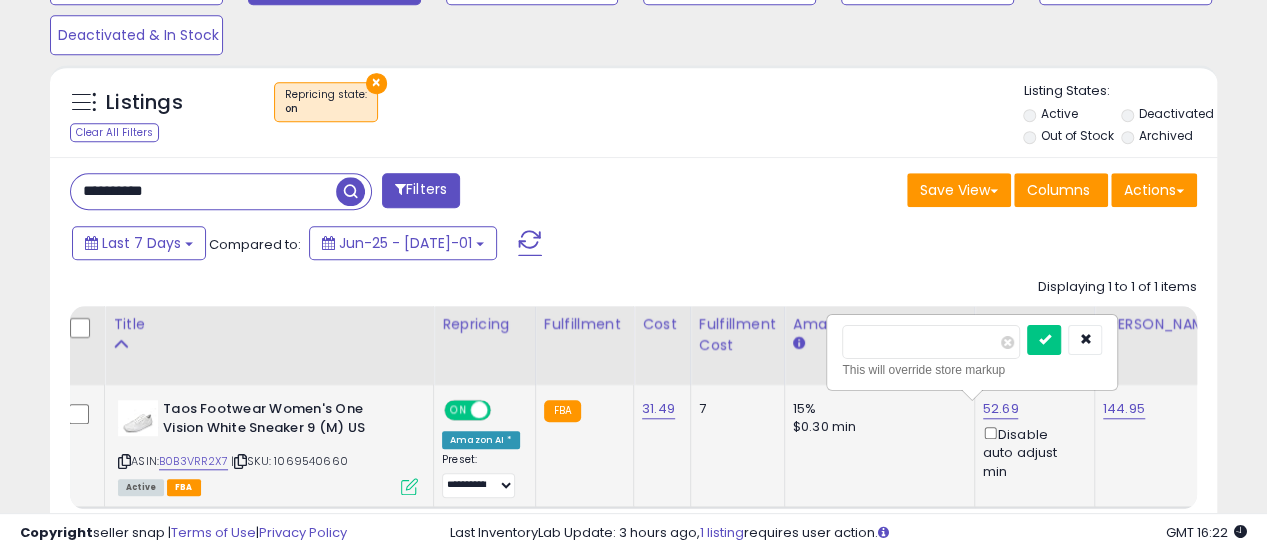 click on "*****" at bounding box center [931, 342] 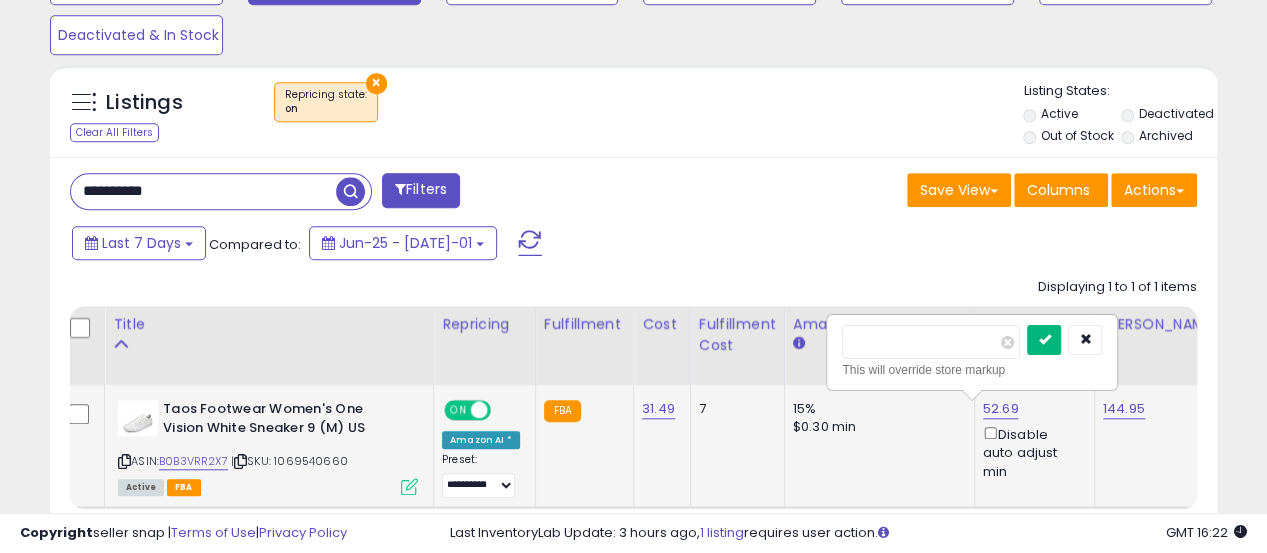 type on "**" 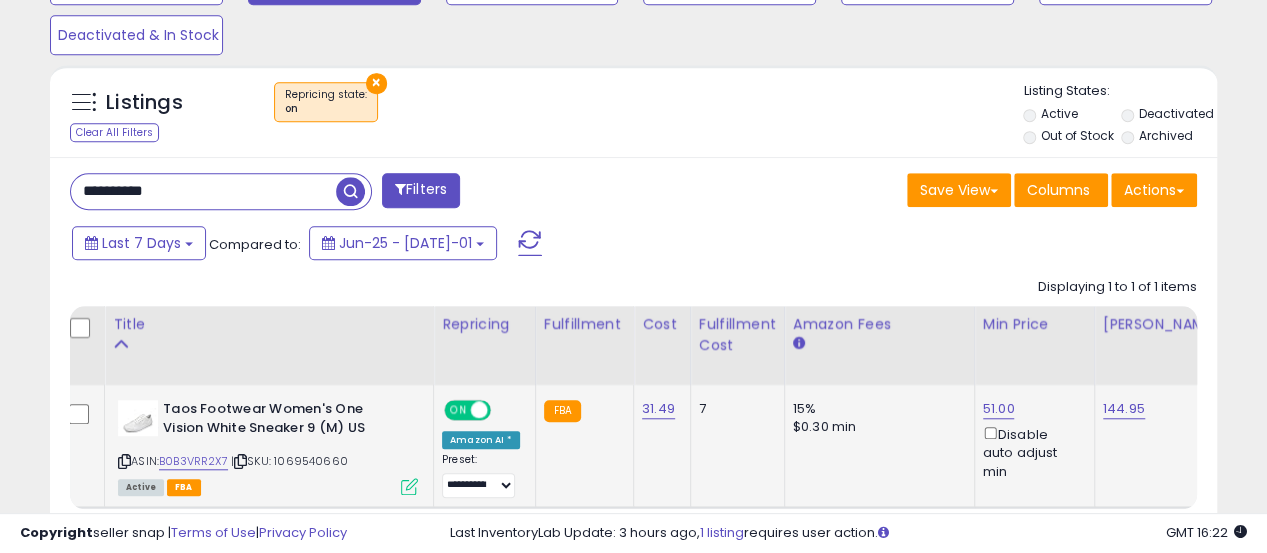 click on "**********" at bounding box center (344, 193) 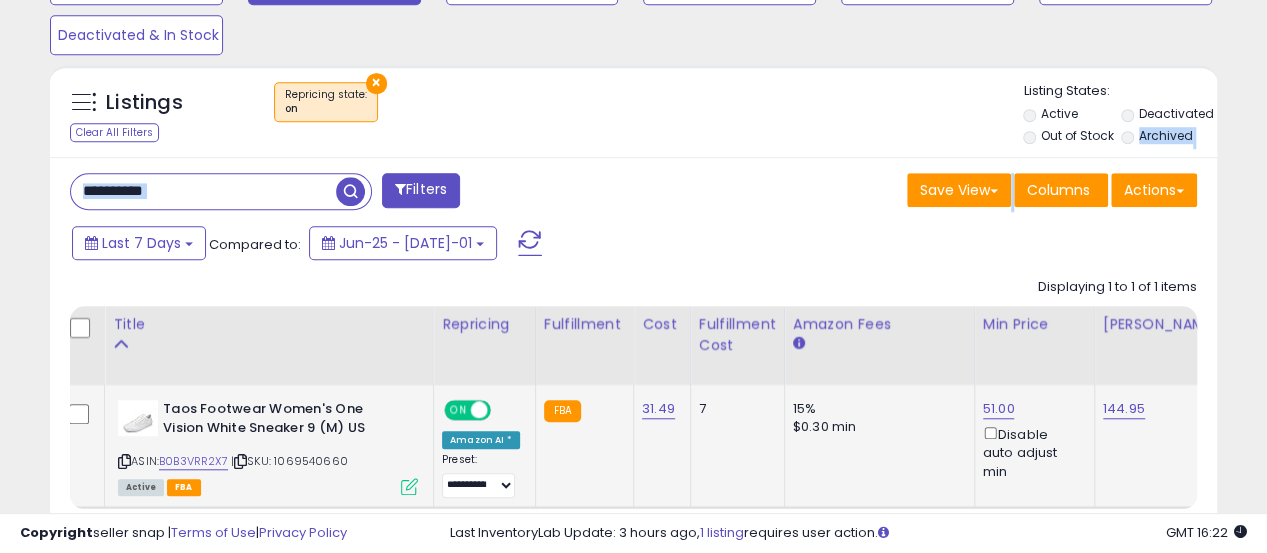 click on "**********" at bounding box center (344, 193) 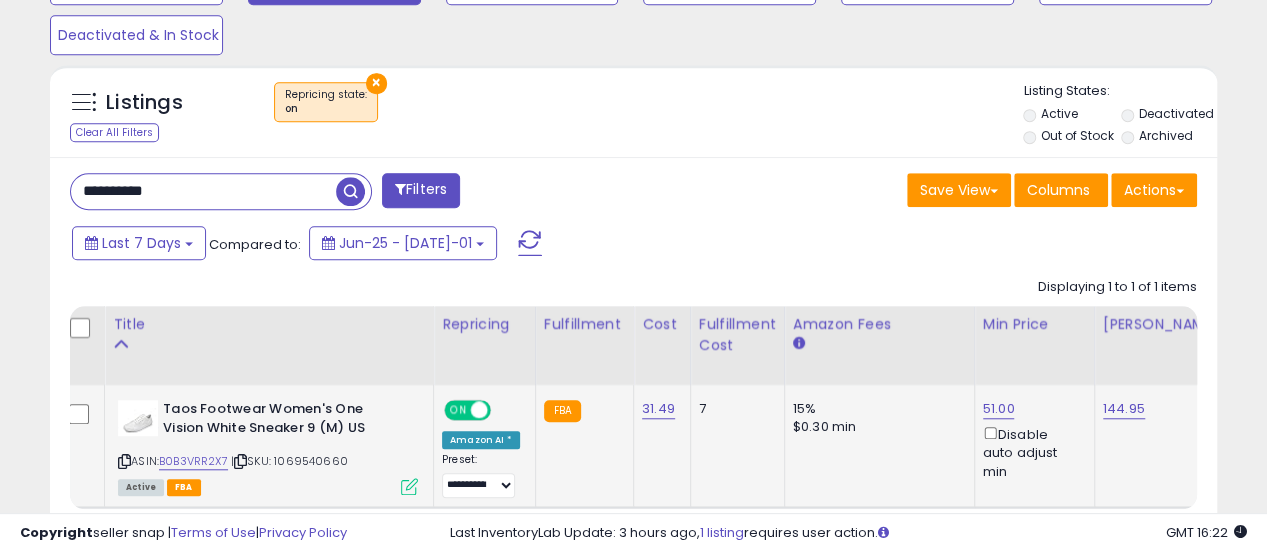 click on "**********" at bounding box center [203, 191] 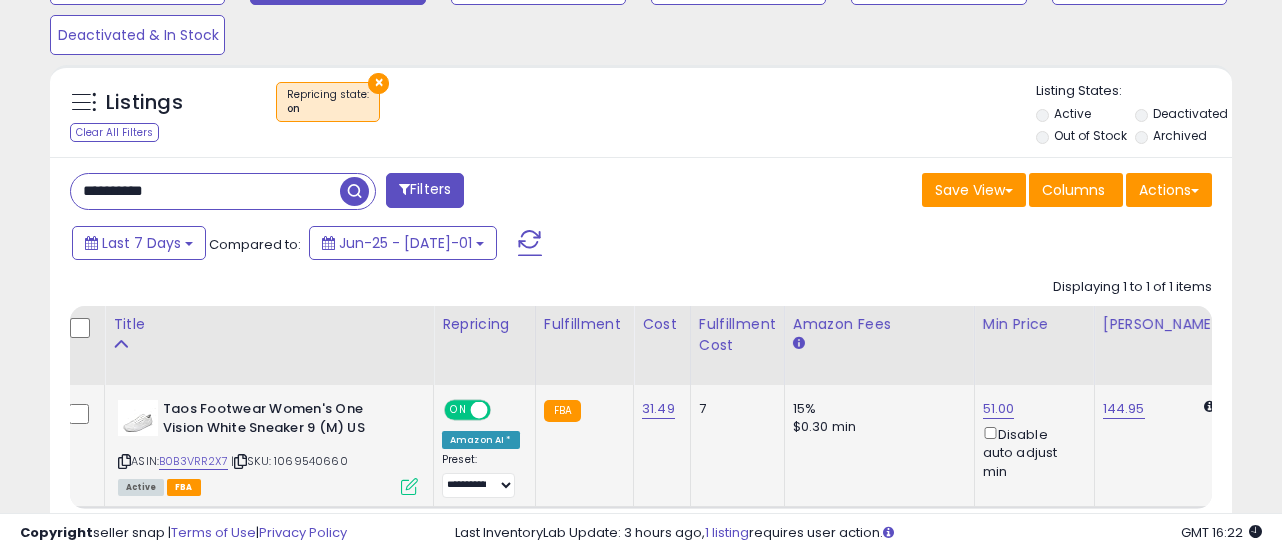 scroll, scrollTop: 999590, scrollLeft: 999316, axis: both 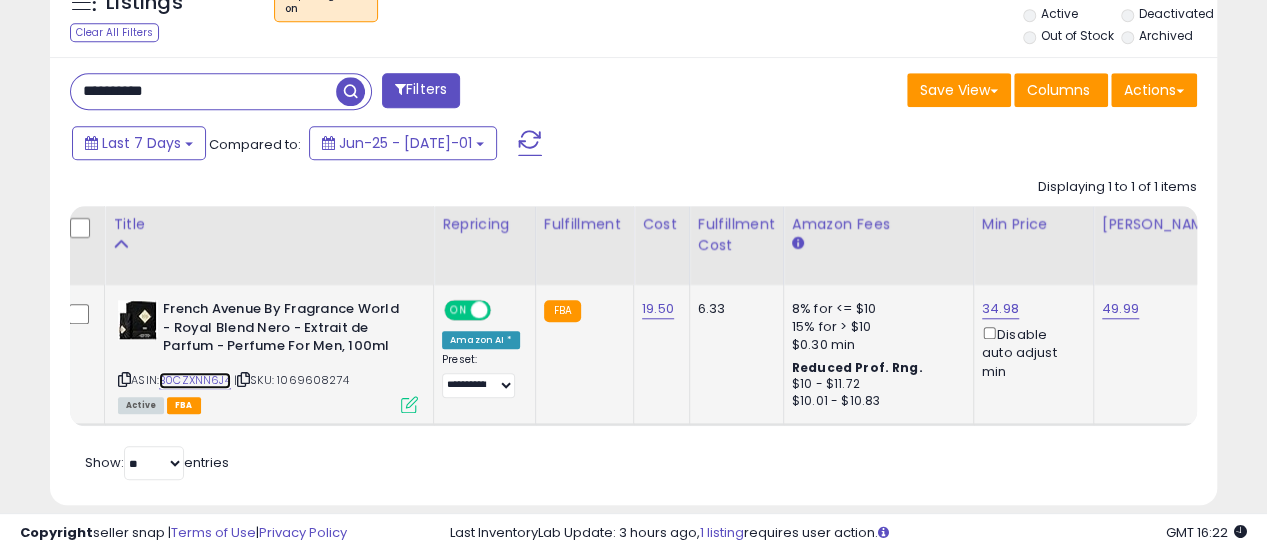 click on "B0CZXNN6J4" at bounding box center (195, 380) 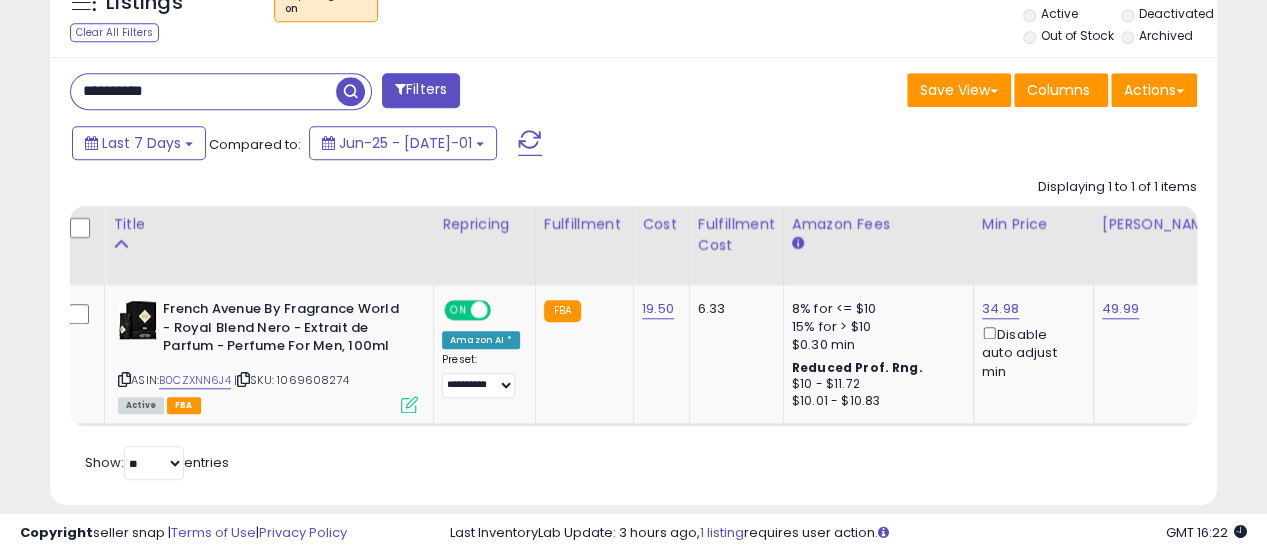 click on "Last 7 Days
Compared to:
Jun-25 - [DATE]-01" at bounding box center (489, 145) 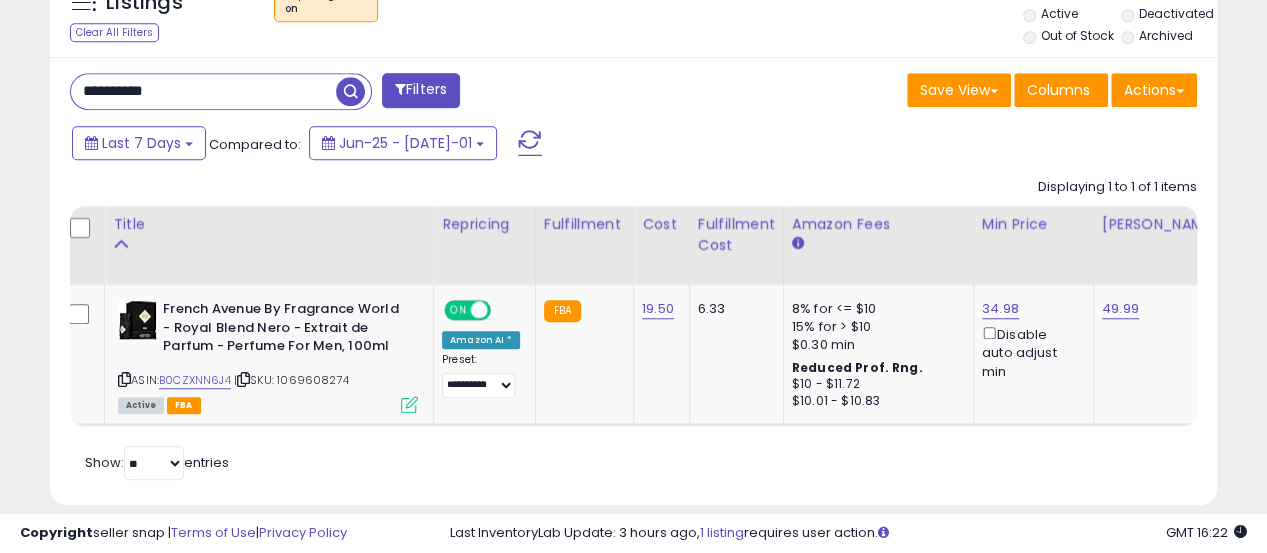 click on "**********" at bounding box center (203, 91) 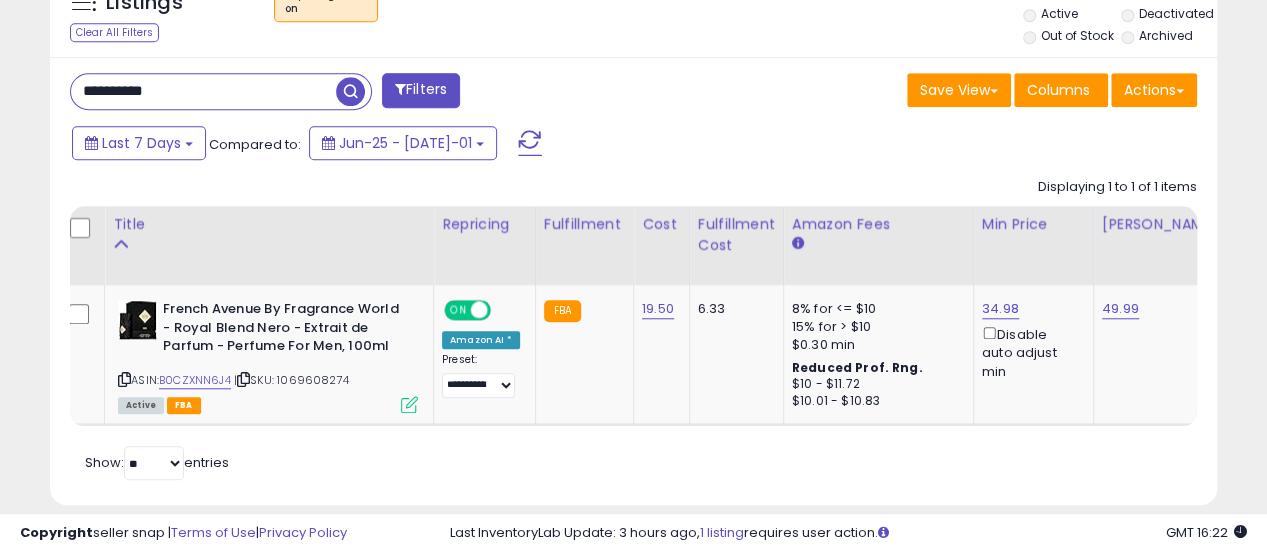 click on "**********" at bounding box center [203, 91] 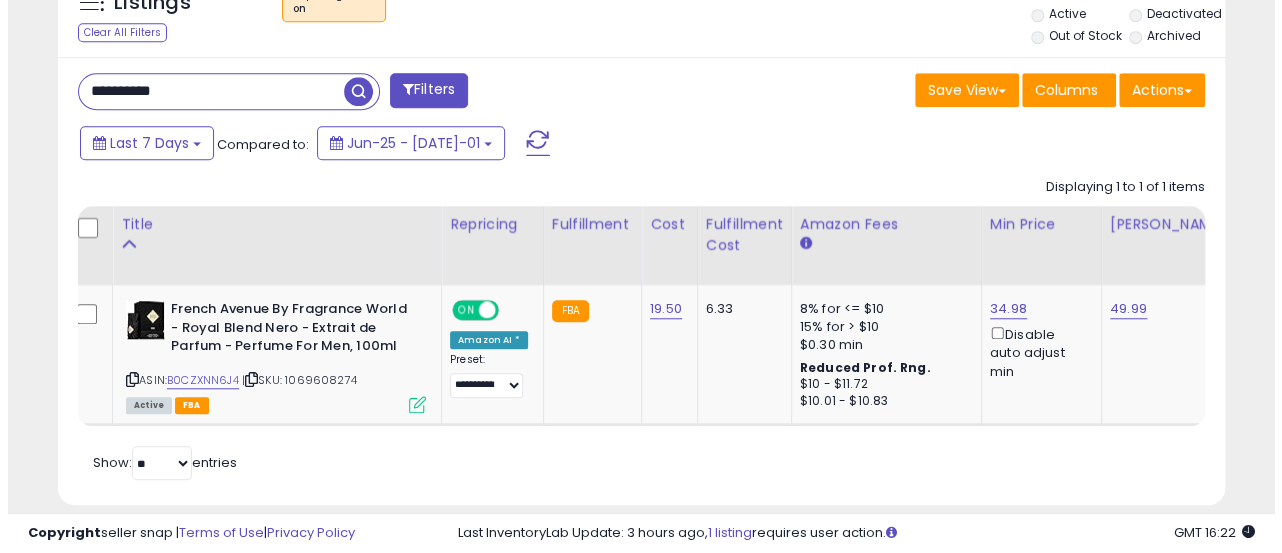 scroll, scrollTop: 665, scrollLeft: 0, axis: vertical 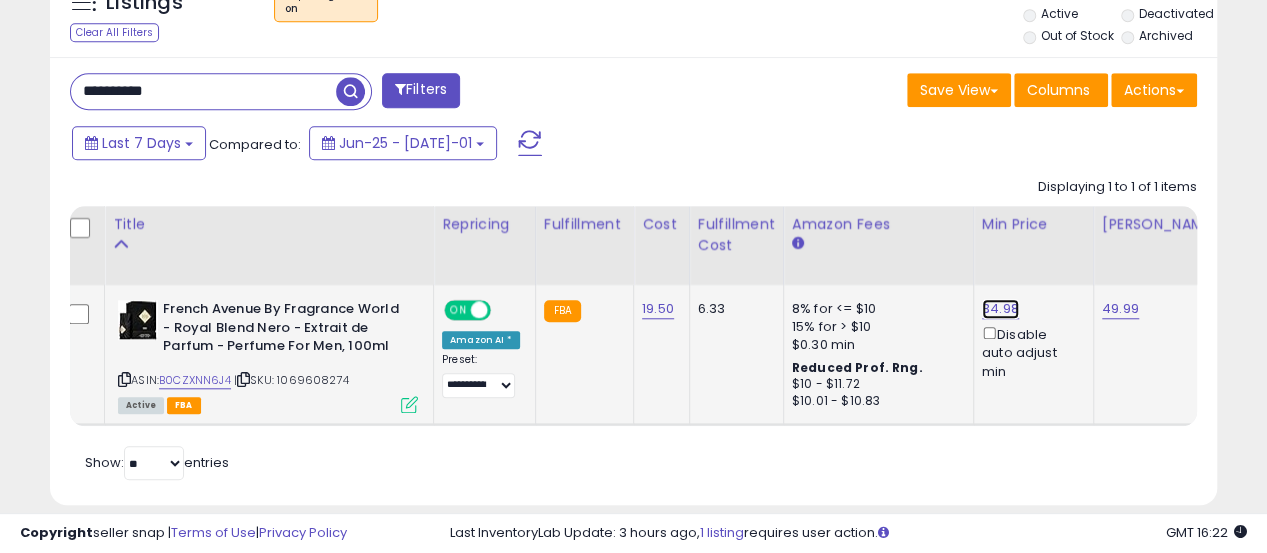 click on "34.98" at bounding box center [1000, 309] 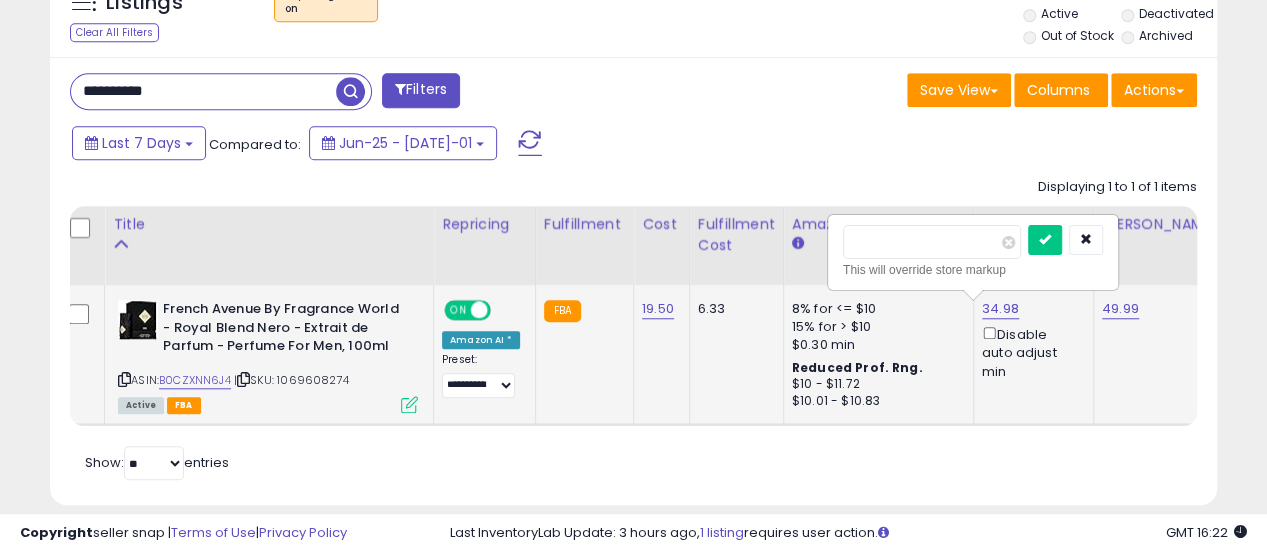 click on "*****" at bounding box center [932, 242] 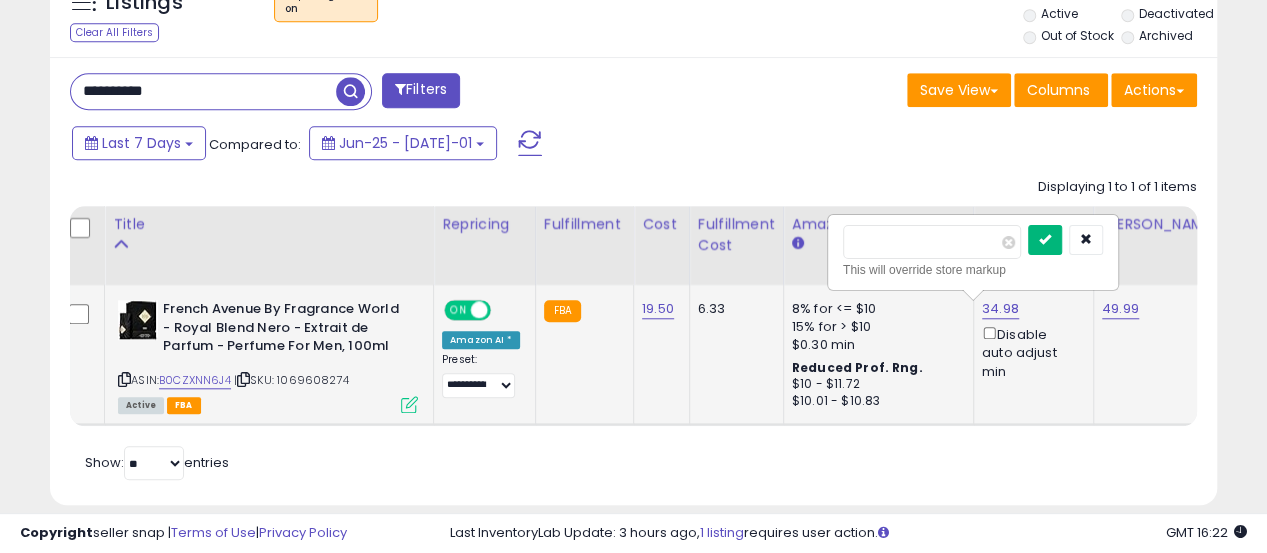 type on "**" 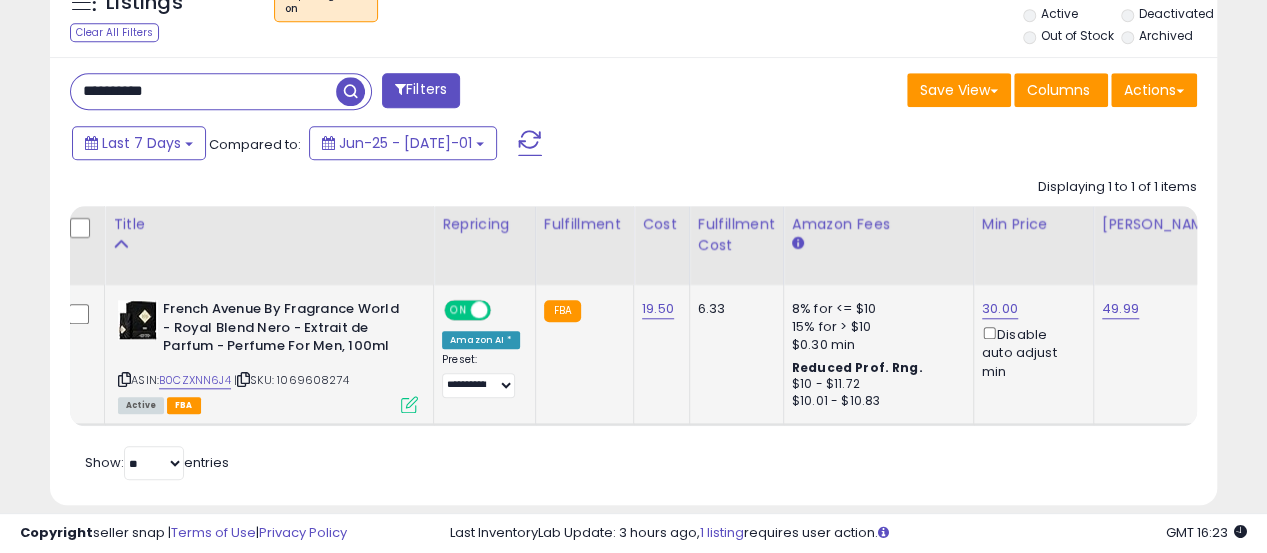 click on "**********" at bounding box center [203, 91] 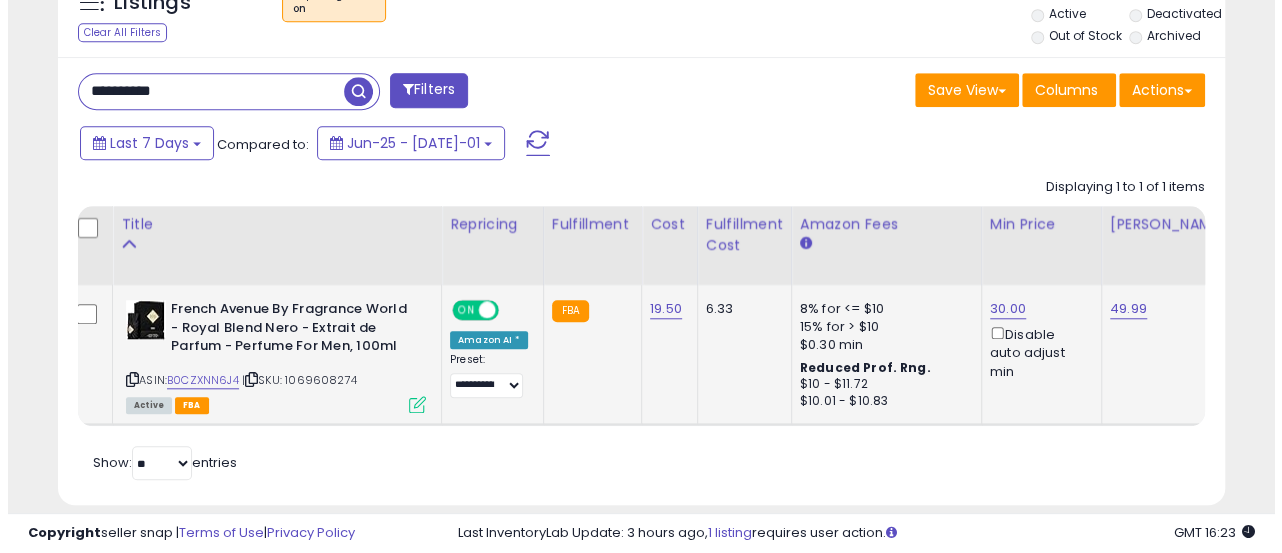 scroll, scrollTop: 665, scrollLeft: 0, axis: vertical 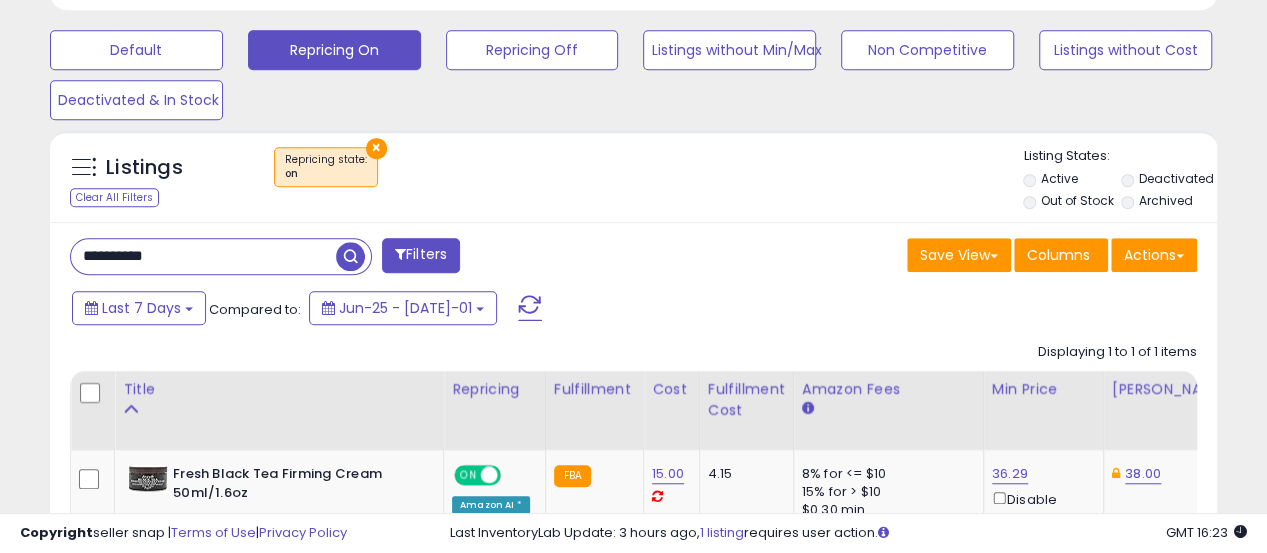 click on "×" at bounding box center [376, 148] 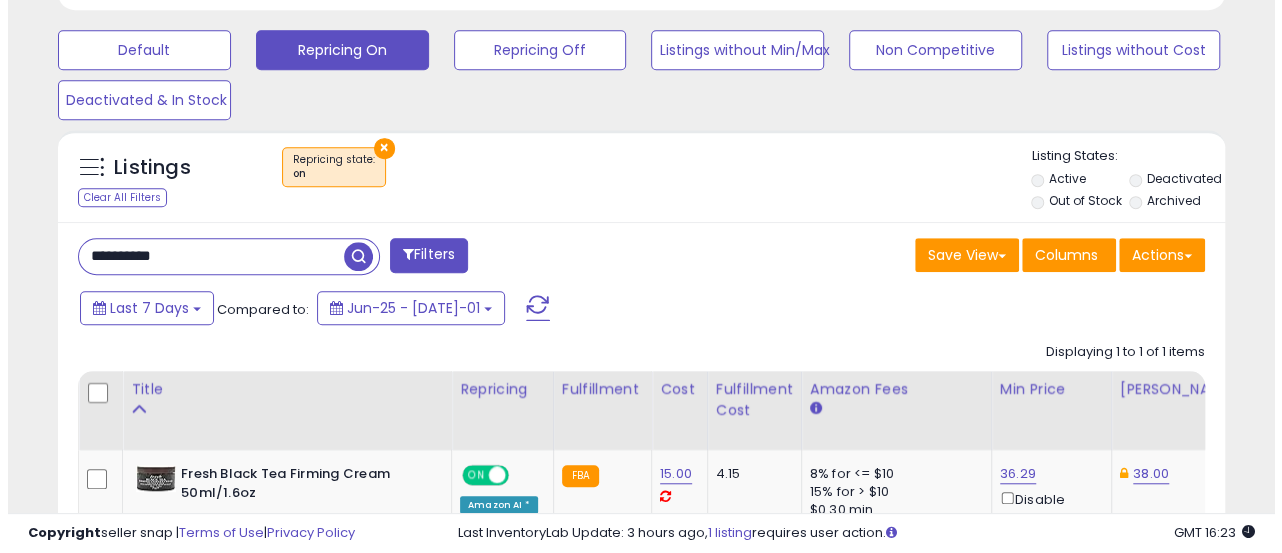 scroll, scrollTop: 999590, scrollLeft: 999316, axis: both 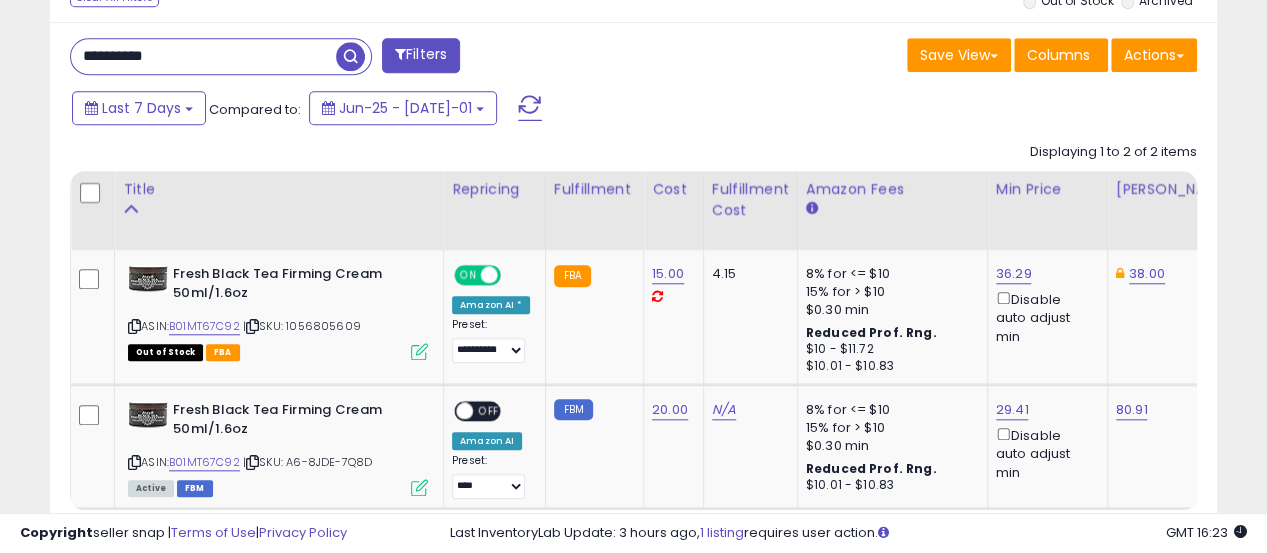 click on "**********" at bounding box center [203, 56] 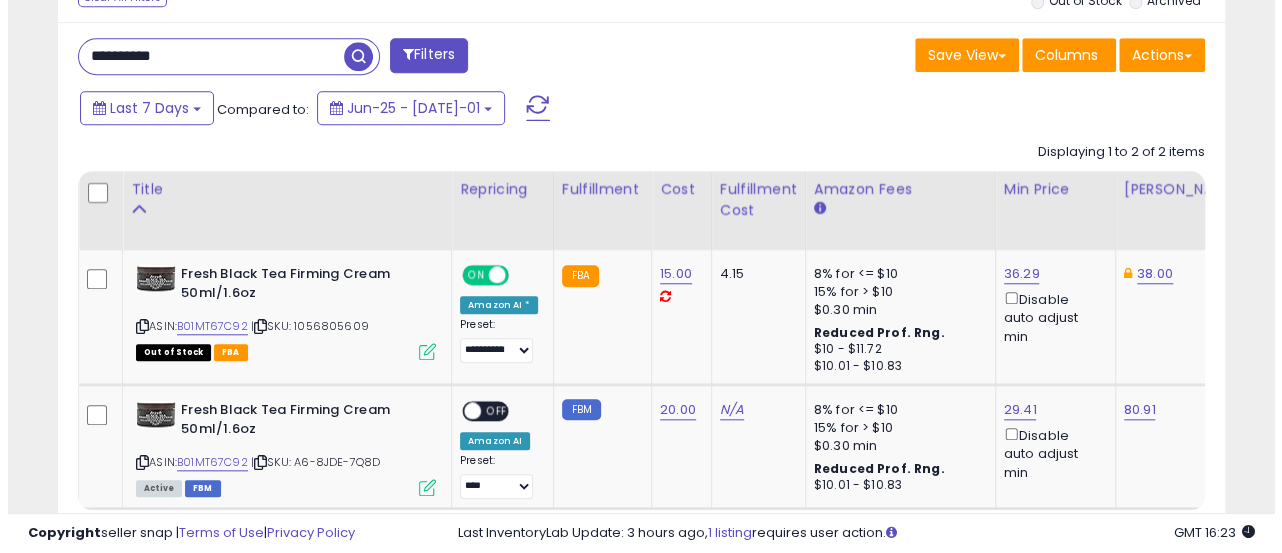 scroll, scrollTop: 665, scrollLeft: 0, axis: vertical 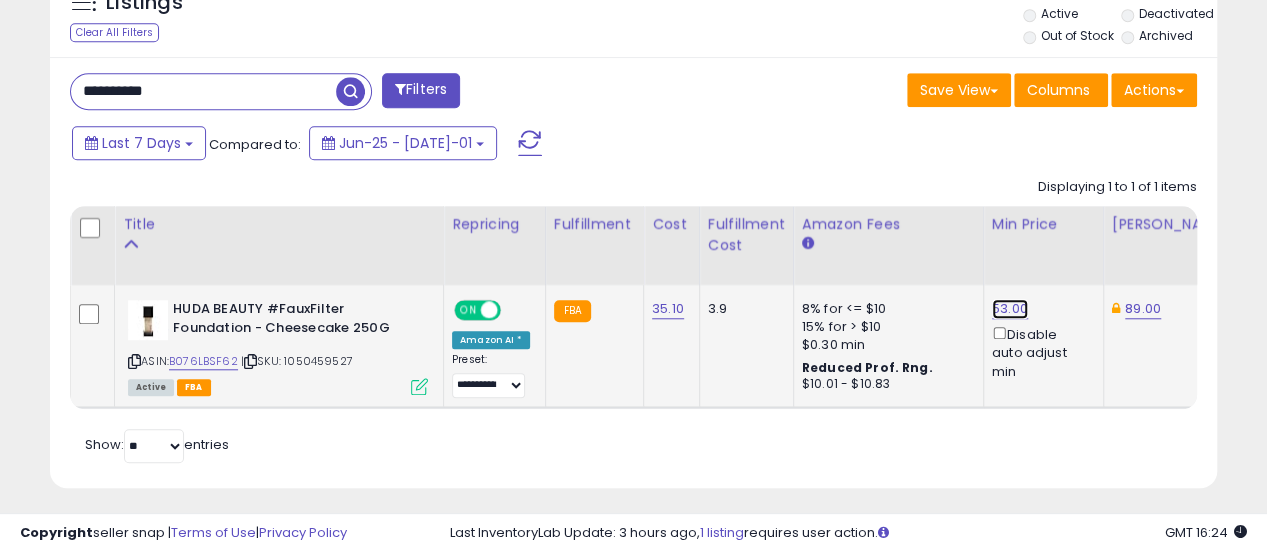 click on "53.00" at bounding box center (1010, 309) 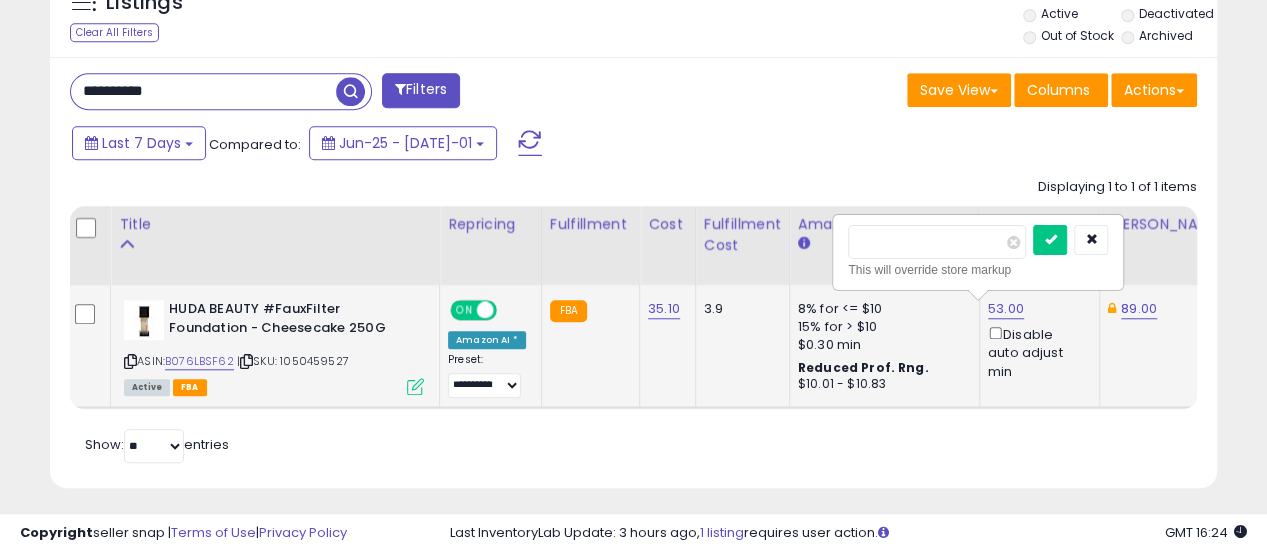 click on "*****" at bounding box center (937, 242) 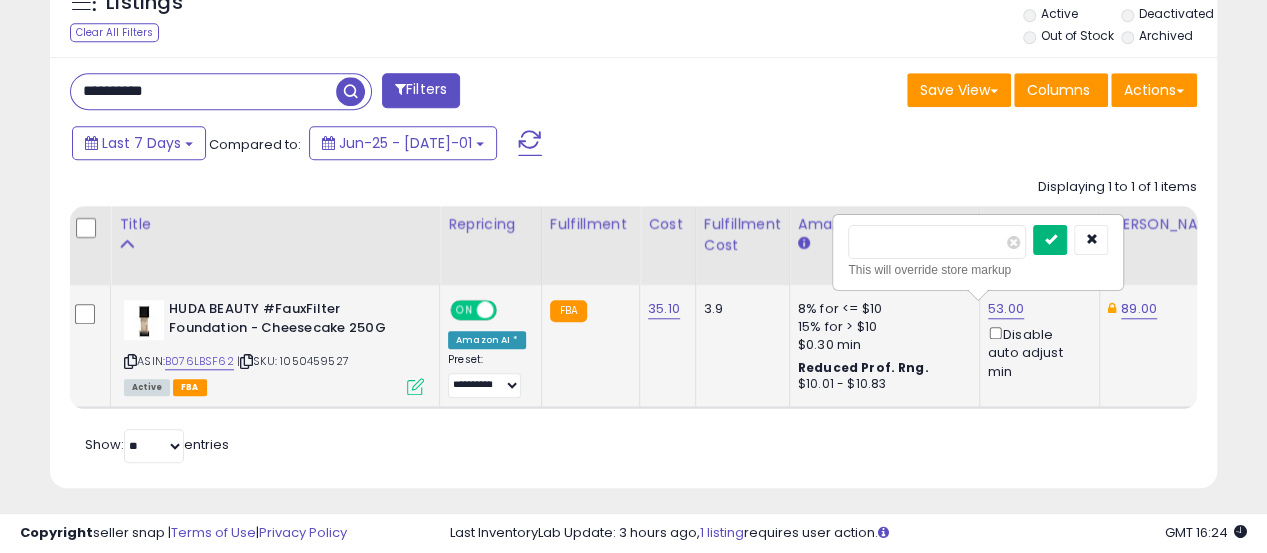 type on "**" 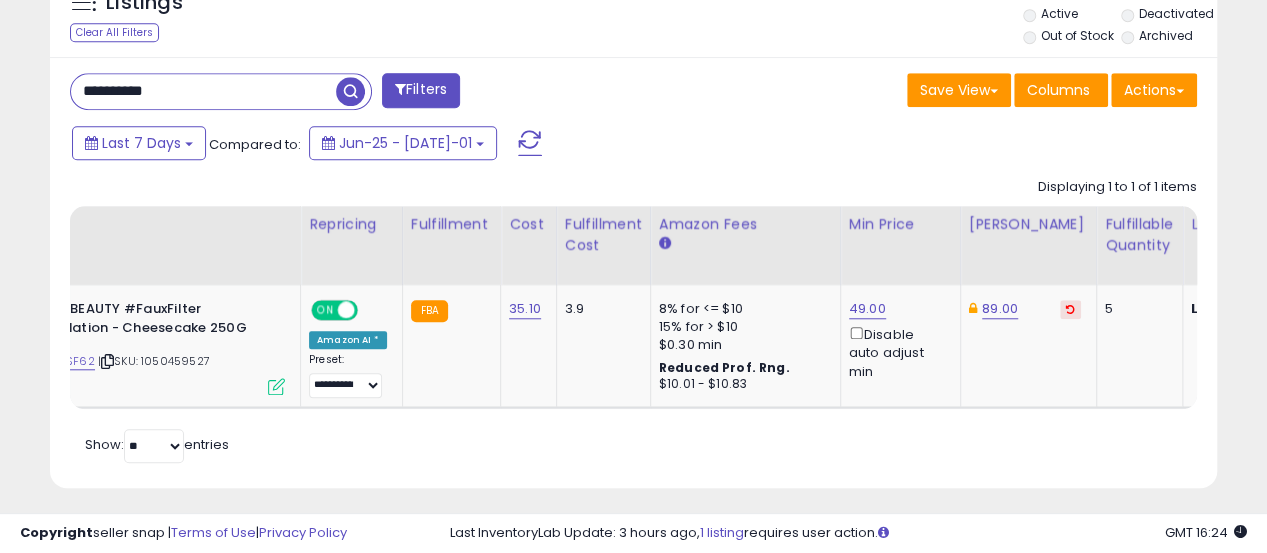 click on "**********" at bounding box center (203, 91) 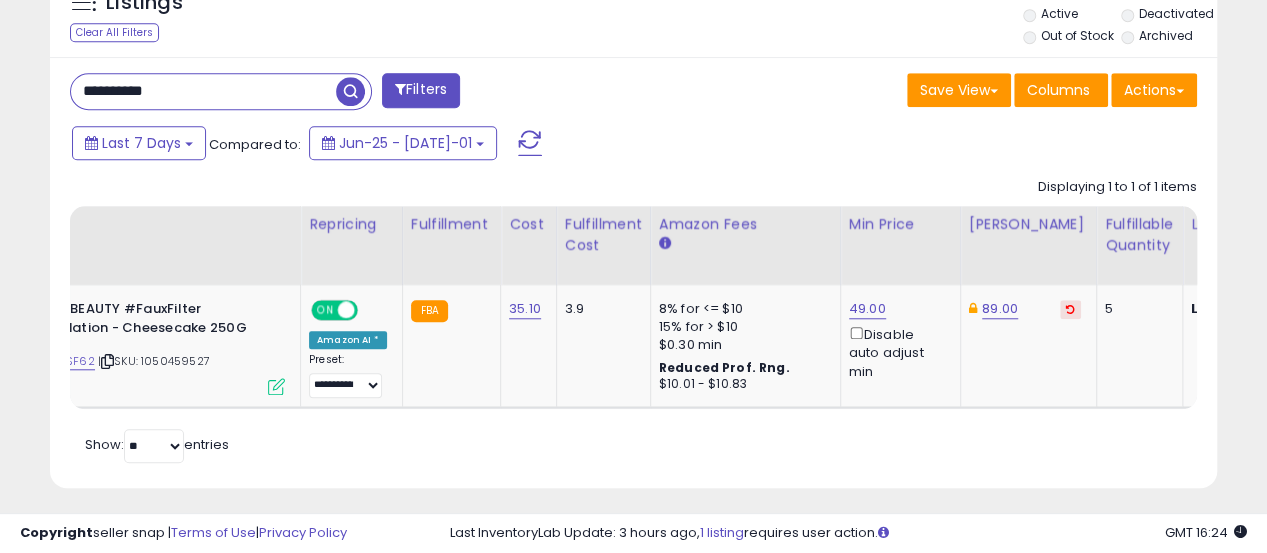 paste 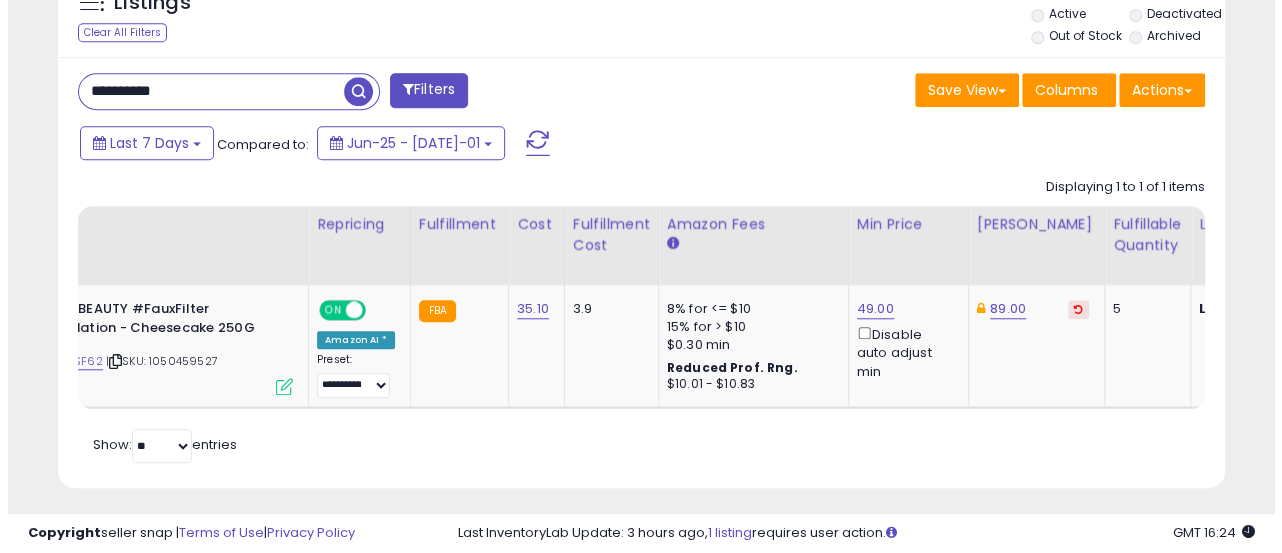 scroll, scrollTop: 665, scrollLeft: 0, axis: vertical 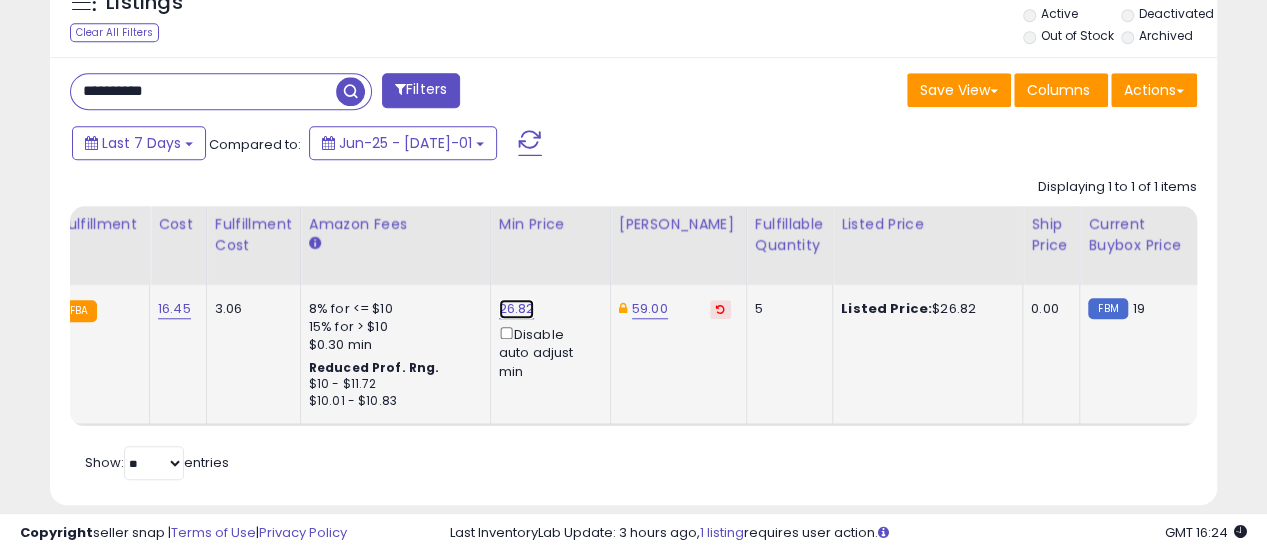 click on "26.82" at bounding box center (517, 309) 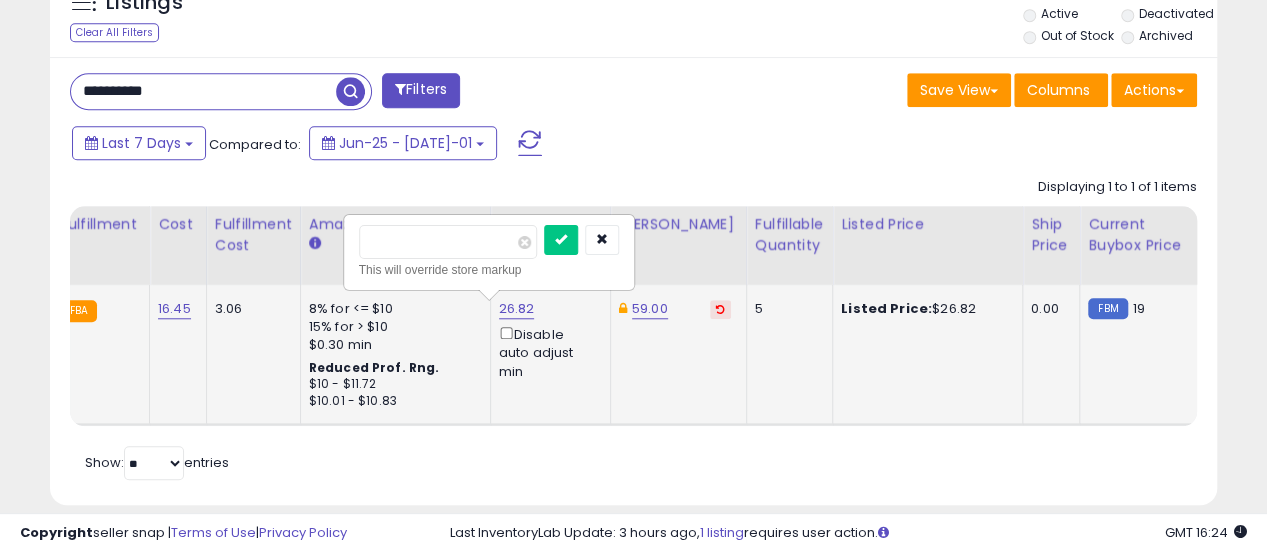 click on "*****" at bounding box center [448, 242] 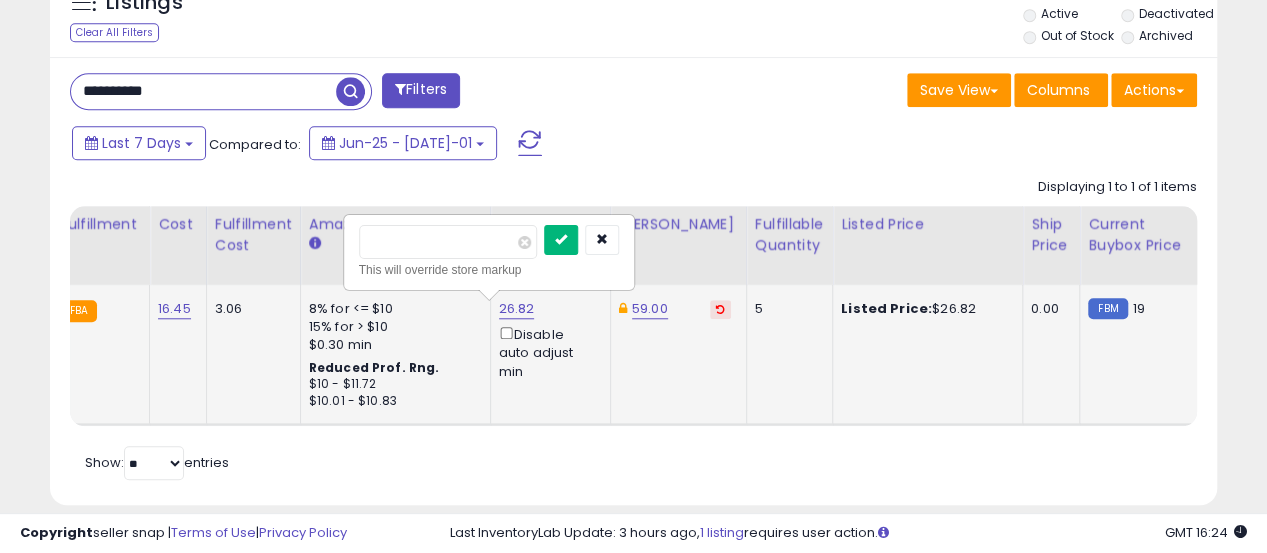 type on "**" 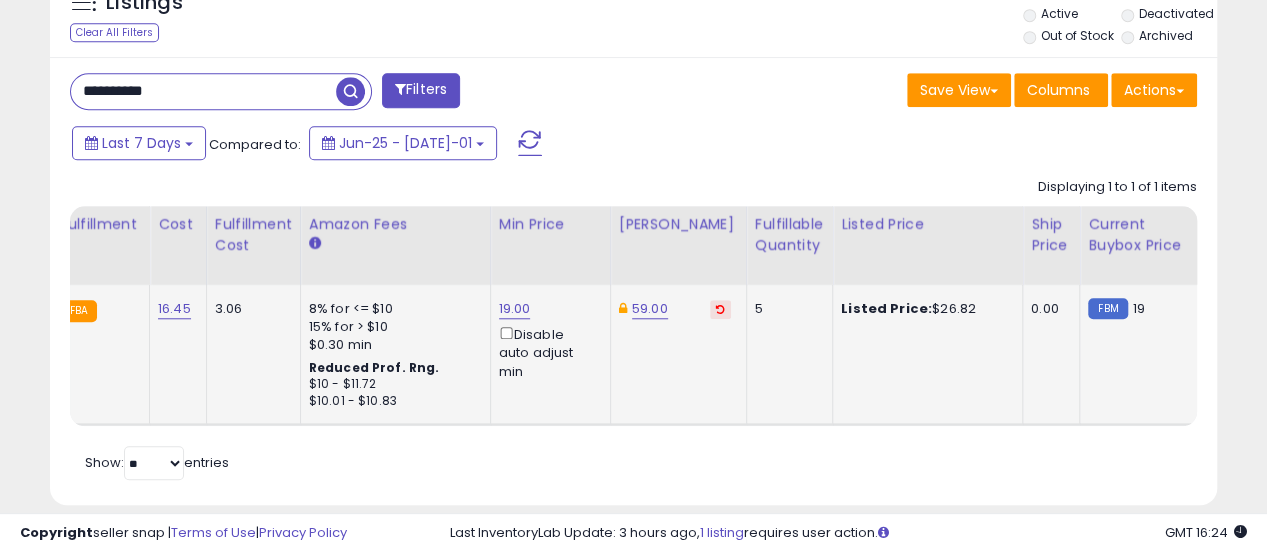 click on "**********" at bounding box center (203, 91) 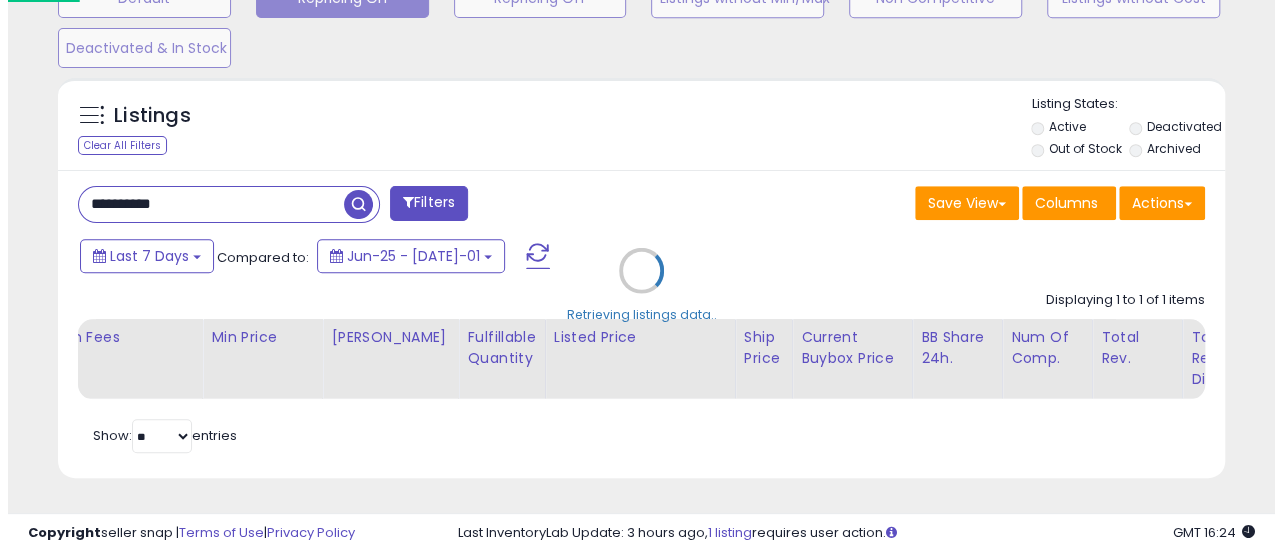 scroll, scrollTop: 665, scrollLeft: 0, axis: vertical 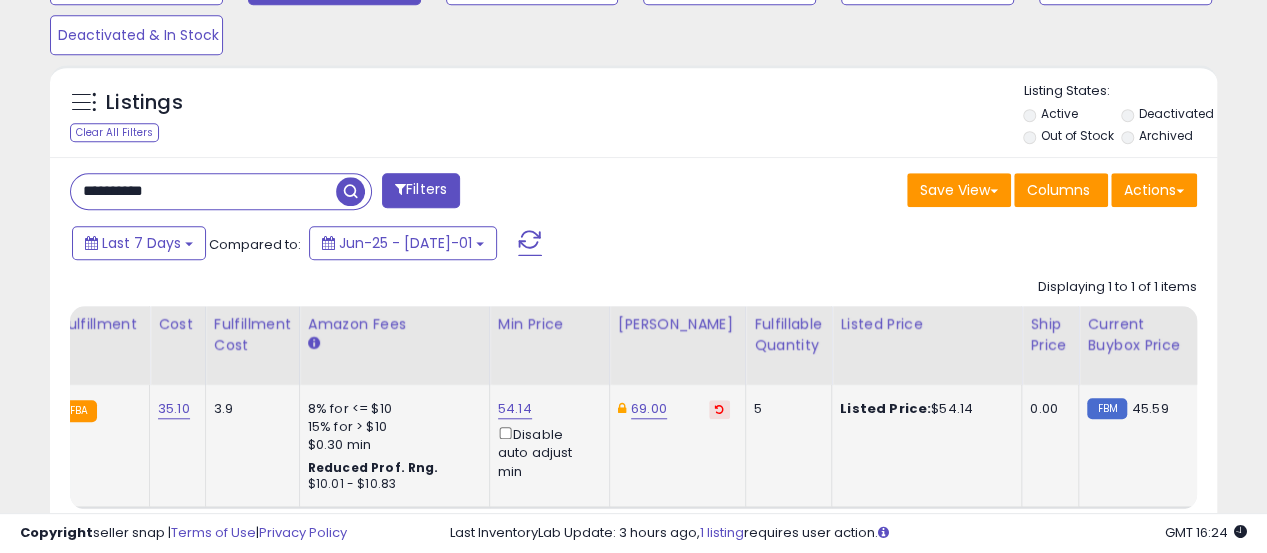 click on "54.14  Disable auto adjust min" 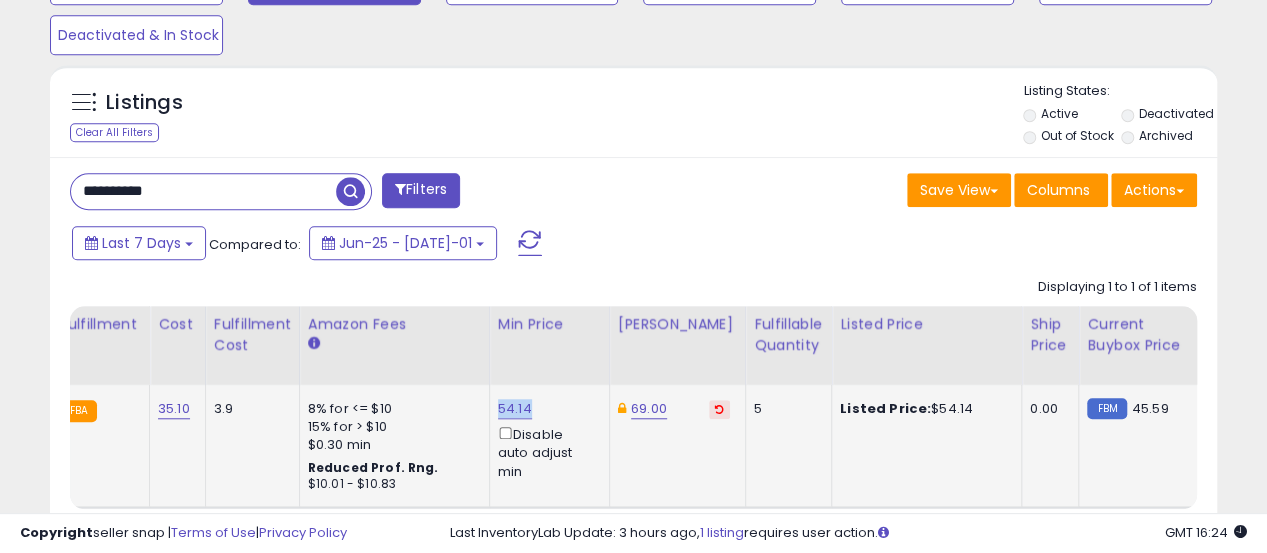 click on "54.14  Disable auto adjust min" 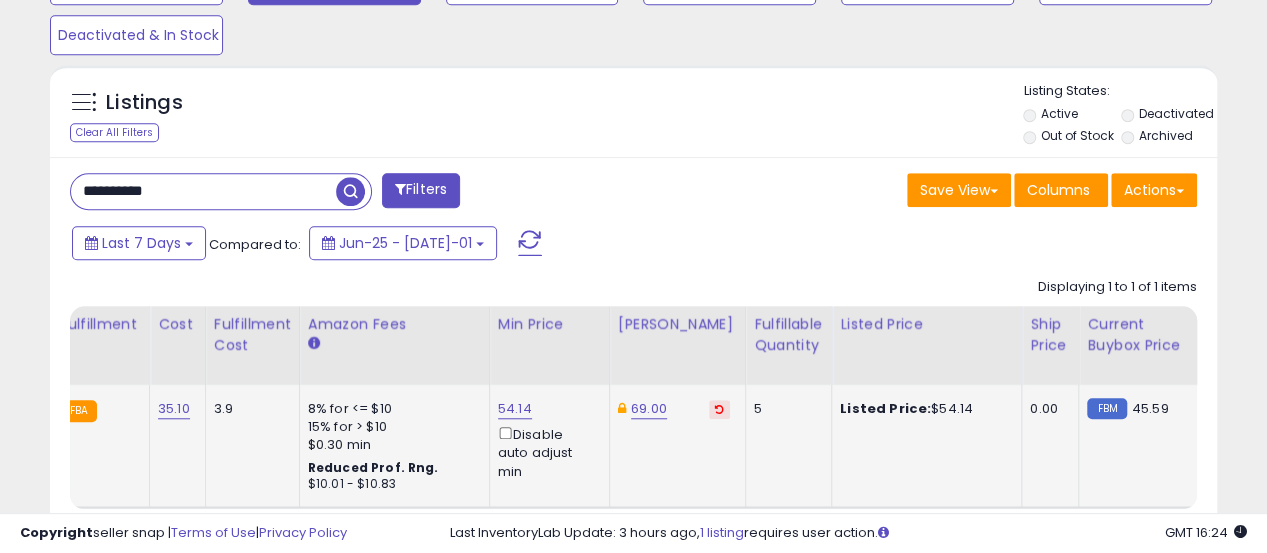 click on "54.14  Disable auto adjust min" at bounding box center (546, 440) 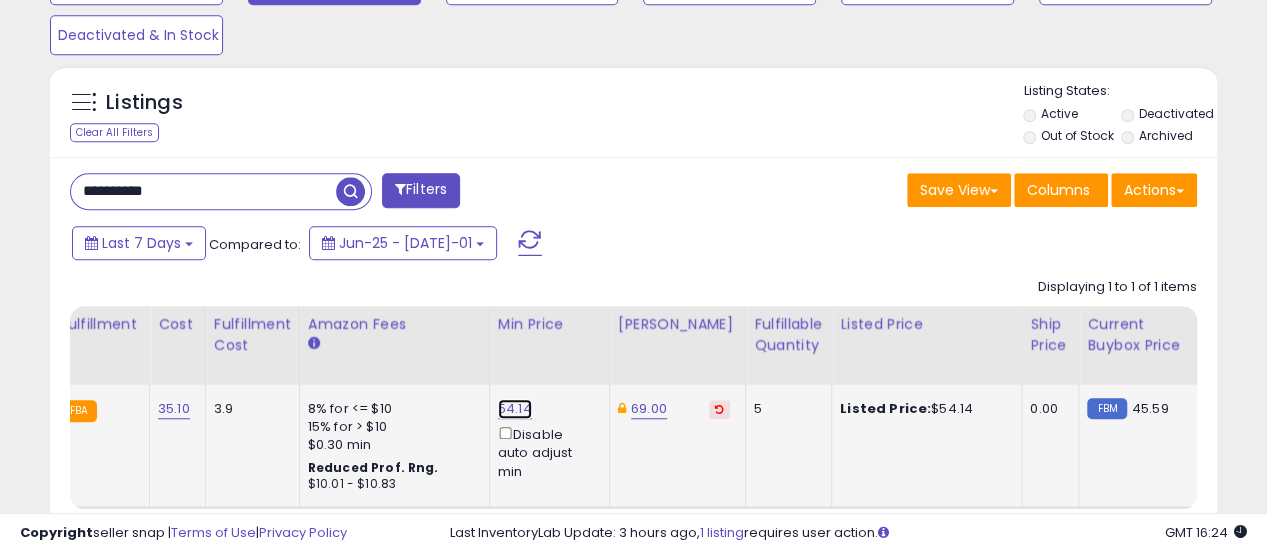 click on "54.14" at bounding box center [515, 409] 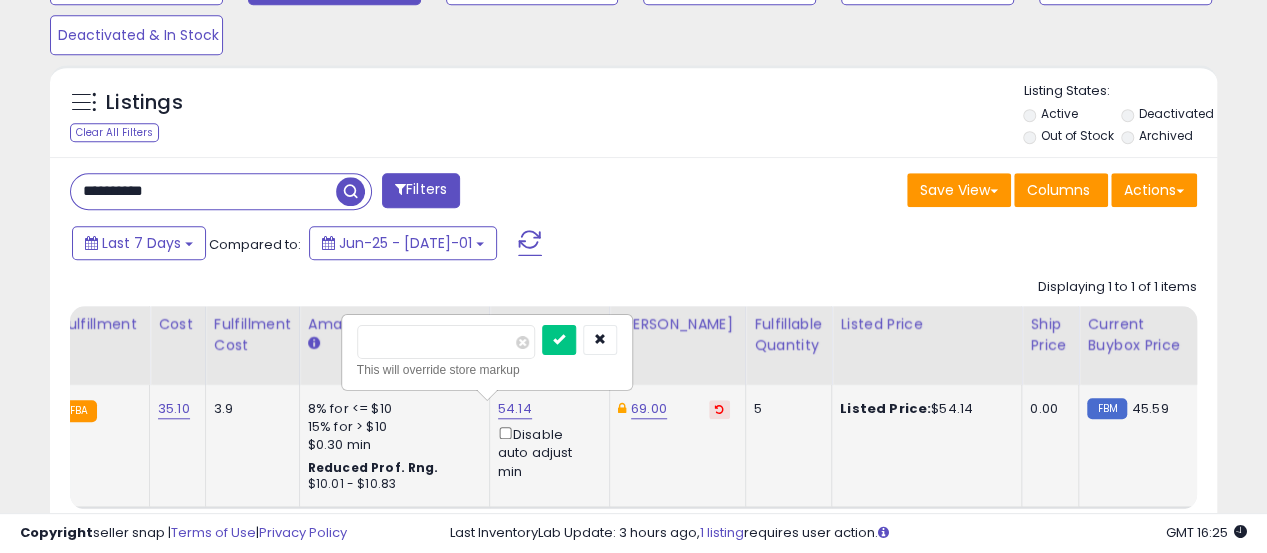 click on "*****" at bounding box center (446, 342) 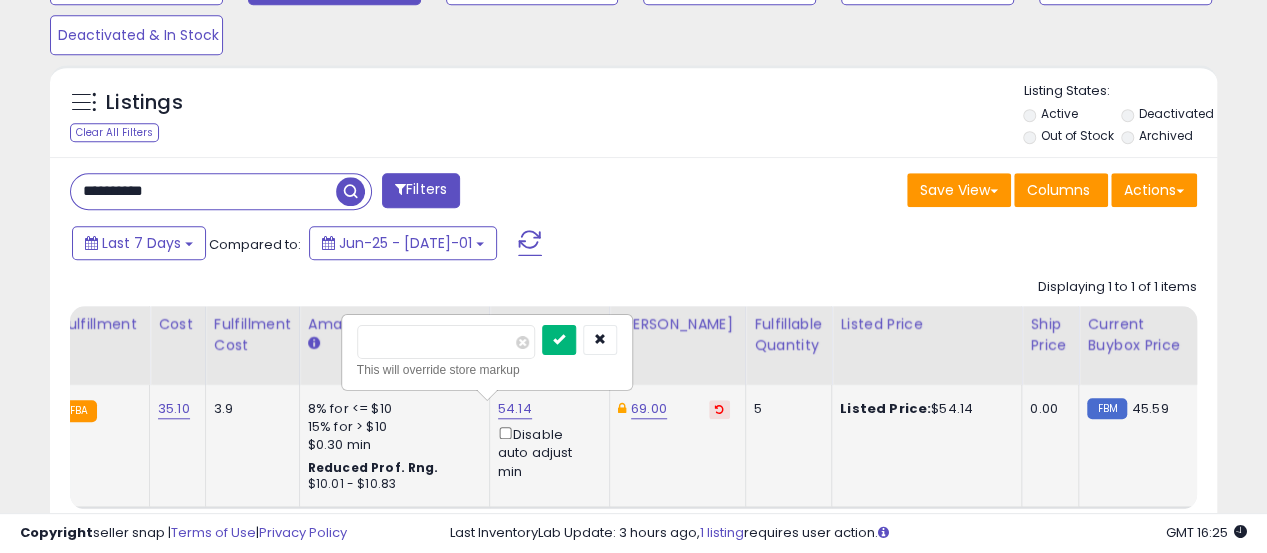 click at bounding box center [559, 340] 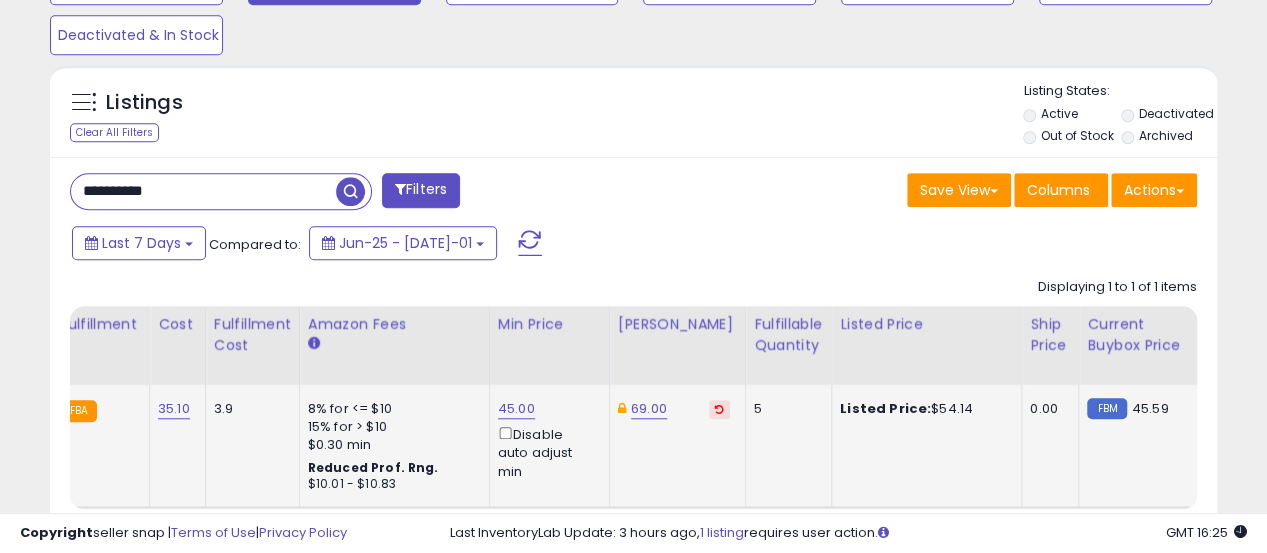 click on "**********" at bounding box center [344, 193] 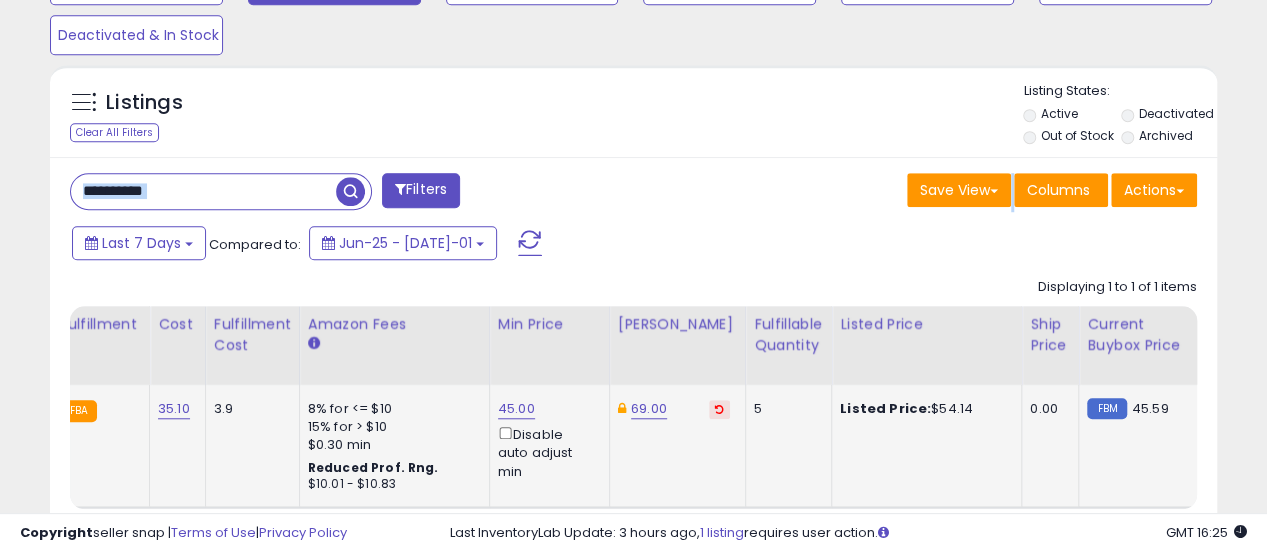 click on "**********" at bounding box center (344, 193) 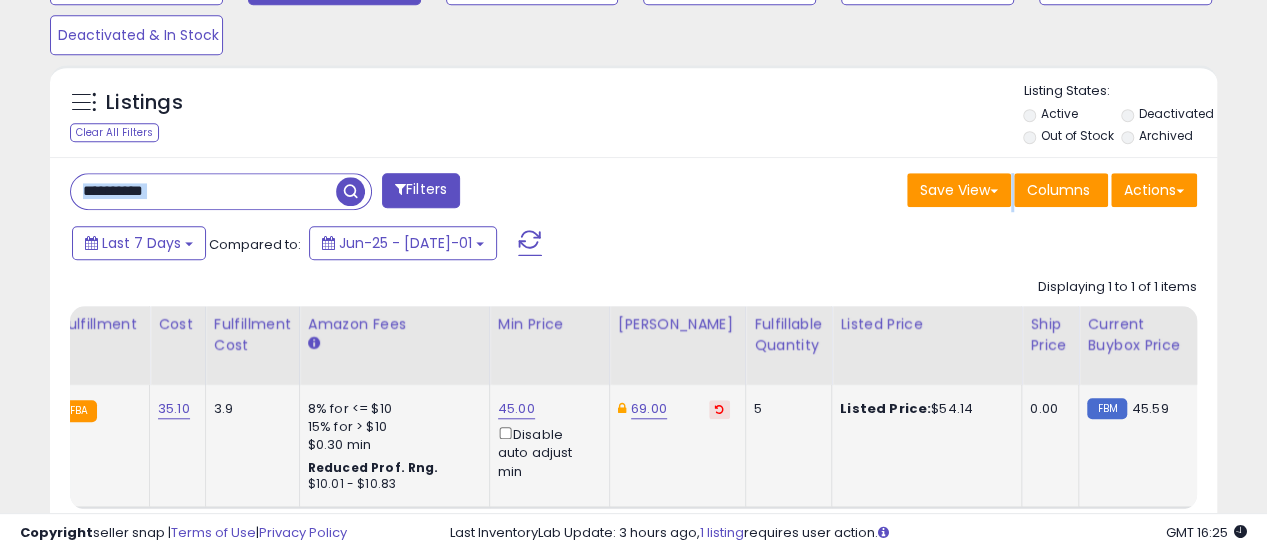 click on "**********" at bounding box center [203, 191] 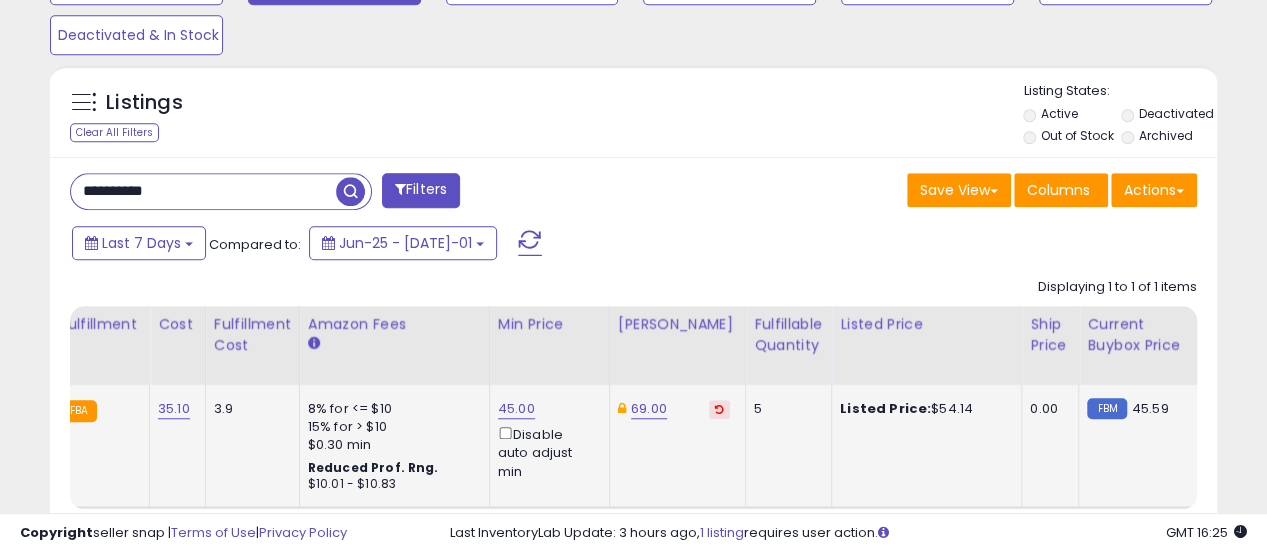 click on "**********" at bounding box center (203, 191) 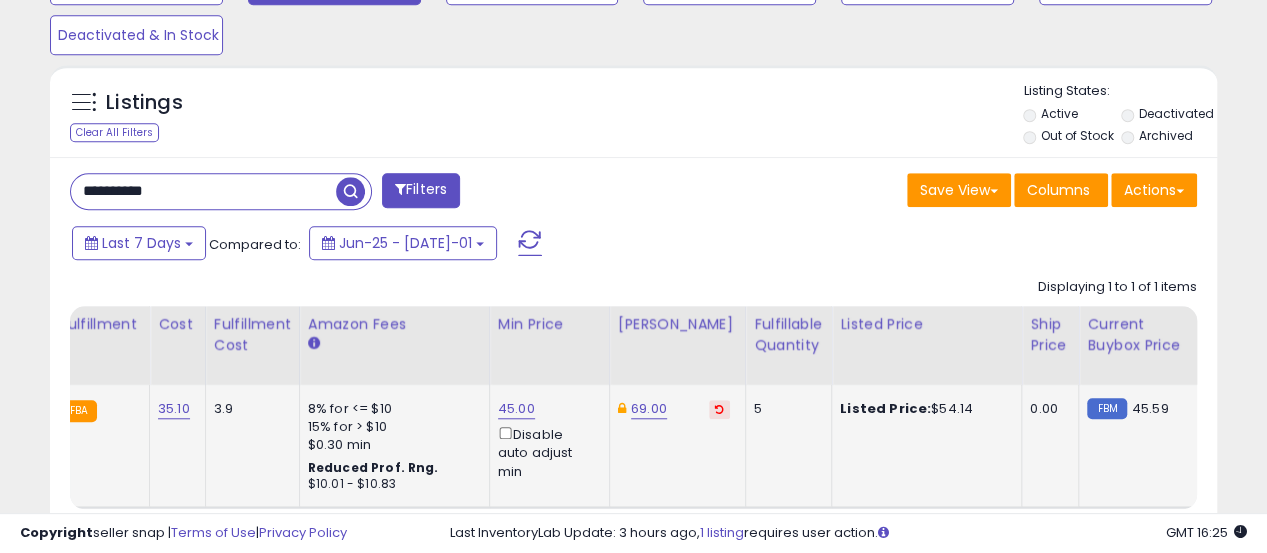 paste 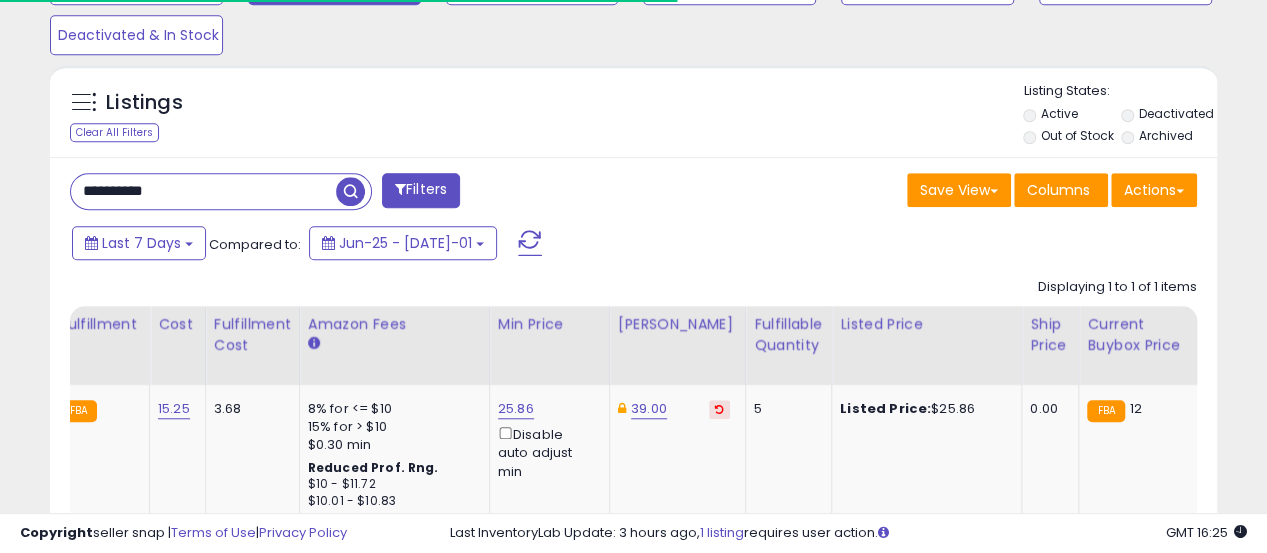 scroll, scrollTop: 410, scrollLeft: 674, axis: both 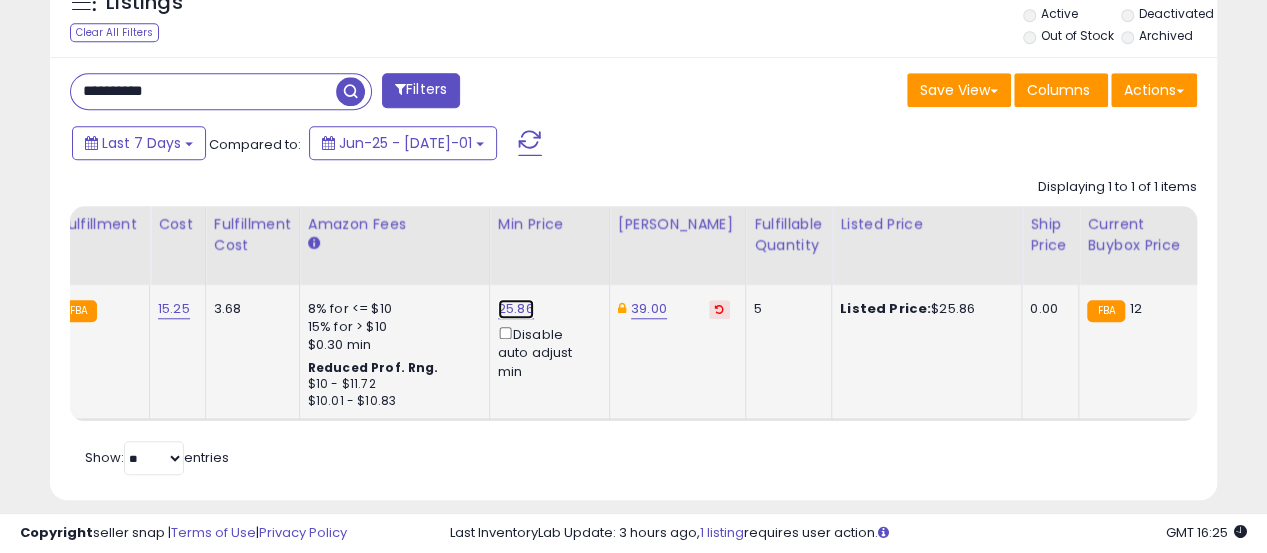 click on "25.86" at bounding box center [516, 309] 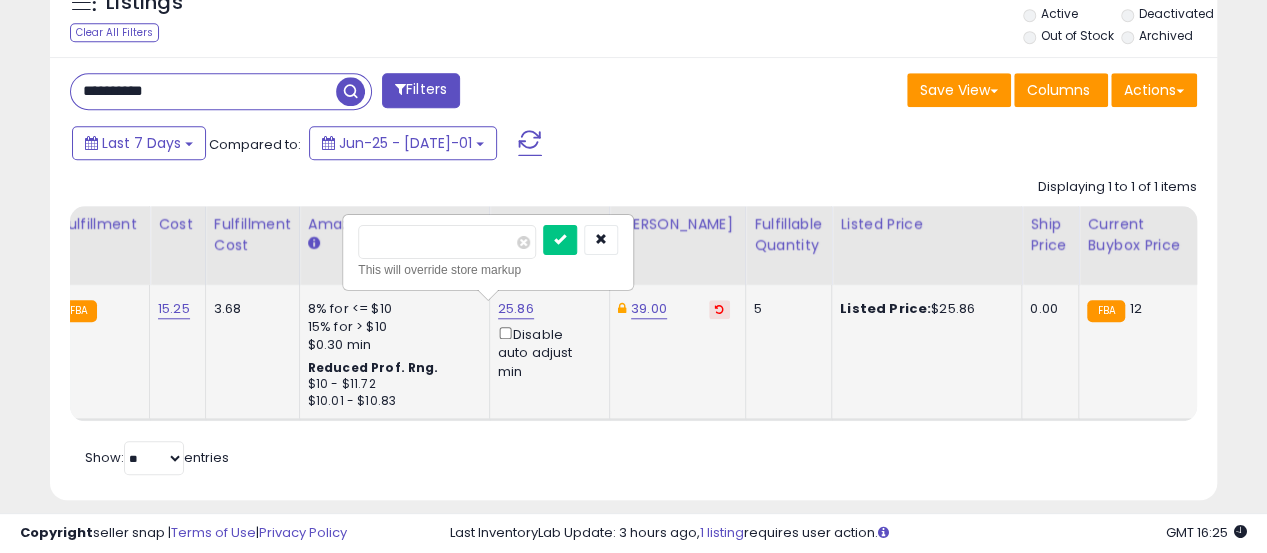 click on "*****" at bounding box center [447, 242] 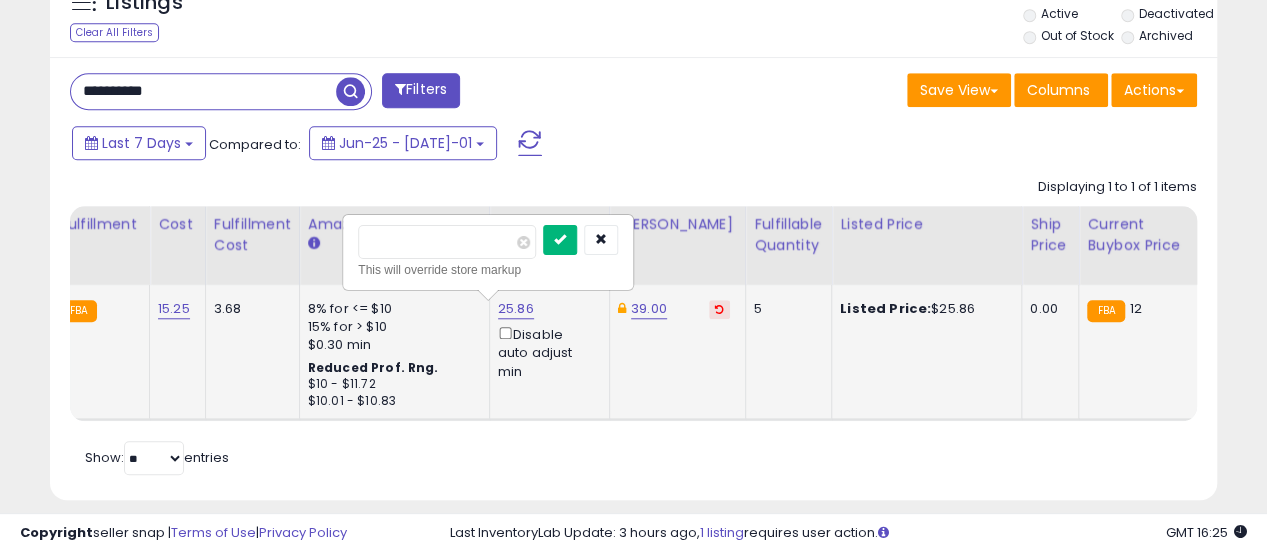 type on "**" 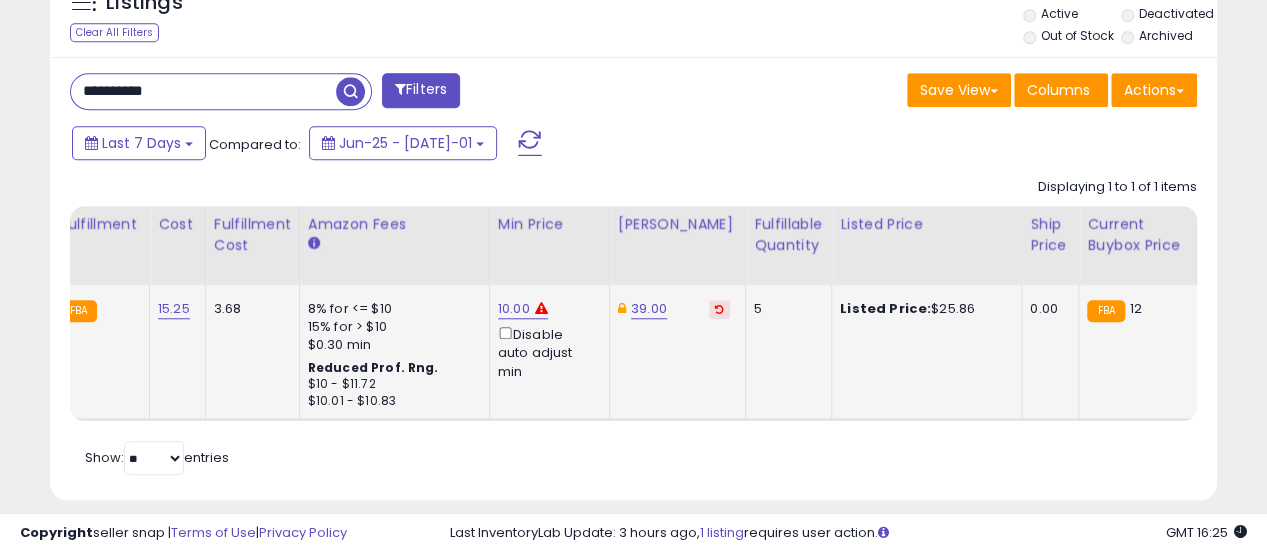 click on "**********" at bounding box center [203, 91] 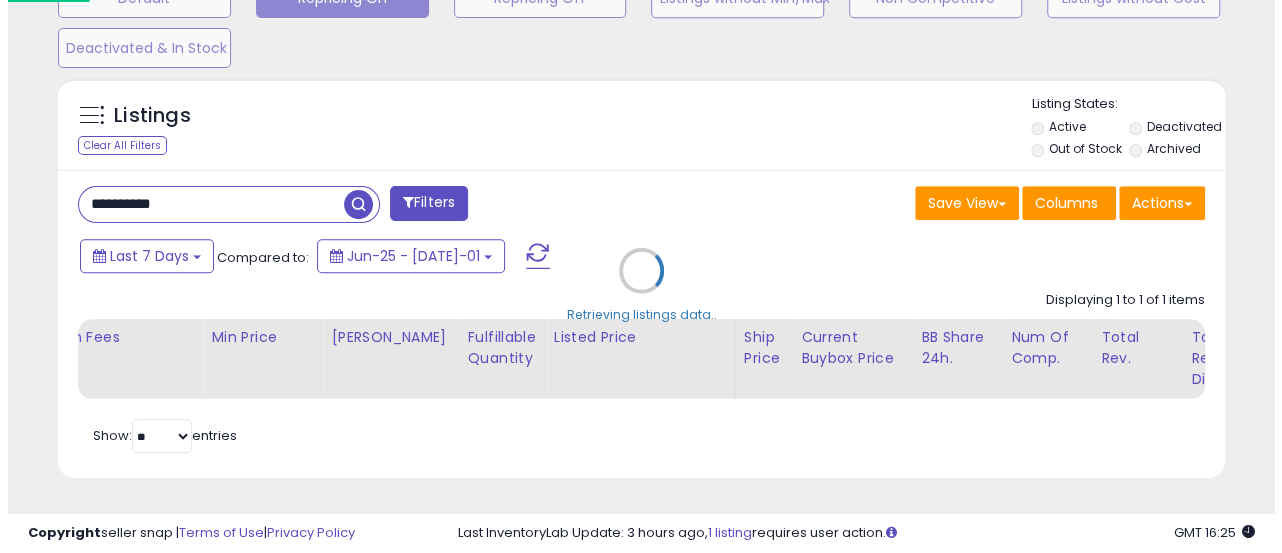 scroll, scrollTop: 665, scrollLeft: 0, axis: vertical 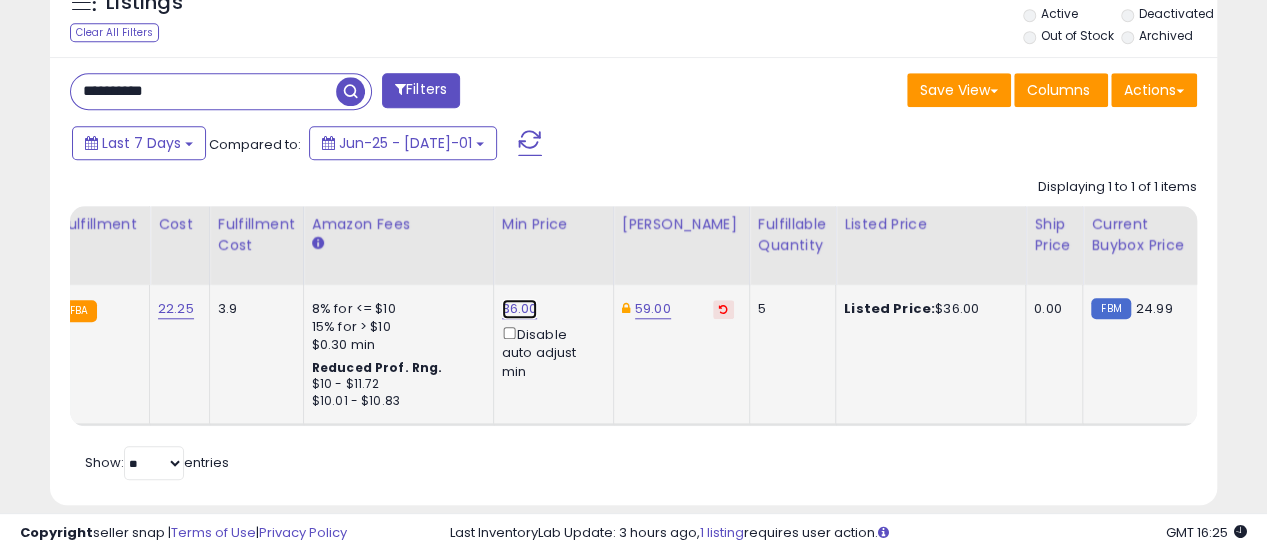 click on "36.00" at bounding box center (520, 309) 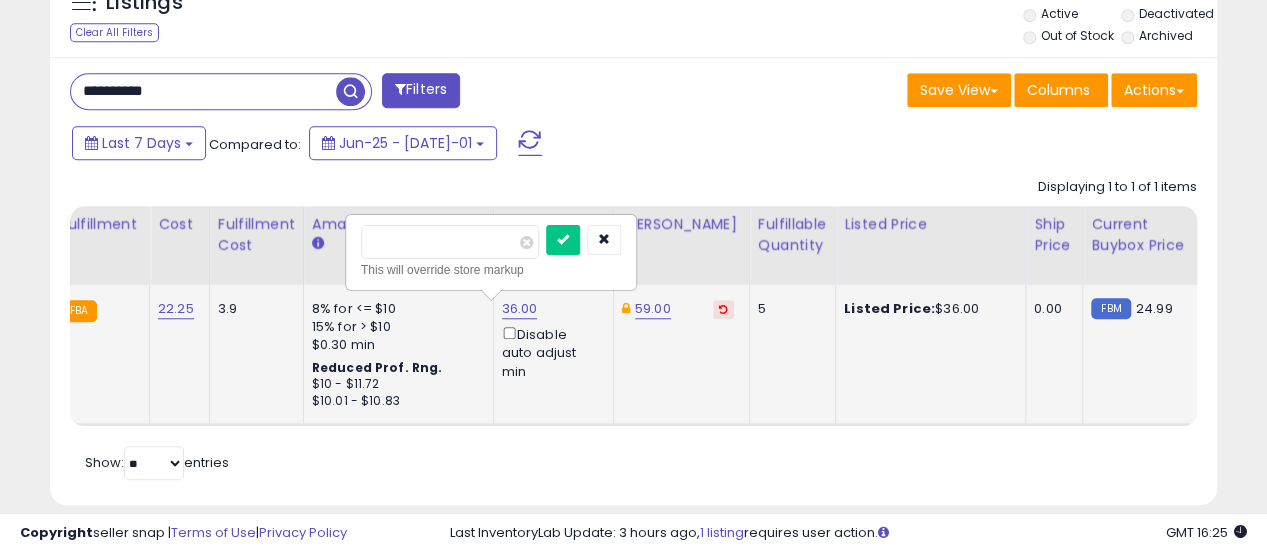click on "*****" at bounding box center [450, 242] 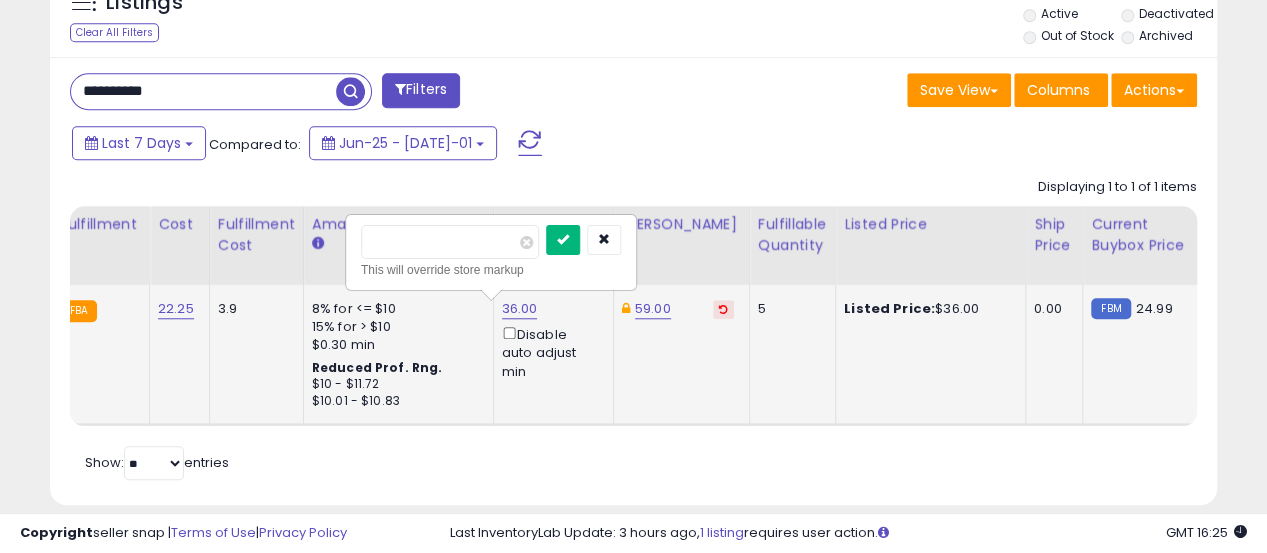 type on "**" 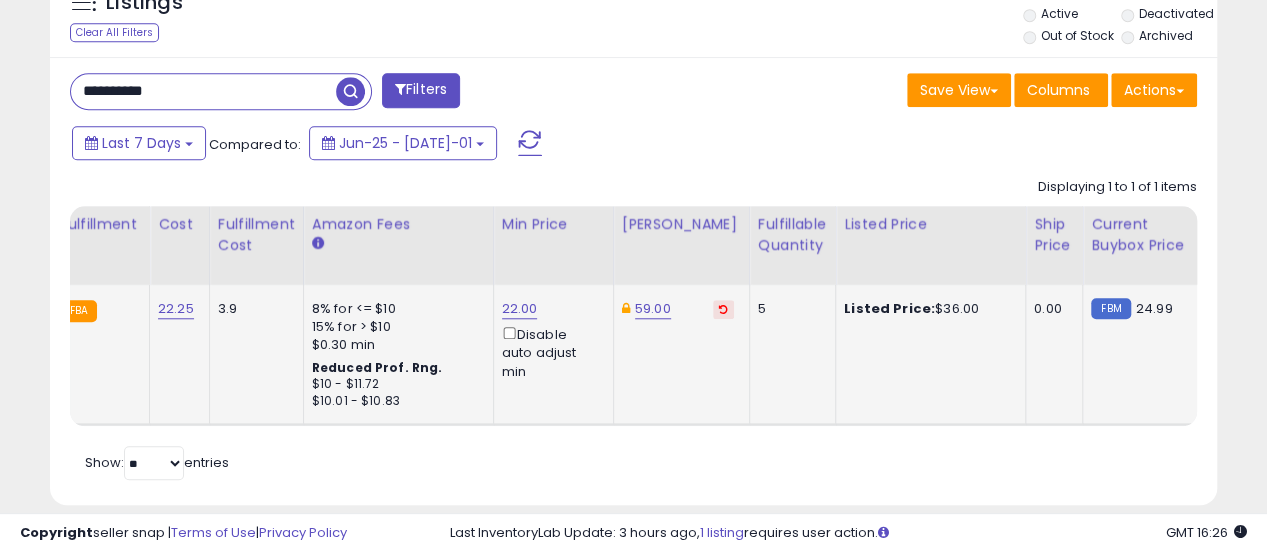 click on "**********" at bounding box center [344, 93] 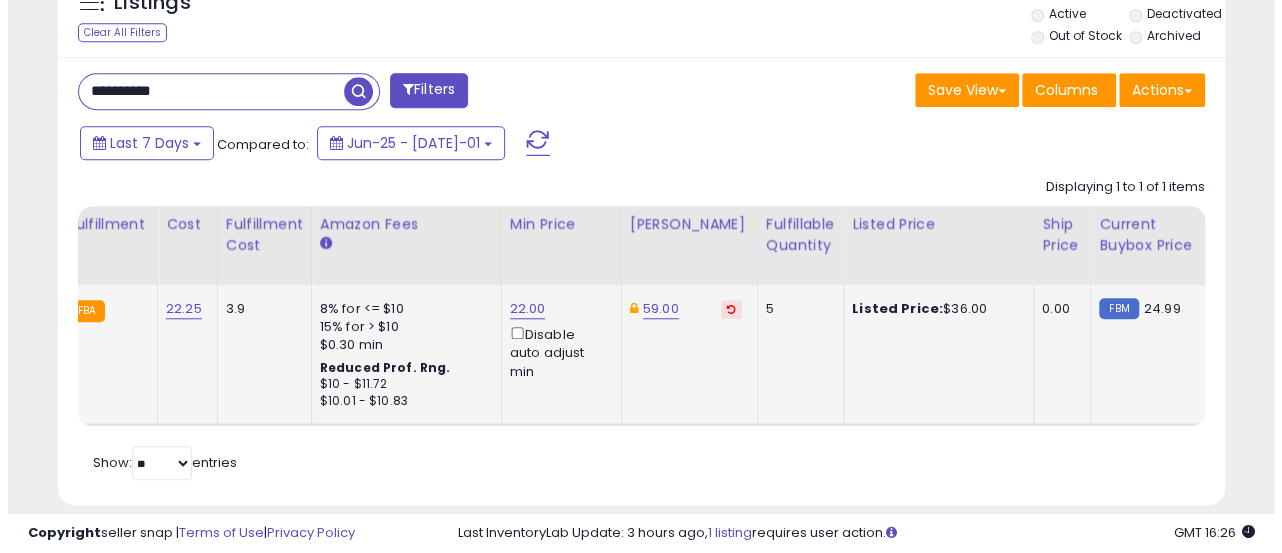 scroll, scrollTop: 665, scrollLeft: 0, axis: vertical 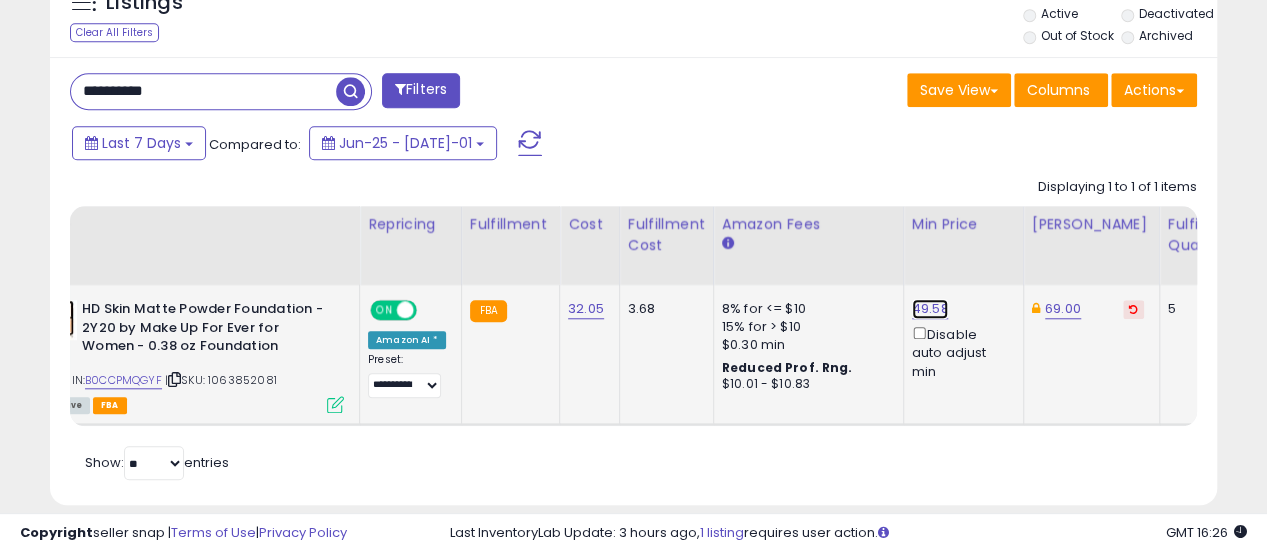 click on "49.58" at bounding box center [930, 309] 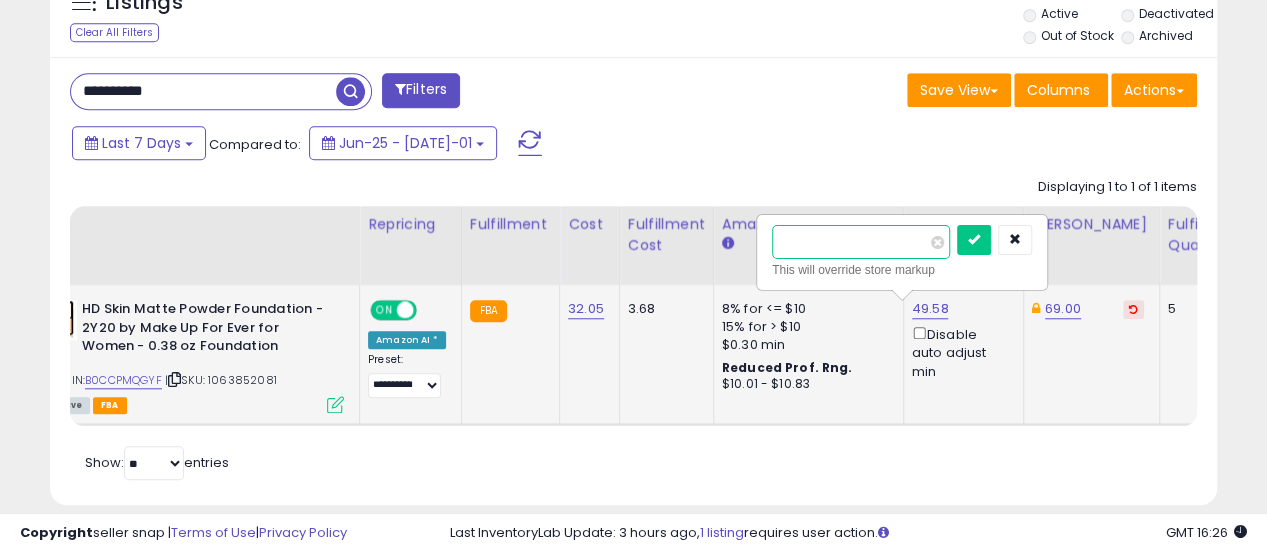 click on "*****" at bounding box center [861, 242] 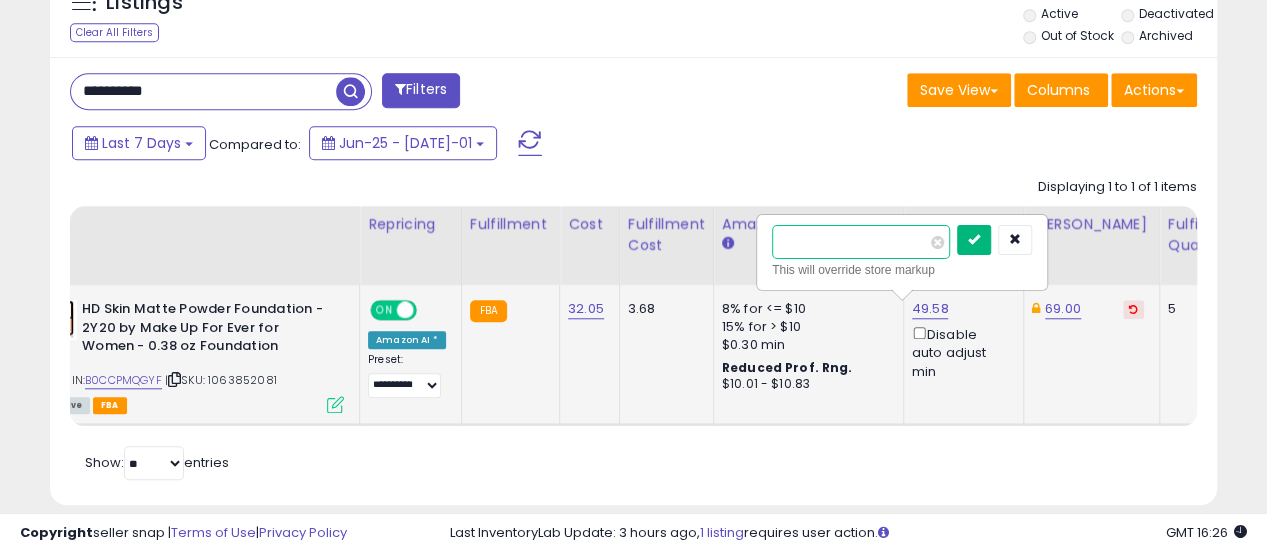 type on "**" 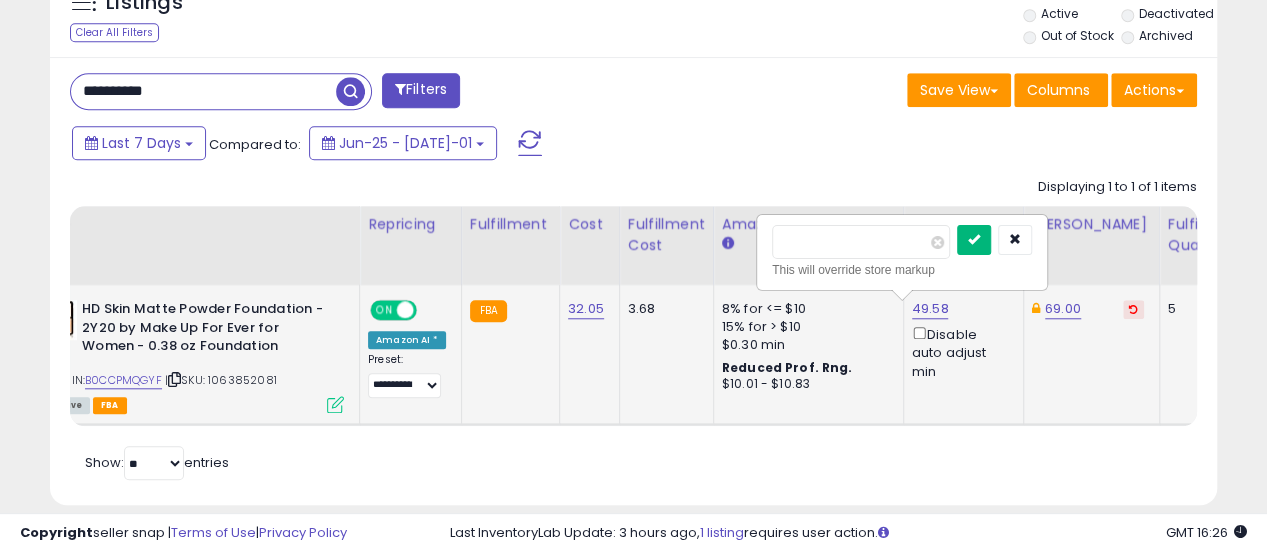 click at bounding box center [974, 239] 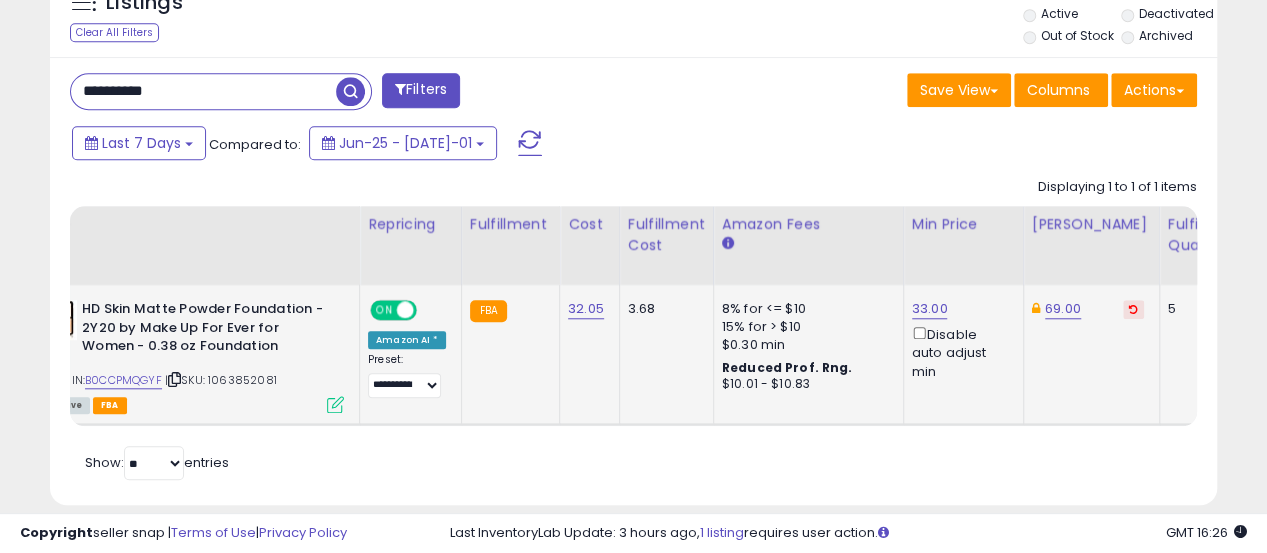 click on "**********" at bounding box center (203, 91) 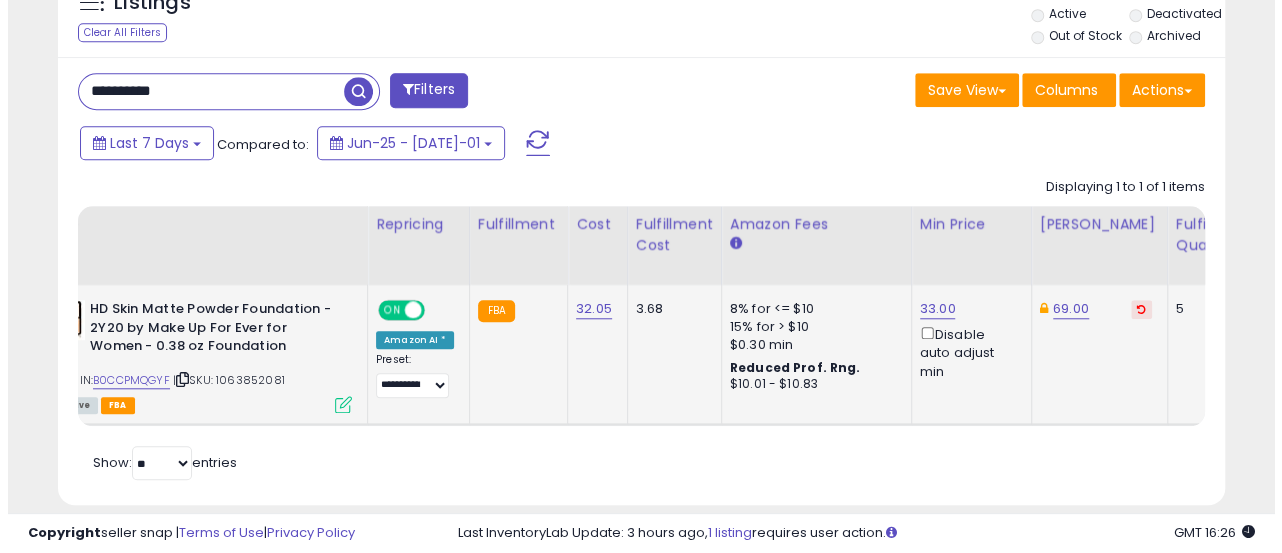 scroll, scrollTop: 665, scrollLeft: 0, axis: vertical 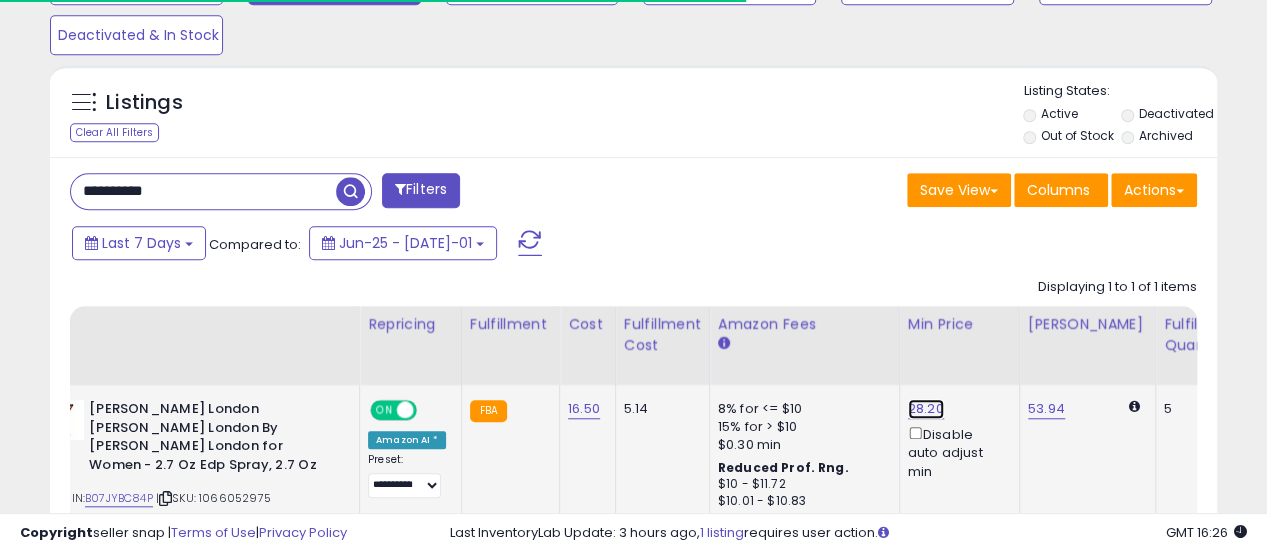 click on "28.20" at bounding box center (926, 409) 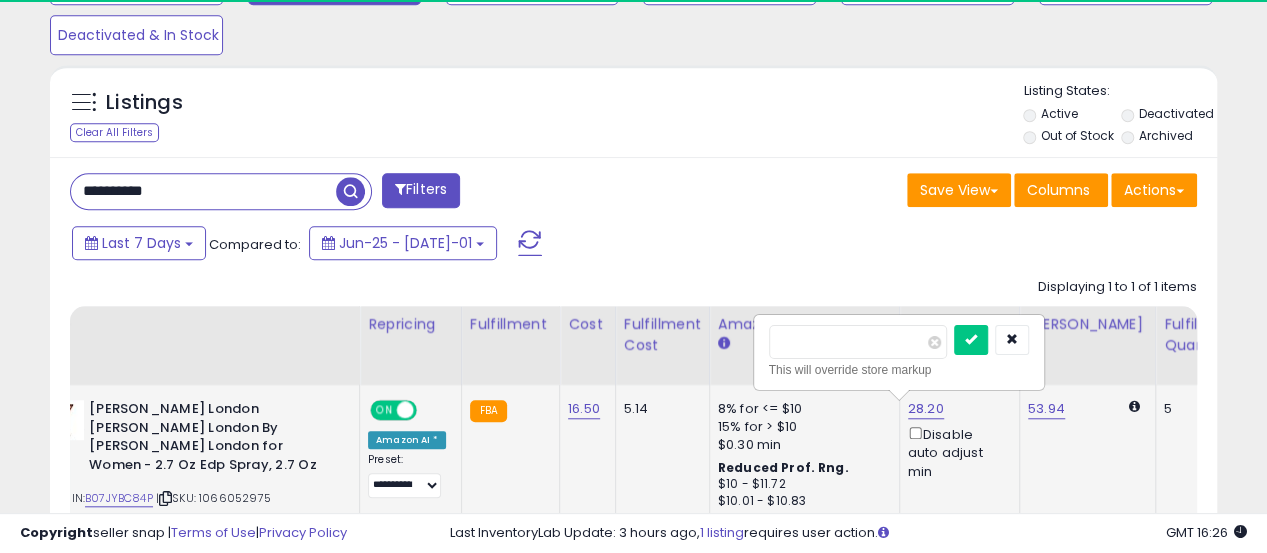 scroll, scrollTop: 999590, scrollLeft: 999325, axis: both 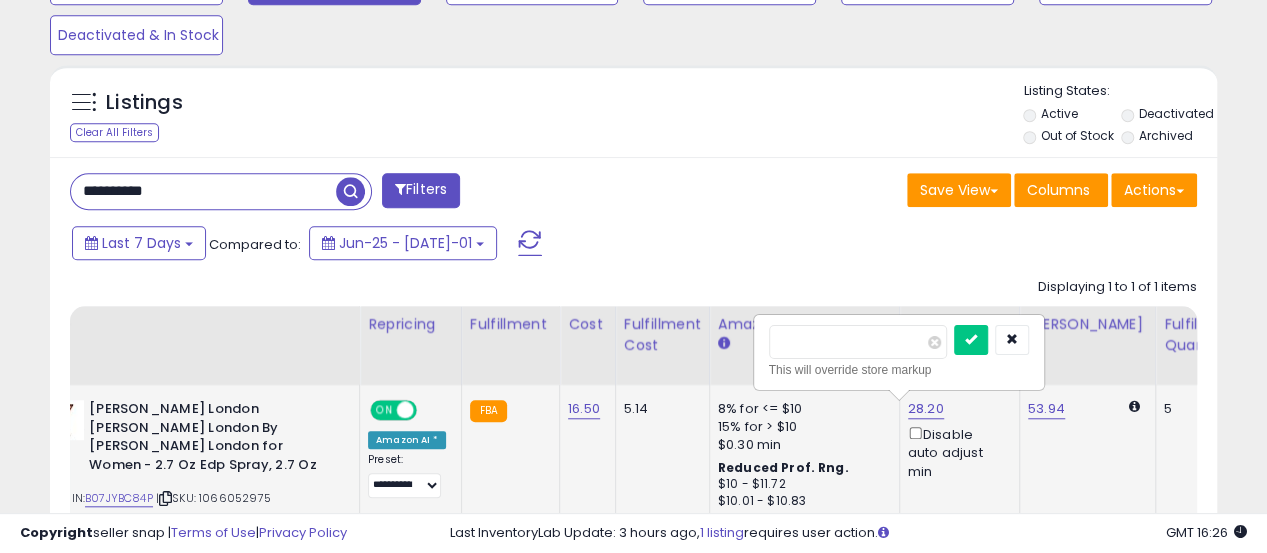 click on "This will override store markup" at bounding box center [899, 370] 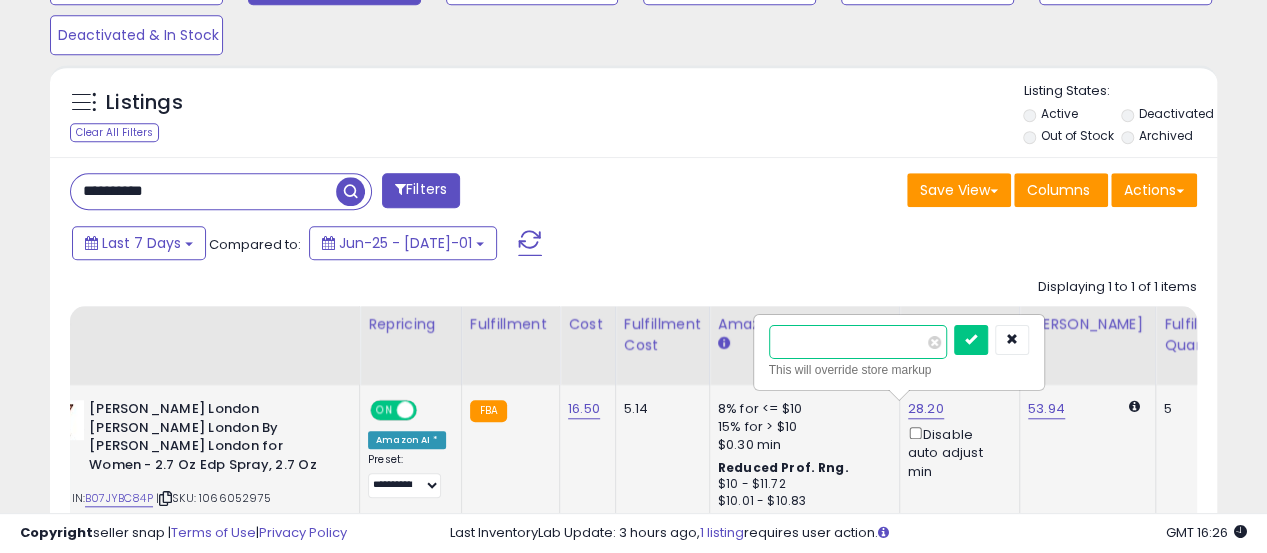 click on "*****" at bounding box center [858, 342] 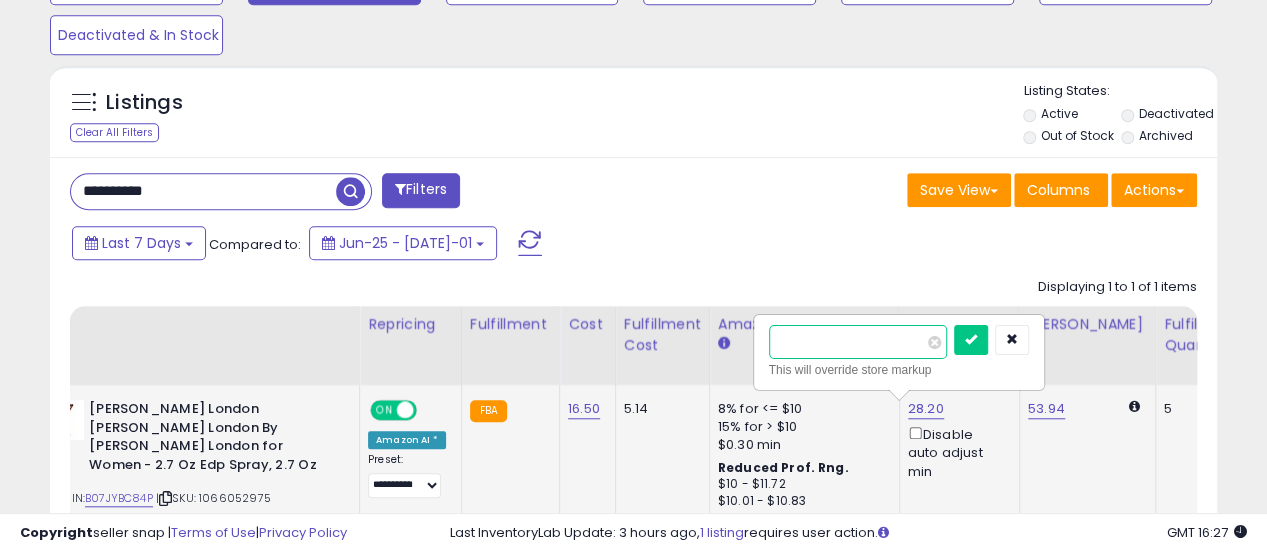 click on "*****" at bounding box center [858, 342] 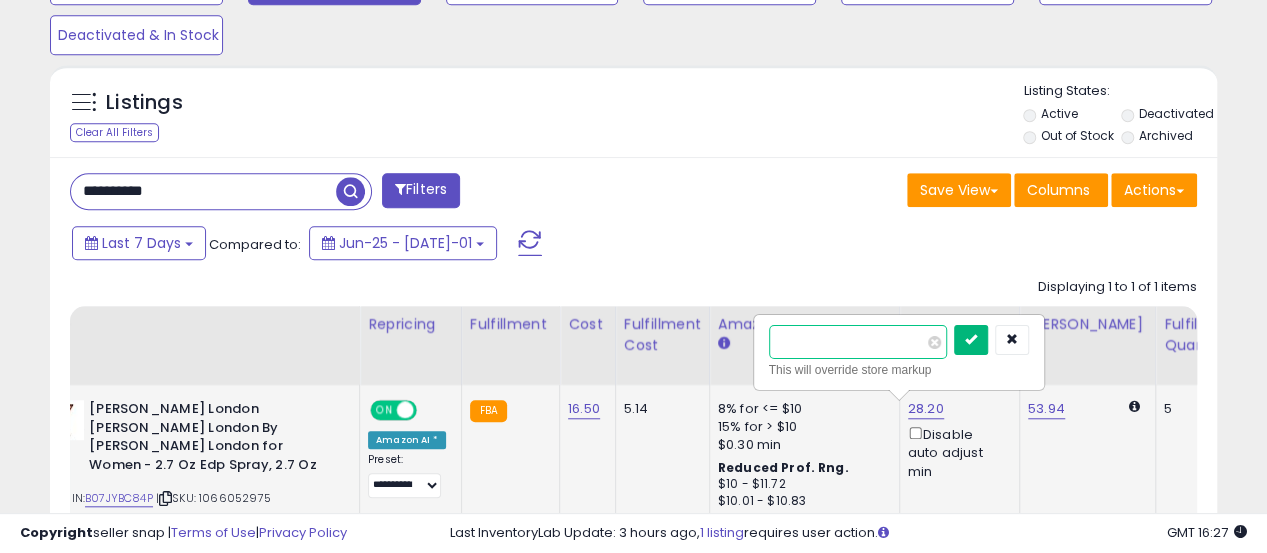 type on "**" 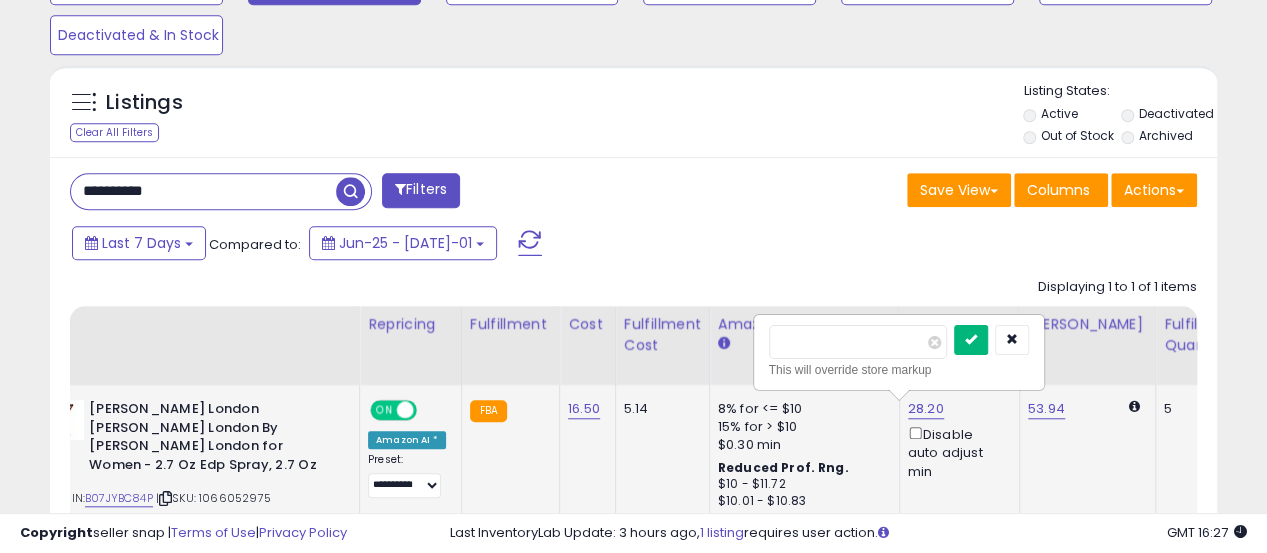 click at bounding box center [971, 340] 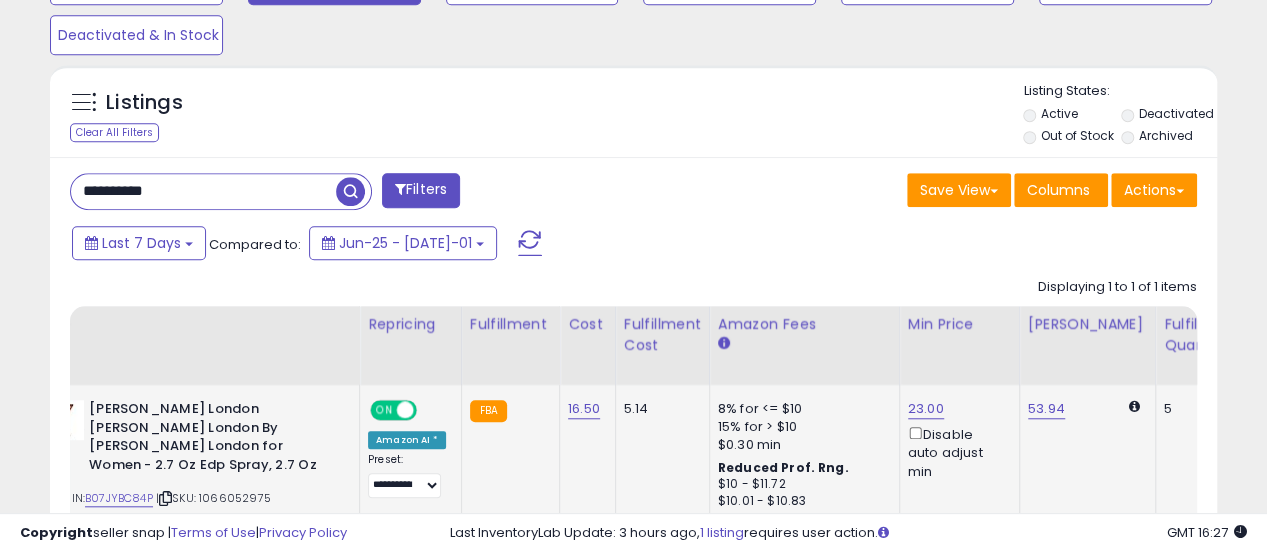 click on "**********" at bounding box center [203, 191] 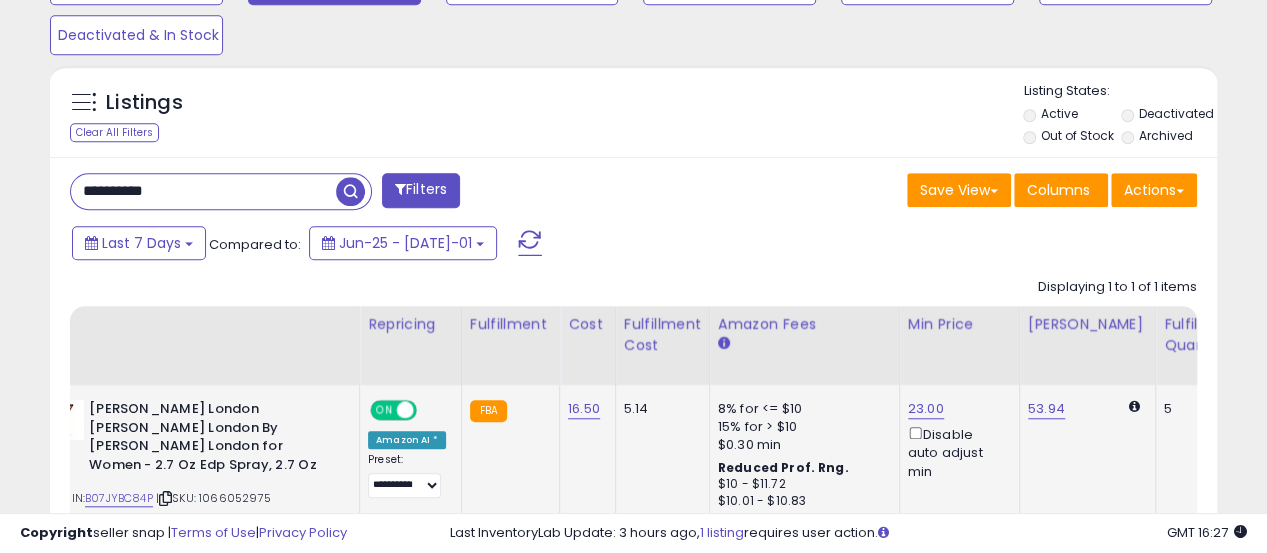 paste 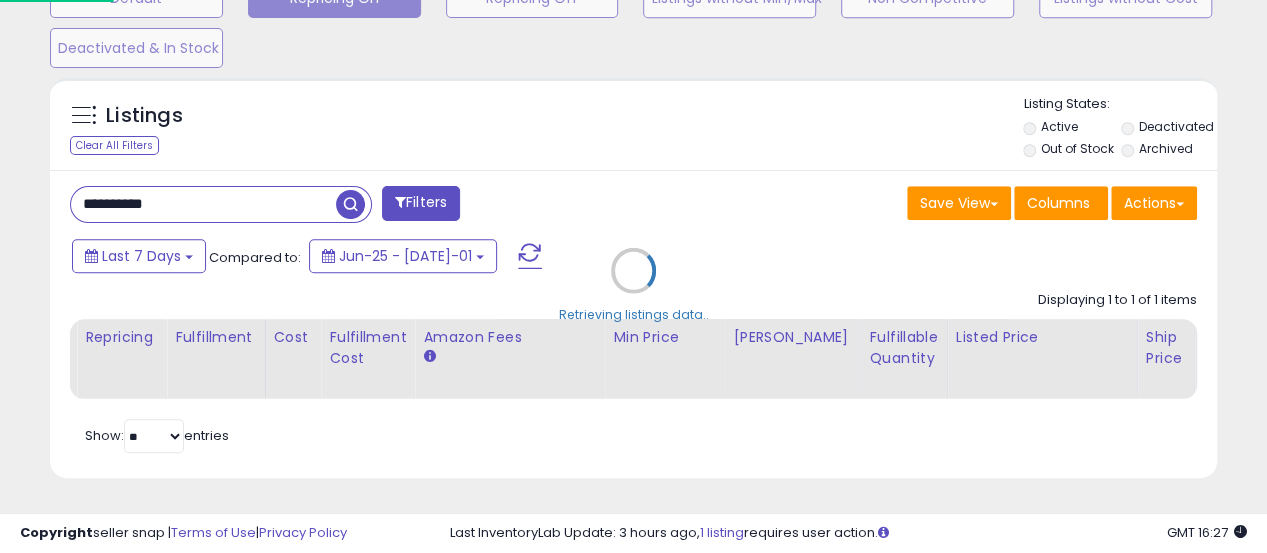 scroll, scrollTop: 999590, scrollLeft: 999316, axis: both 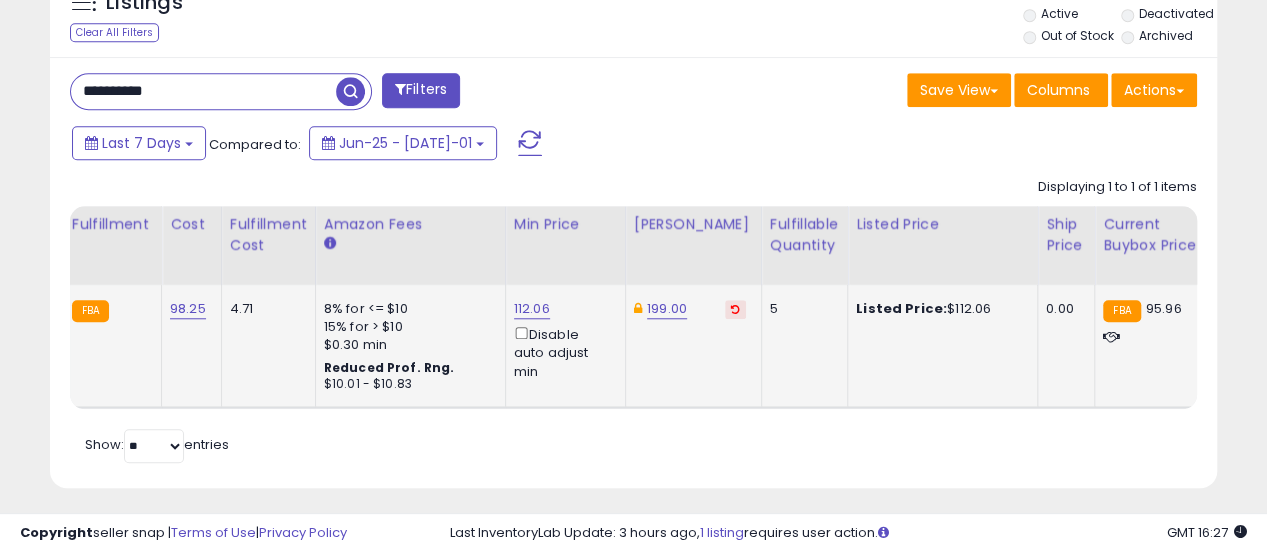 click on "112.06  Disable auto adjust min" 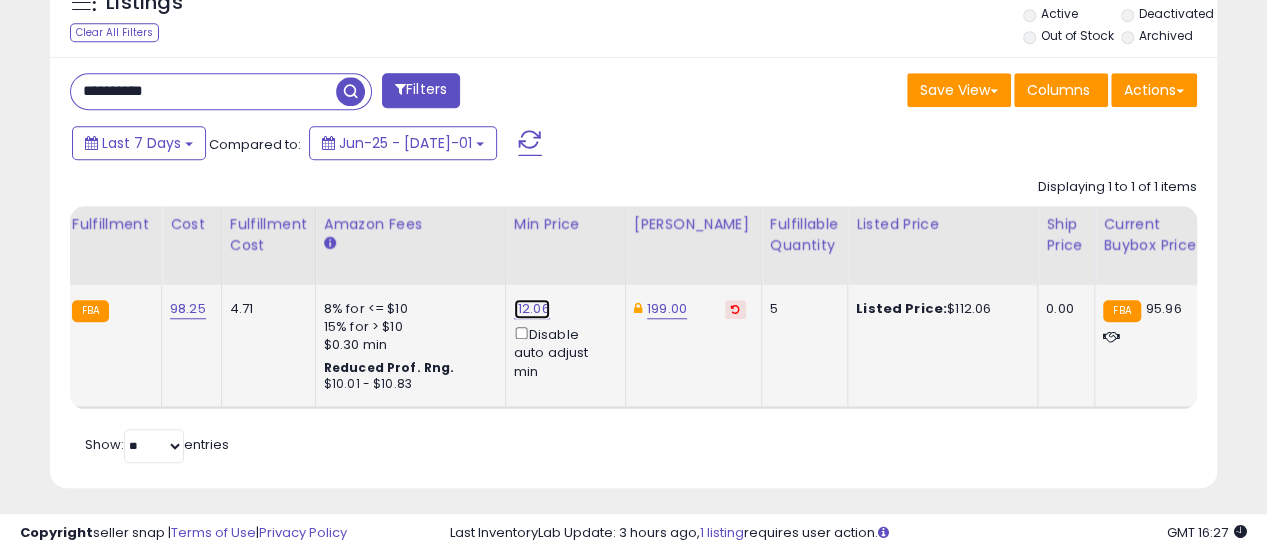click on "112.06" at bounding box center [532, 309] 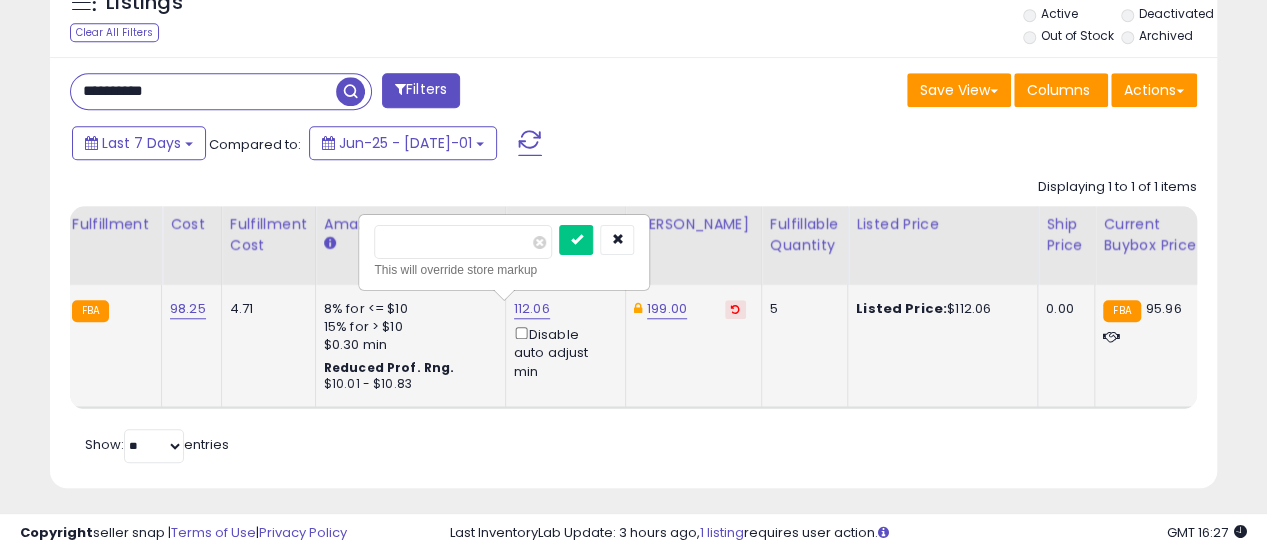 click on "******" at bounding box center (463, 242) 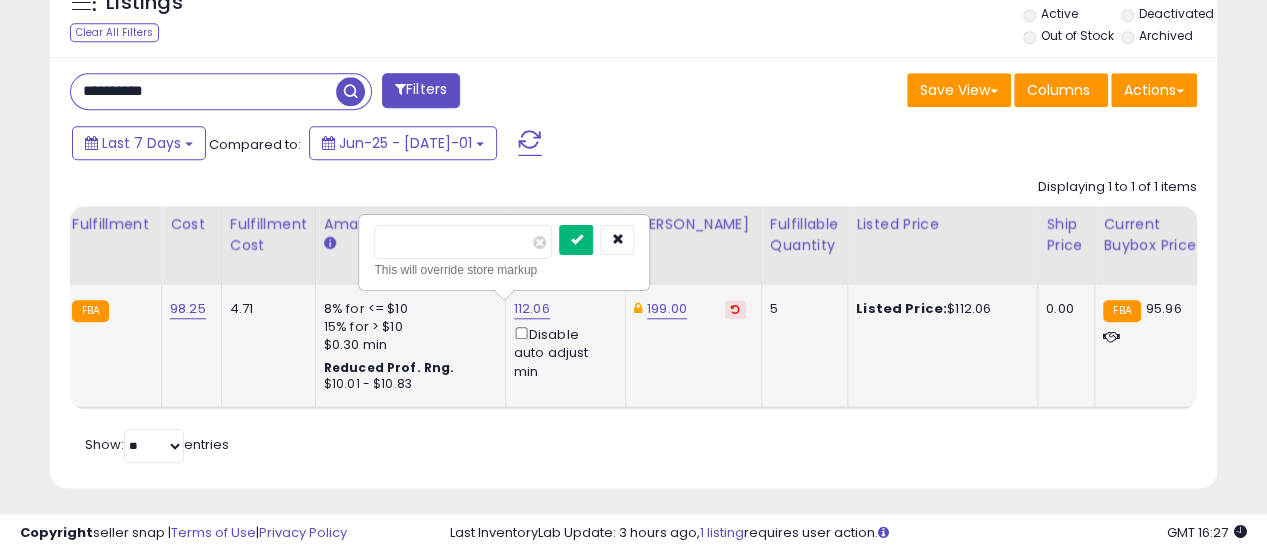 type on "**" 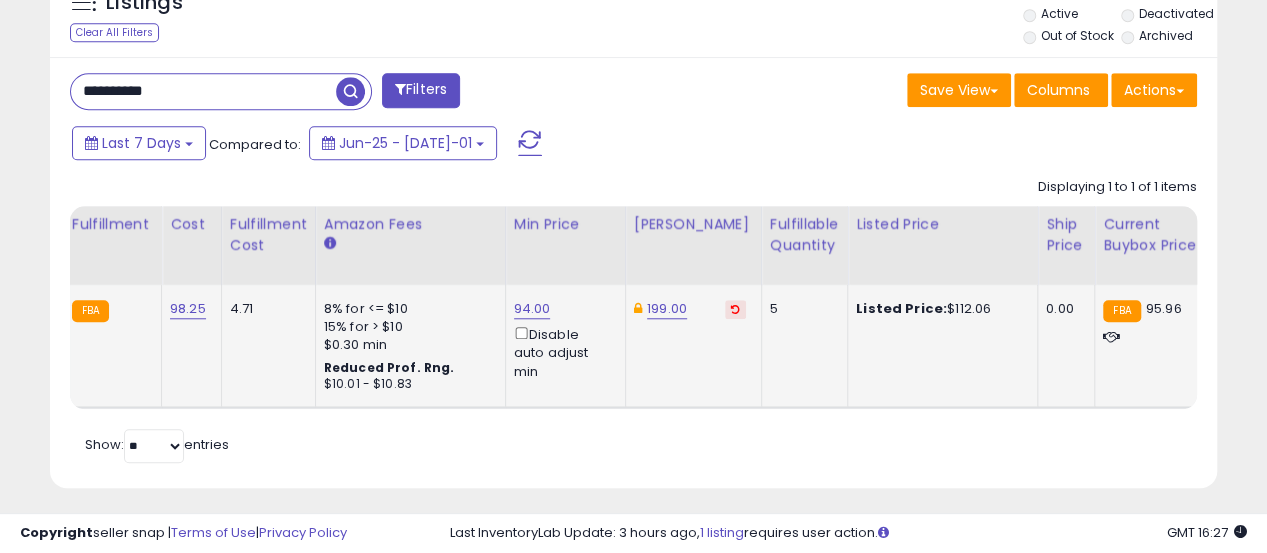 click on "**********" at bounding box center [203, 91] 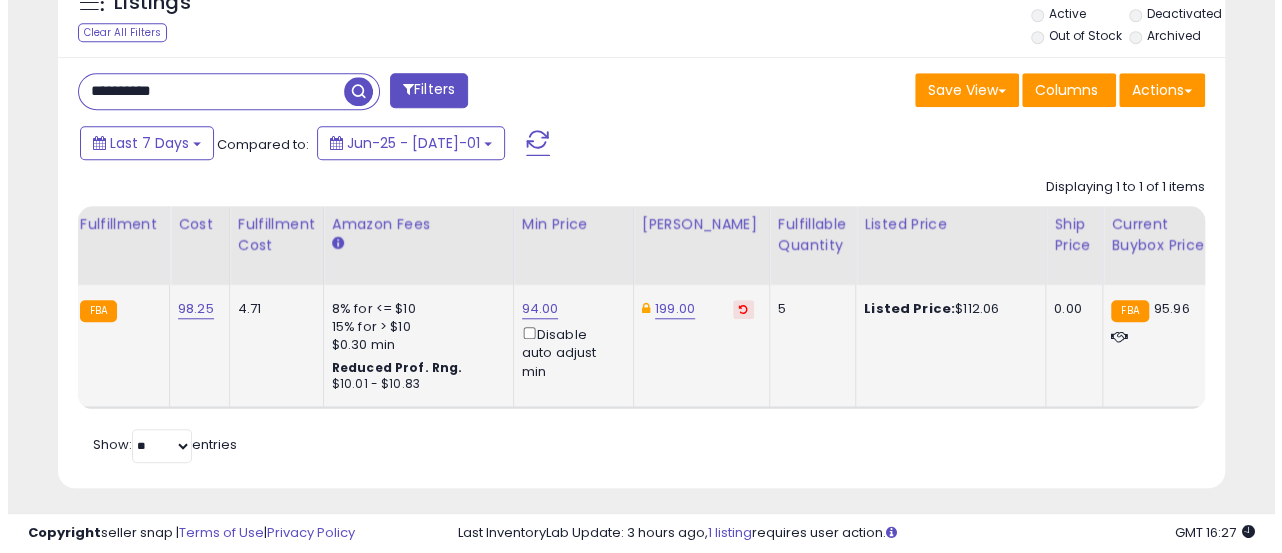 scroll, scrollTop: 665, scrollLeft: 0, axis: vertical 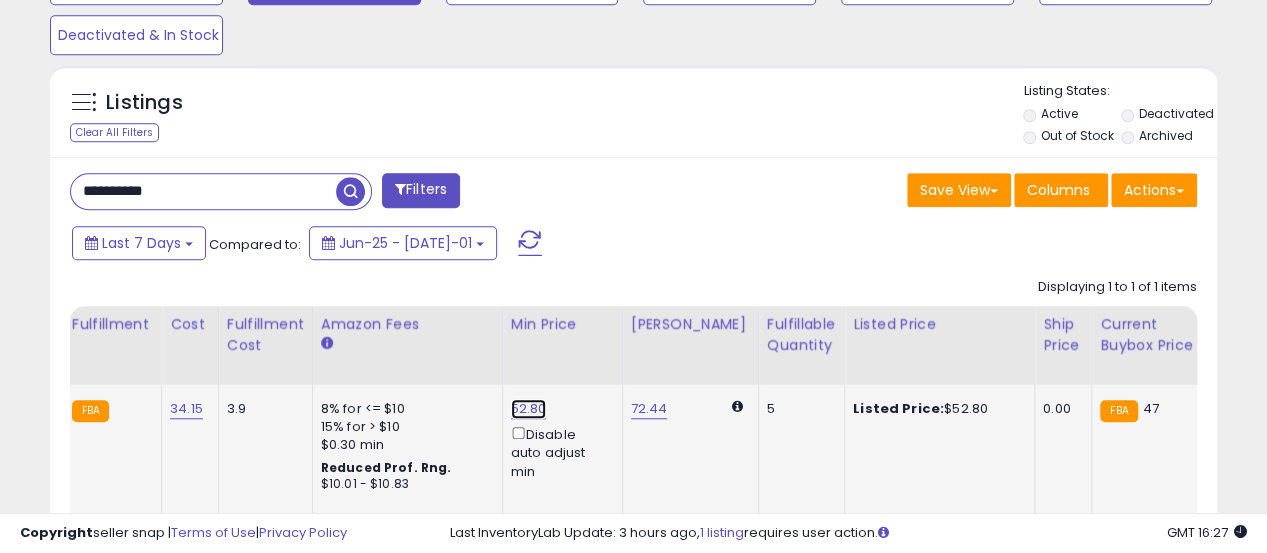 click on "52.80" at bounding box center (529, 409) 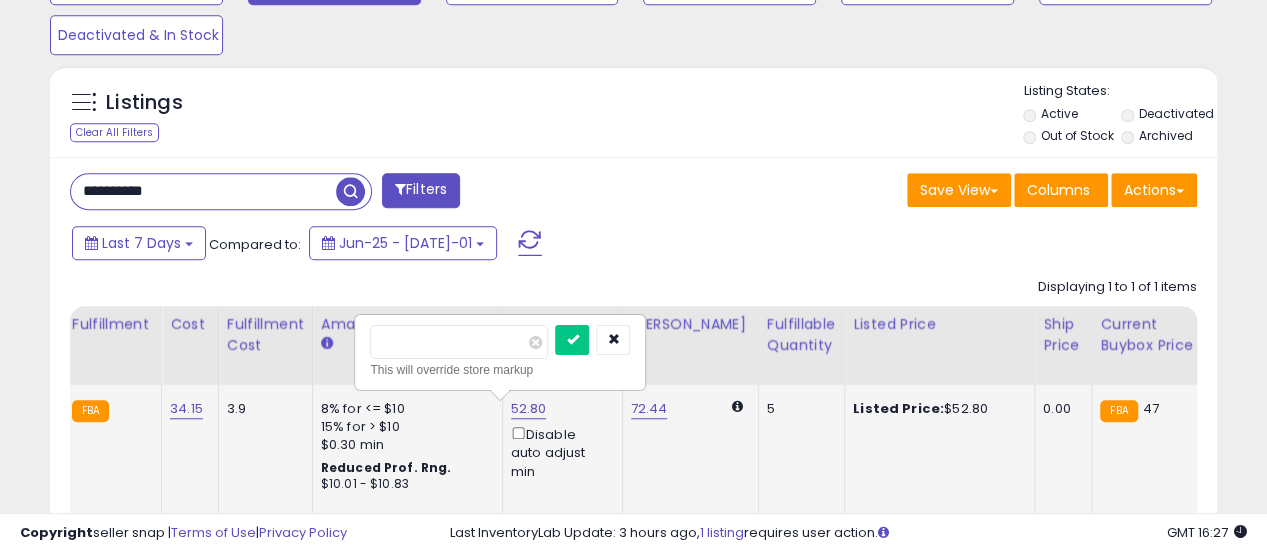click on "*****" at bounding box center (459, 342) 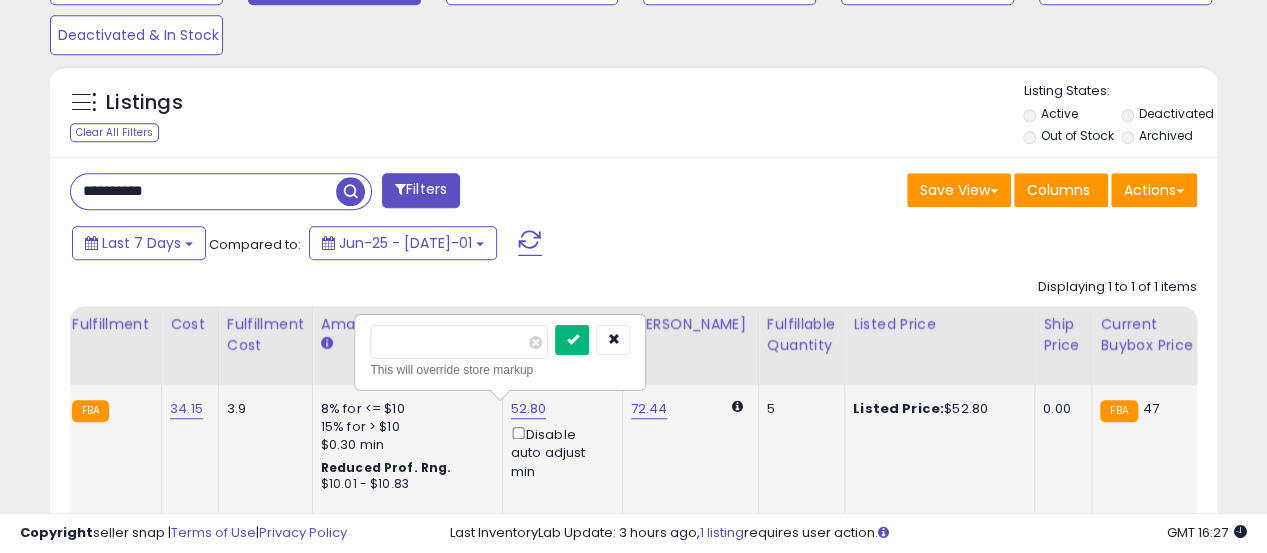 type on "**" 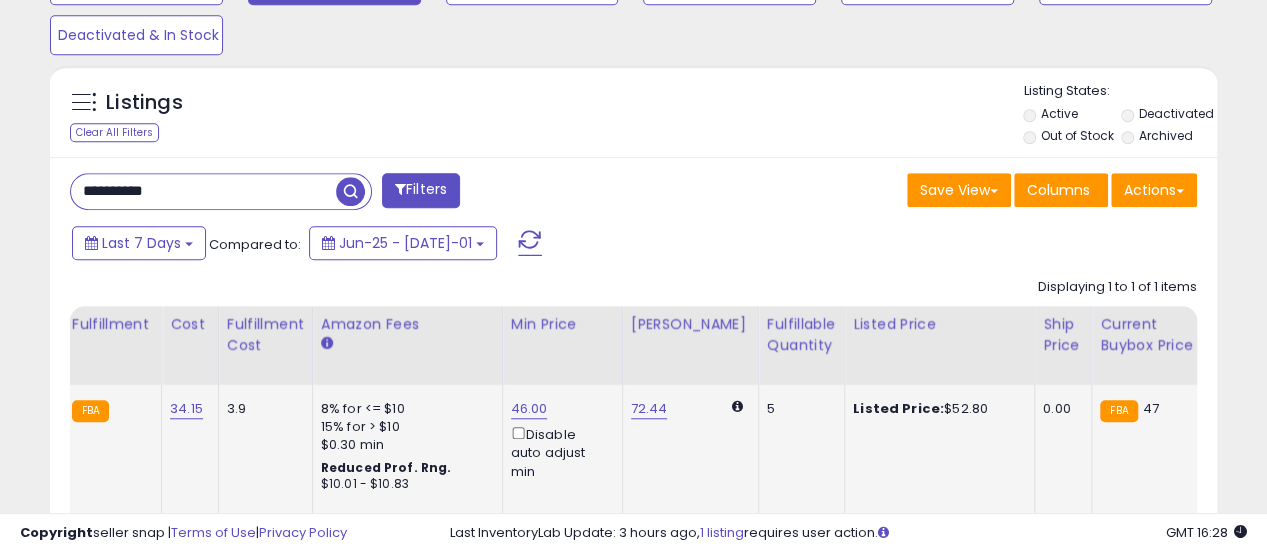 click on "**********" at bounding box center [203, 191] 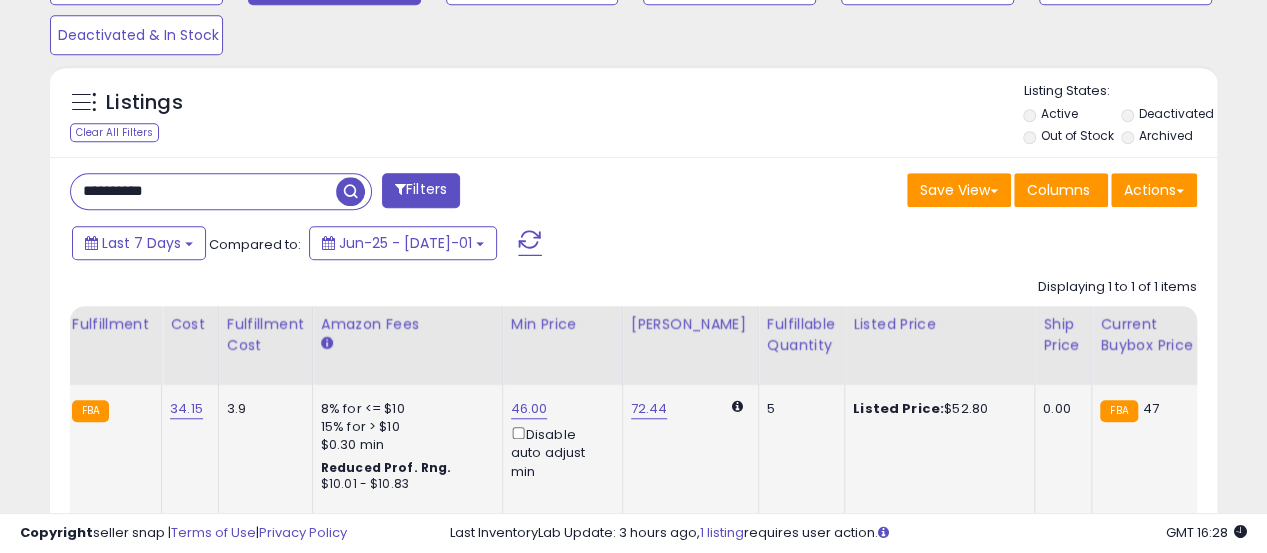 paste 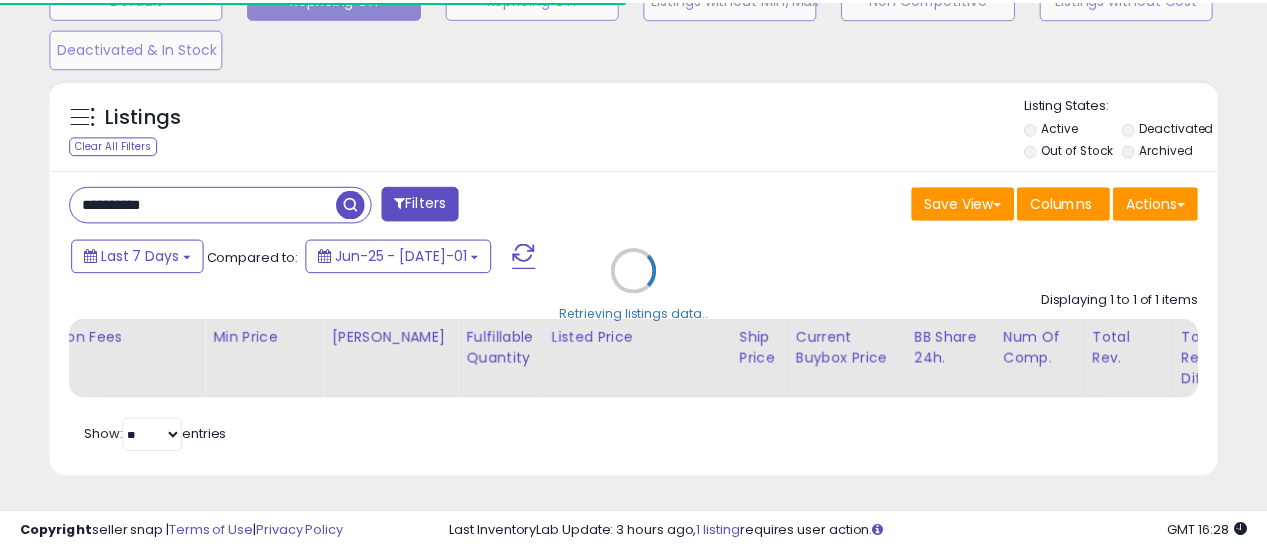 scroll, scrollTop: 410, scrollLeft: 674, axis: both 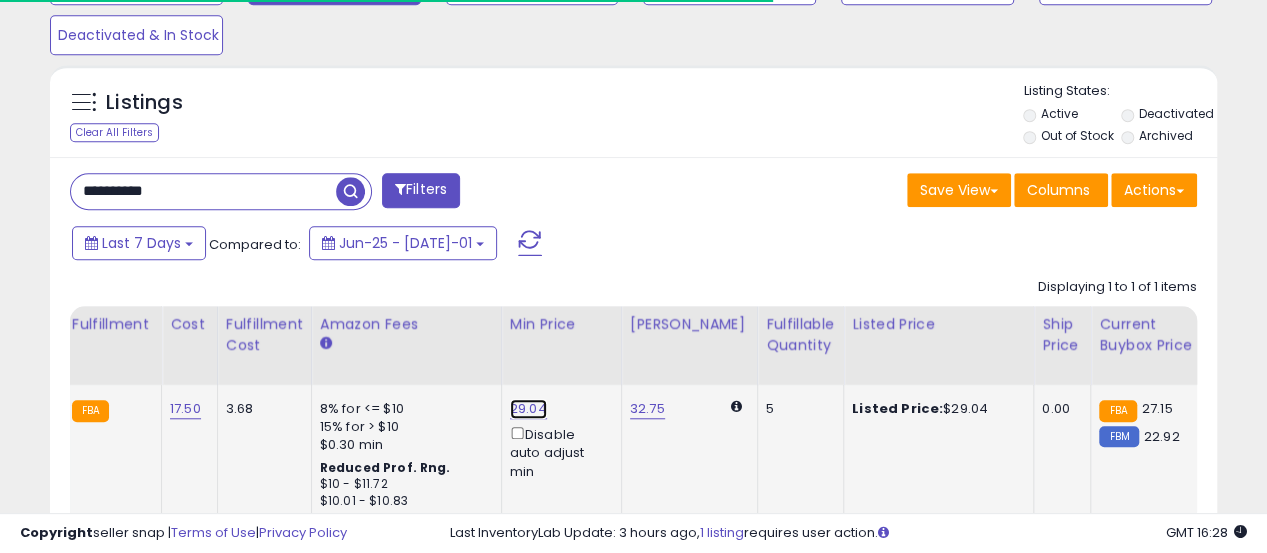 click on "29.04" at bounding box center (528, 409) 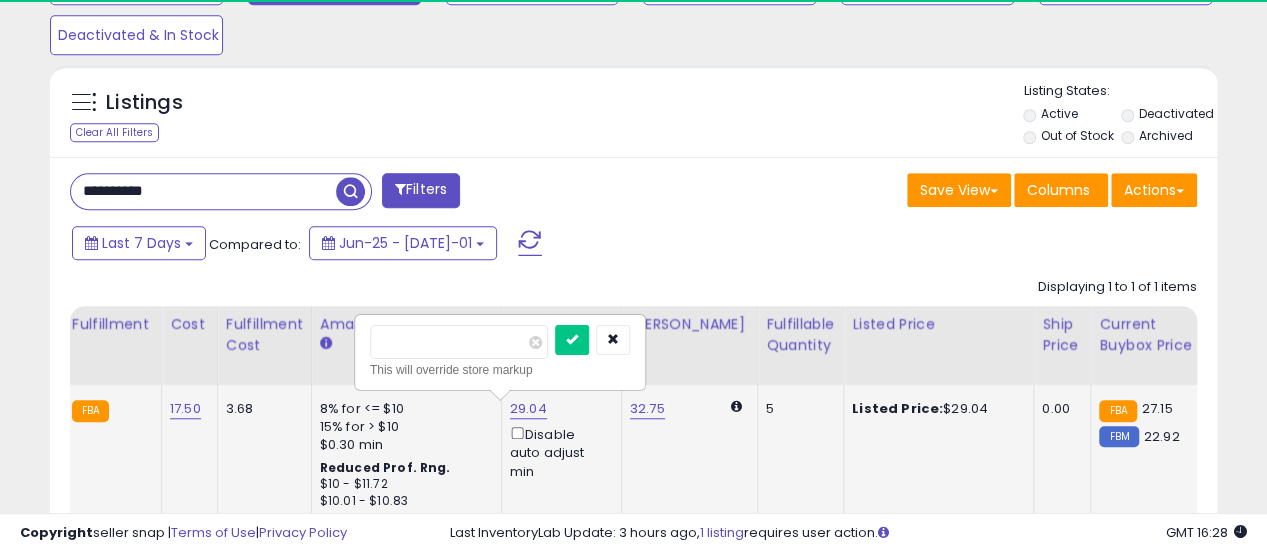 scroll, scrollTop: 999590, scrollLeft: 999325, axis: both 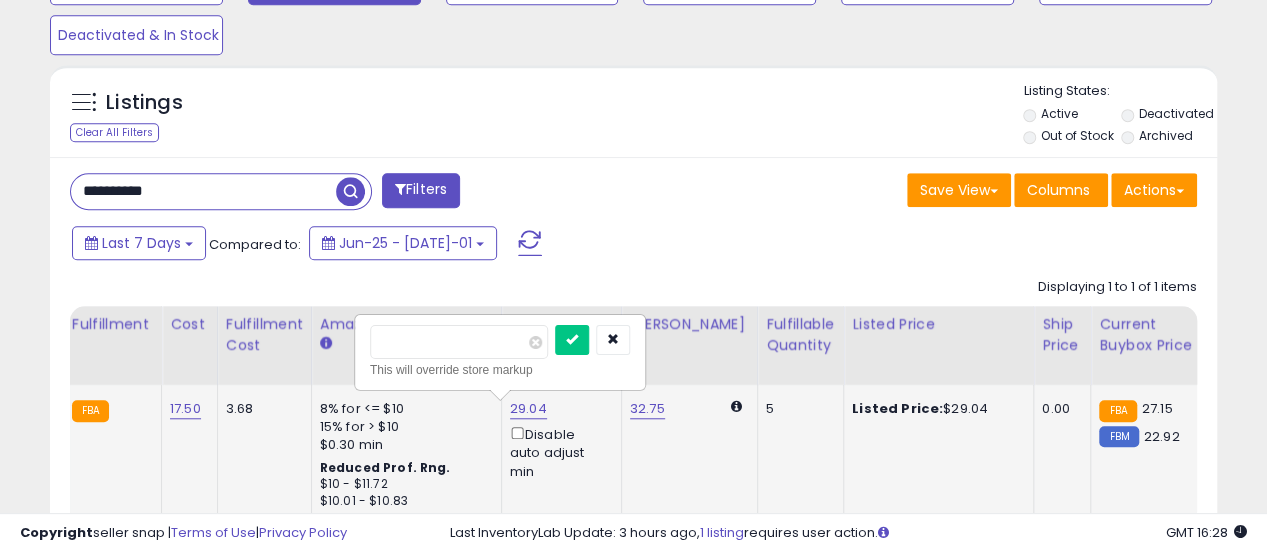 click on "*****" at bounding box center [459, 342] 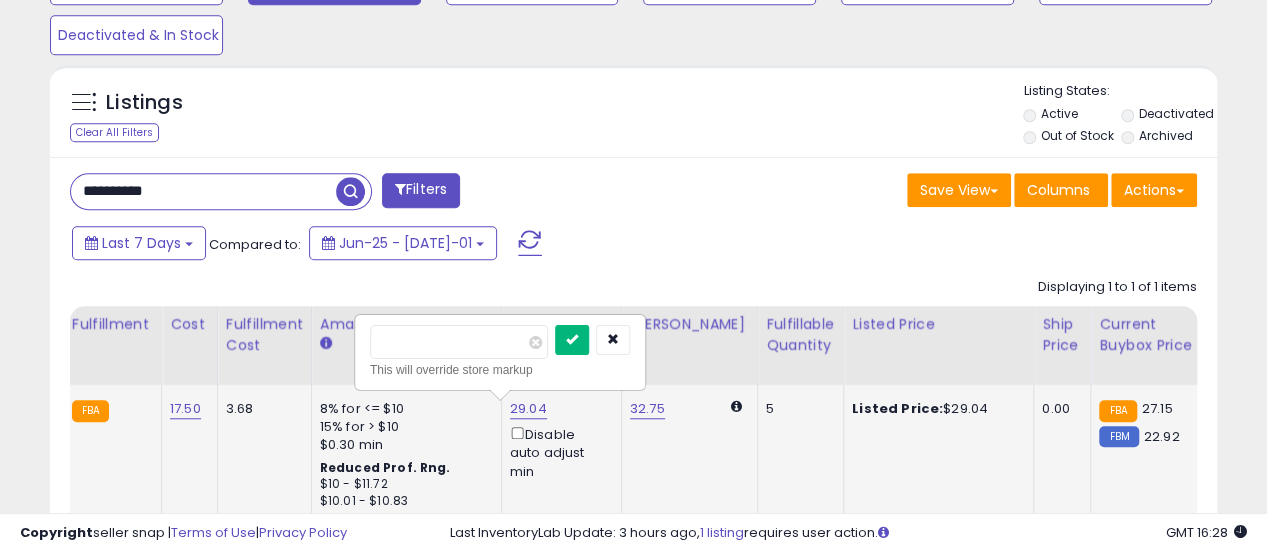 type on "**" 